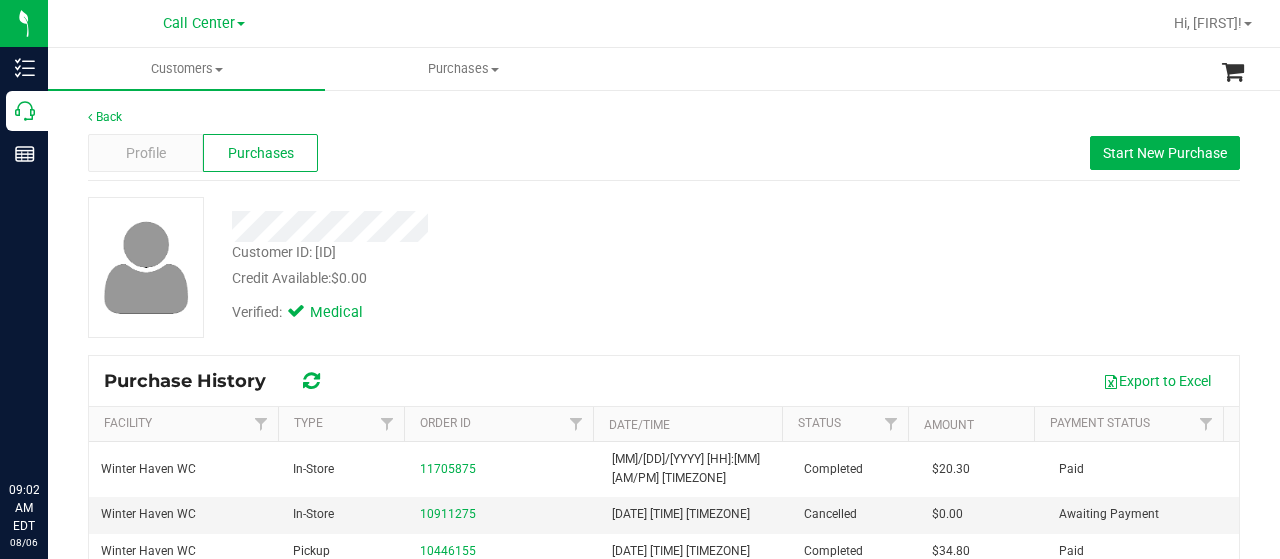 click 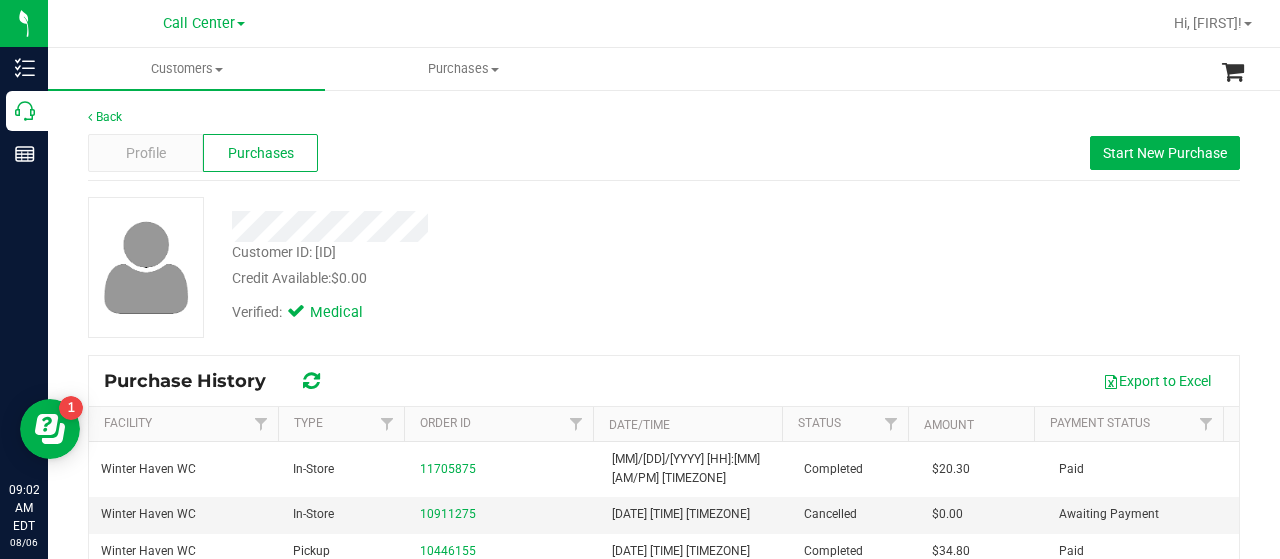 scroll, scrollTop: 0, scrollLeft: 0, axis: both 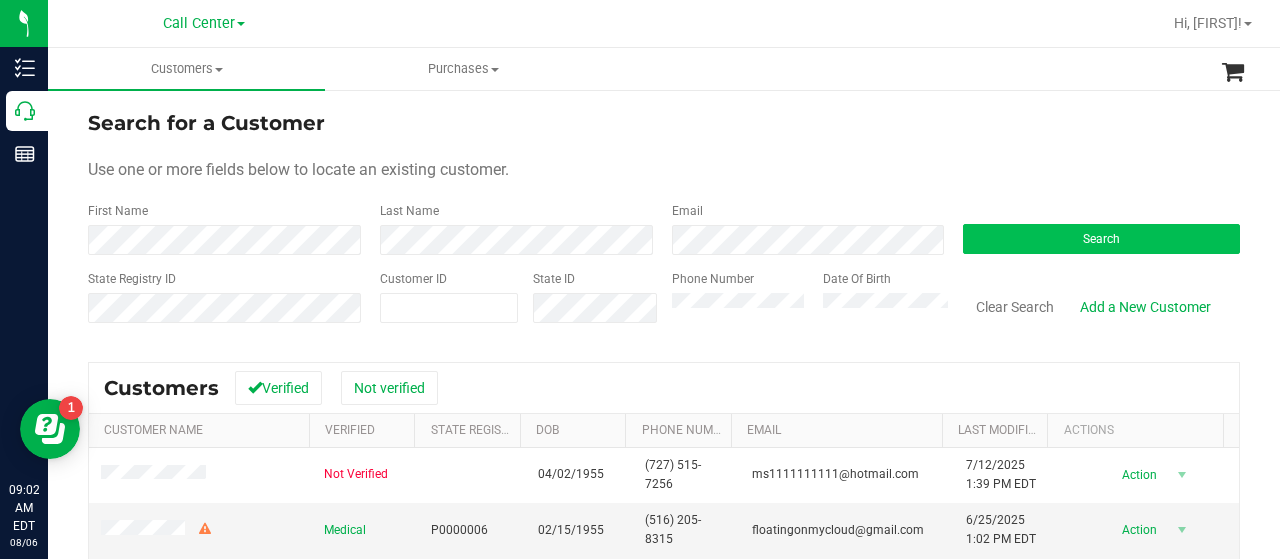 click on "Search" at bounding box center (1094, 228) 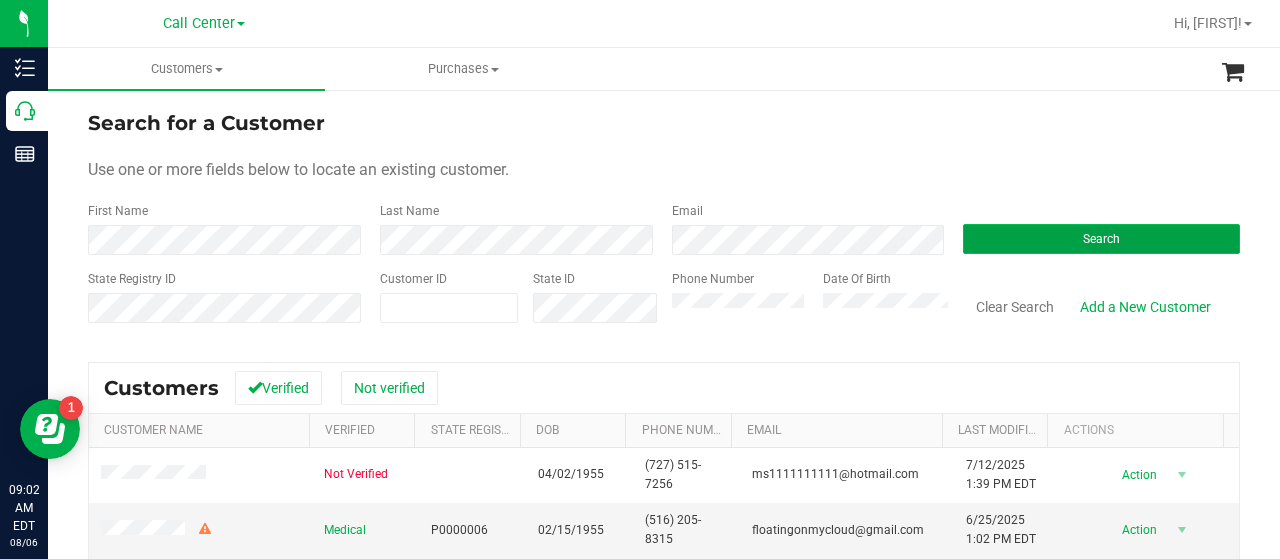 click on "Search" at bounding box center [1101, 239] 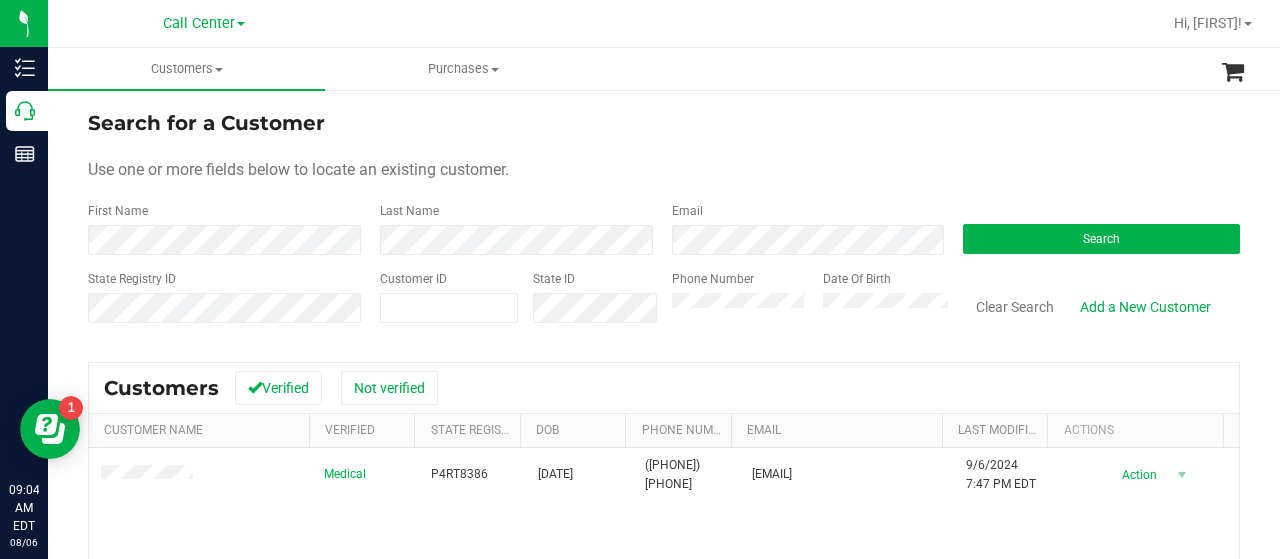 click on "State Registry ID
Customer ID
State ID
Phone Number
Date Of Birth
Clear Search
Add a New Customer" at bounding box center (664, 305) 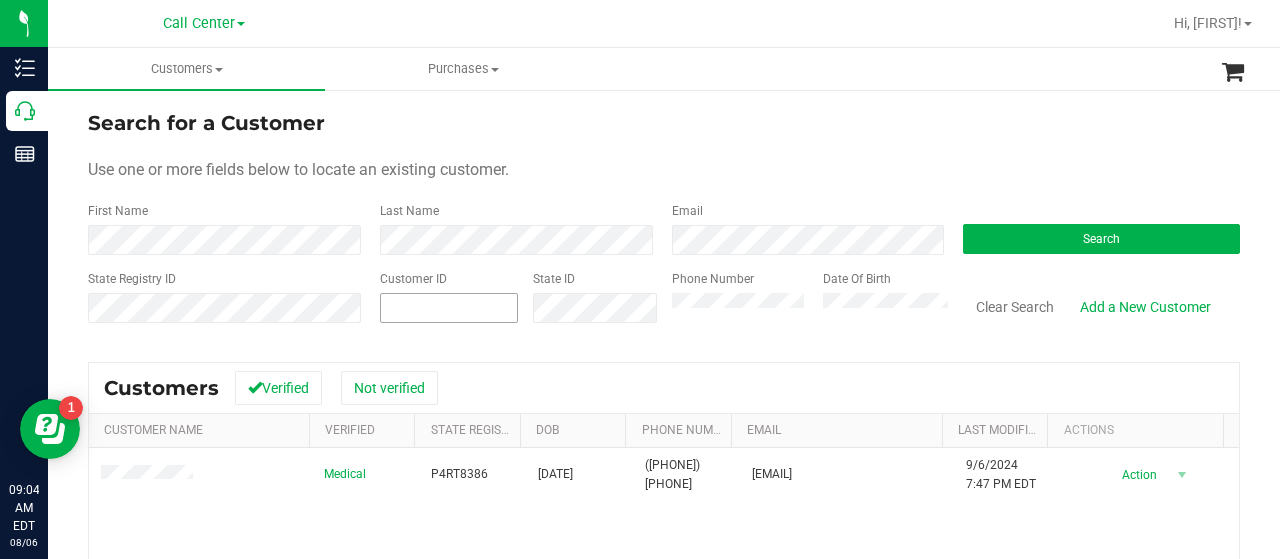 click at bounding box center (449, 308) 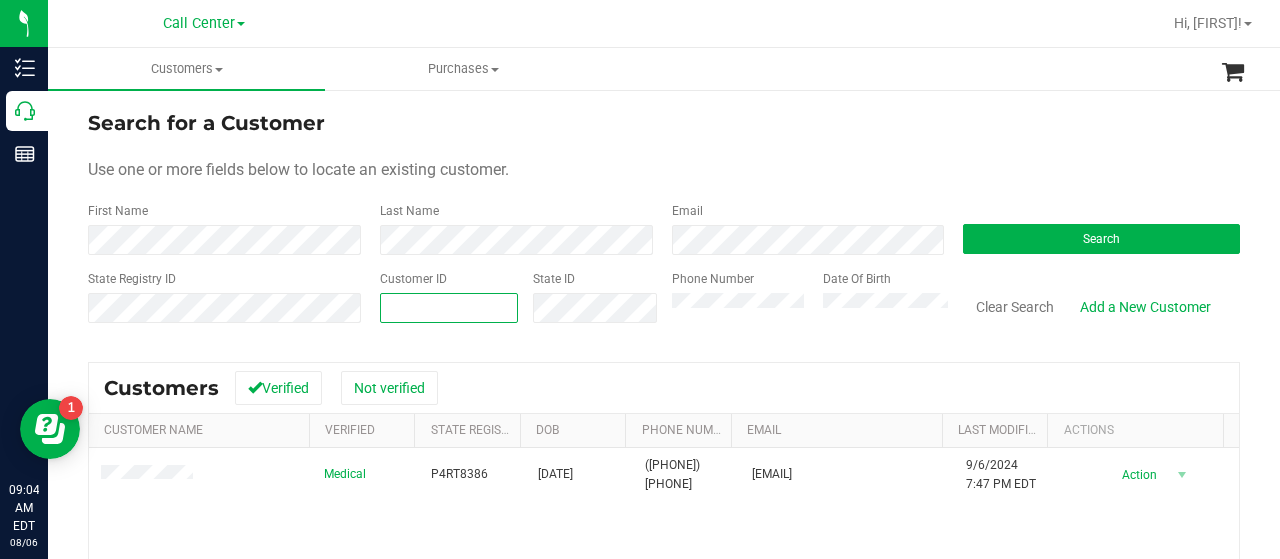 paste on "774795" 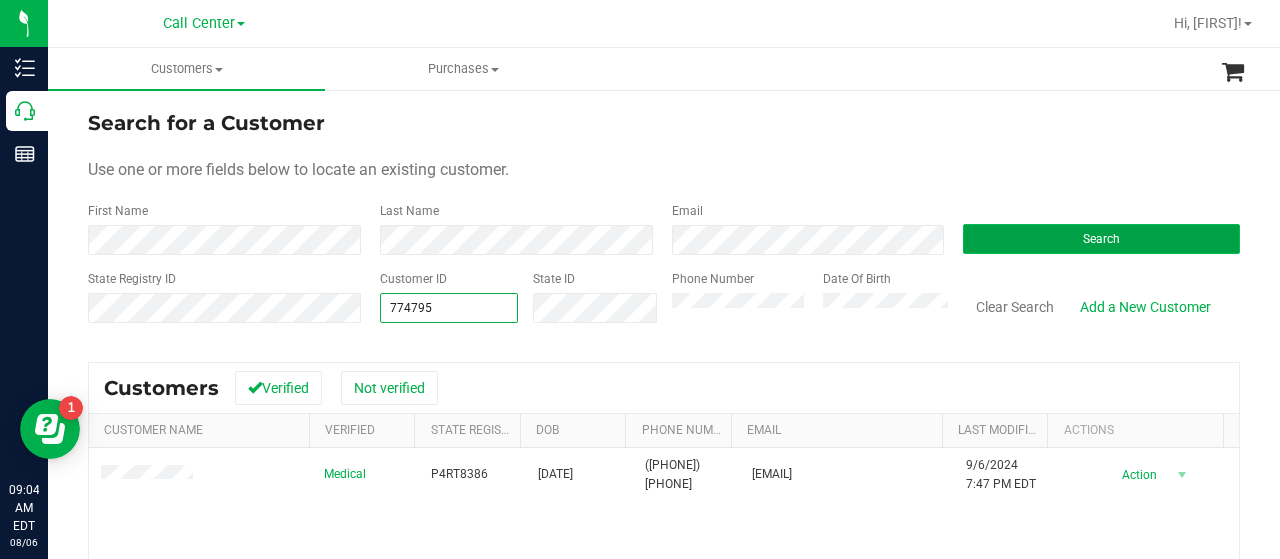 type on "774795" 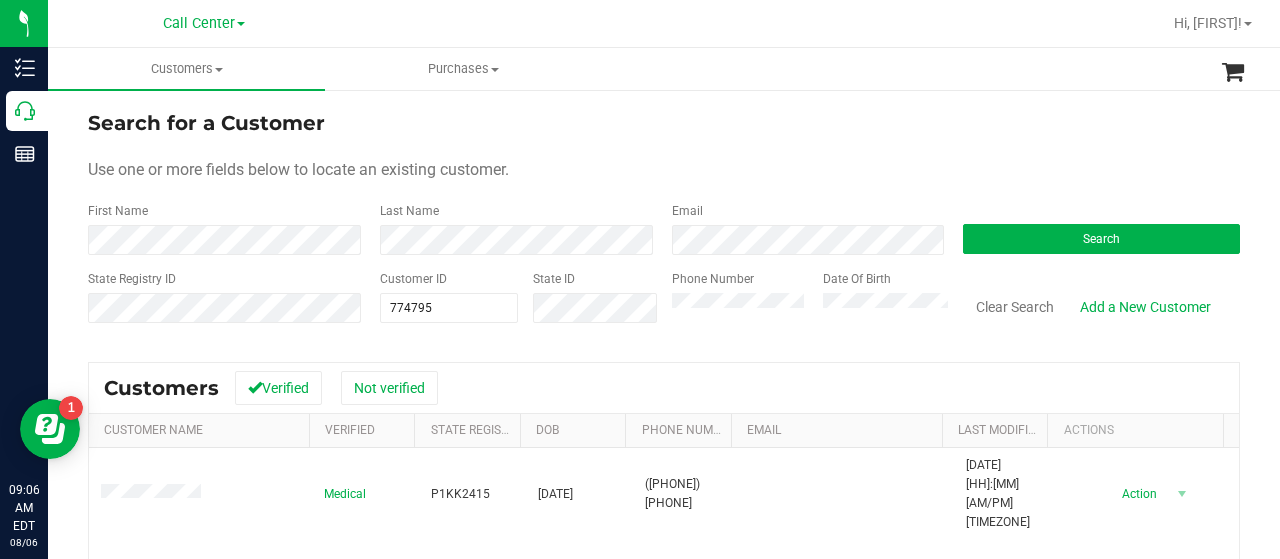 click on "Call Center Hi, [FIRST]!" at bounding box center (664, 24) 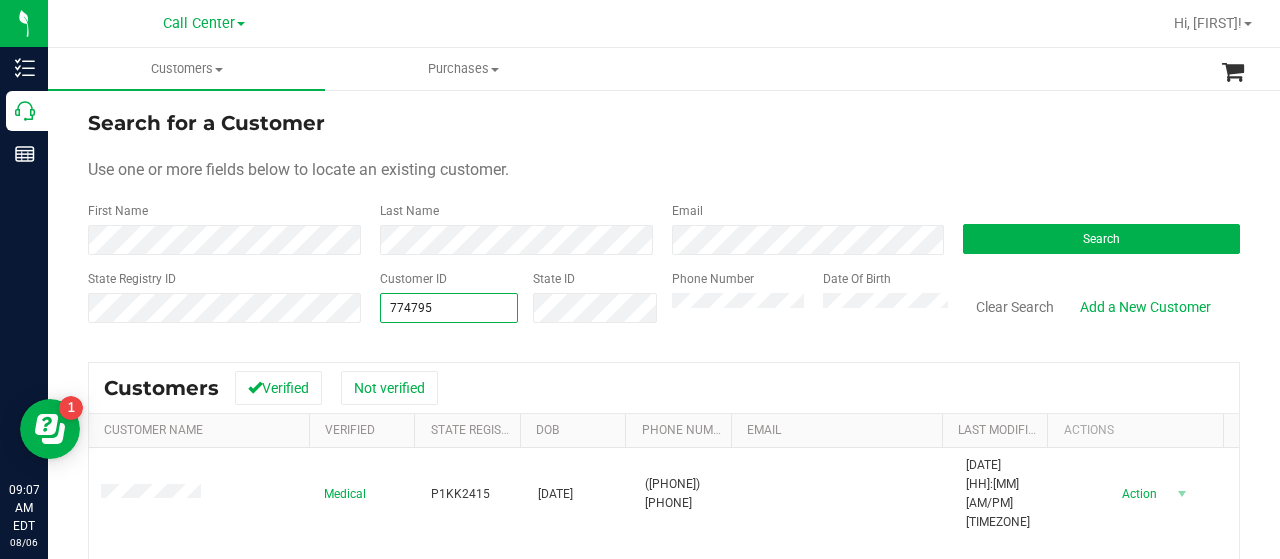 drag, startPoint x: 494, startPoint y: 303, endPoint x: 362, endPoint y: 302, distance: 132.00378 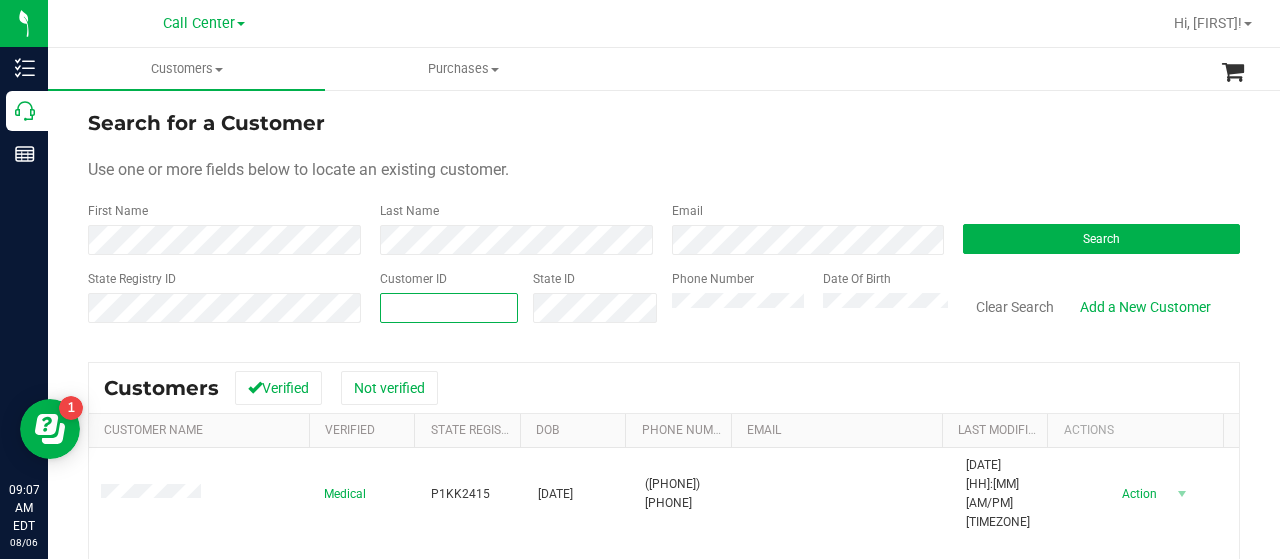 type 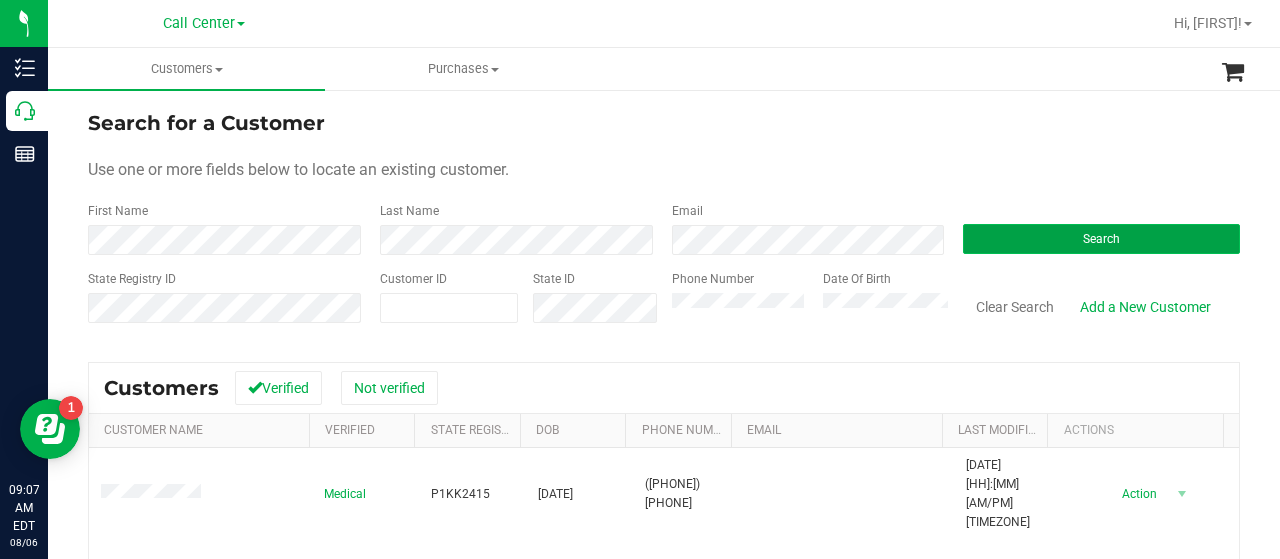 click on "Search" at bounding box center [1101, 239] 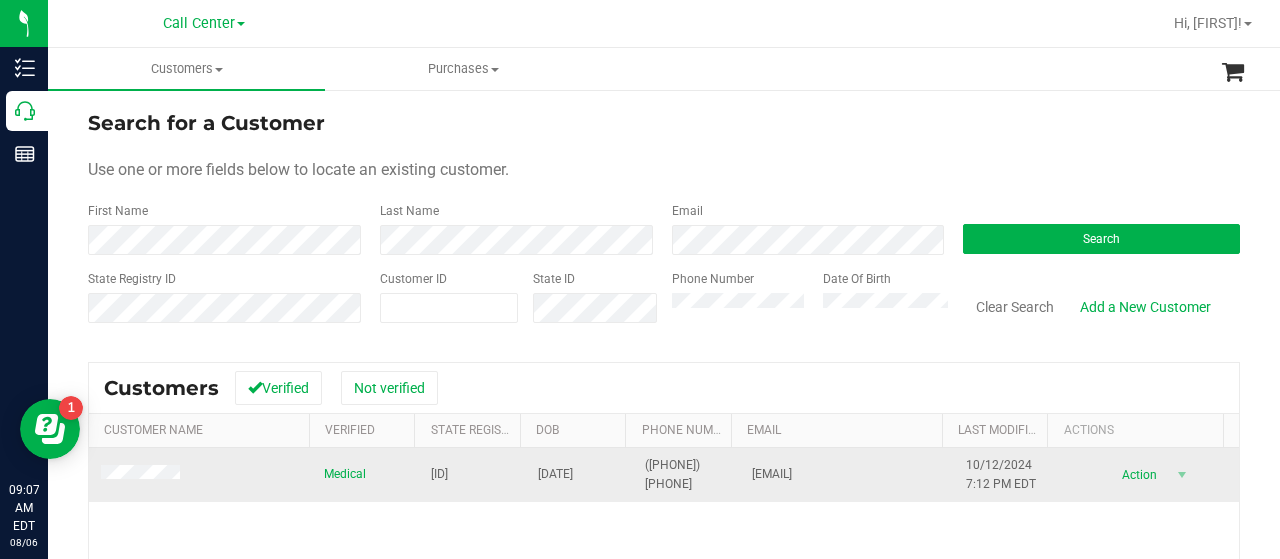drag, startPoint x: 413, startPoint y: 471, endPoint x: 492, endPoint y: 473, distance: 79.025314 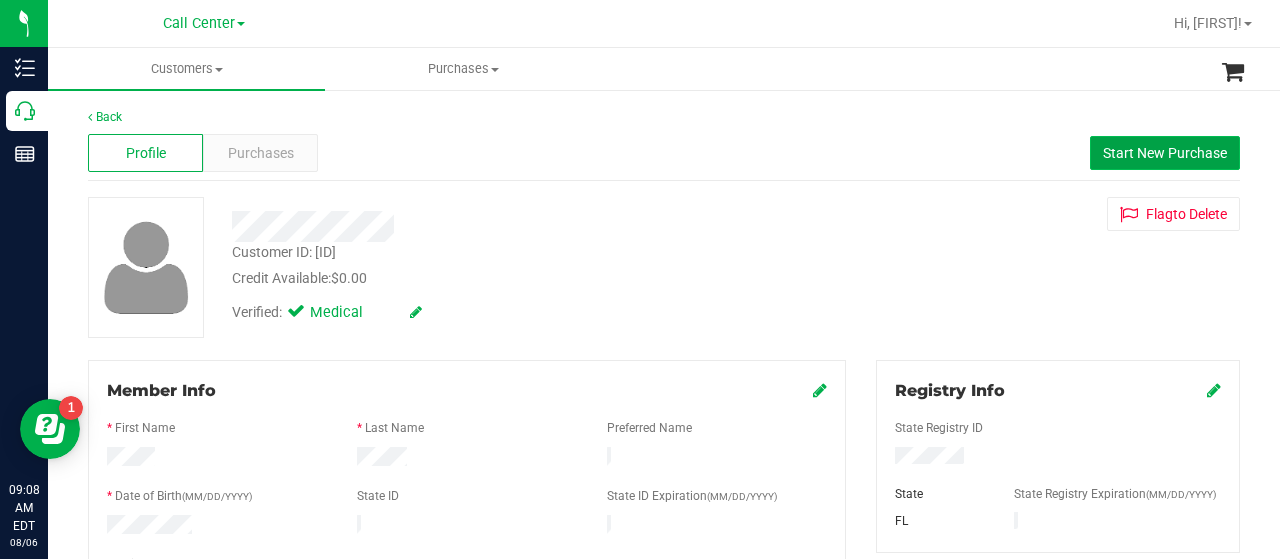 click on "Start New Purchase" at bounding box center (1165, 153) 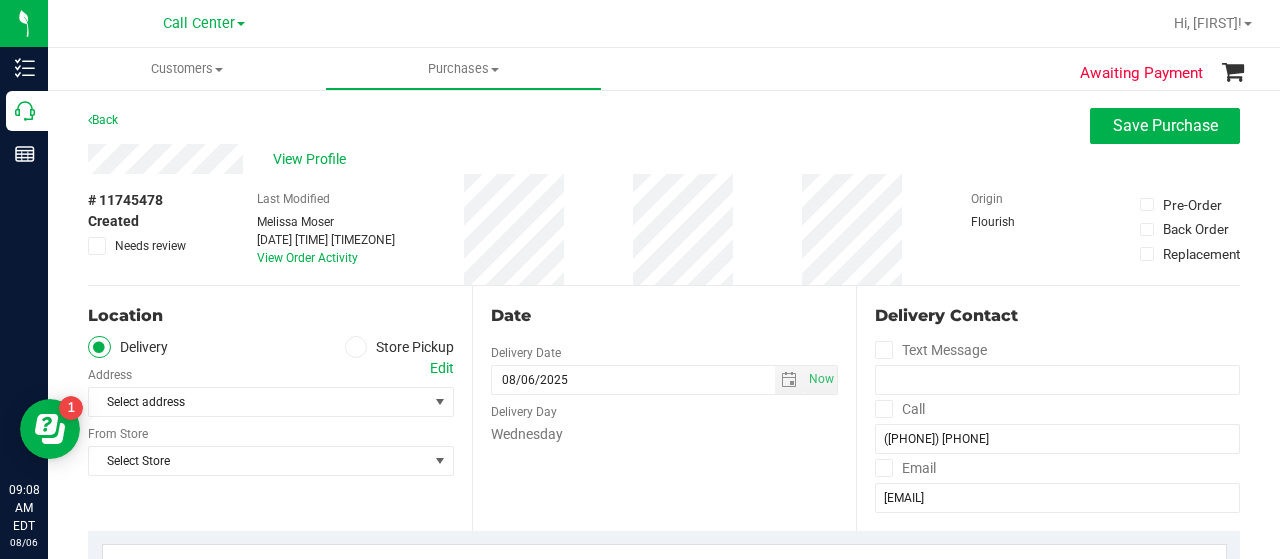 click at bounding box center (356, 347) 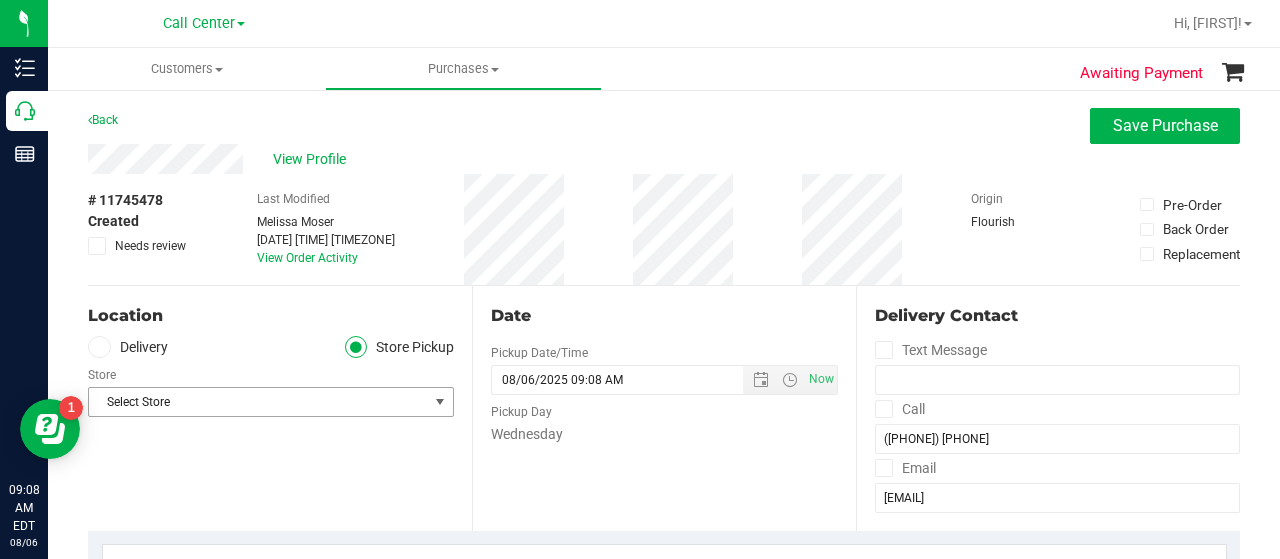click on "Select Store" at bounding box center [258, 402] 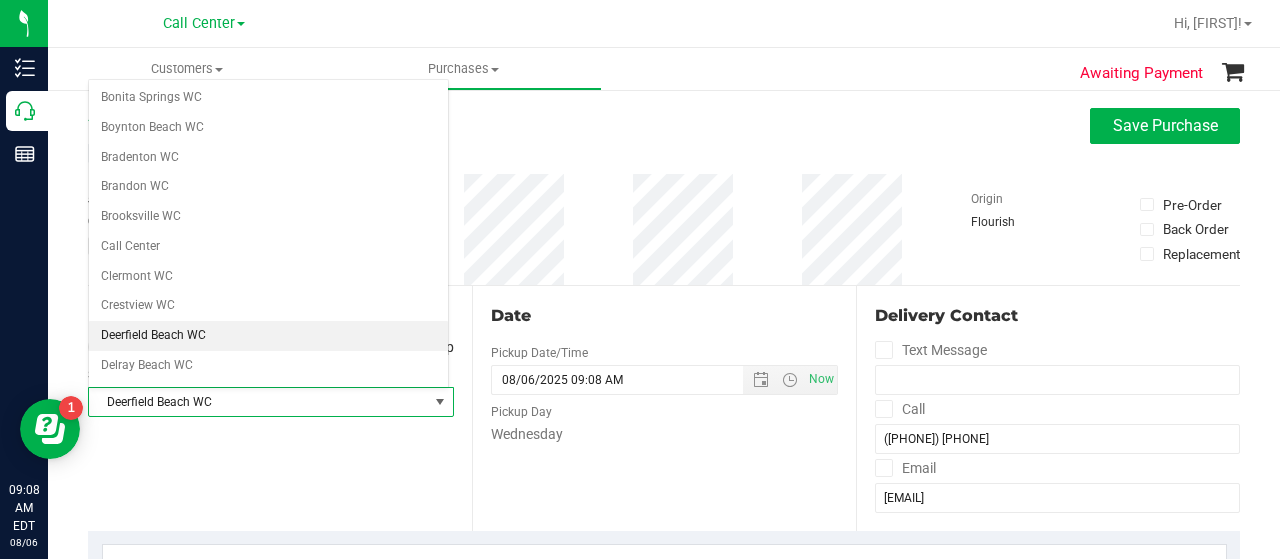 click on "Deerfield Beach WC" at bounding box center (268, 336) 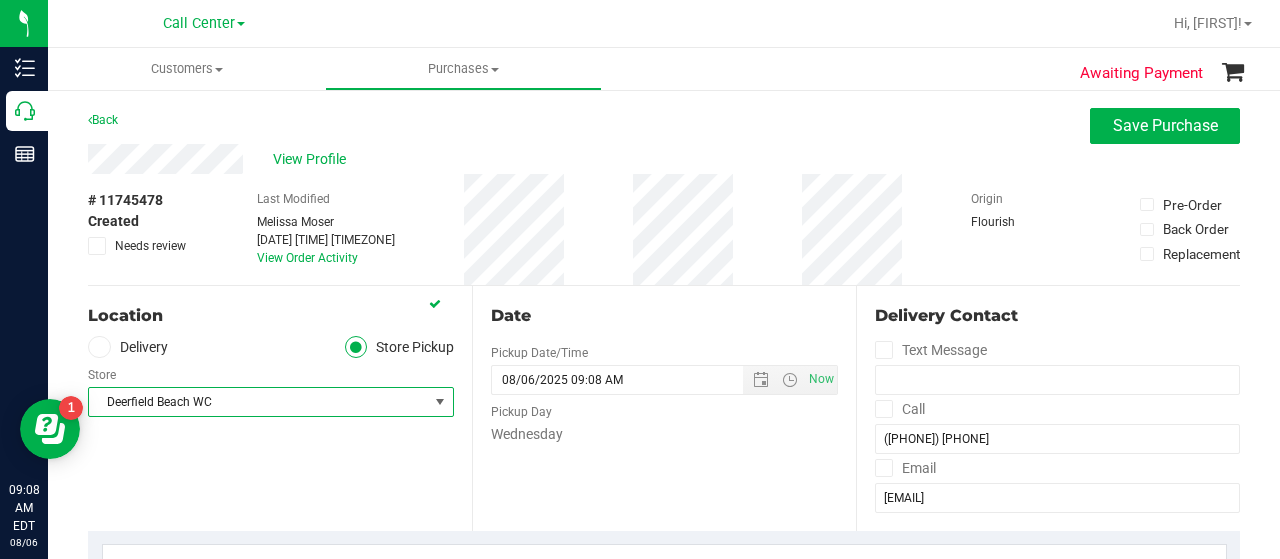 click on "Location
Delivery
Store Pickup
Store
Deerfield Beach WC Select Store Bonita Springs WC Boynton Beach WC Bradenton WC Brandon WC Brooksville WC Call Center Clermont WC Crestview WC Deerfield Beach WC Delray Beach WC Deltona WC Ft Walton Beach WC Ft. Lauderdale WC Ft. Myers WC Gainesville WC Jax Atlantic WC JAX DC REP Jax WC Key West WC Lakeland WC Largo WC Lehigh Acres DC REP Merritt Island WC Miami 72nd WC Miami Beach WC Miami Dadeland WC Miramar DC REP New Port Richey WC North Palm Beach WC North Port WC Ocala WC Orange Park WC Orlando Colonial WC Orlando DC REP Orlando WC Oviedo WC Palm Bay WC Palm Coast WC Panama City WC Pensacola WC Tampa WC" at bounding box center [280, 408] 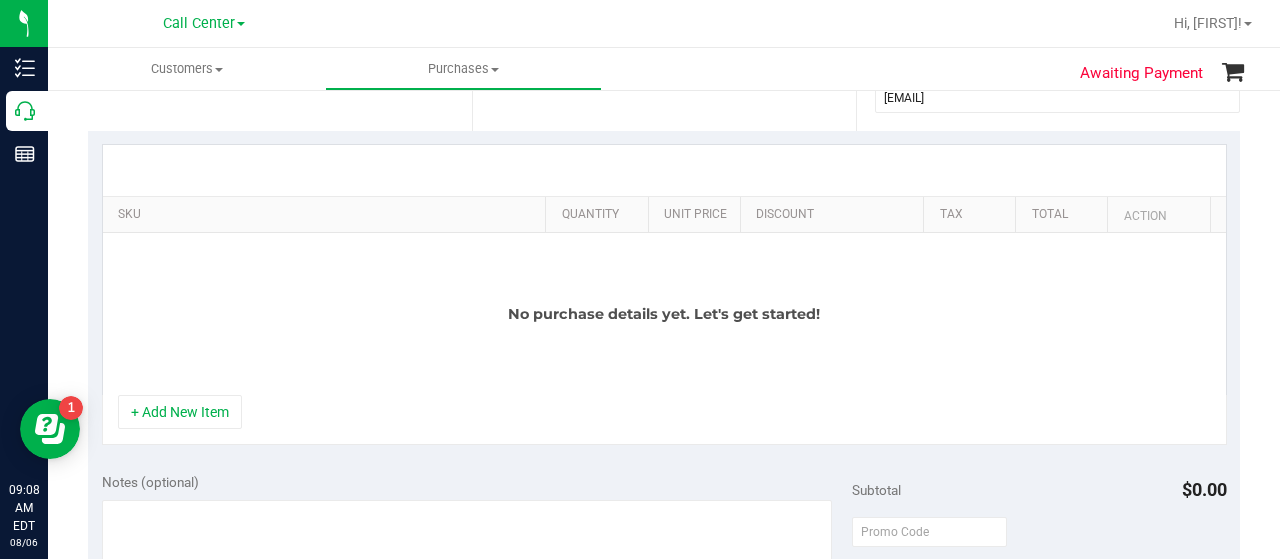 scroll, scrollTop: 700, scrollLeft: 0, axis: vertical 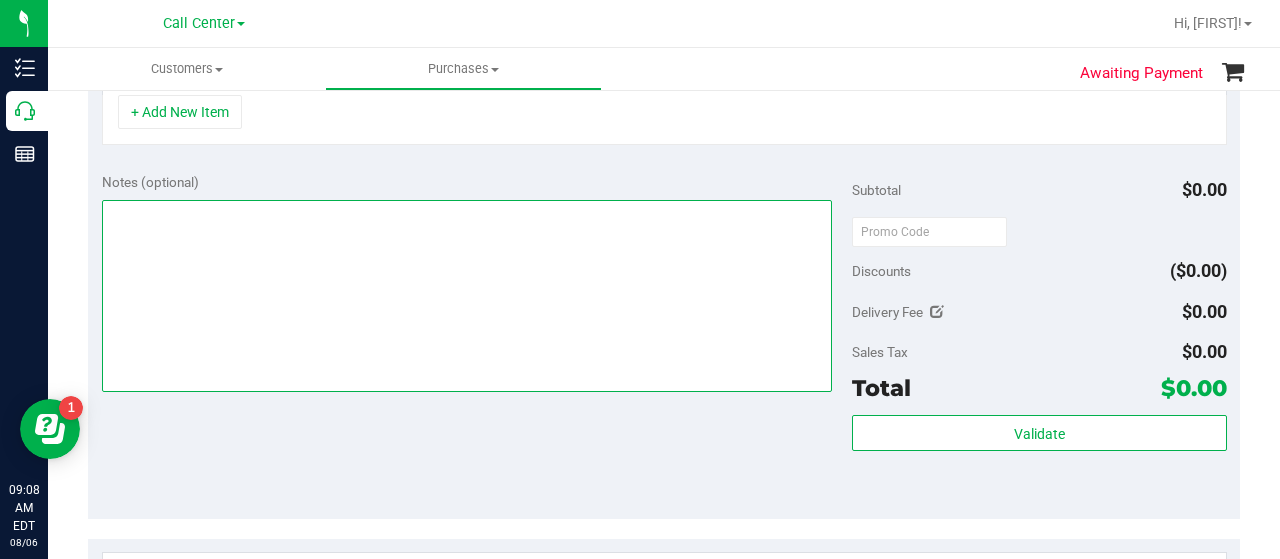 click at bounding box center (467, 296) 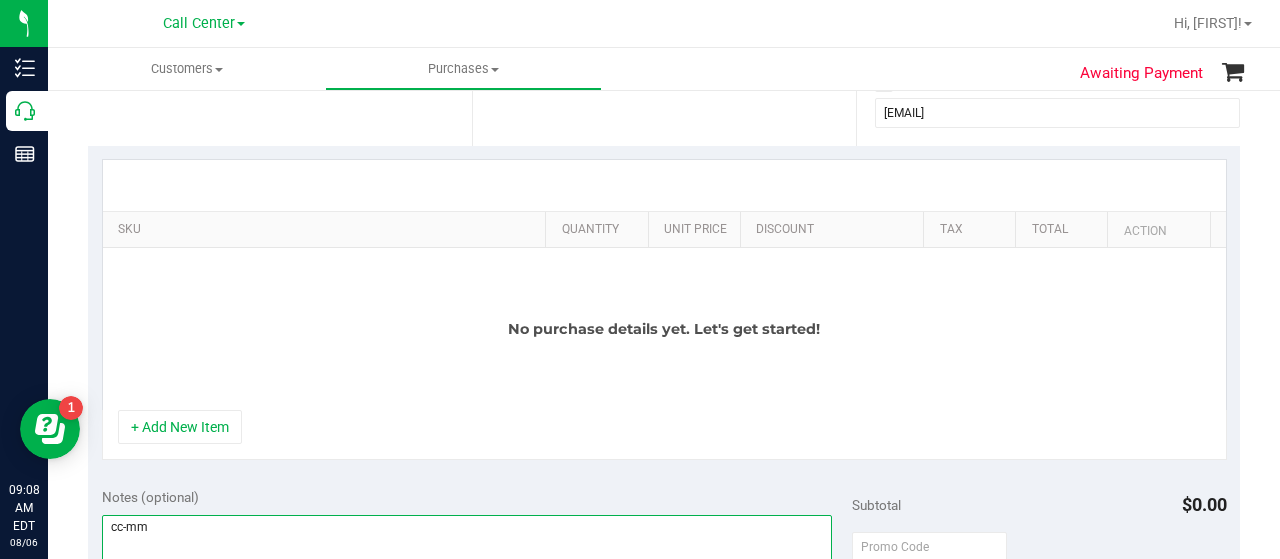 scroll, scrollTop: 500, scrollLeft: 0, axis: vertical 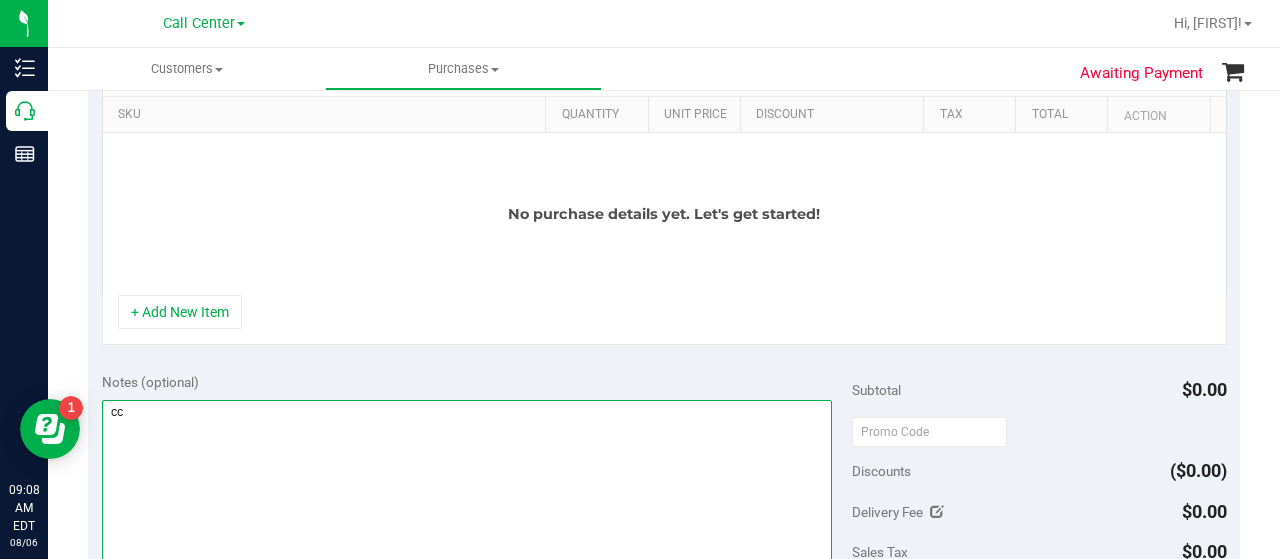 type on "c" 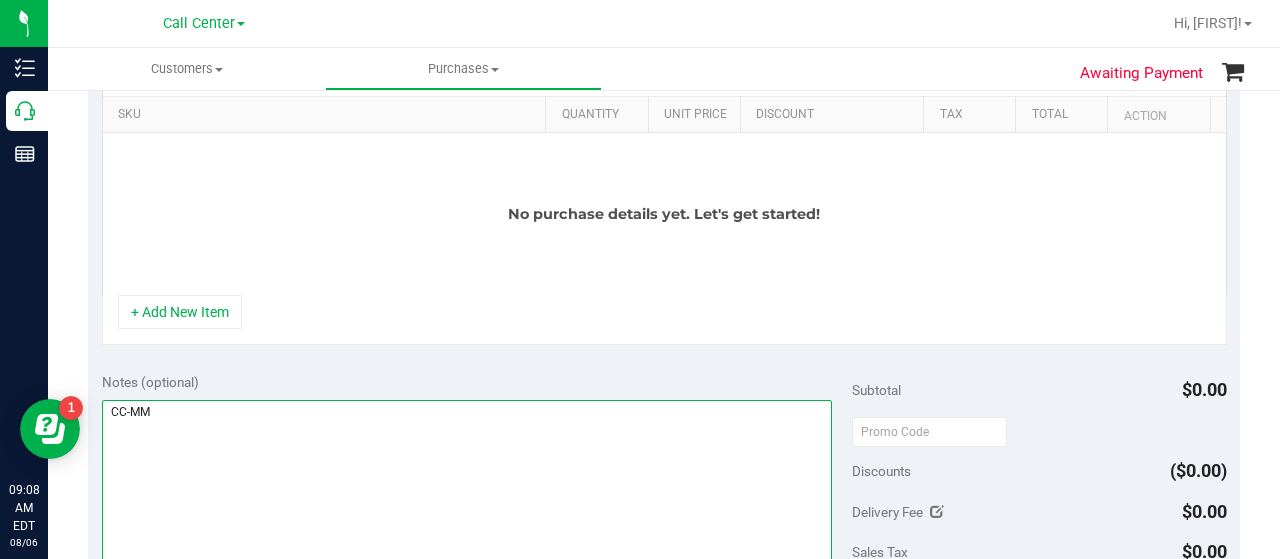 type on "CC-MM" 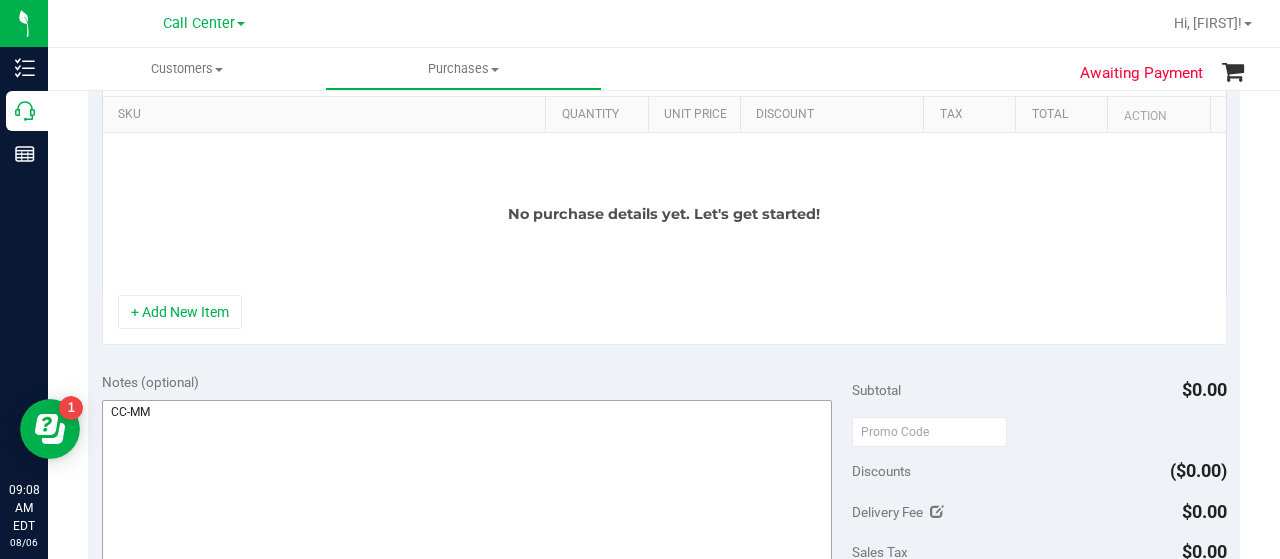 click on "+ Add New Item" at bounding box center [180, 312] 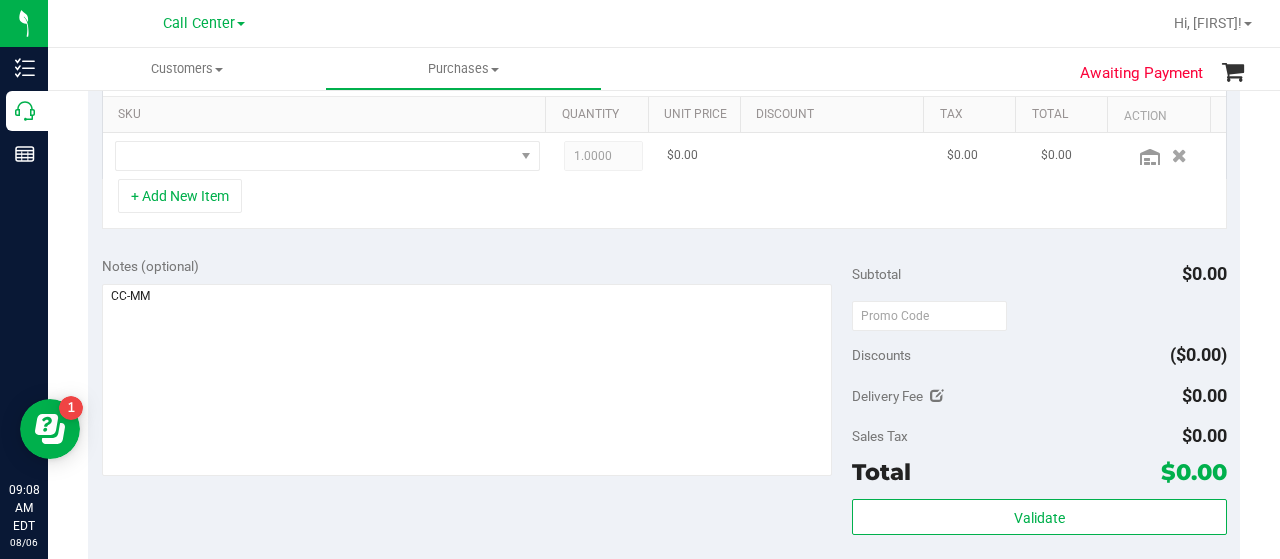 click at bounding box center [327, 156] 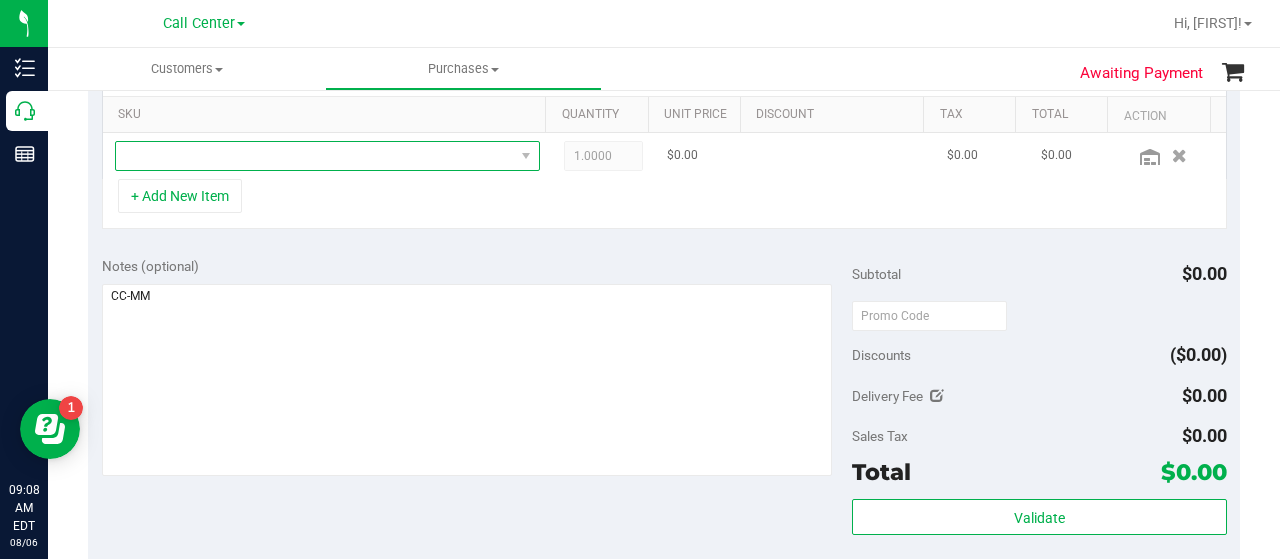 click at bounding box center [315, 156] 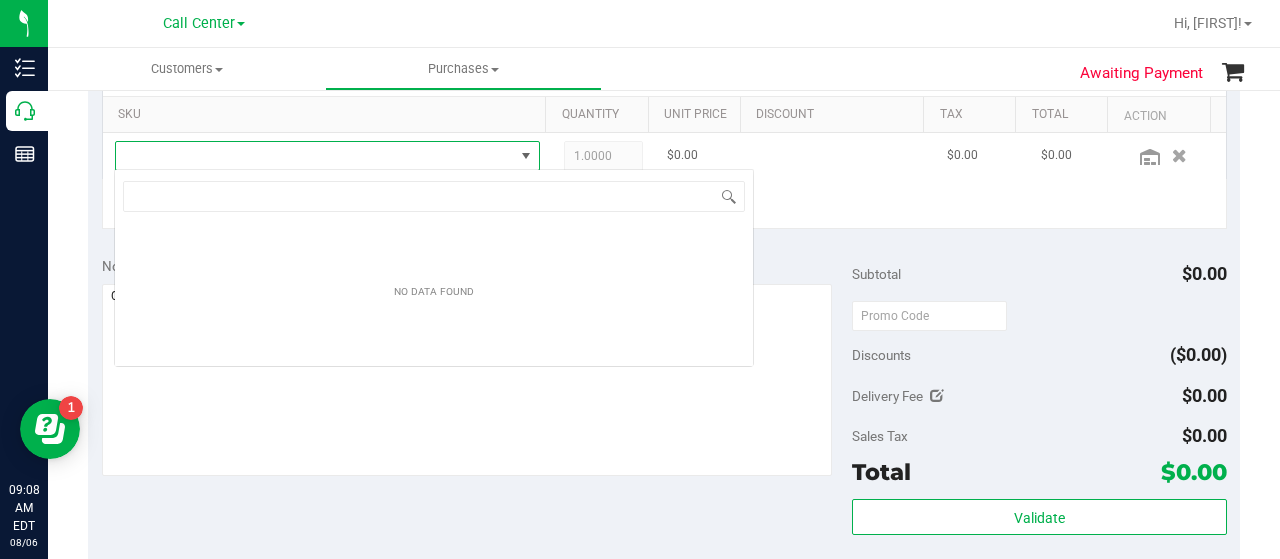 scroll, scrollTop: 99970, scrollLeft: 99586, axis: both 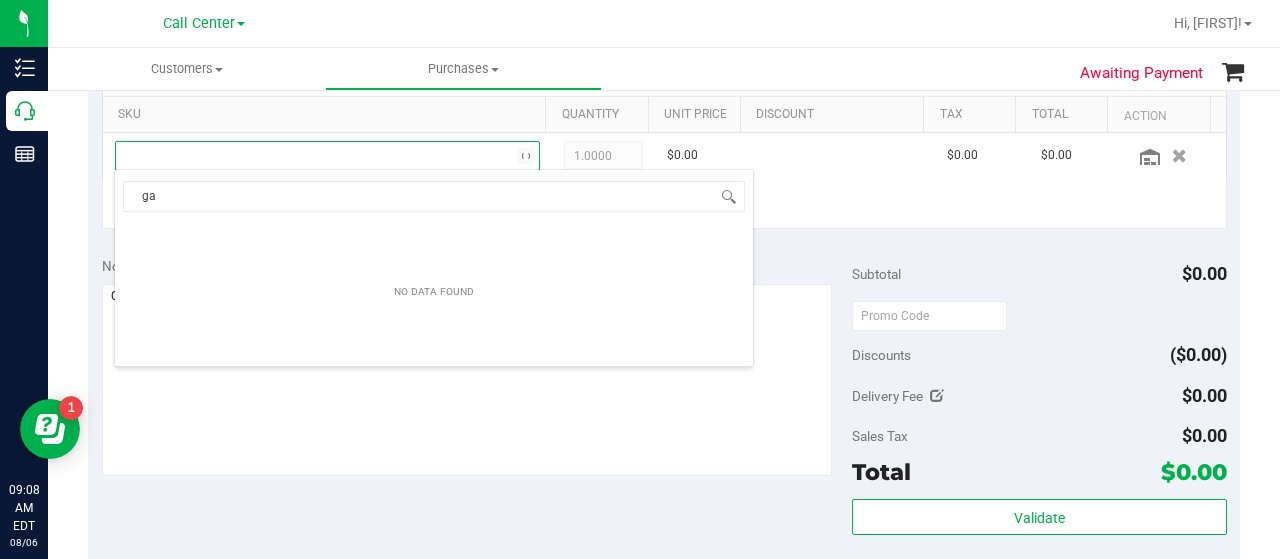type on "g" 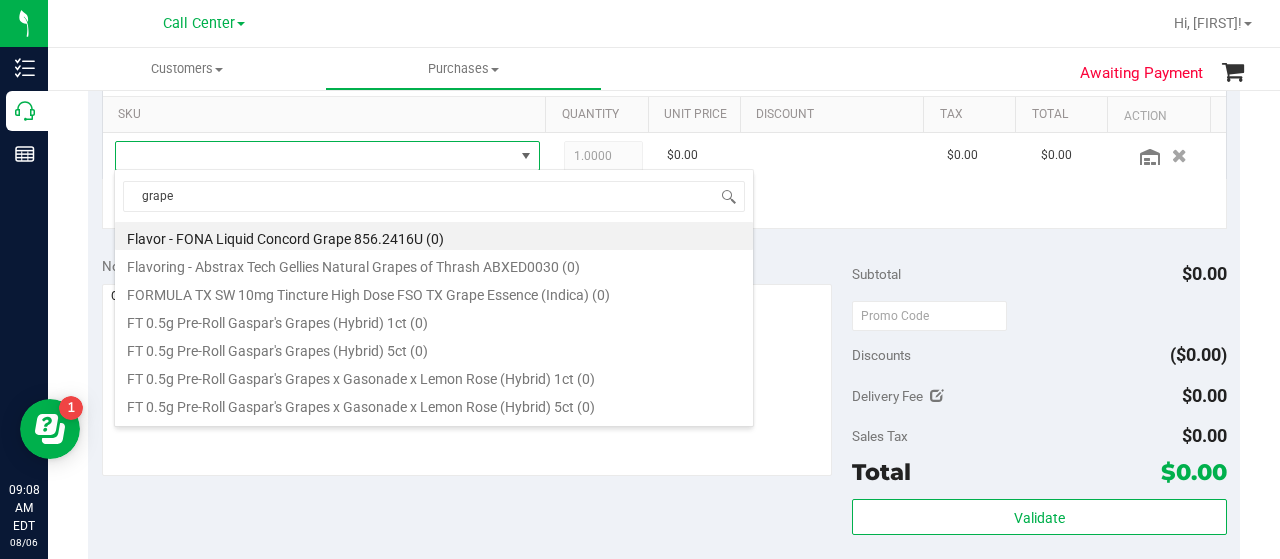 type on "grape" 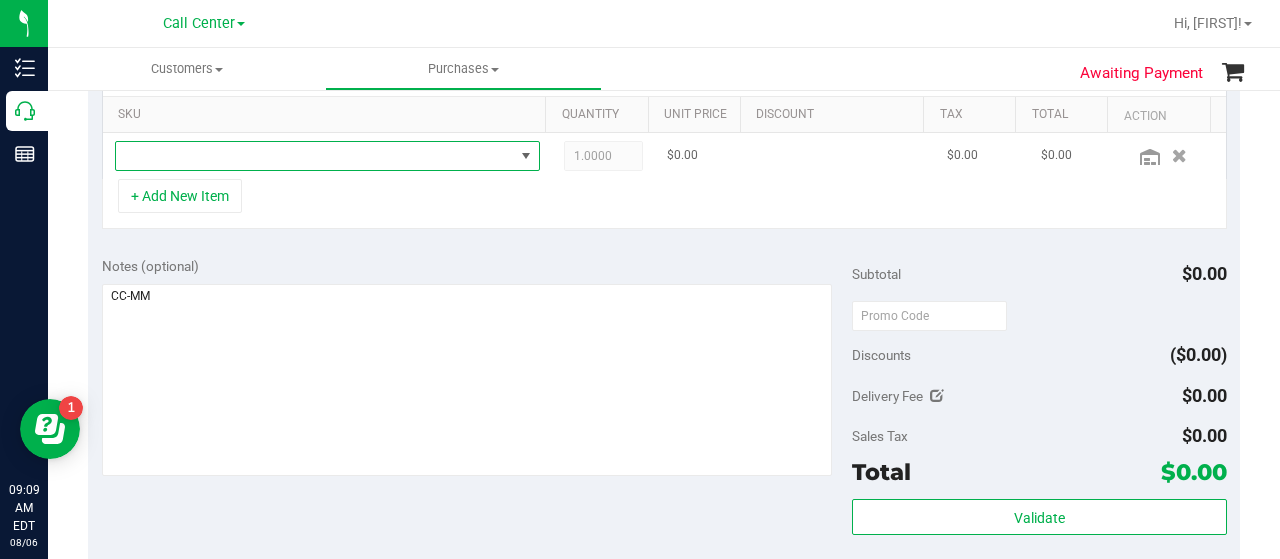 click at bounding box center (315, 156) 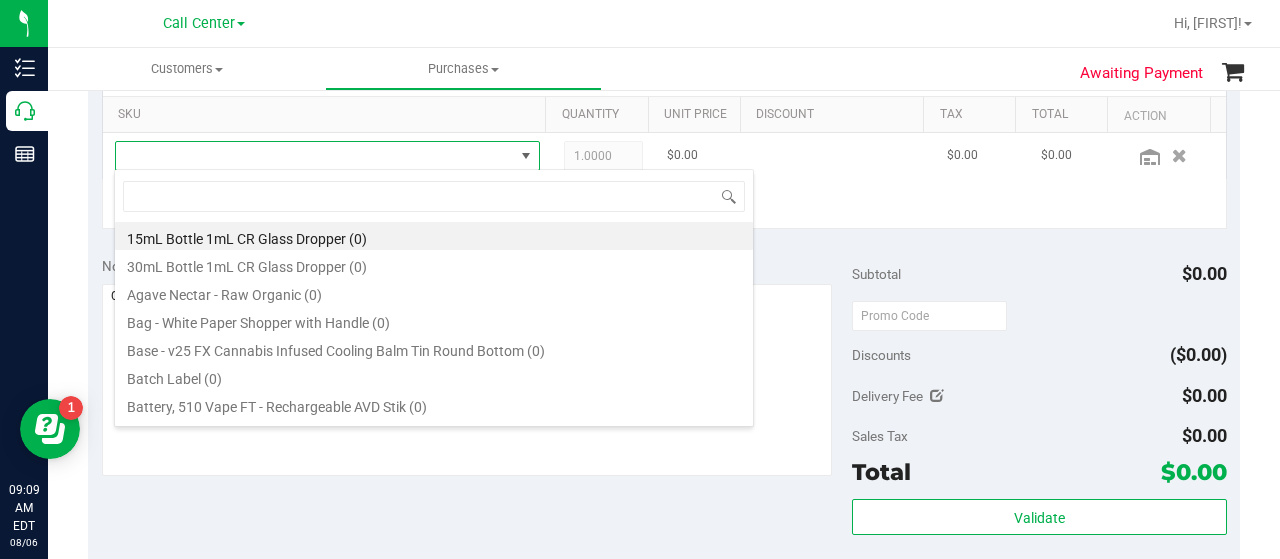 scroll, scrollTop: 99970, scrollLeft: 99586, axis: both 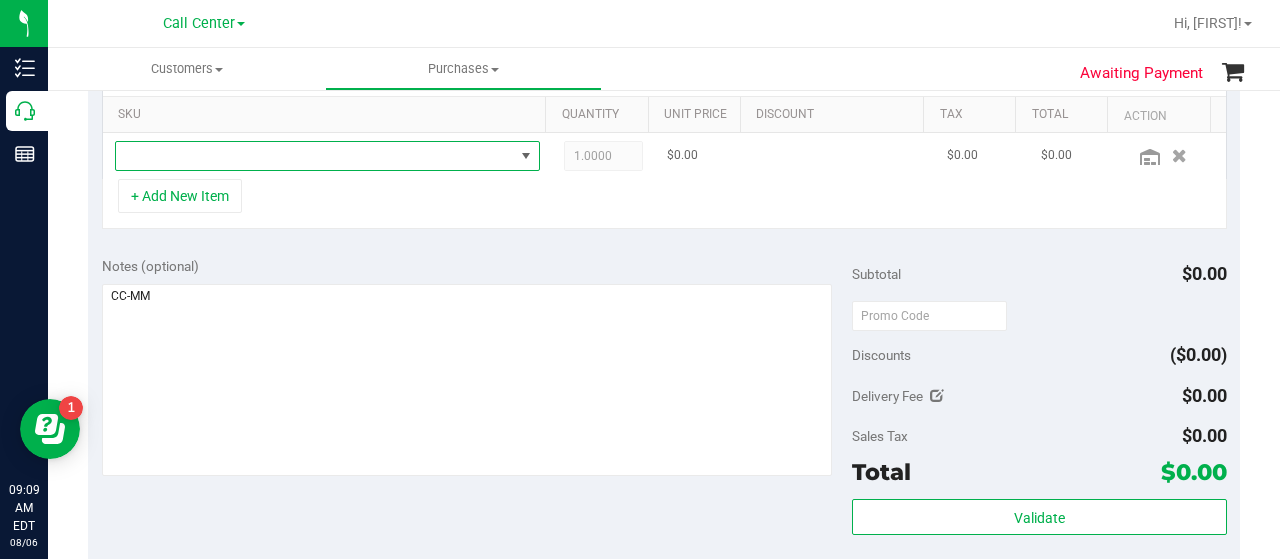 click at bounding box center (315, 156) 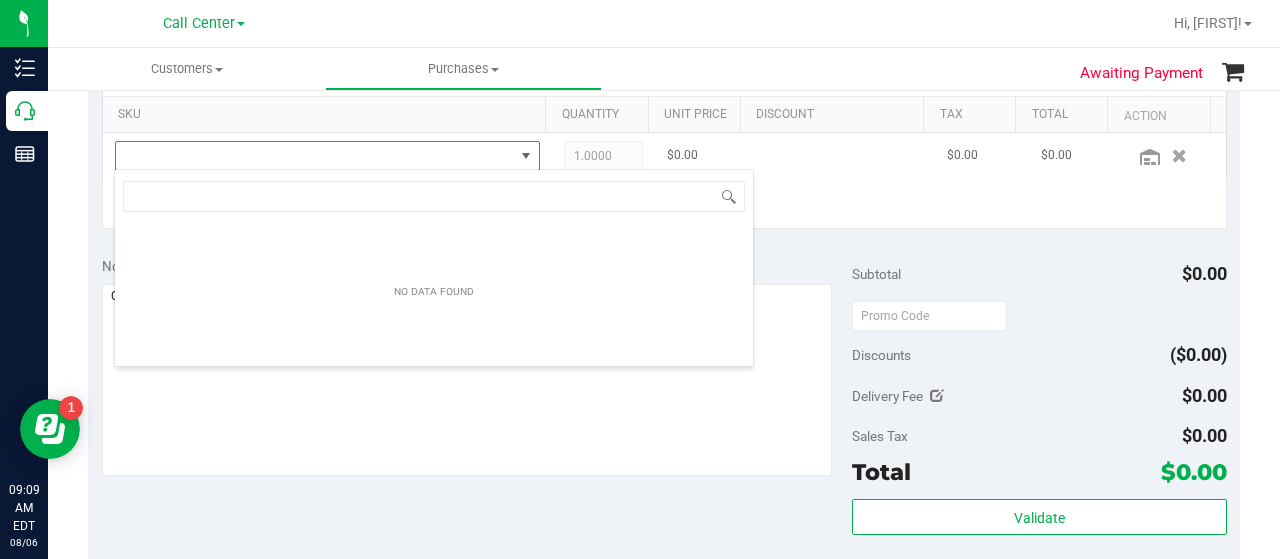 scroll, scrollTop: 99970, scrollLeft: 99586, axis: both 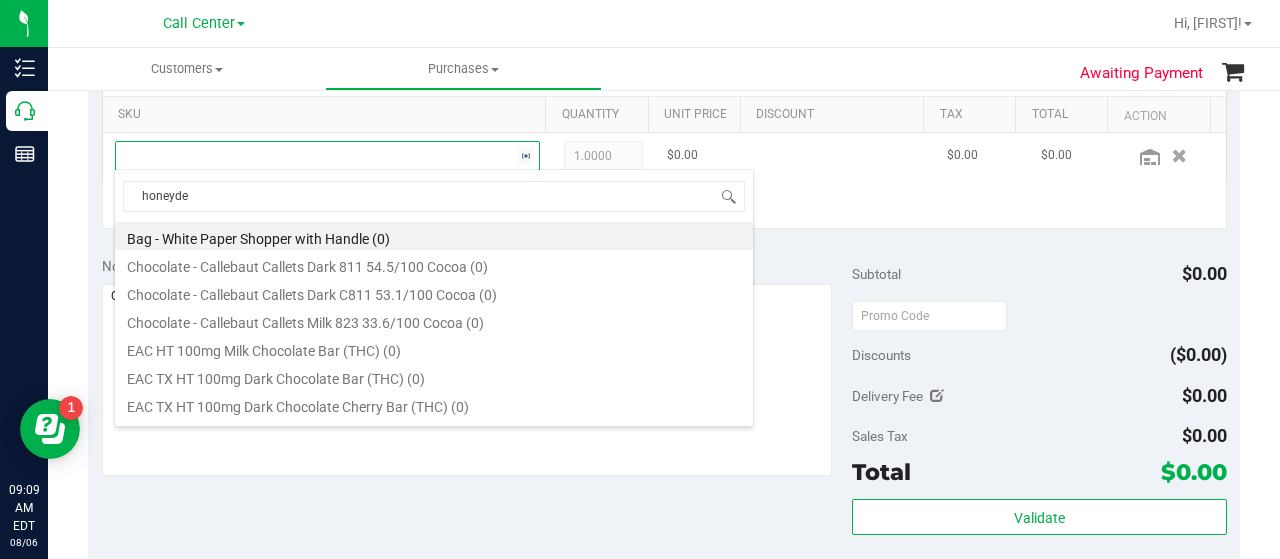 type on "honeydew" 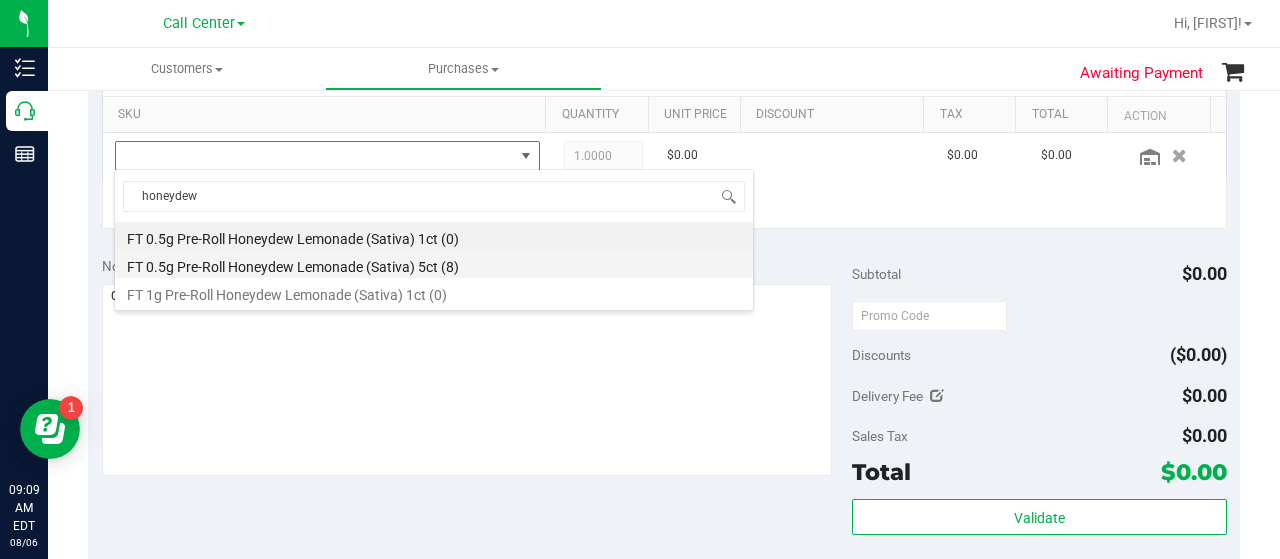 click on "FT 0.5g Pre-Roll Honeydew Lemonade (Sativa) 5ct (8)" at bounding box center [434, 264] 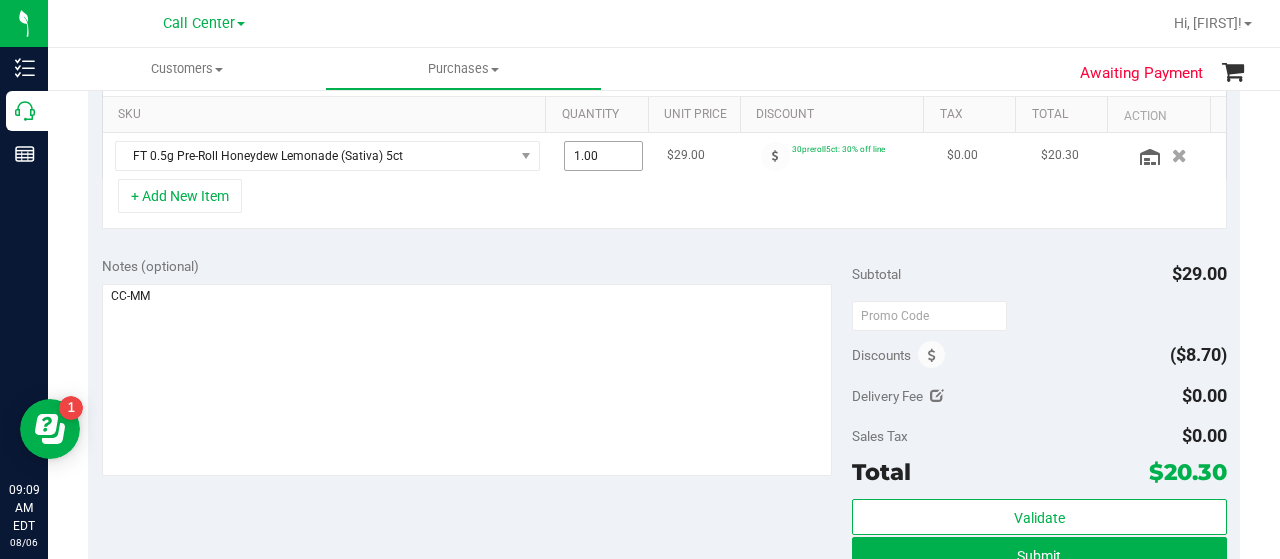 click on "1.00 1" at bounding box center [604, 156] 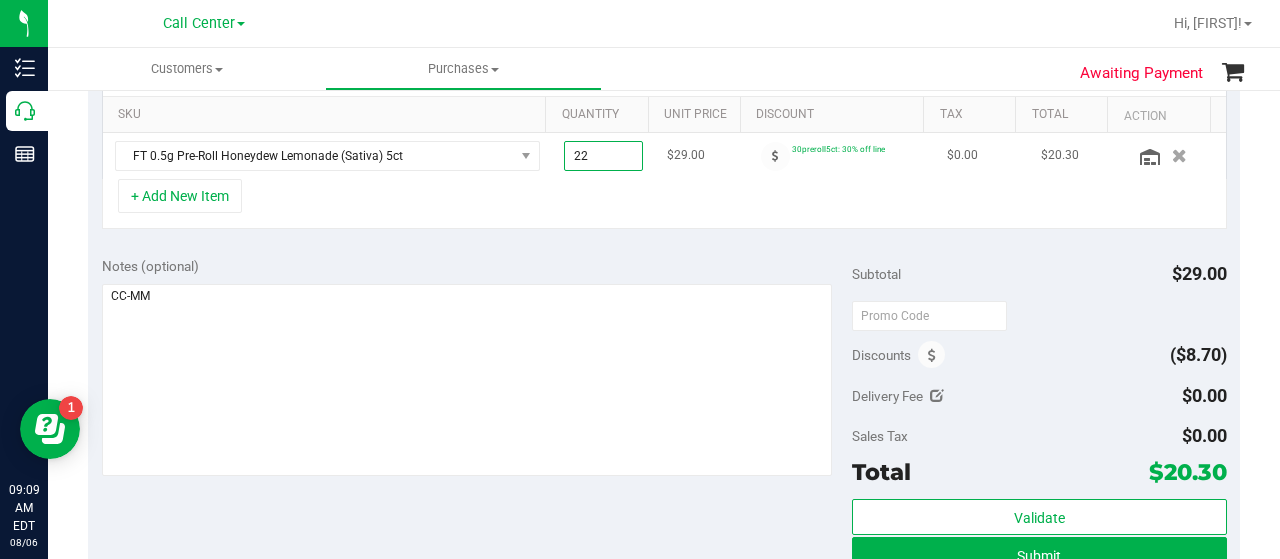 type on "2" 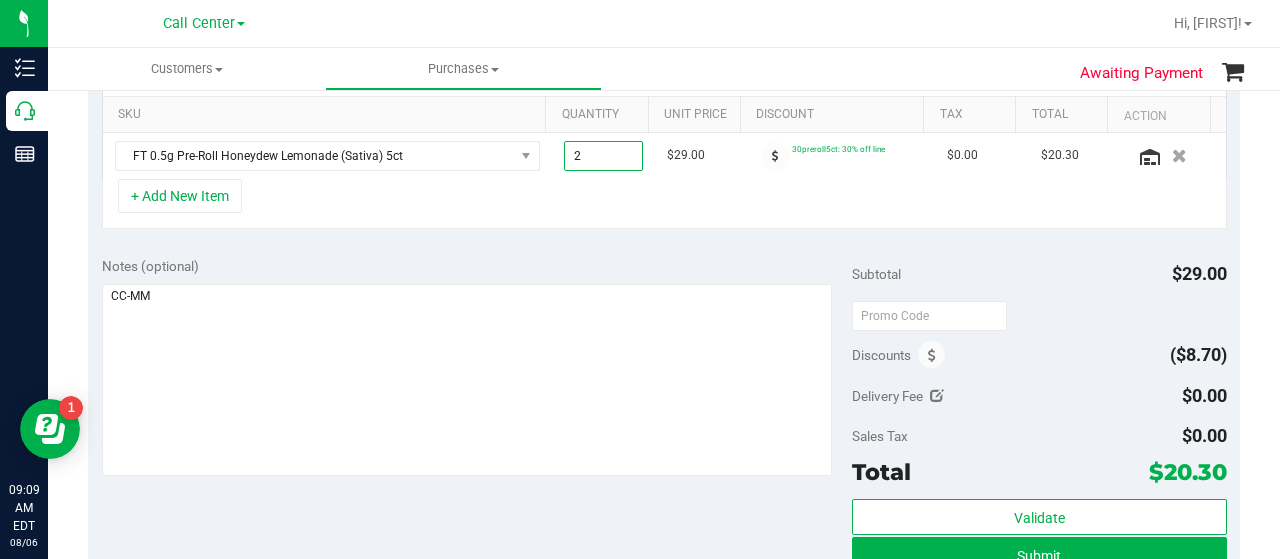 type on "2.00" 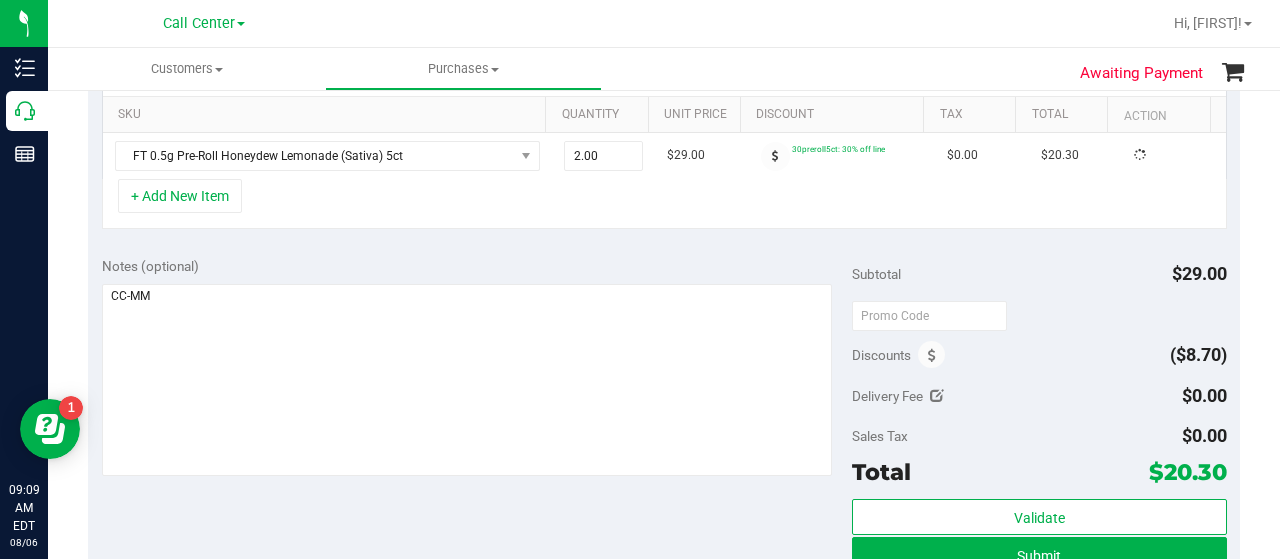 click on "Notes (optional)" at bounding box center (477, 266) 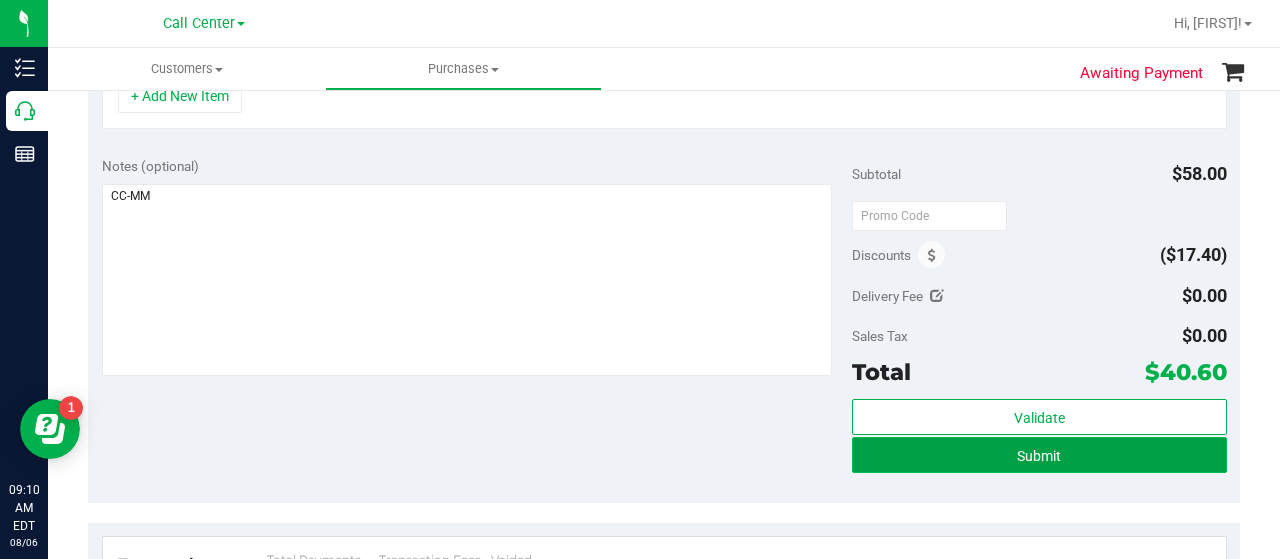 click on "Submit" at bounding box center (1039, 455) 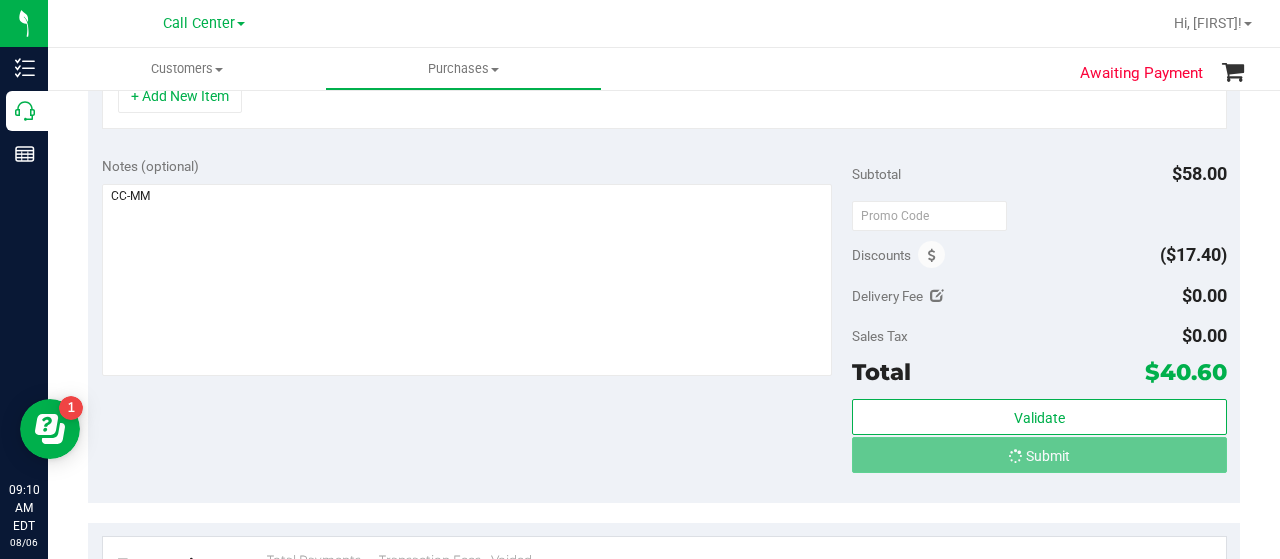 scroll, scrollTop: 568, scrollLeft: 0, axis: vertical 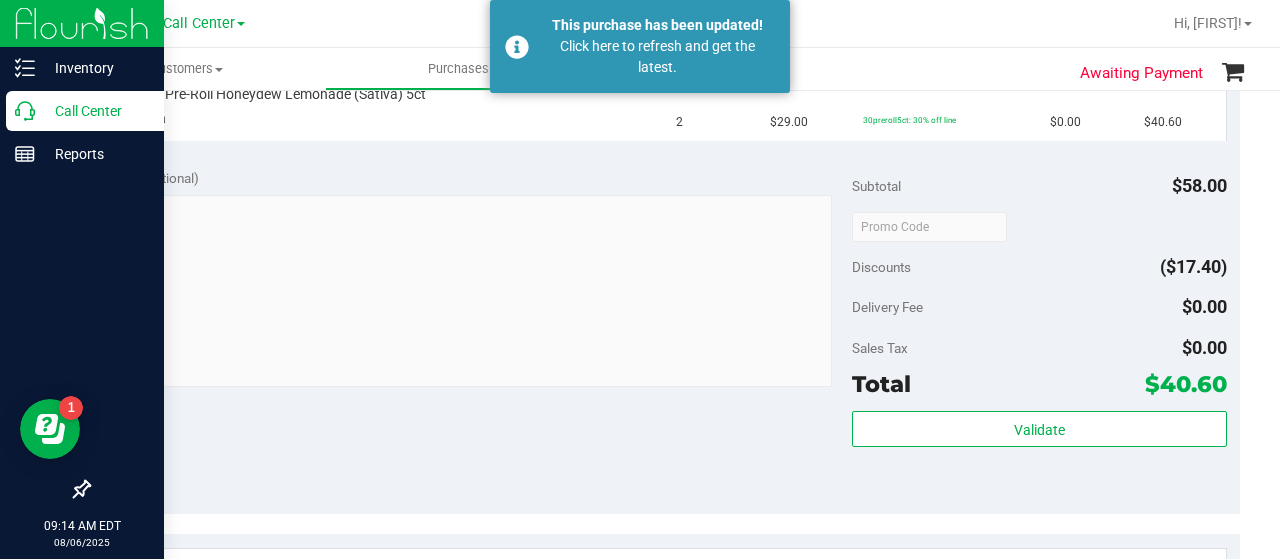 click on "Call Center" at bounding box center [85, 111] 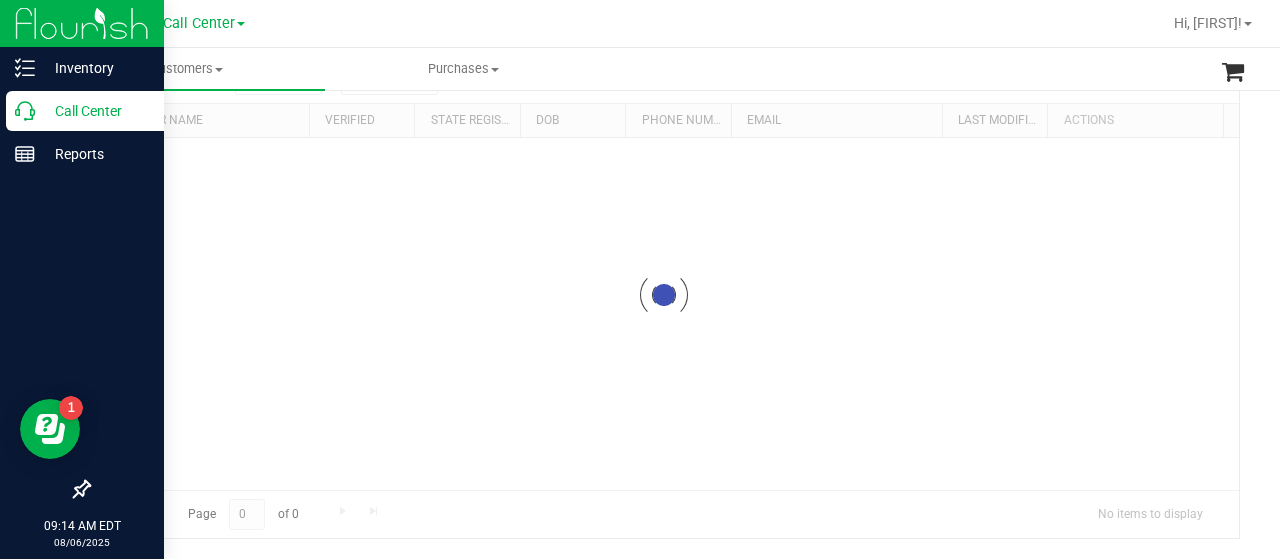 scroll, scrollTop: 0, scrollLeft: 0, axis: both 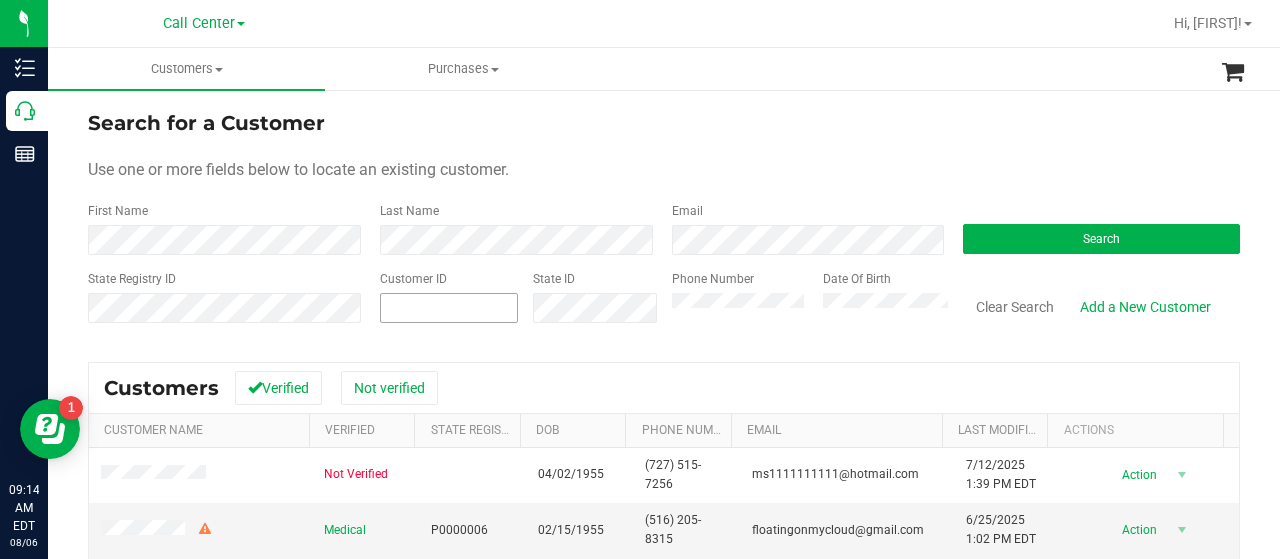click at bounding box center (449, 308) 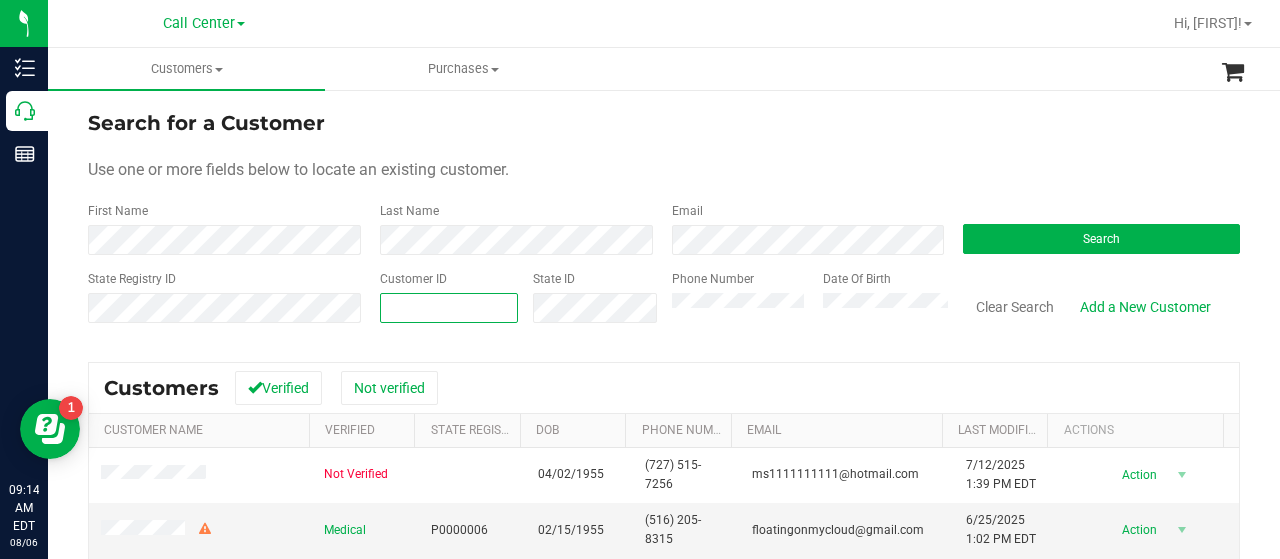 paste on "524145" 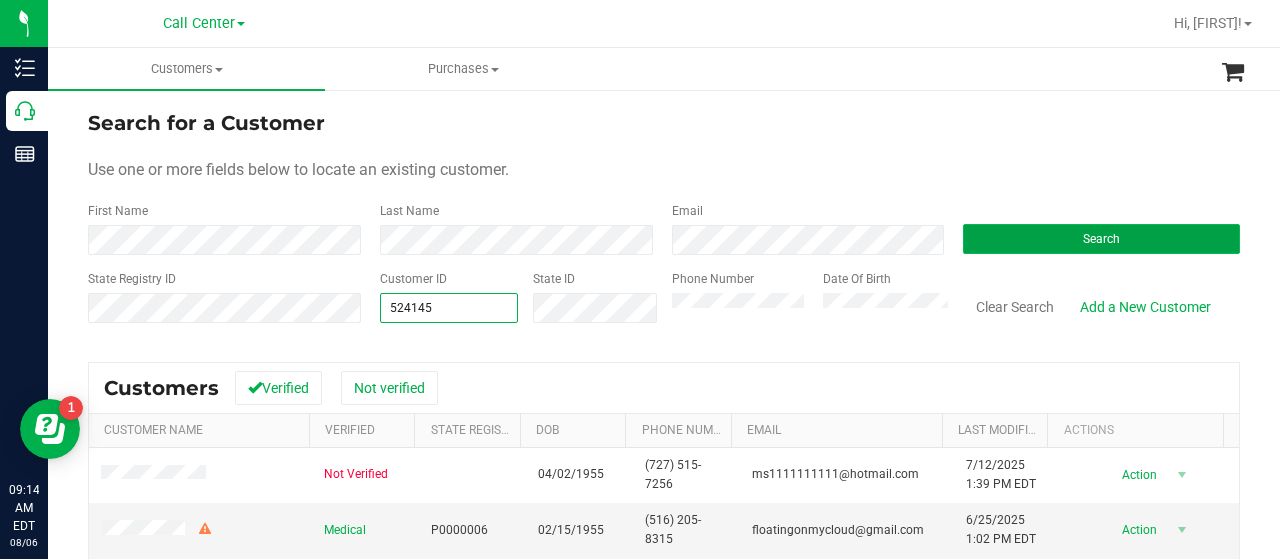 type on "524145" 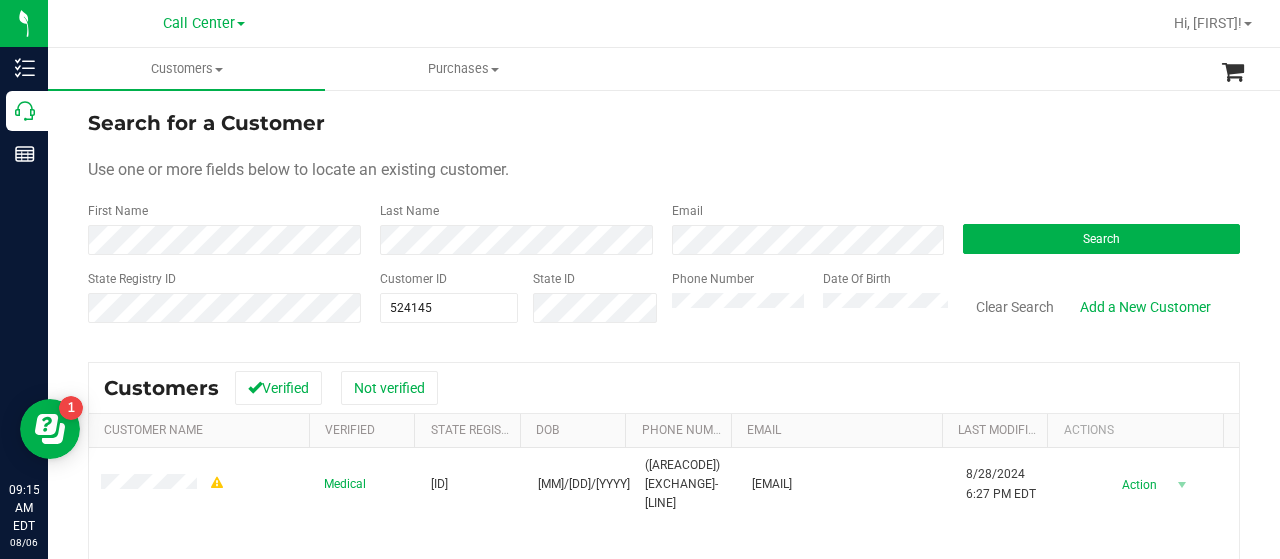 click on "Search for a Customer
First Name
Last Name
Email
Search
State Registry ID
Customer ID
[NUMBER] [NUMBER]
State ID
Phone Number
Date Of Birth" at bounding box center (664, 224) 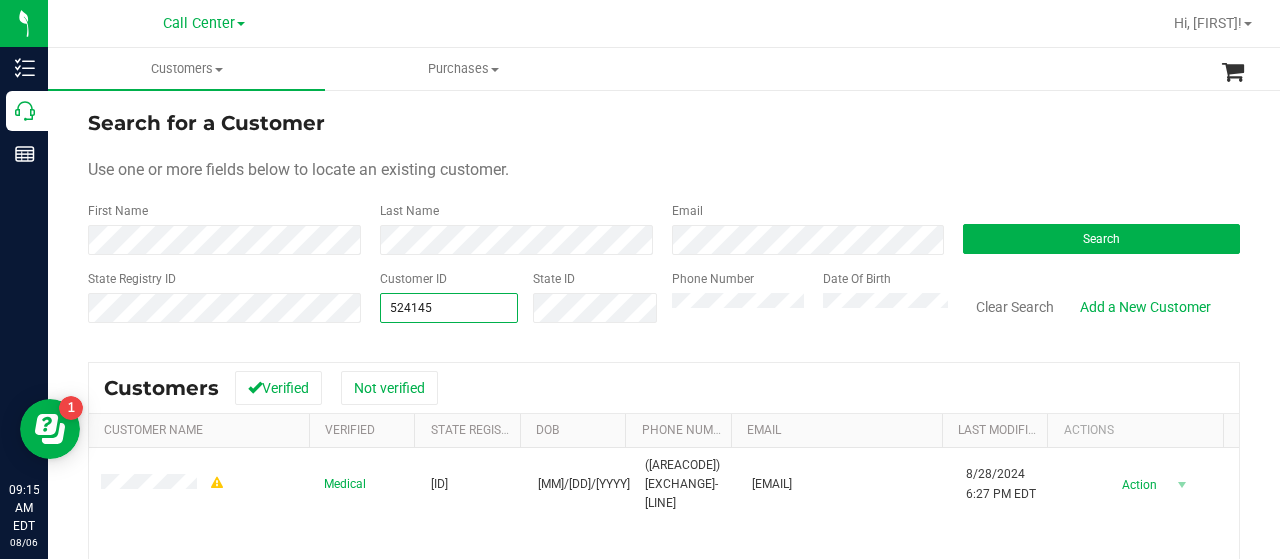 drag, startPoint x: 455, startPoint y: 307, endPoint x: 375, endPoint y: 322, distance: 81.394104 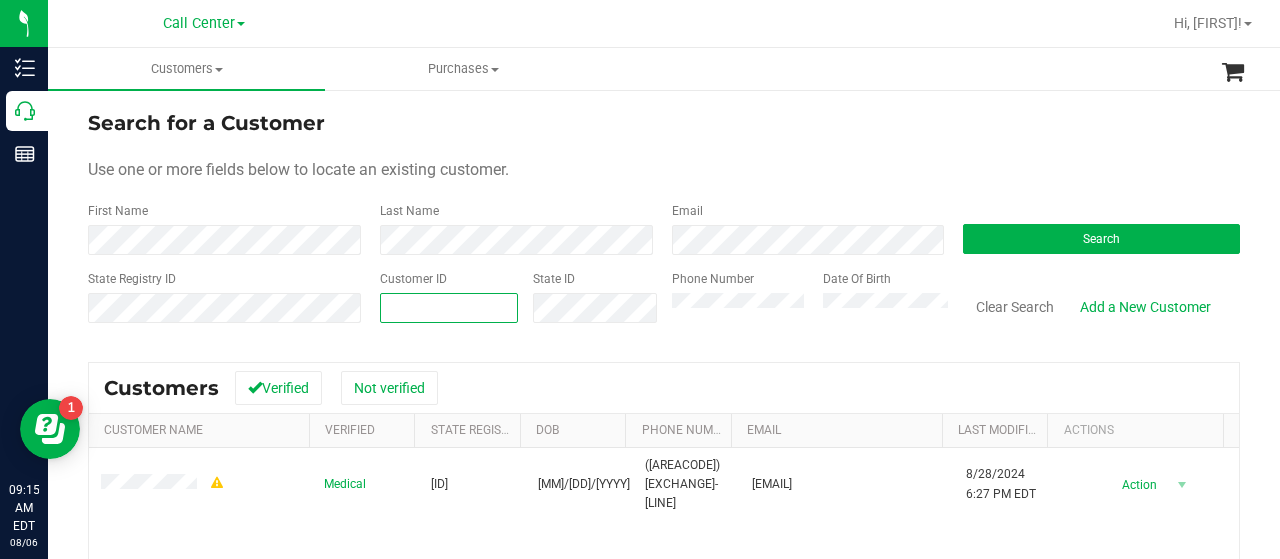 click at bounding box center [449, 308] 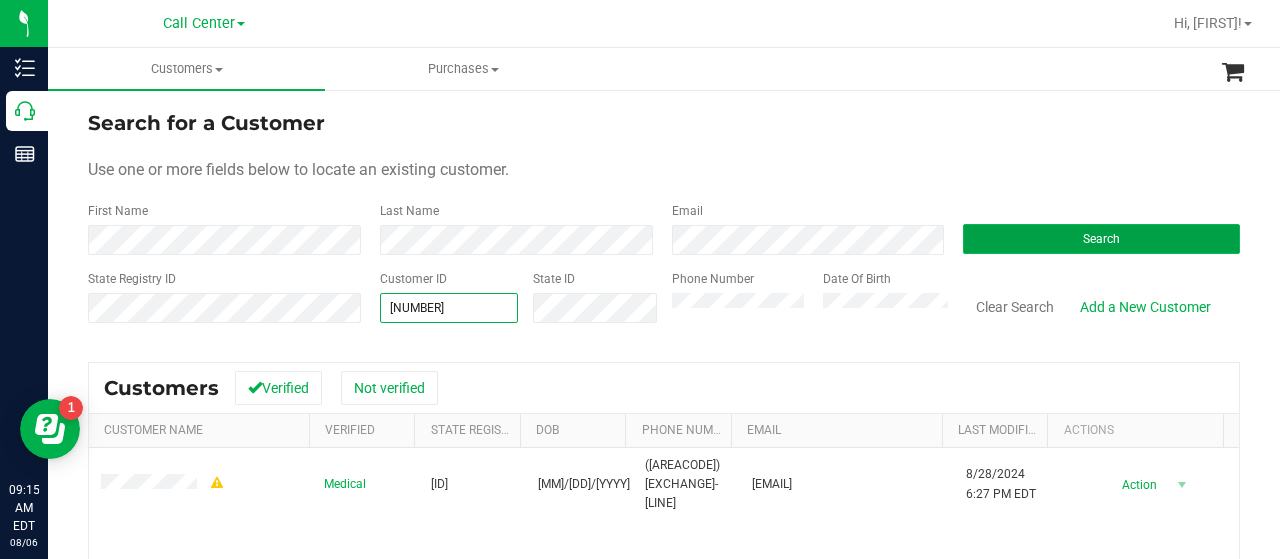 type on "[NUMBER]" 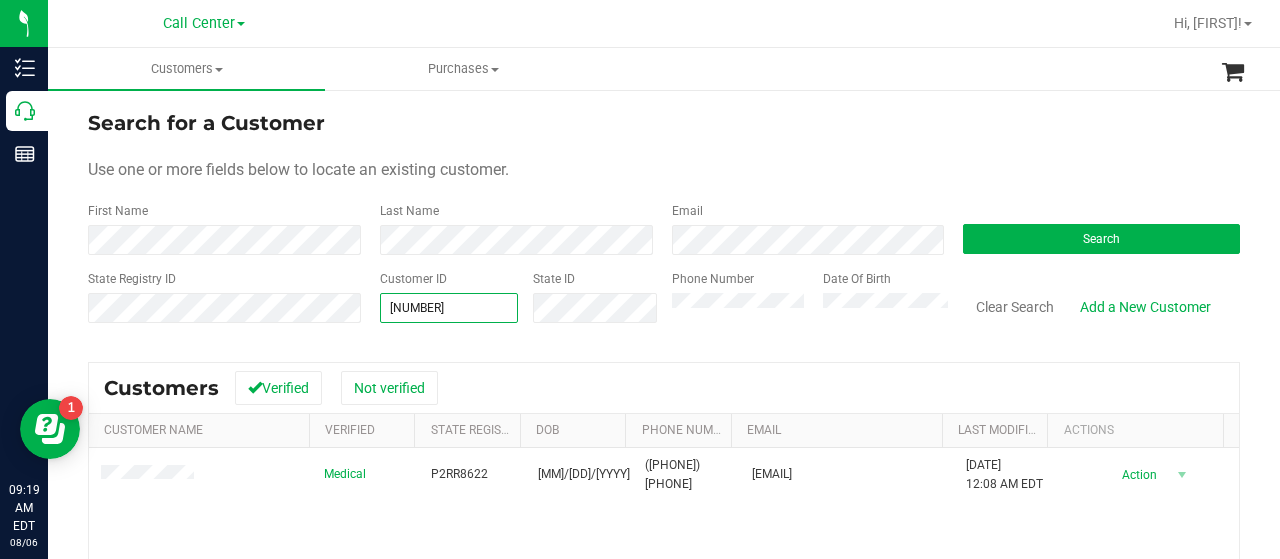 click on "State Registry ID
Customer ID
[NUMBER] [NUMBER]
State ID
Phone Number
Date Of Birth
Clear Search
Add a New Customer" at bounding box center (664, 305) 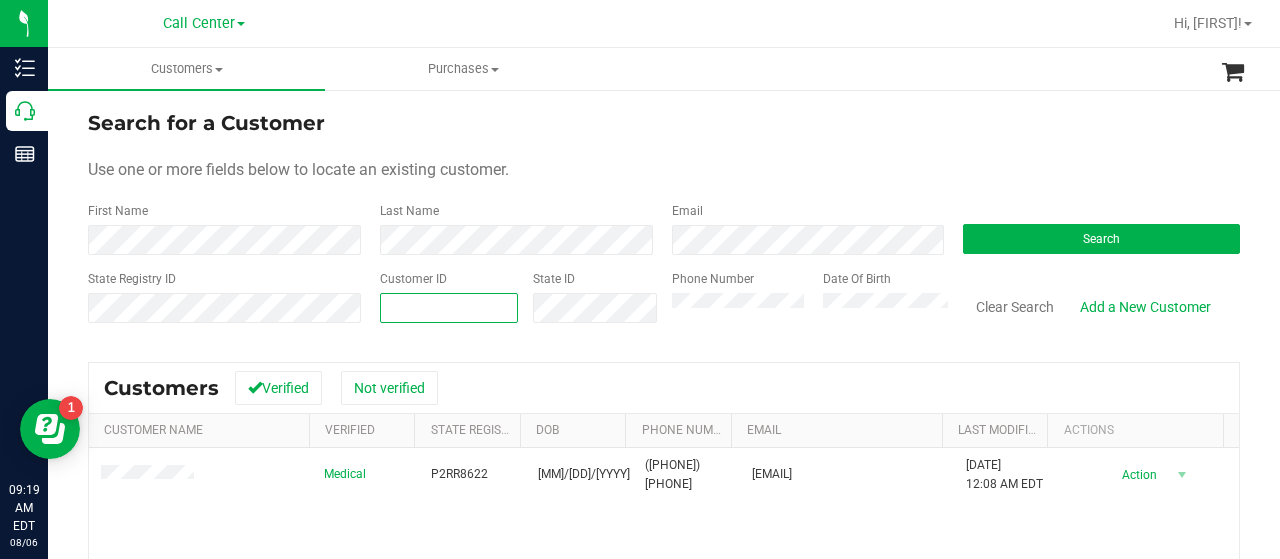 type 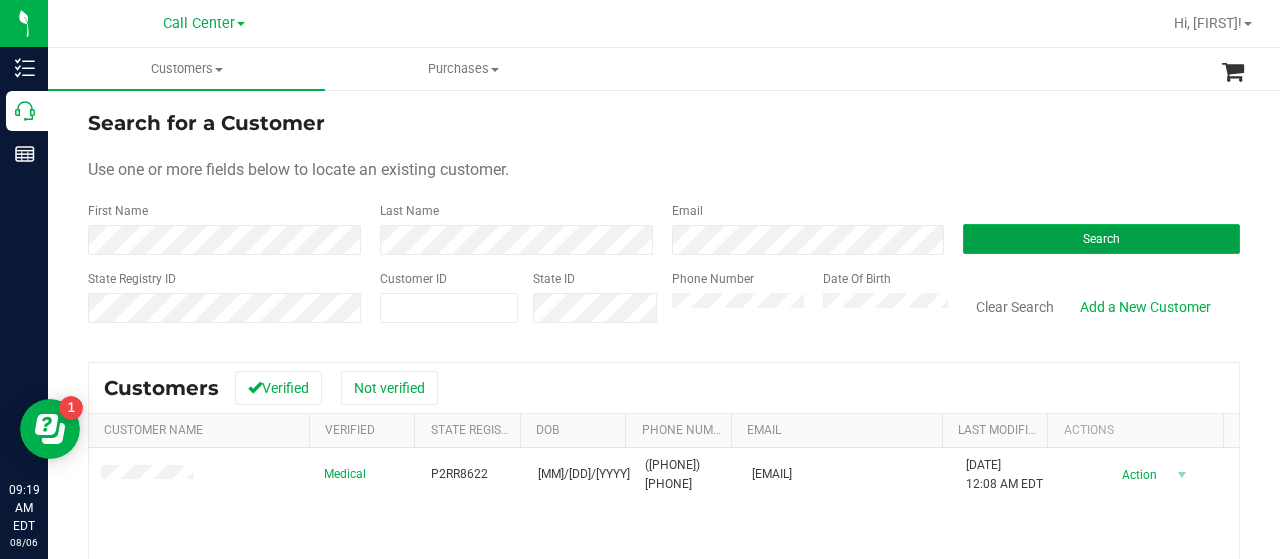 click on "Search" at bounding box center [1101, 239] 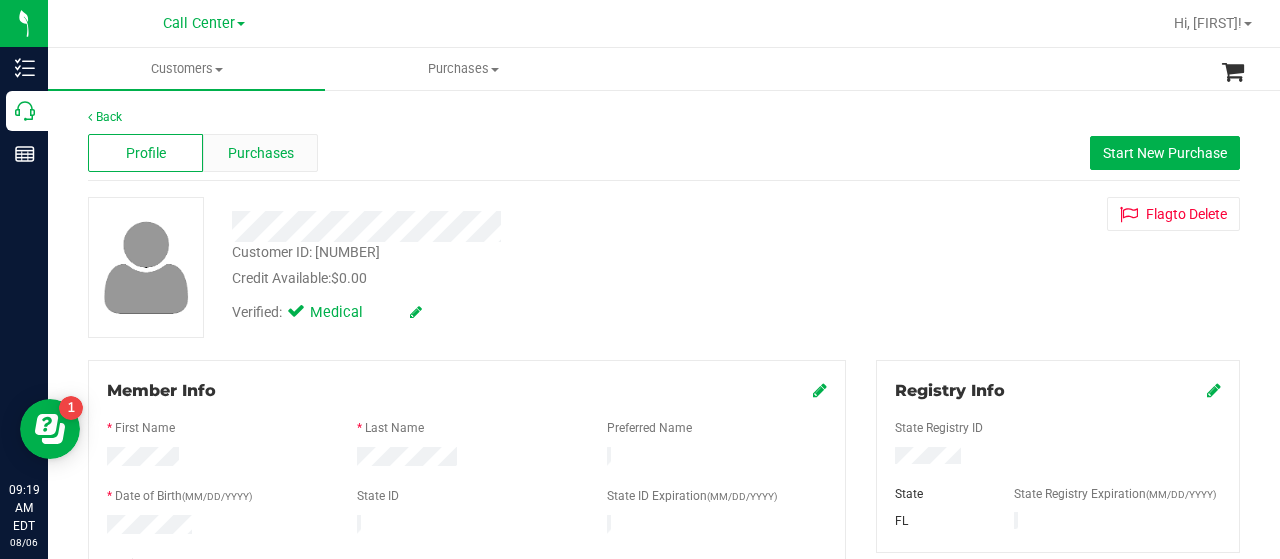 click on "Purchases" at bounding box center [260, 153] 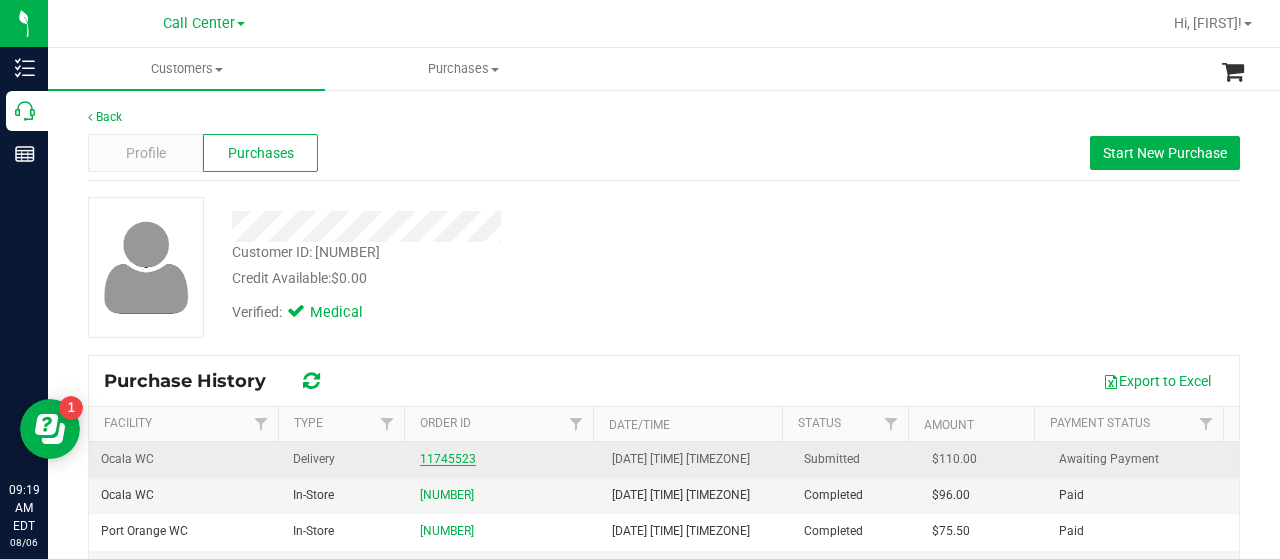 click on "11745523" at bounding box center [448, 459] 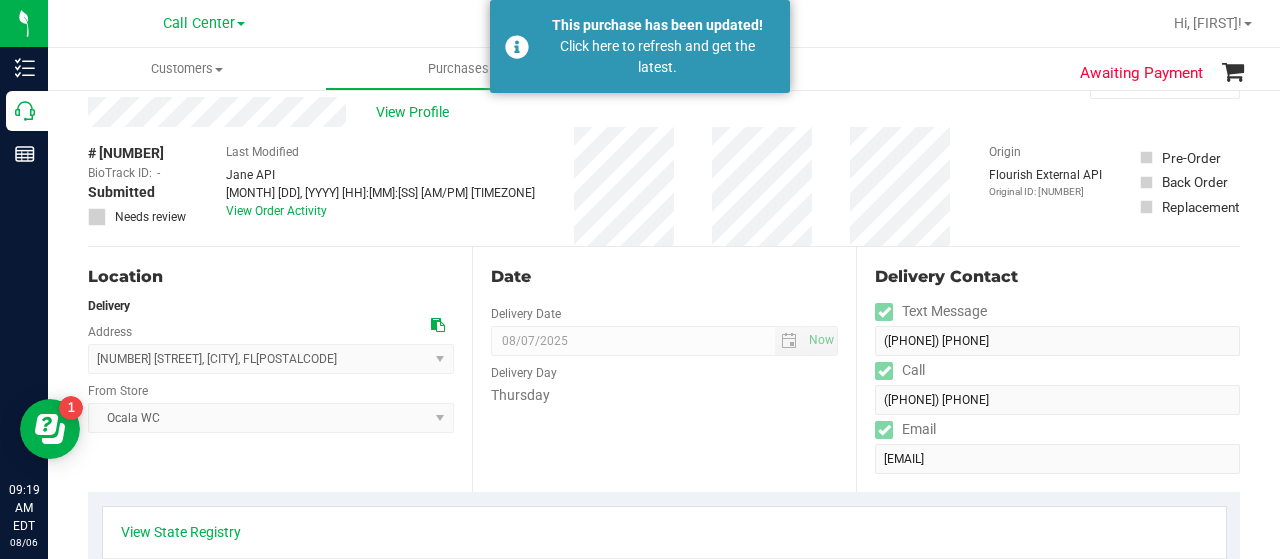 scroll, scrollTop: 0, scrollLeft: 0, axis: both 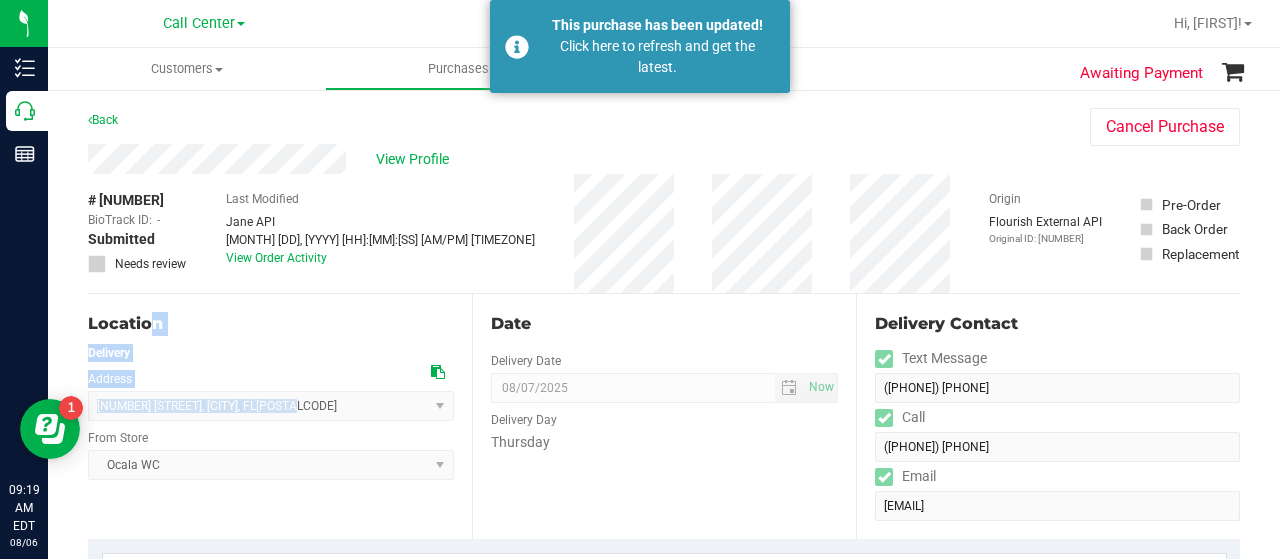 drag, startPoint x: 310, startPoint y: 408, endPoint x: 86, endPoint y: 406, distance: 224.00893 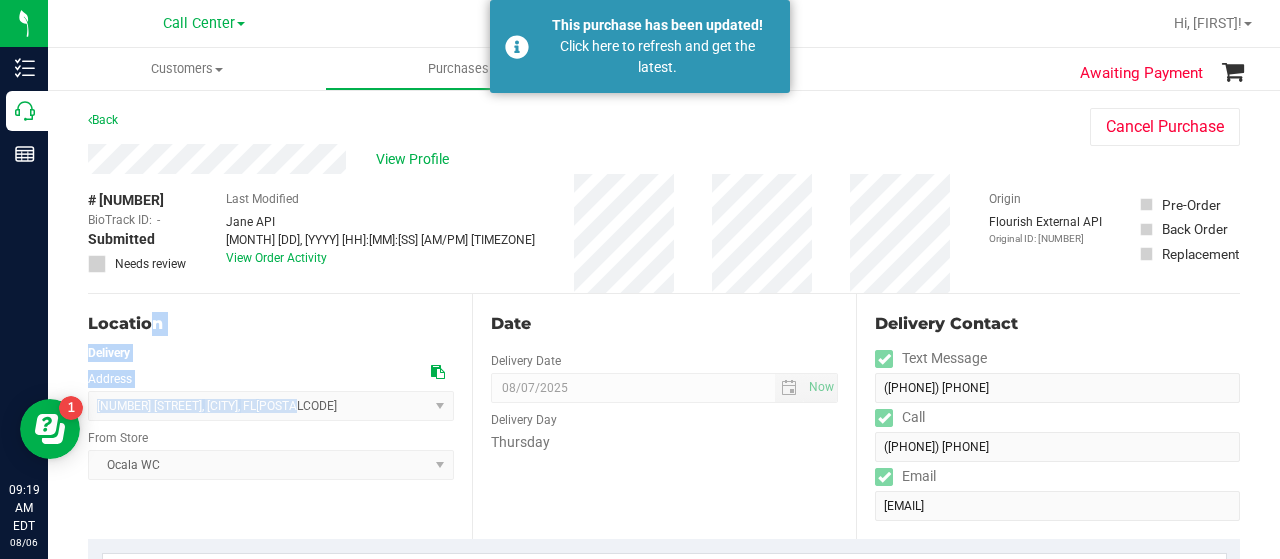 click on "[NUMBER] [STREET]
, [CITY]
, [STATE]
[POSTAL_CODE]
Select address [NUMBER] [STREET]" at bounding box center [271, 406] 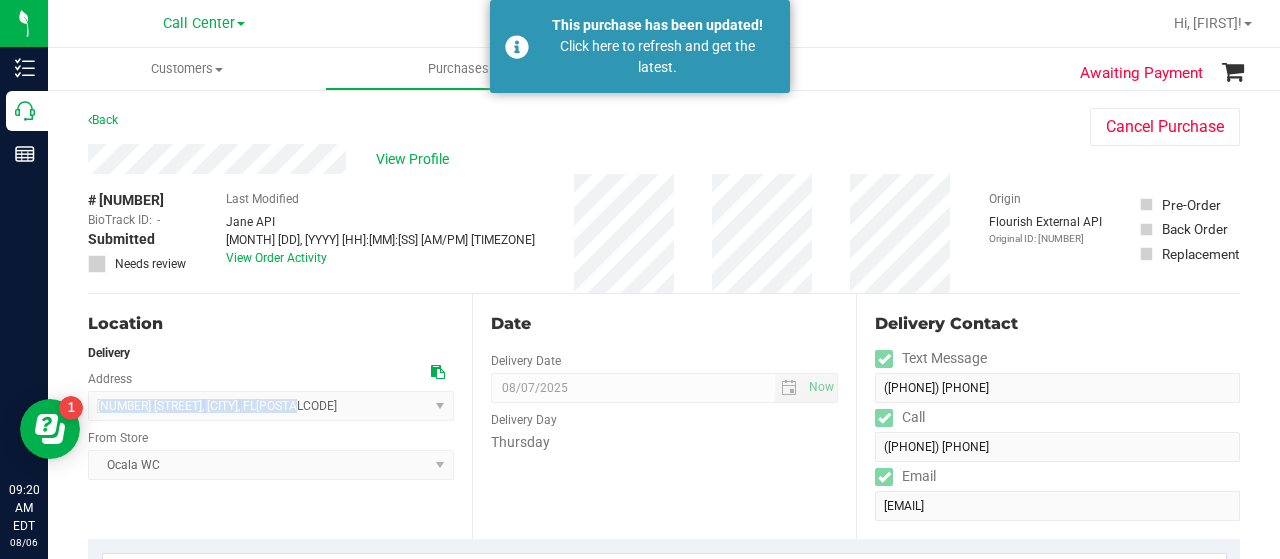 drag, startPoint x: 310, startPoint y: 411, endPoint x: 92, endPoint y: 411, distance: 218 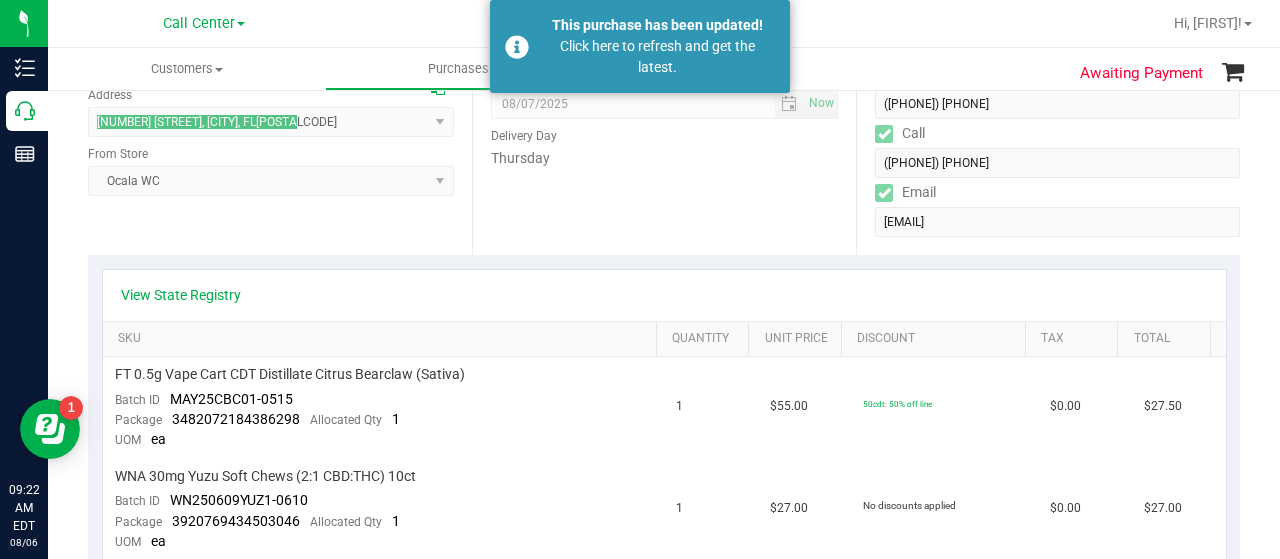 scroll, scrollTop: 0, scrollLeft: 0, axis: both 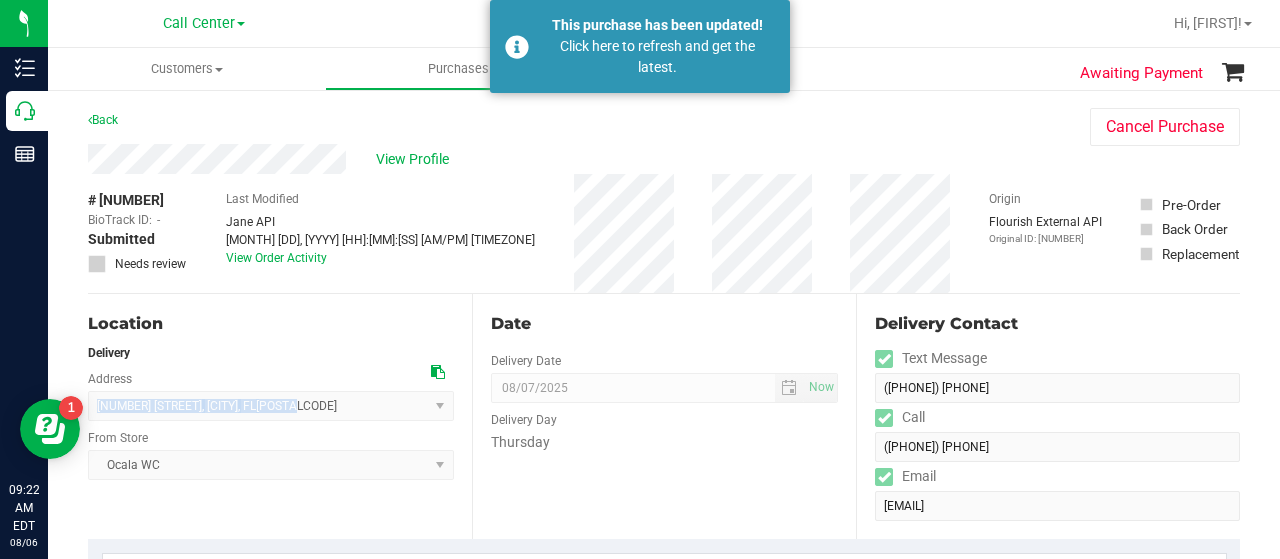 click on "View Profile" at bounding box center (569, 159) 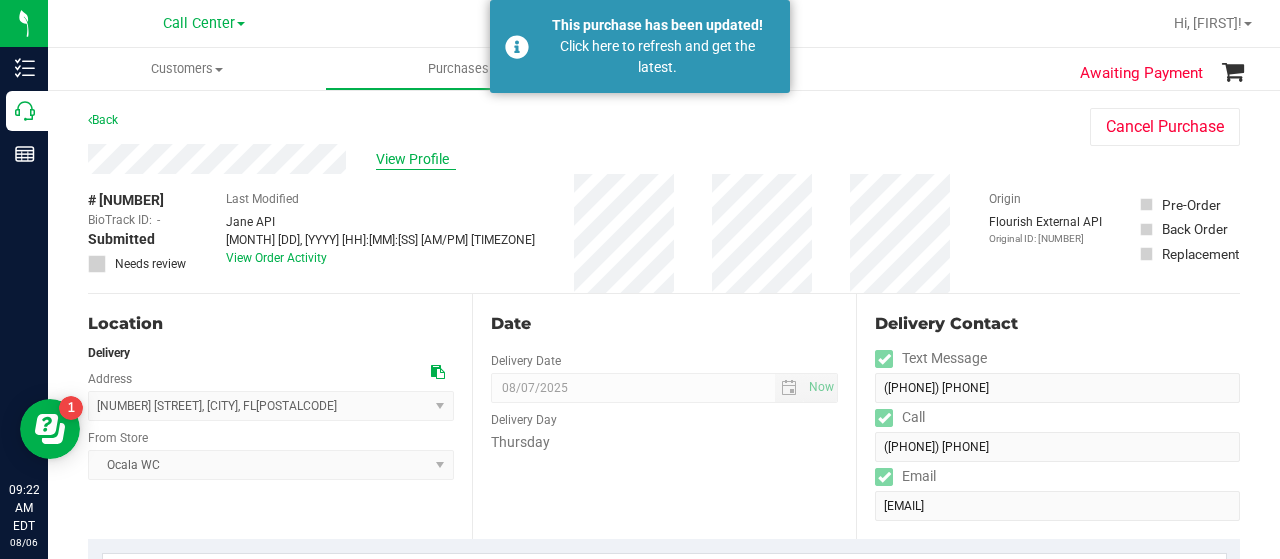 click on "View Profile" at bounding box center [416, 159] 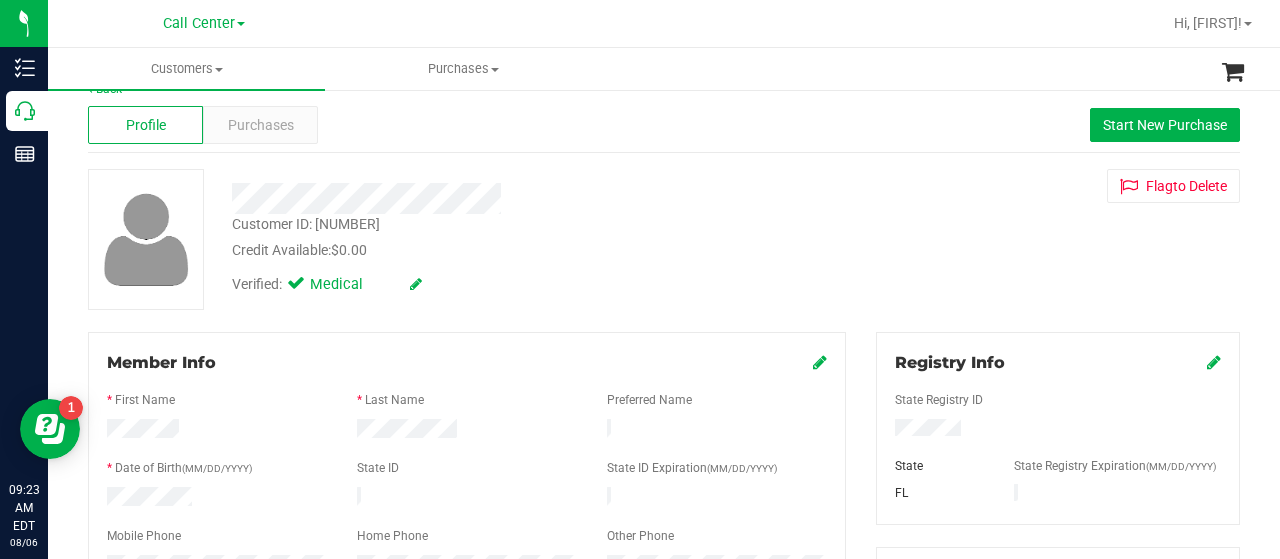 scroll, scrollTop: 0, scrollLeft: 0, axis: both 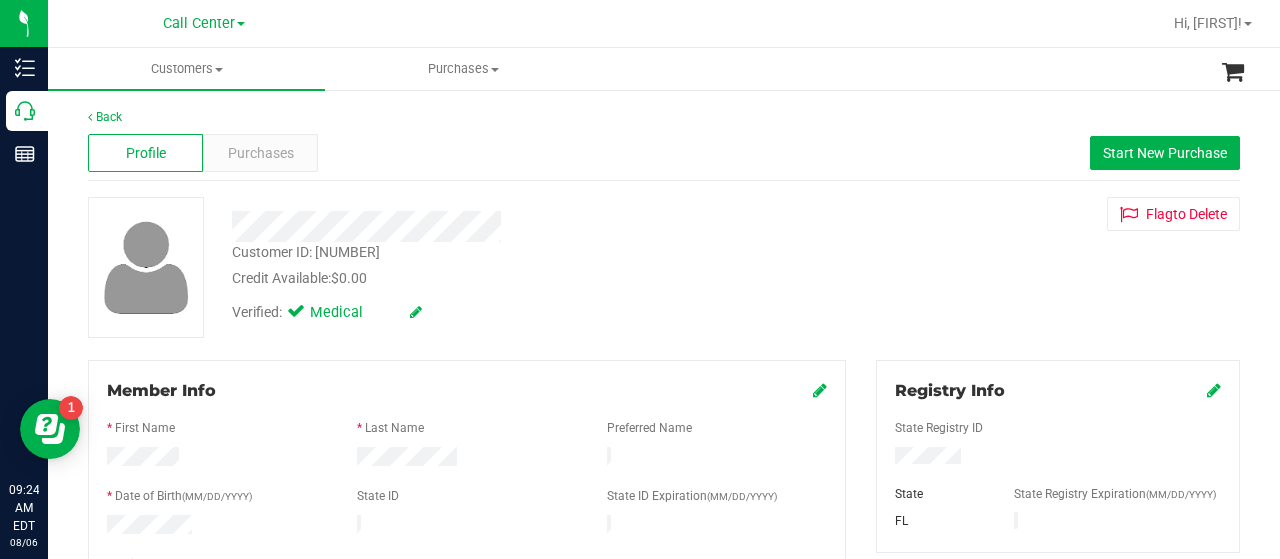 click on "Customer ID: [NUMBER]
Credit Available:
[CURRENCY][AMOUNT]
Verified:
Medical
Flag  to Delete" at bounding box center [664, 267] 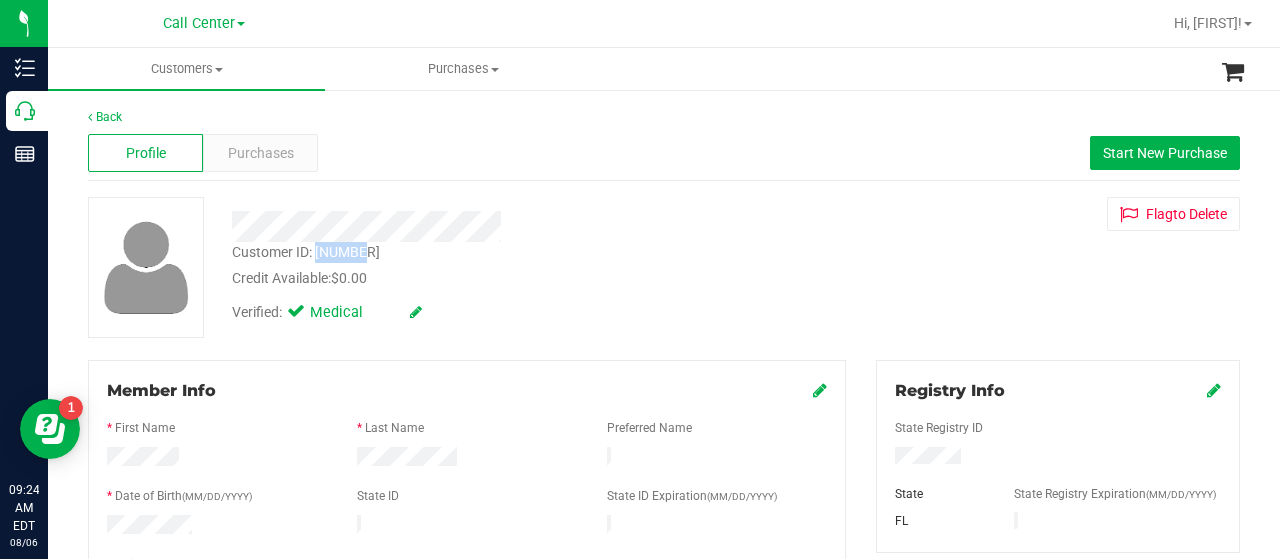 drag, startPoint x: 315, startPoint y: 249, endPoint x: 377, endPoint y: 253, distance: 62.1289 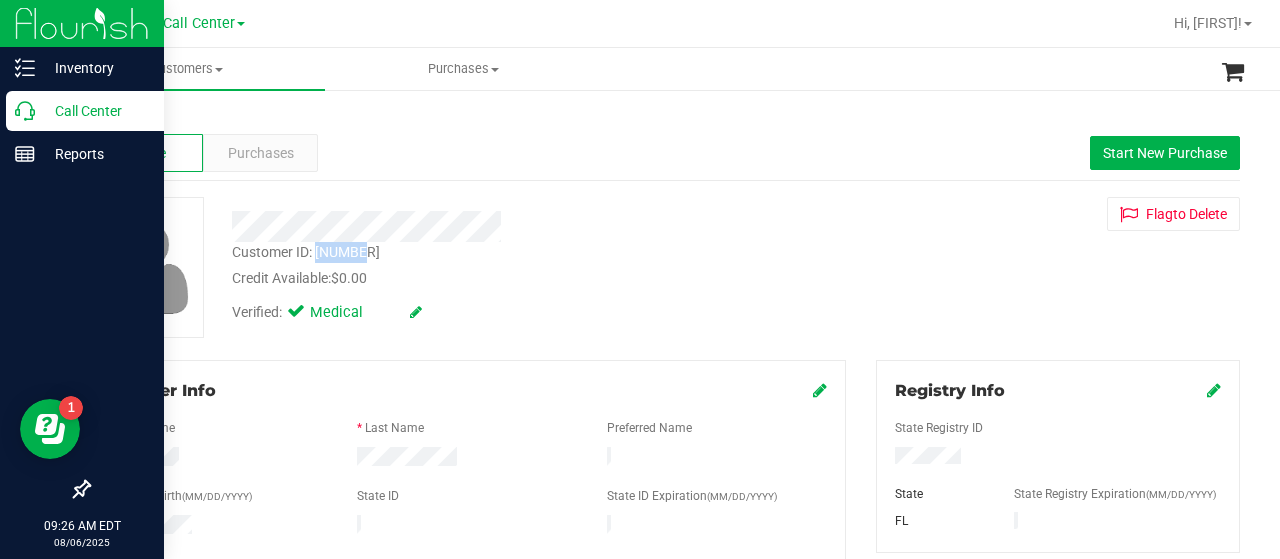 click on "Call Center" at bounding box center (85, 111) 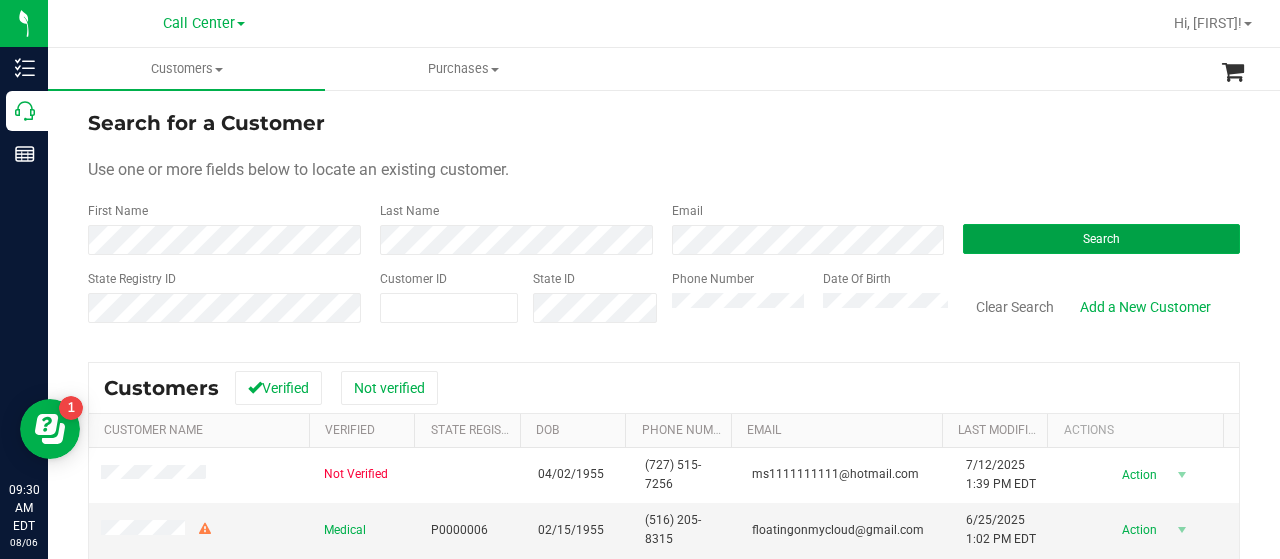 click on "Search" at bounding box center (1101, 239) 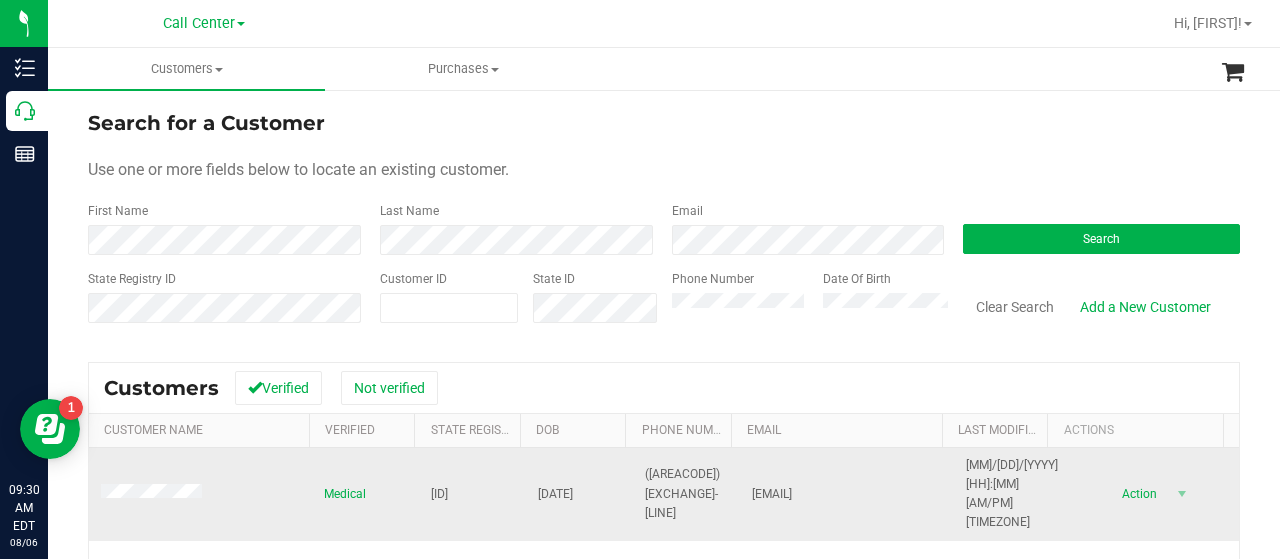 drag, startPoint x: 415, startPoint y: 473, endPoint x: 489, endPoint y: 479, distance: 74.24284 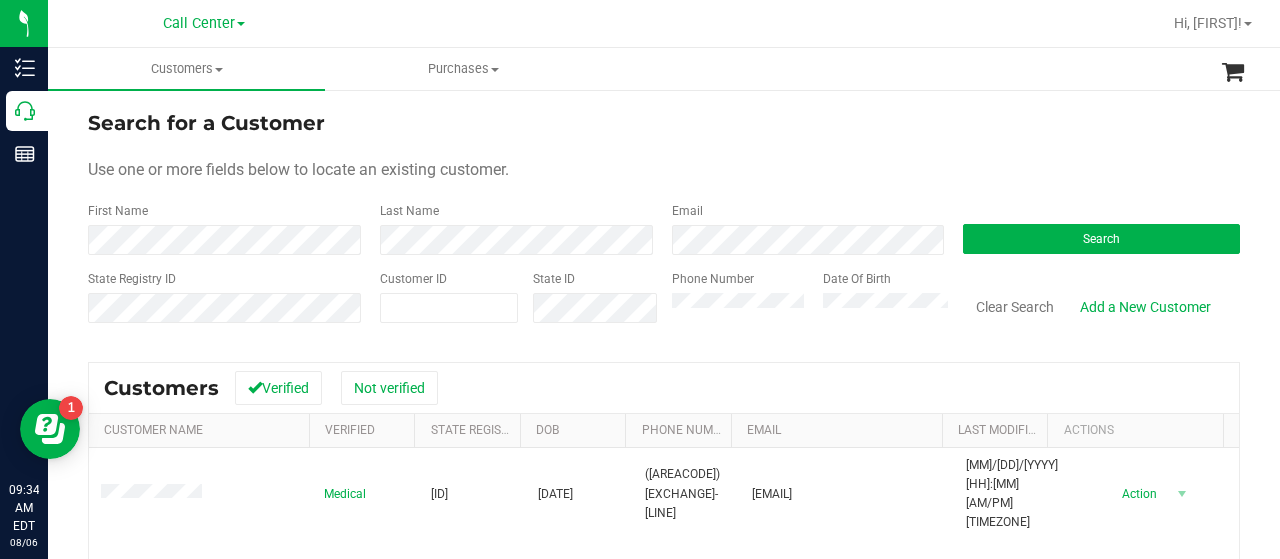 click on "State Registry ID
Customer ID
State ID
Phone Number
Date Of Birth
Clear Search
Add a New Customer" at bounding box center (664, 305) 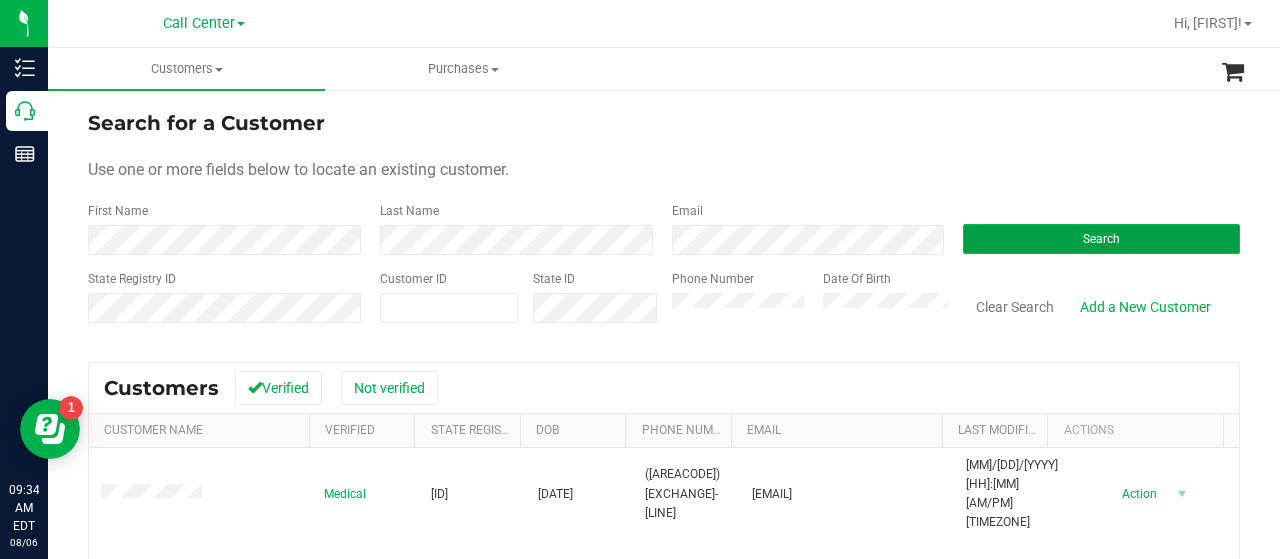 click on "Search" at bounding box center [1101, 239] 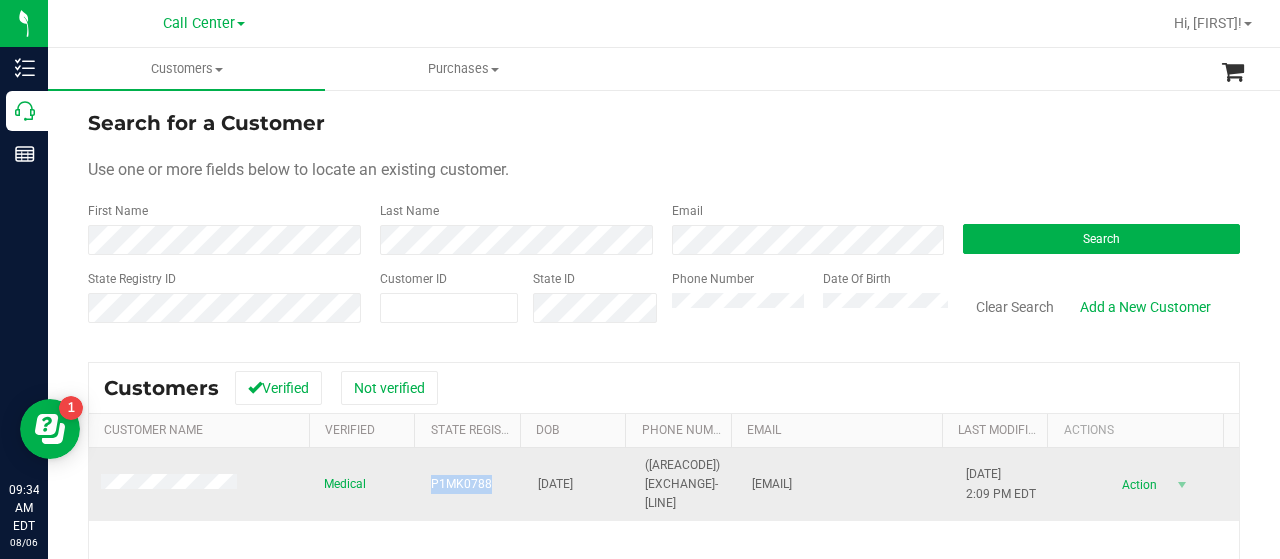 drag, startPoint x: 421, startPoint y: 473, endPoint x: 492, endPoint y: 470, distance: 71.063354 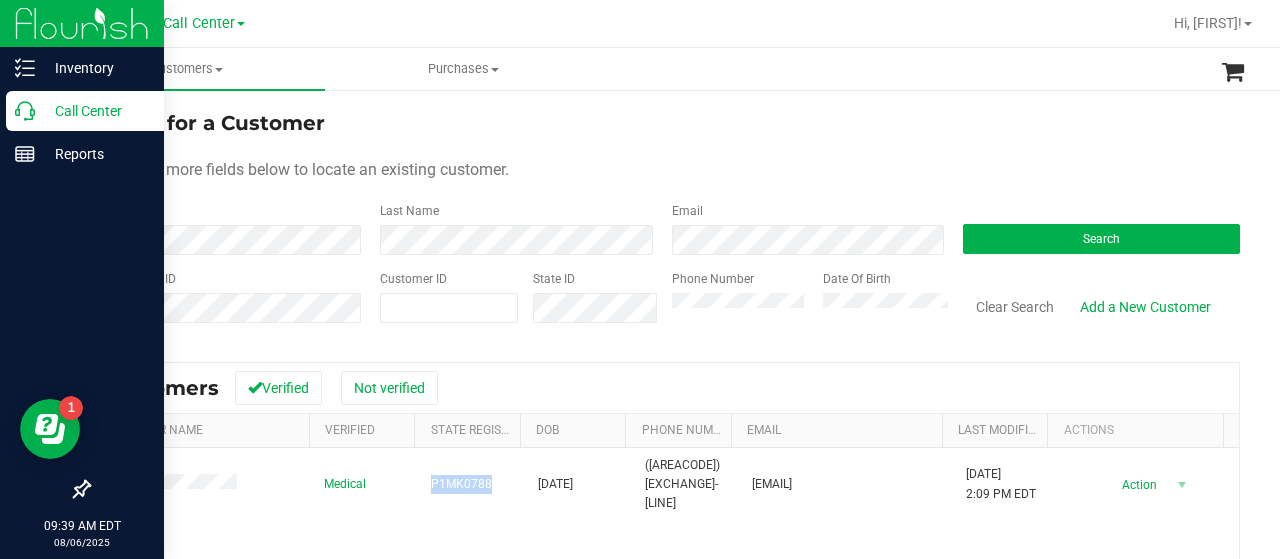 click 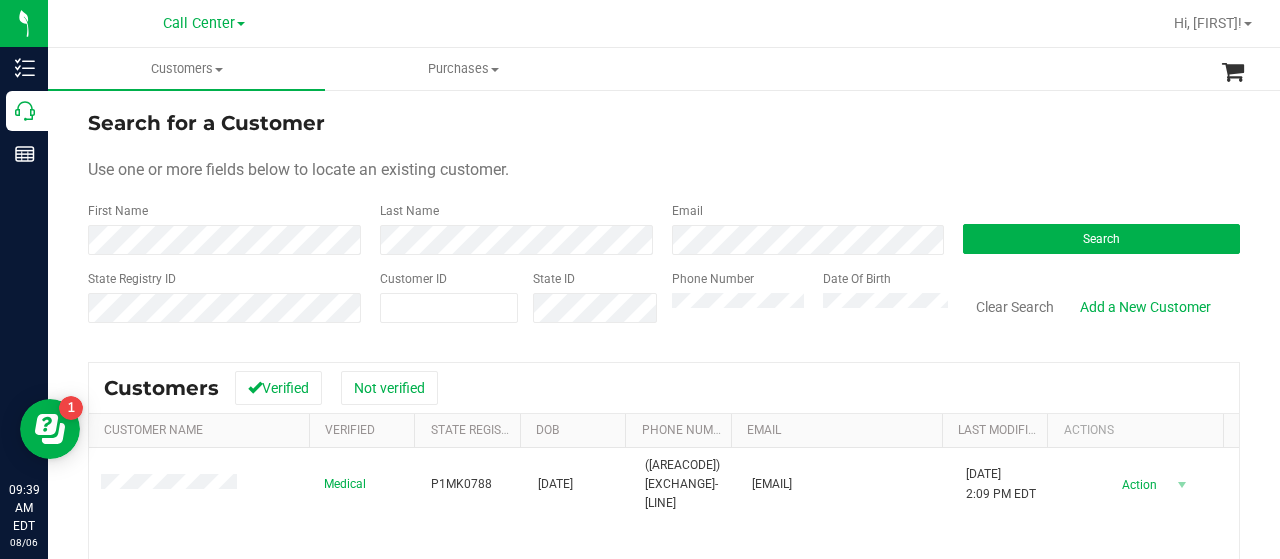 click on "State Registry ID
Customer ID
State ID
Phone Number
Date Of Birth
Clear Search
Add a New Customer" at bounding box center (664, 305) 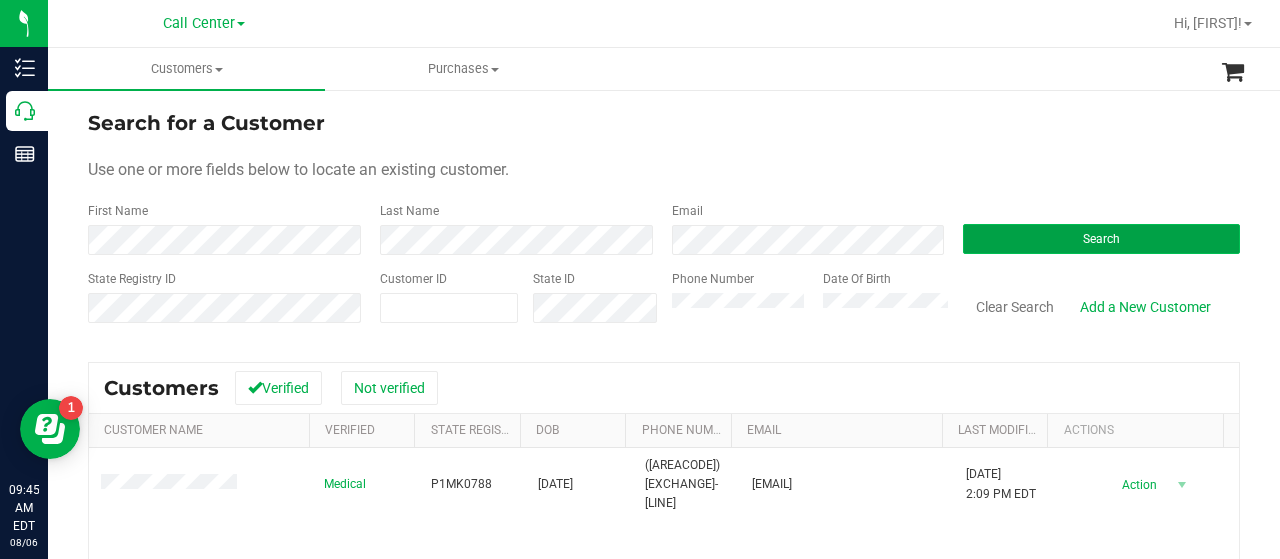 click on "Search" at bounding box center [1101, 239] 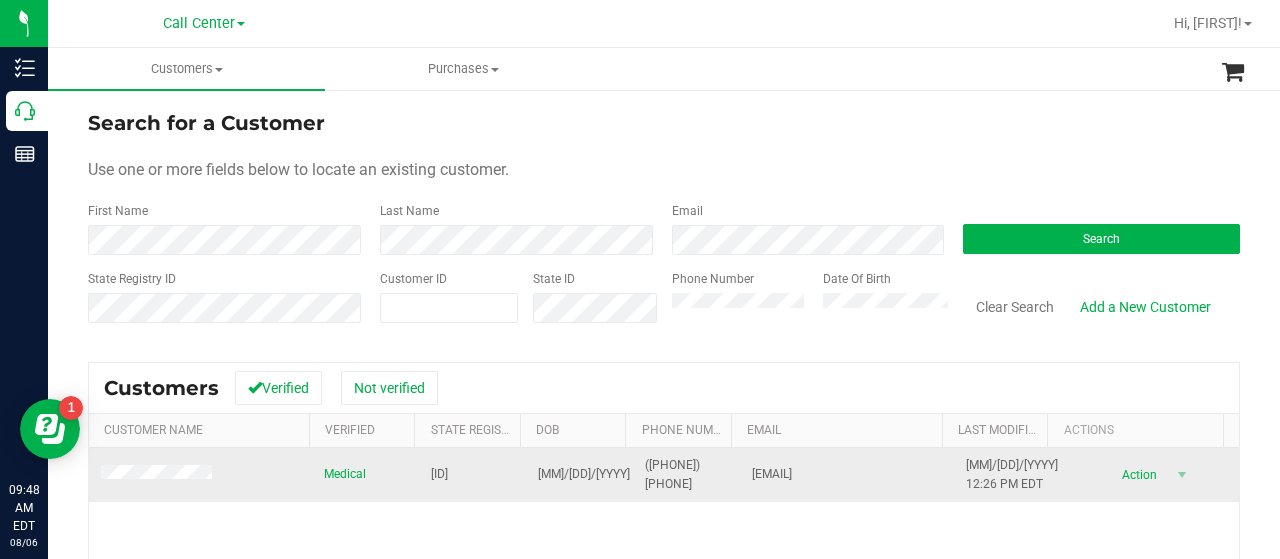 drag, startPoint x: 422, startPoint y: 472, endPoint x: 482, endPoint y: 476, distance: 60.133186 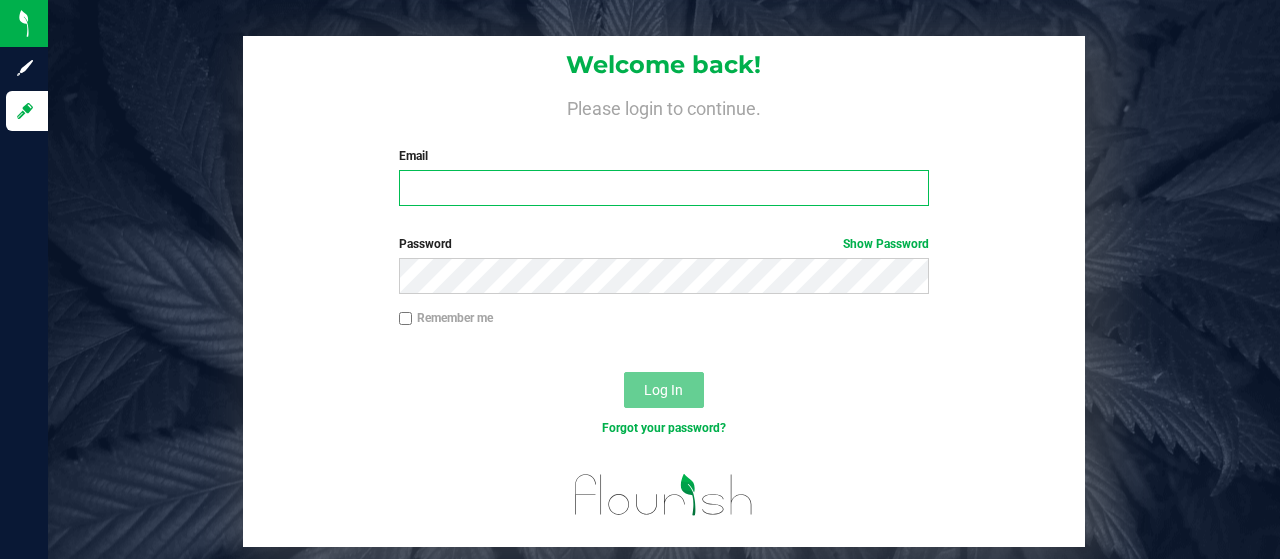 type on "[EMAIL]" 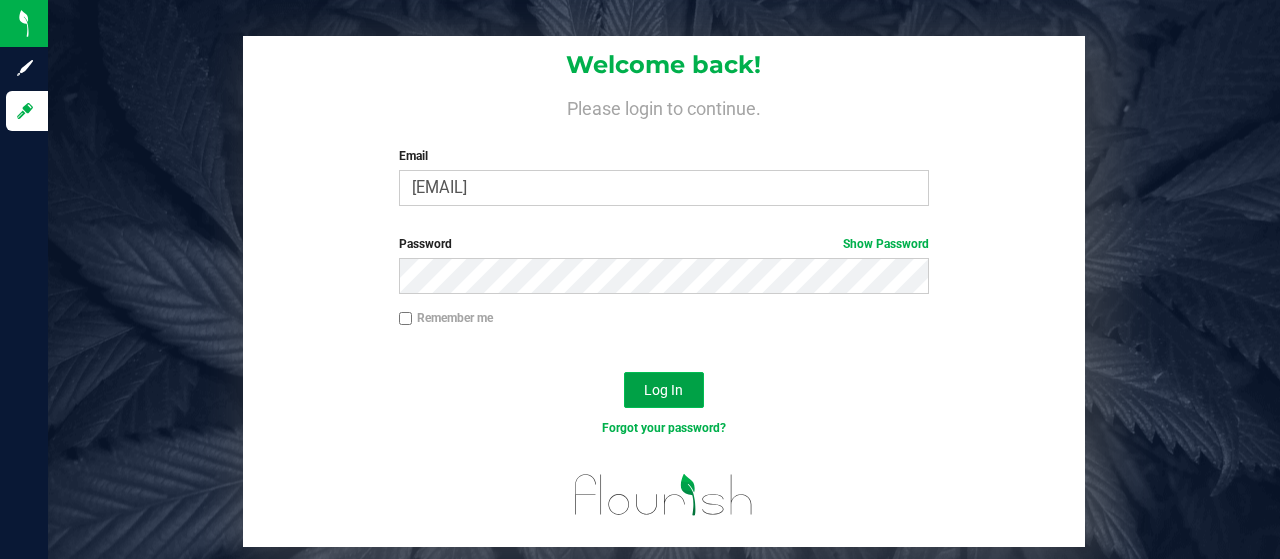 click on "Log In" at bounding box center [663, 390] 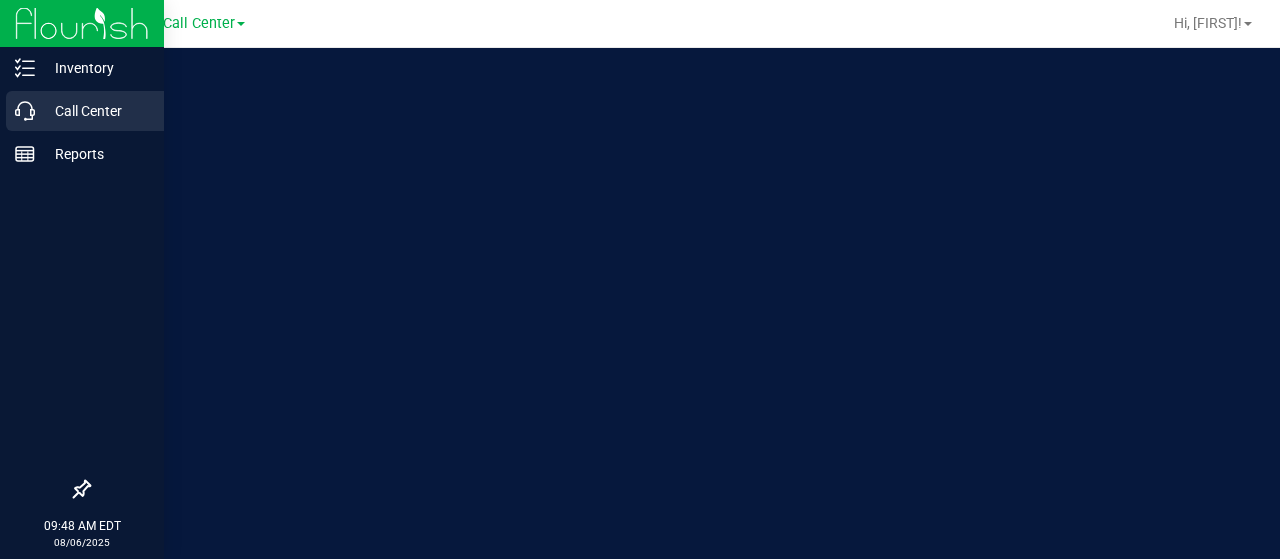 click 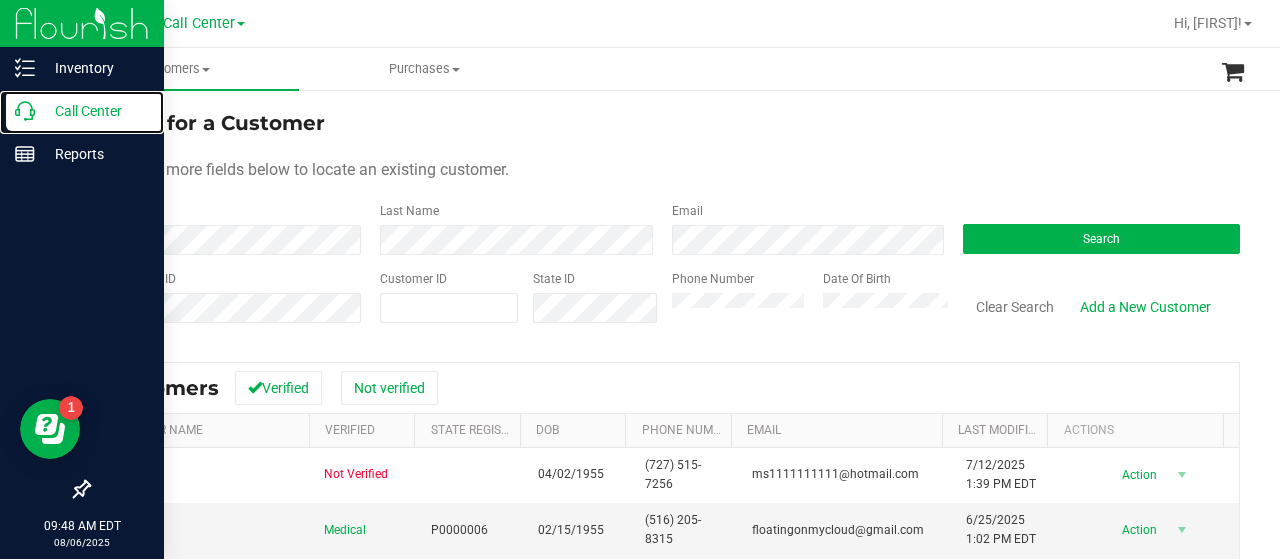 scroll, scrollTop: 0, scrollLeft: 0, axis: both 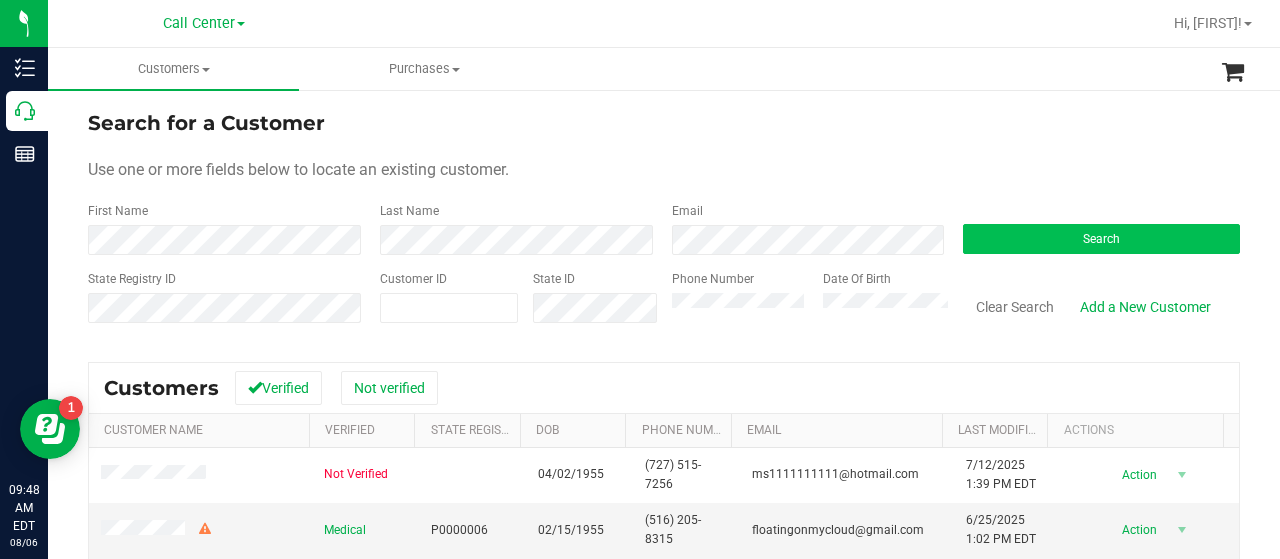 click on "Search" at bounding box center [1094, 228] 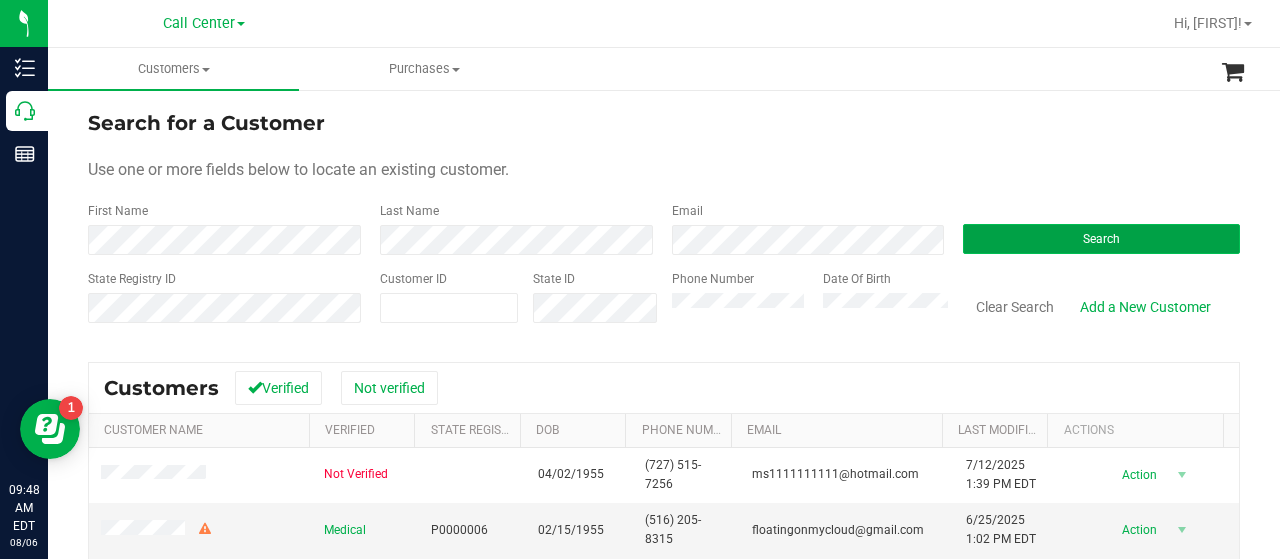 click on "Search" at bounding box center [1101, 239] 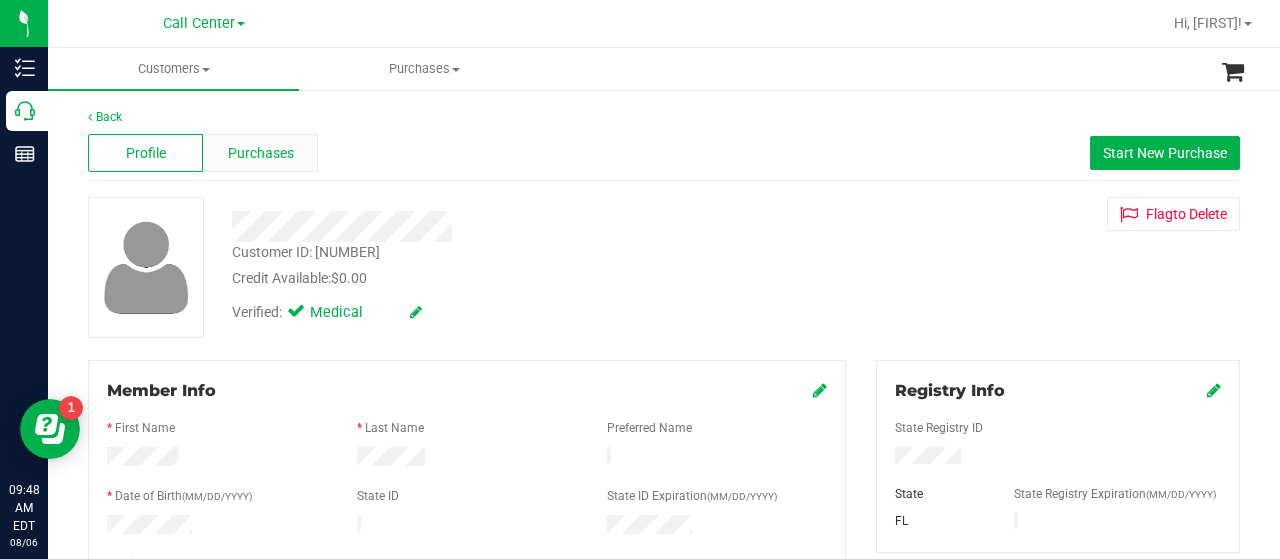 click on "Purchases" at bounding box center (261, 153) 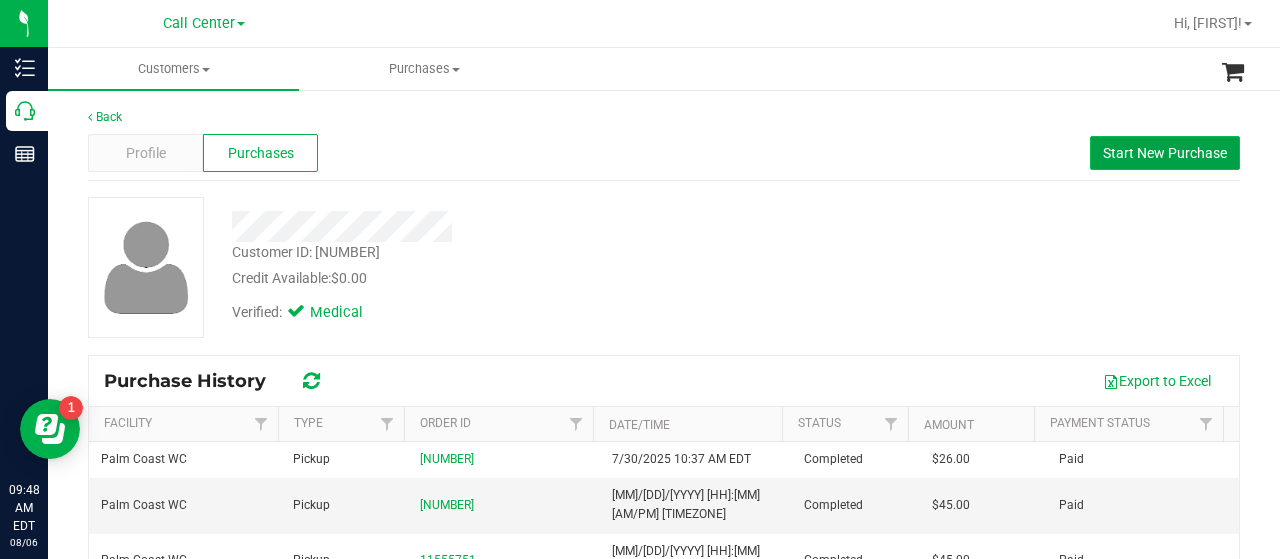 click on "Start New Purchase" at bounding box center (1165, 153) 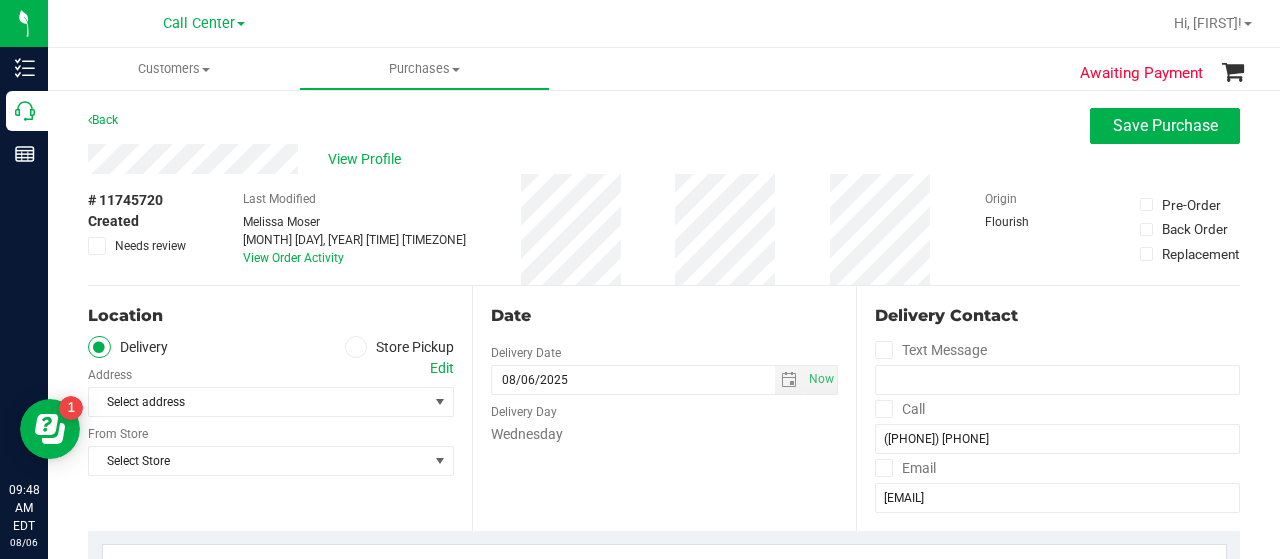 click at bounding box center (356, 347) 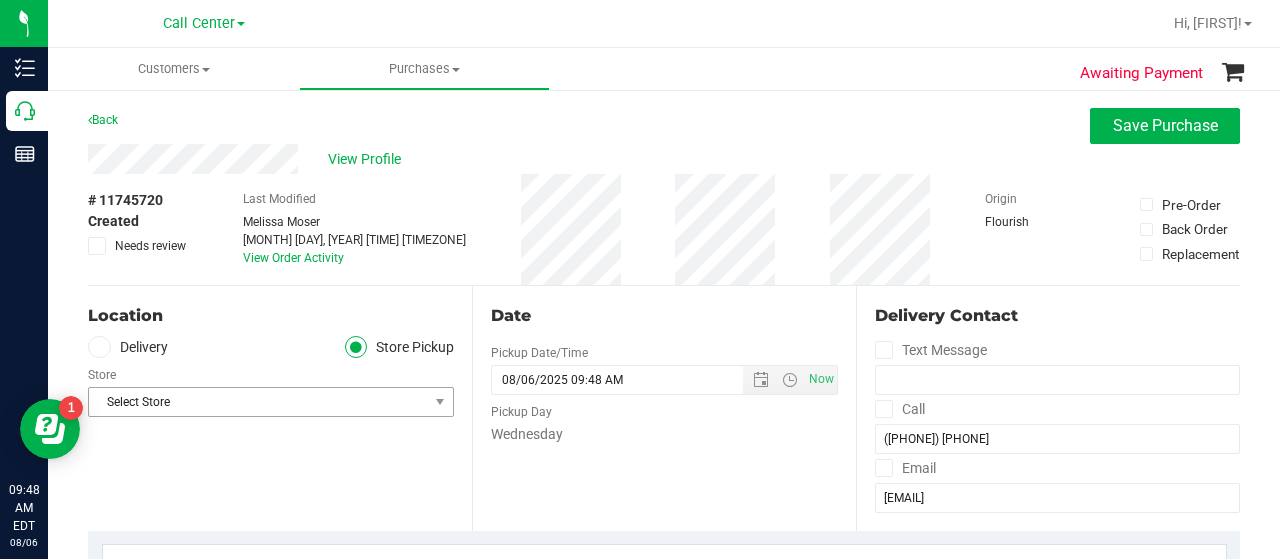 click on "Select Store" at bounding box center [258, 402] 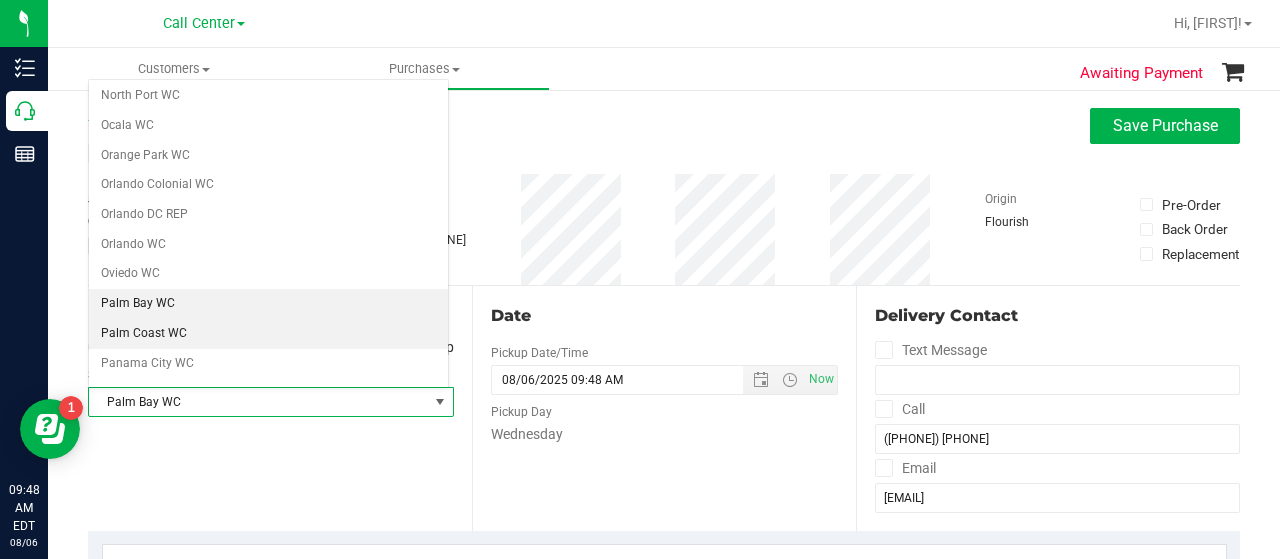 scroll, scrollTop: 875, scrollLeft: 0, axis: vertical 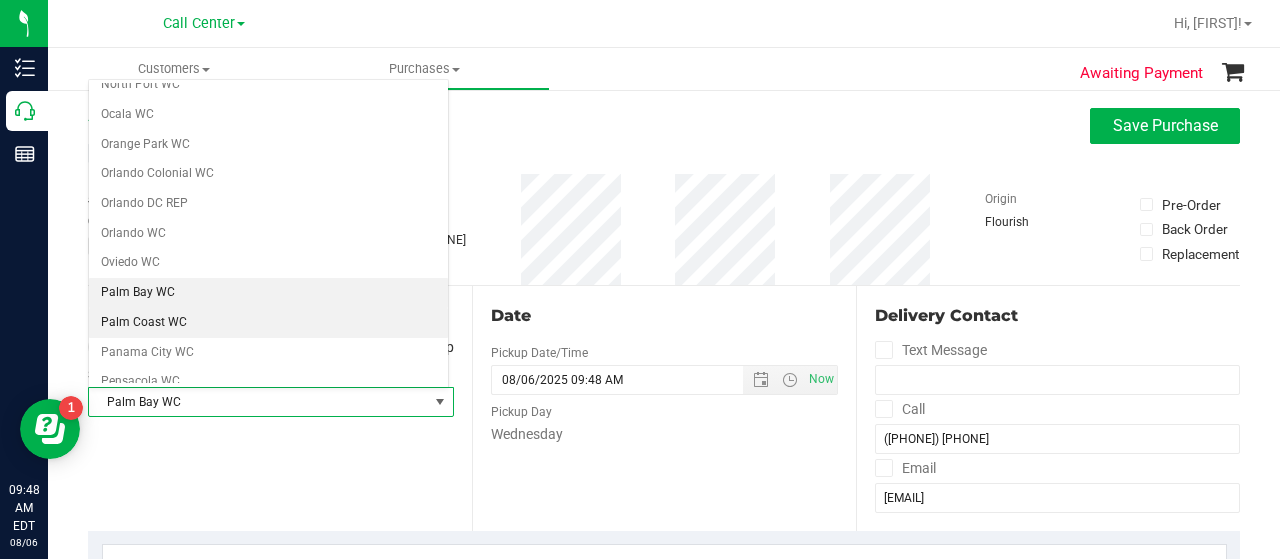 click on "Palm Coast WC" at bounding box center (268, 323) 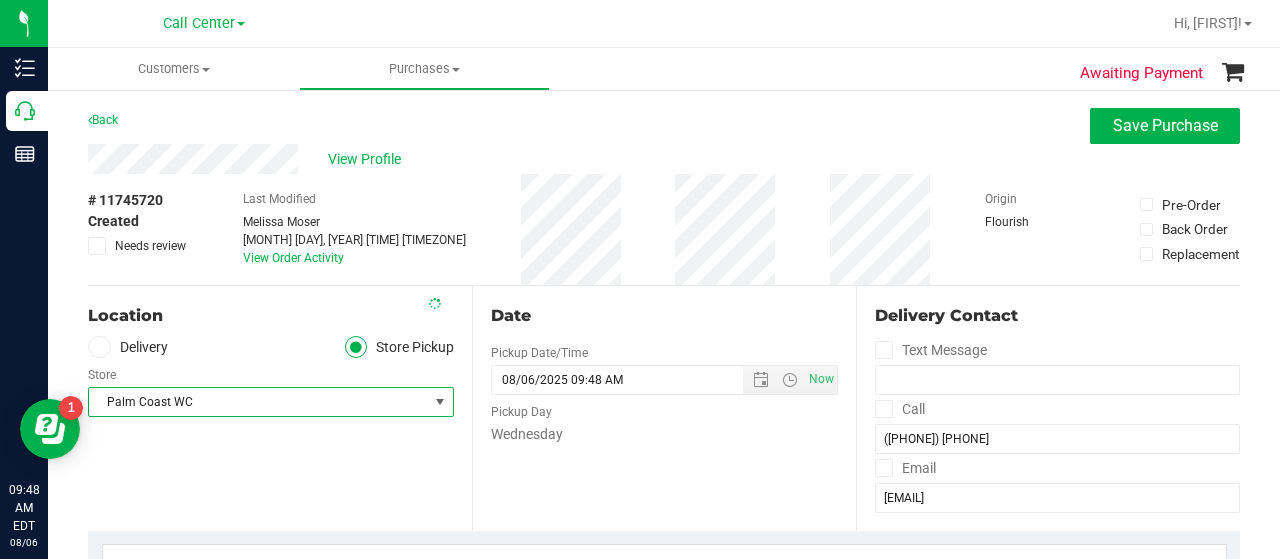 click on "Location
Delivery
Store Pickup
Store
Palm Coast WC Select Store Bonita Springs WC Boynton Beach WC Bradenton WC Brandon WC Brooksville WC Call Center Clermont WC Crestview WC Deerfield Beach WC Delray Beach WC Deltona WC Ft Walton Beach WC Ft. Lauderdale WC Ft. Myers WC Gainesville WC Jax Atlantic WC JAX DC REP Jax WC Key West WC Lakeland WC Largo WC Lehigh Acres DC REP Merritt Island WC Miami 72nd WC Miami Beach WC Miami Dadeland WC Miramar DC REP New Port Richey WC North Palm Beach WC North Port WC Ocala WC Orange Park WC Orlando Colonial WC Orlando DC REP Orlando WC Oviedo WC Palm Bay WC Palm Coast WC Panama City WC Pensacola WC Port Orange WC" at bounding box center (280, 408) 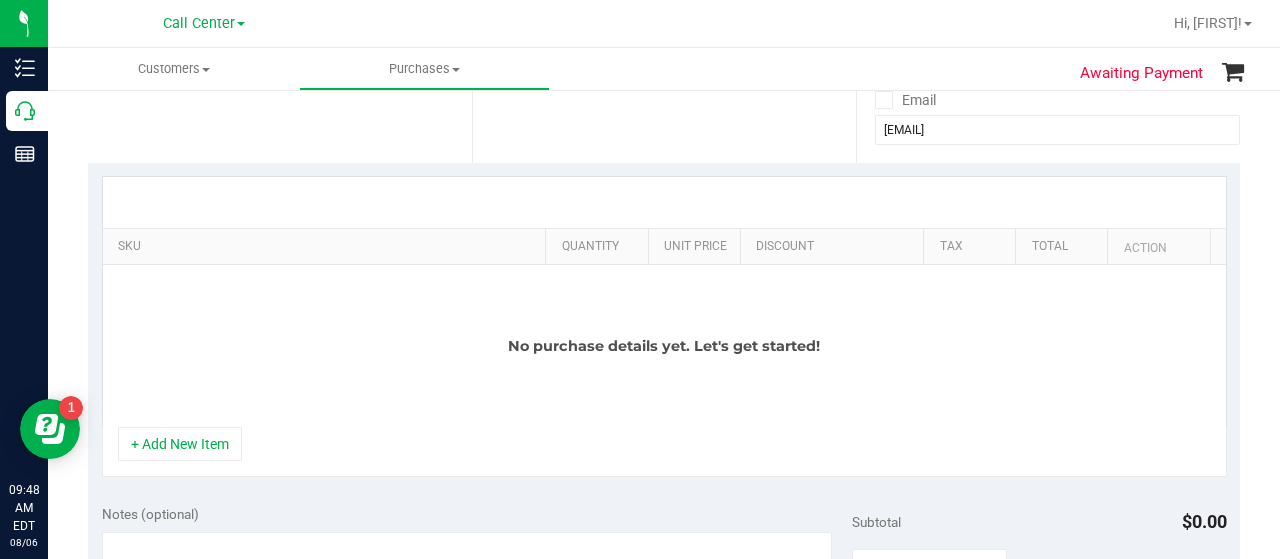 scroll, scrollTop: 400, scrollLeft: 0, axis: vertical 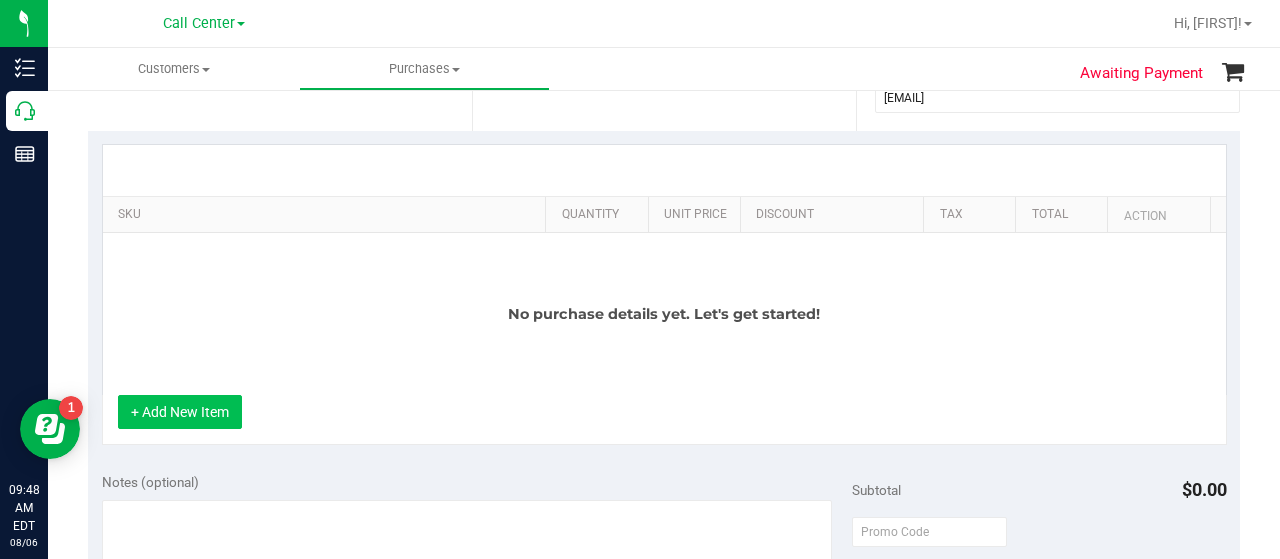 click on "+ Add New Item" at bounding box center (180, 412) 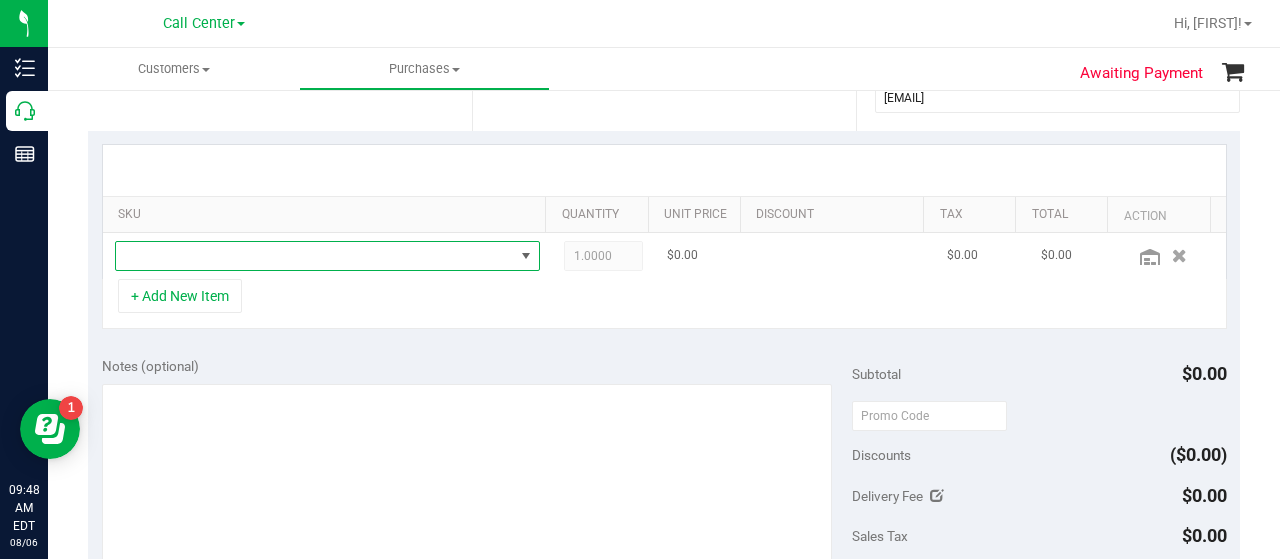 click at bounding box center (315, 256) 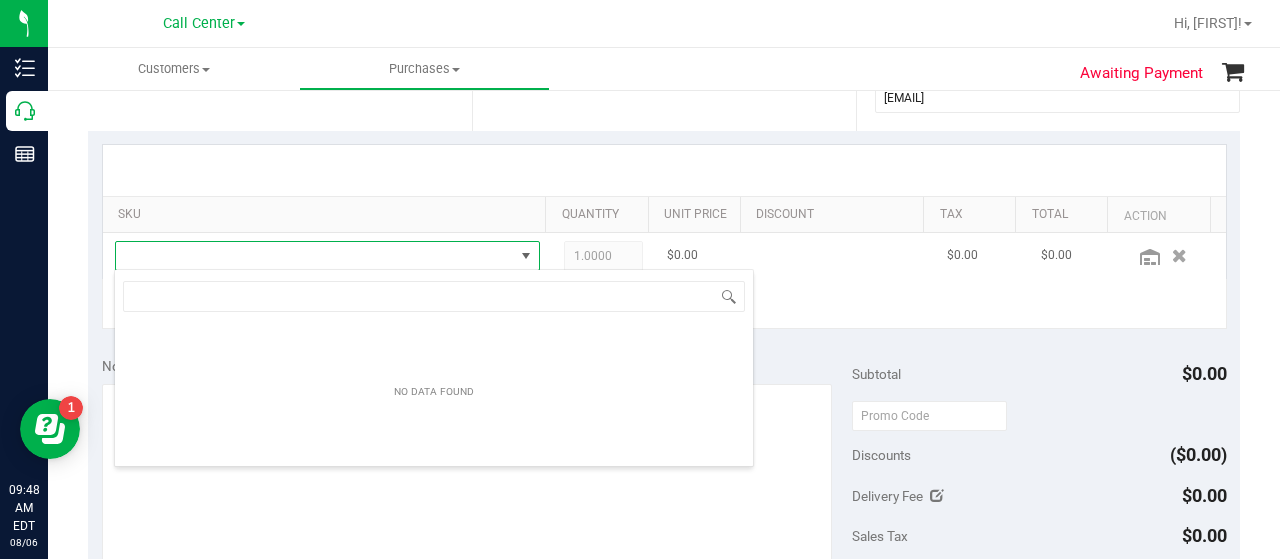 scroll, scrollTop: 99970, scrollLeft: 99586, axis: both 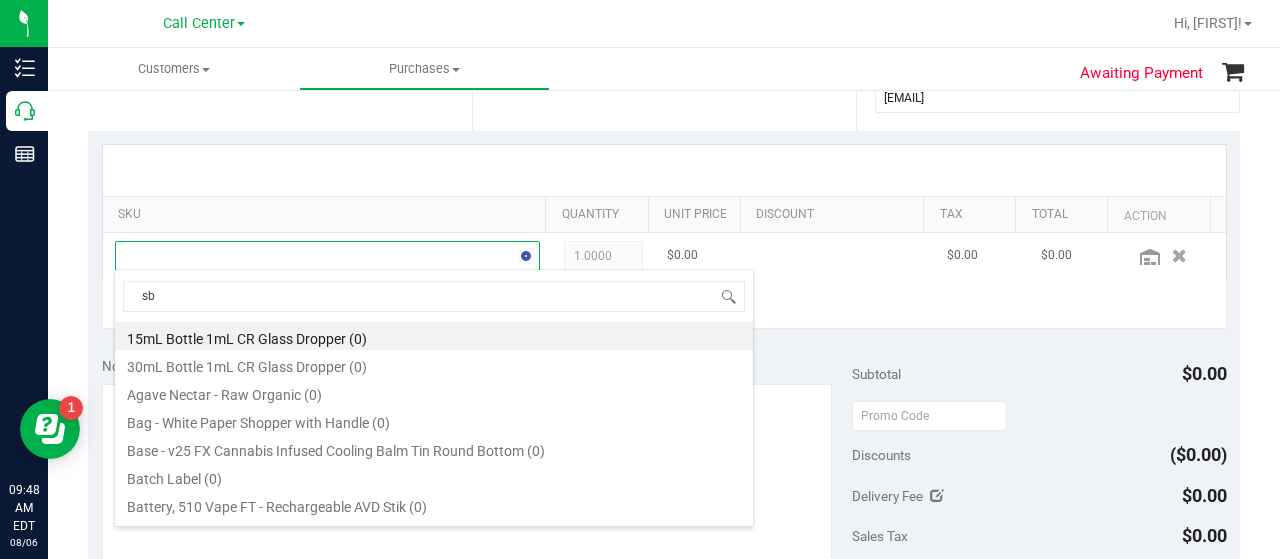 type on "sbc" 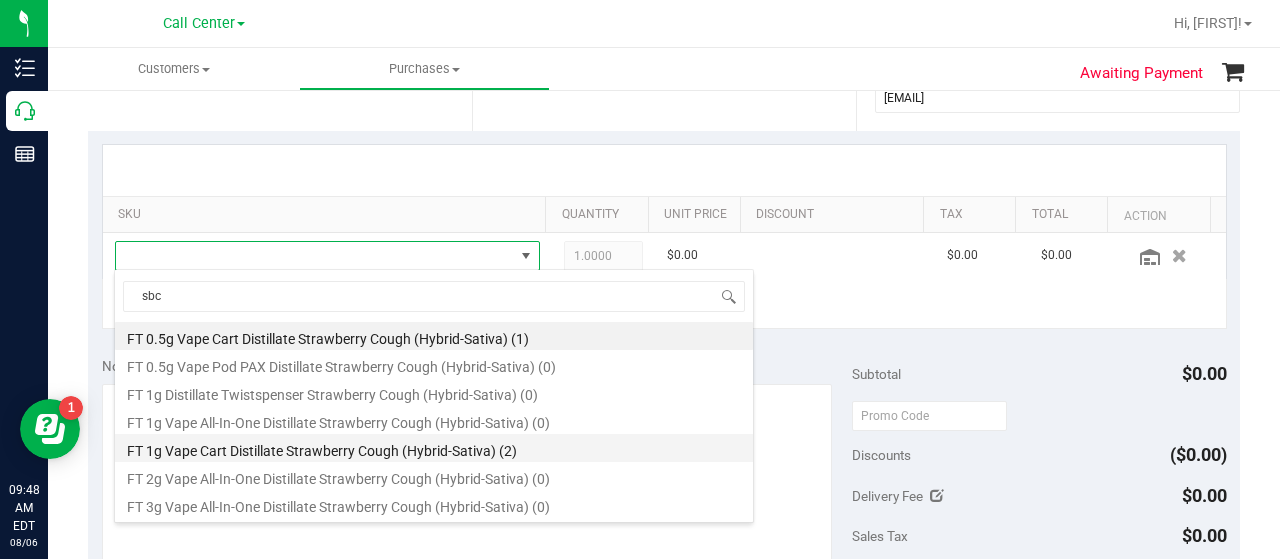 click on "FT 1g Vape Cart Distillate Strawberry Cough (Hybrid-Sativa) (2)" at bounding box center (434, 448) 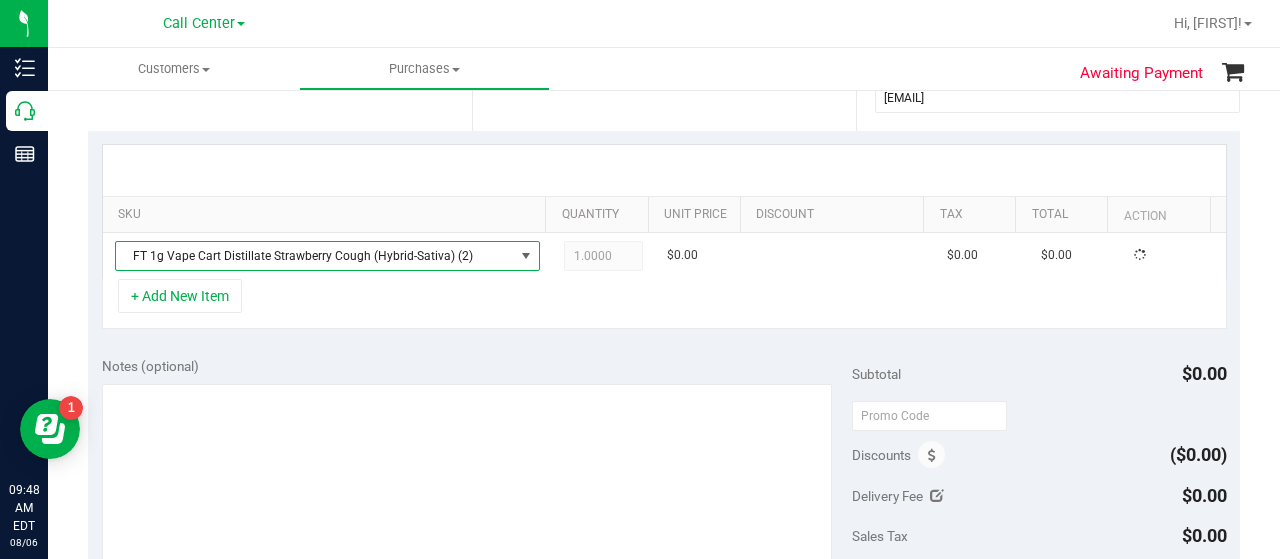 click on "+ Add New Item" at bounding box center (664, 304) 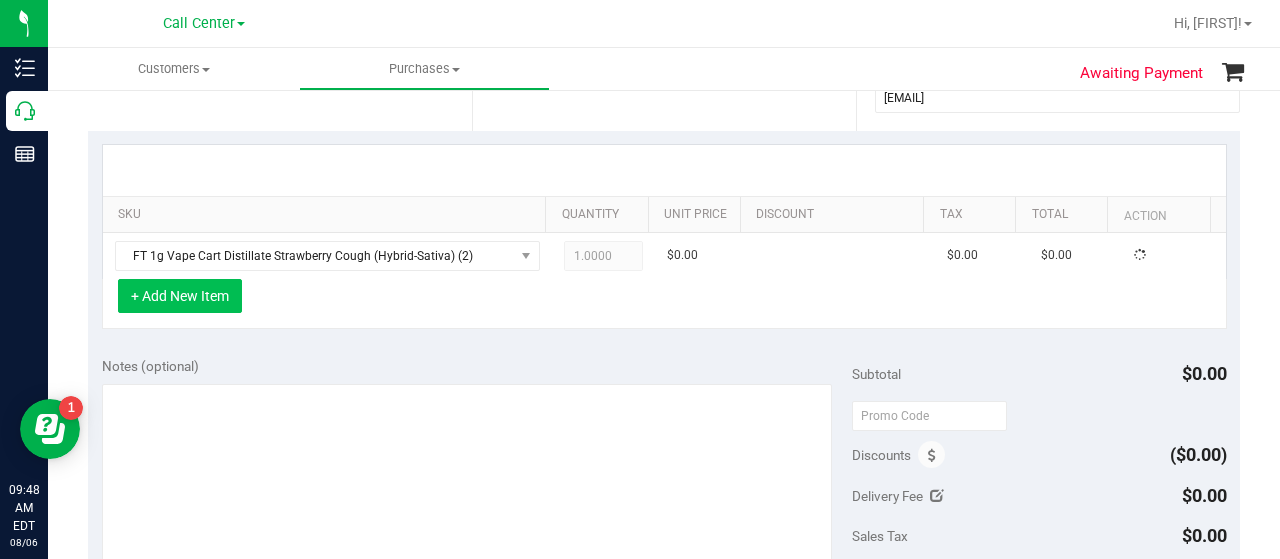 click on "+ Add New Item" at bounding box center [180, 296] 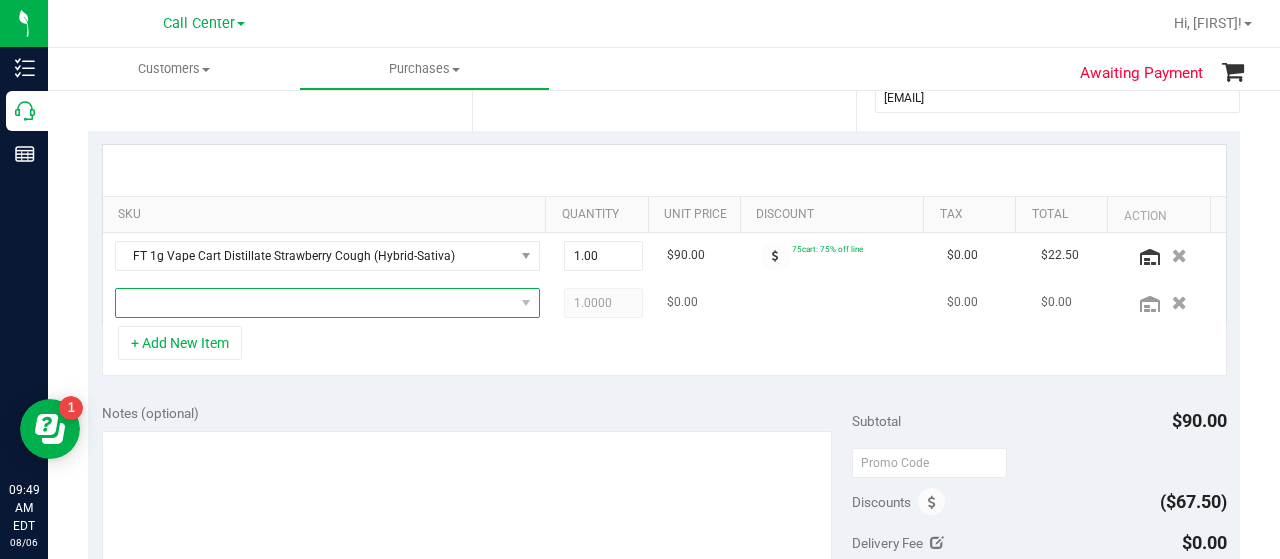 click at bounding box center [315, 303] 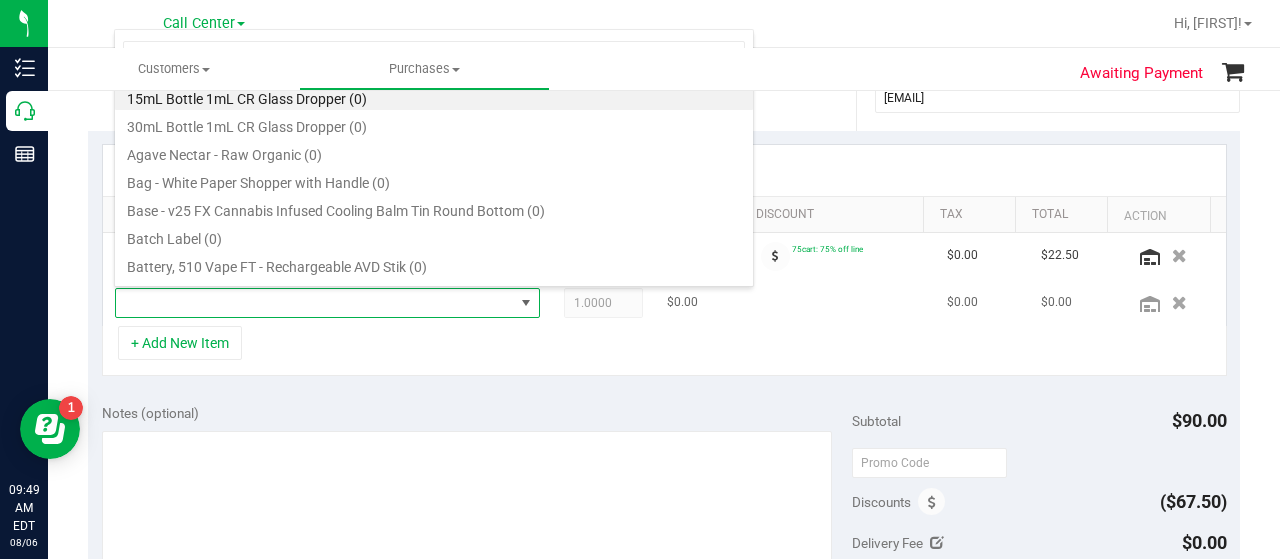 scroll, scrollTop: 99970, scrollLeft: 99586, axis: both 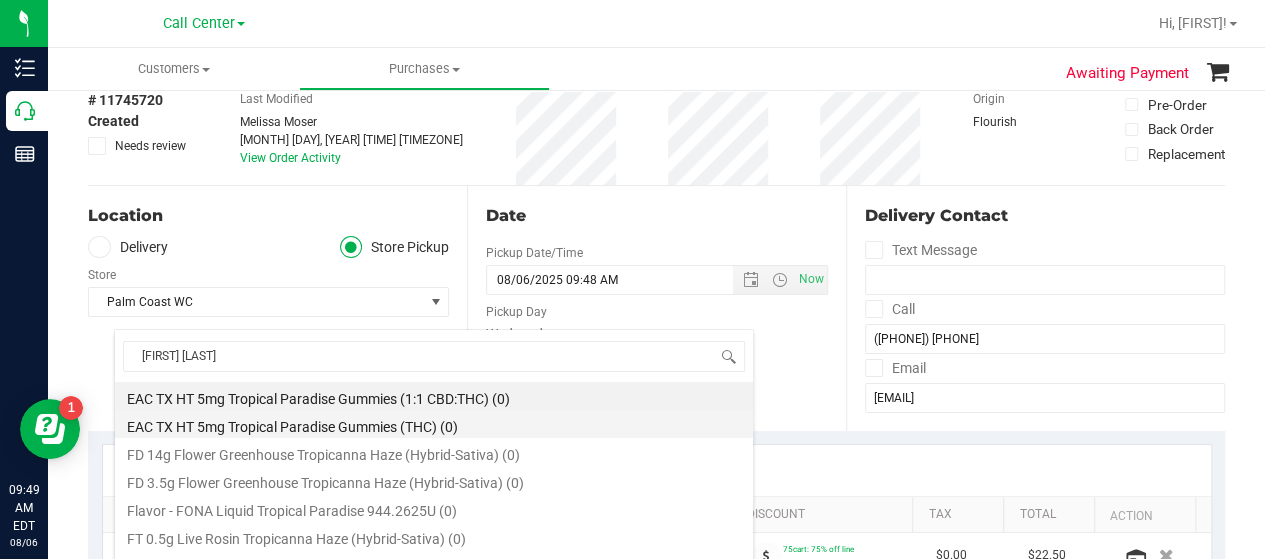 type on "tropical cookie" 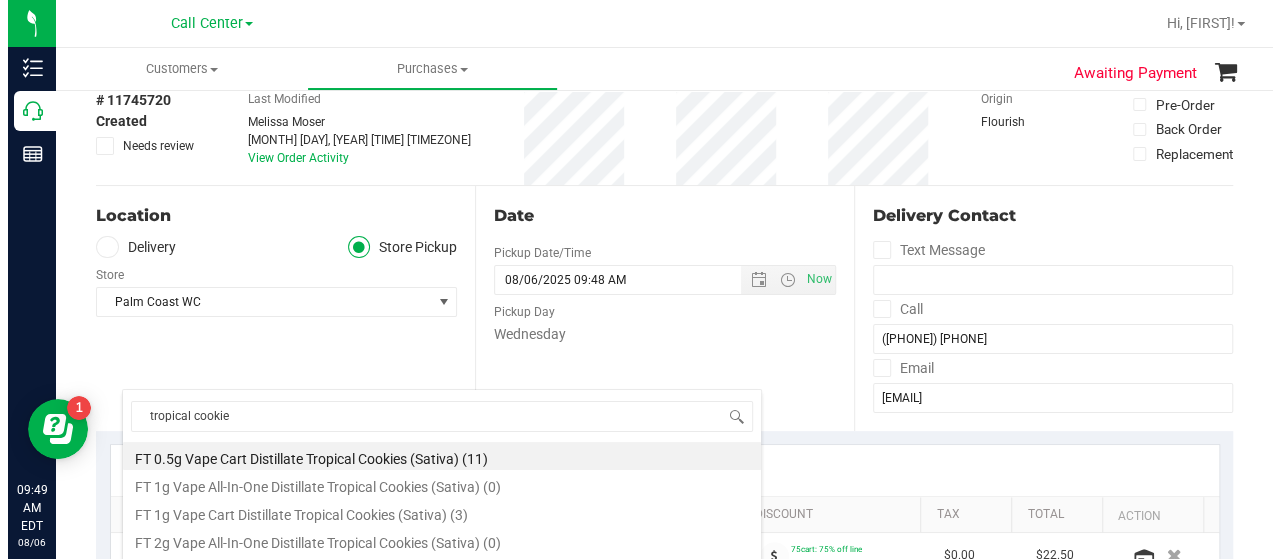 scroll, scrollTop: 99970, scrollLeft: 99586, axis: both 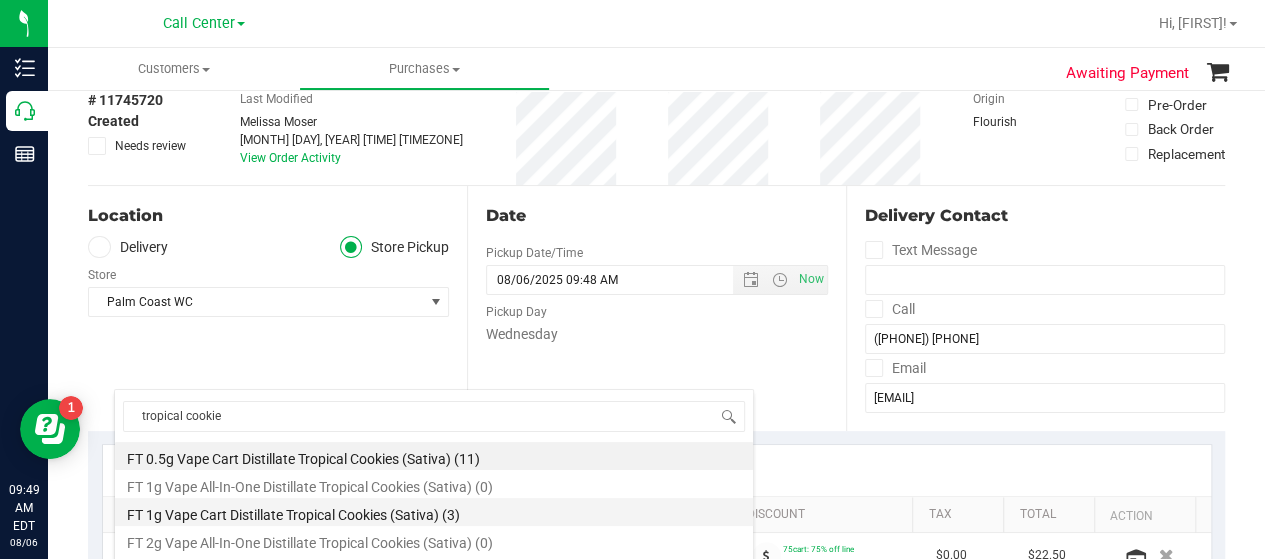 click on "FT 1g Vape Cart Distillate Tropical Cookies (Sativa) (3)" at bounding box center (434, 512) 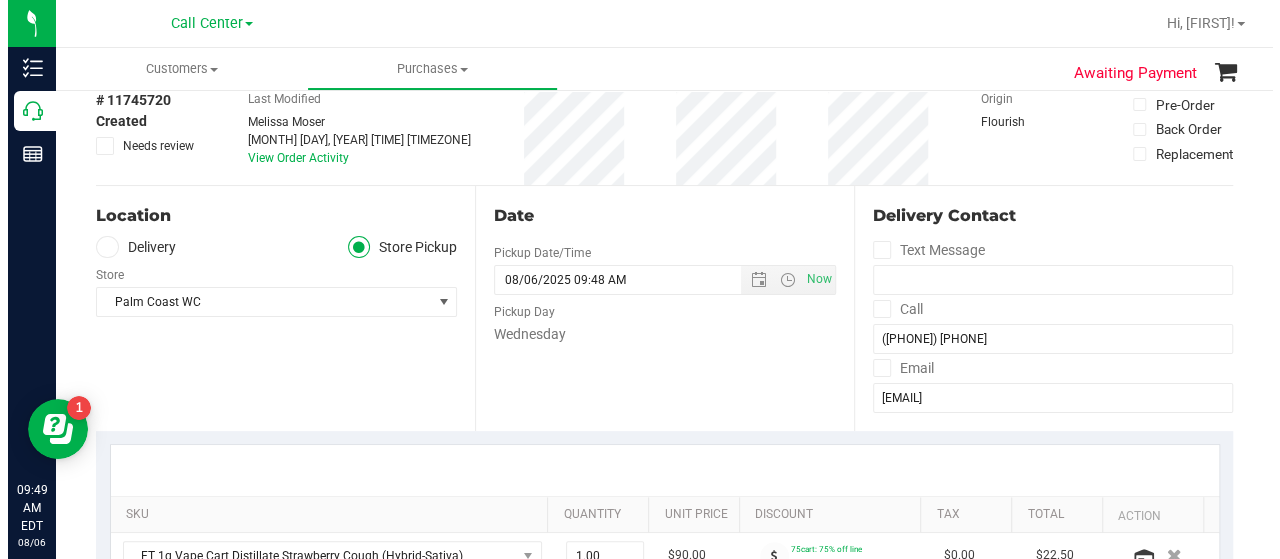 scroll, scrollTop: 396, scrollLeft: 0, axis: vertical 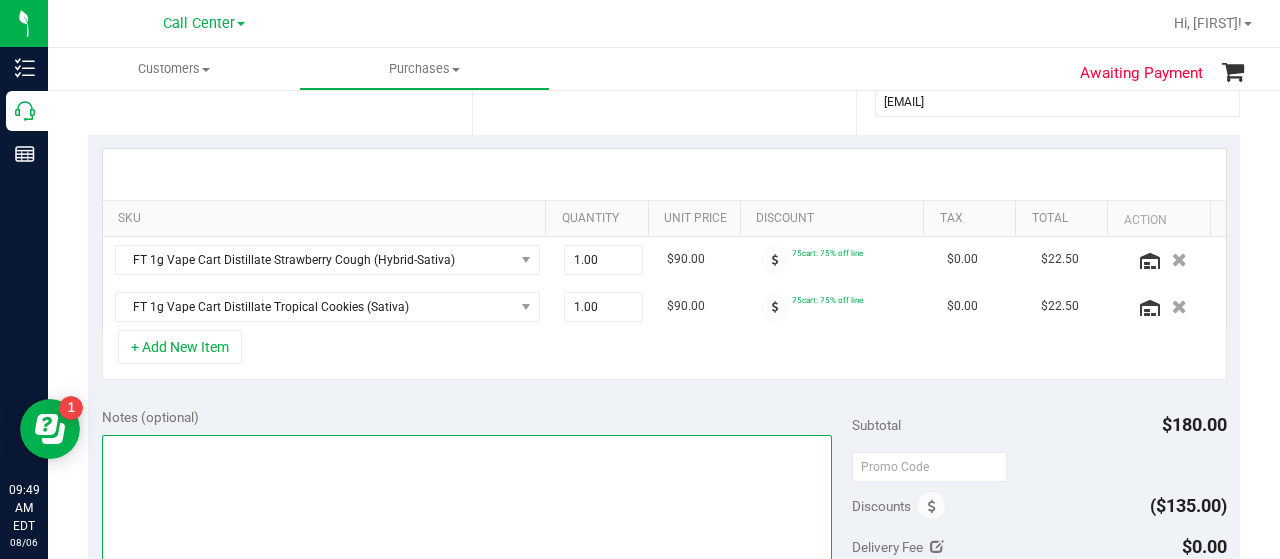 click at bounding box center [467, 531] 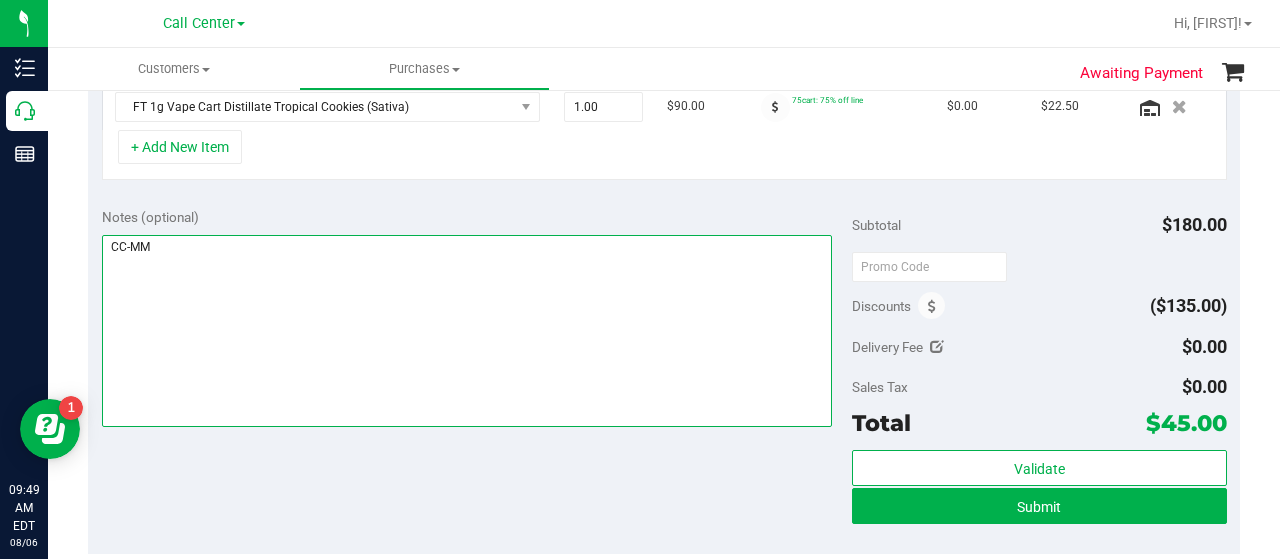 scroll, scrollTop: 496, scrollLeft: 0, axis: vertical 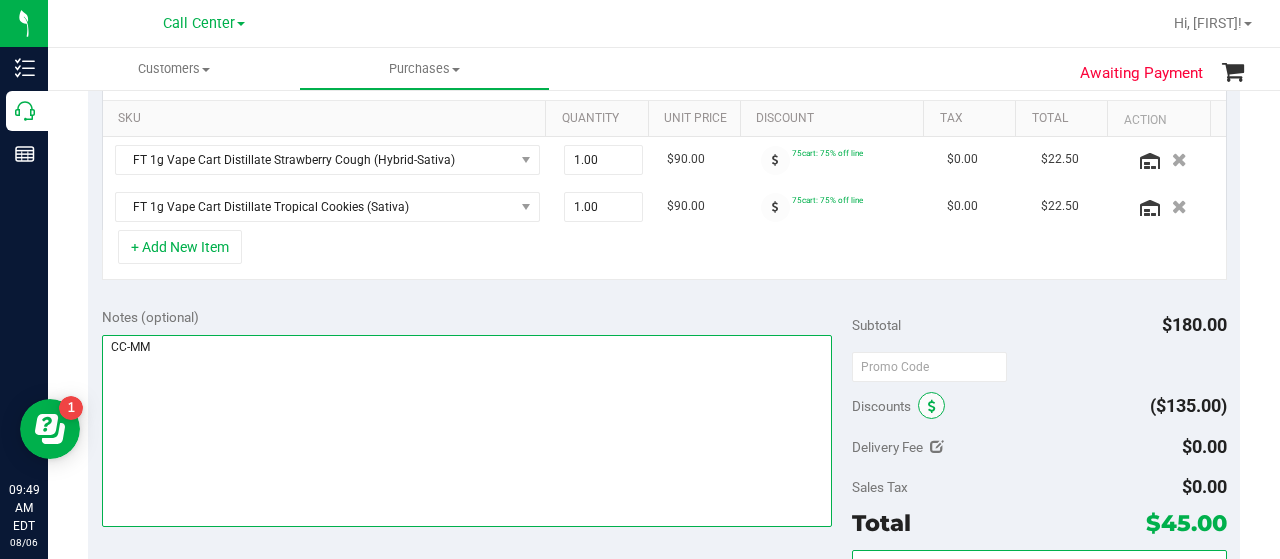type on "CC-MM" 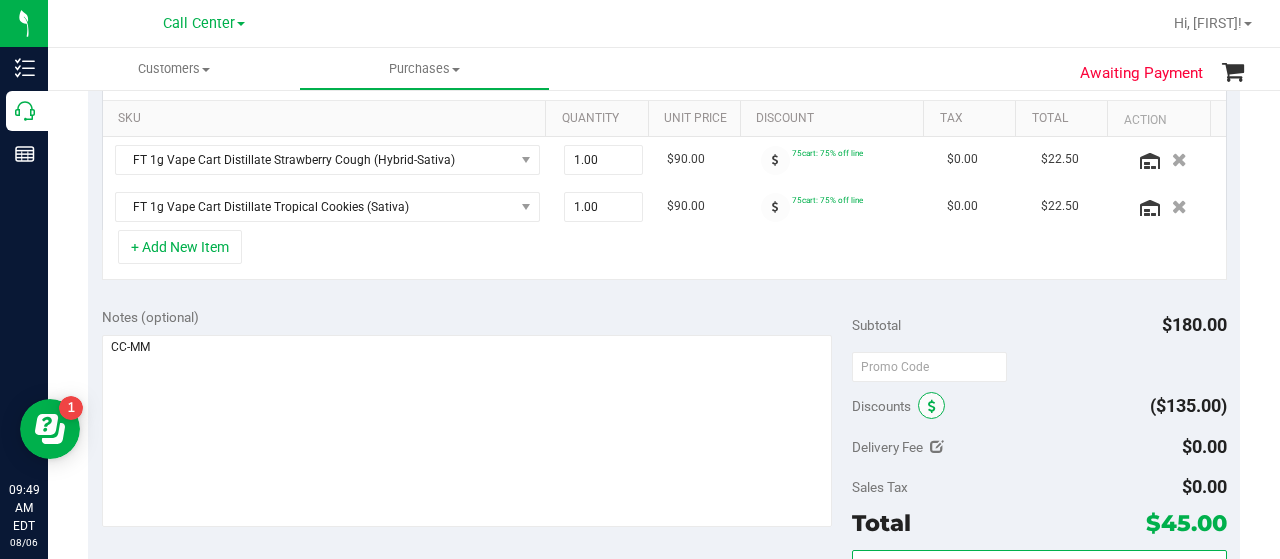 click at bounding box center (931, 405) 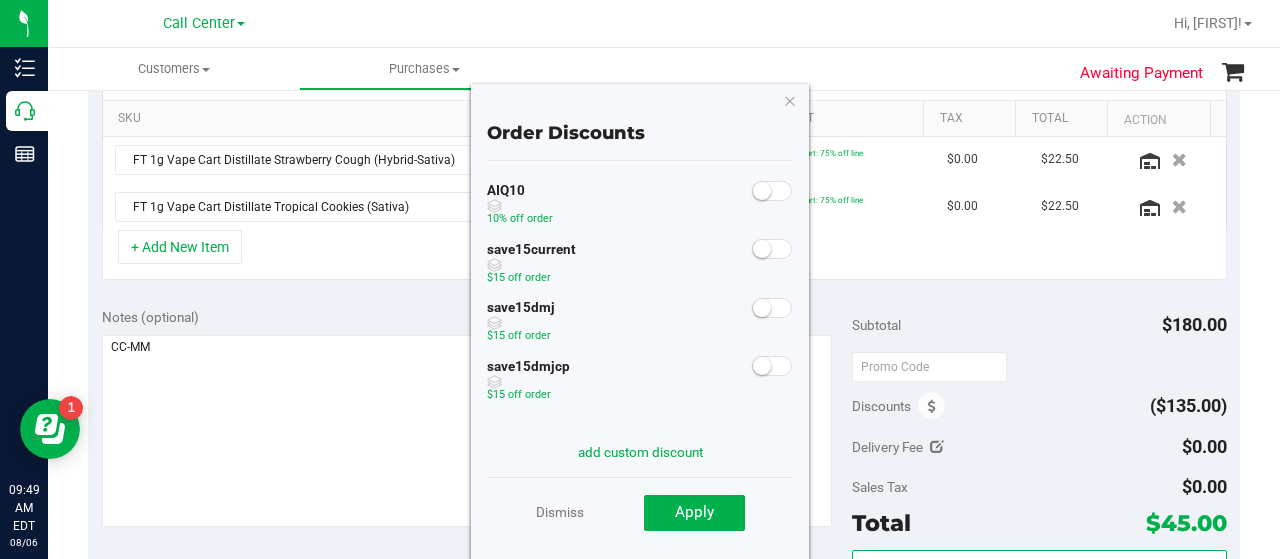 click at bounding box center [762, 191] 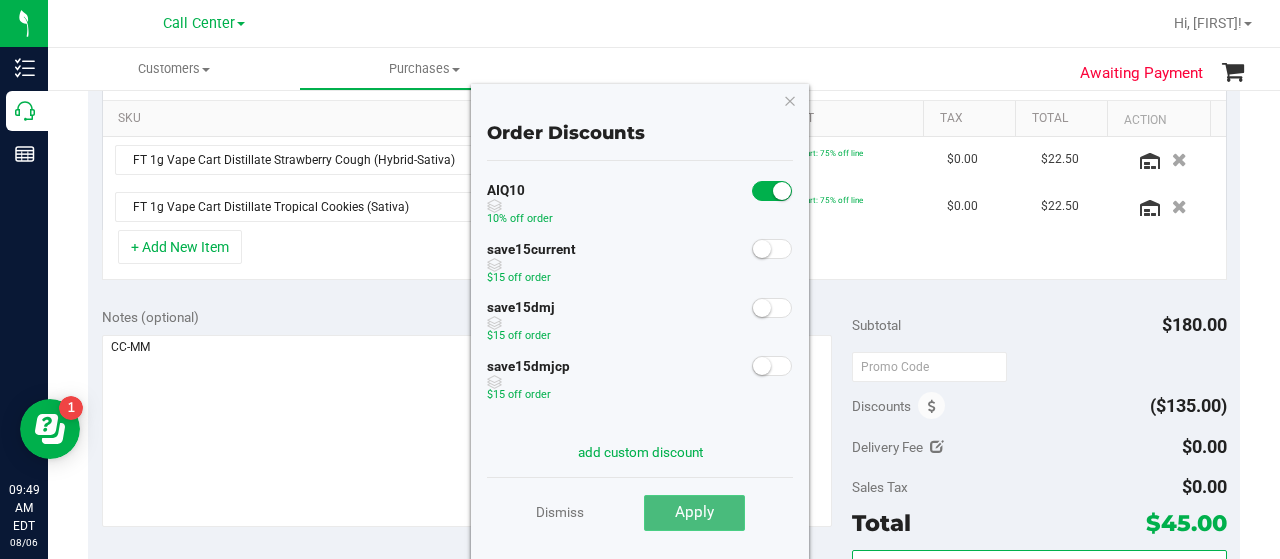 click on "Apply" at bounding box center [694, 513] 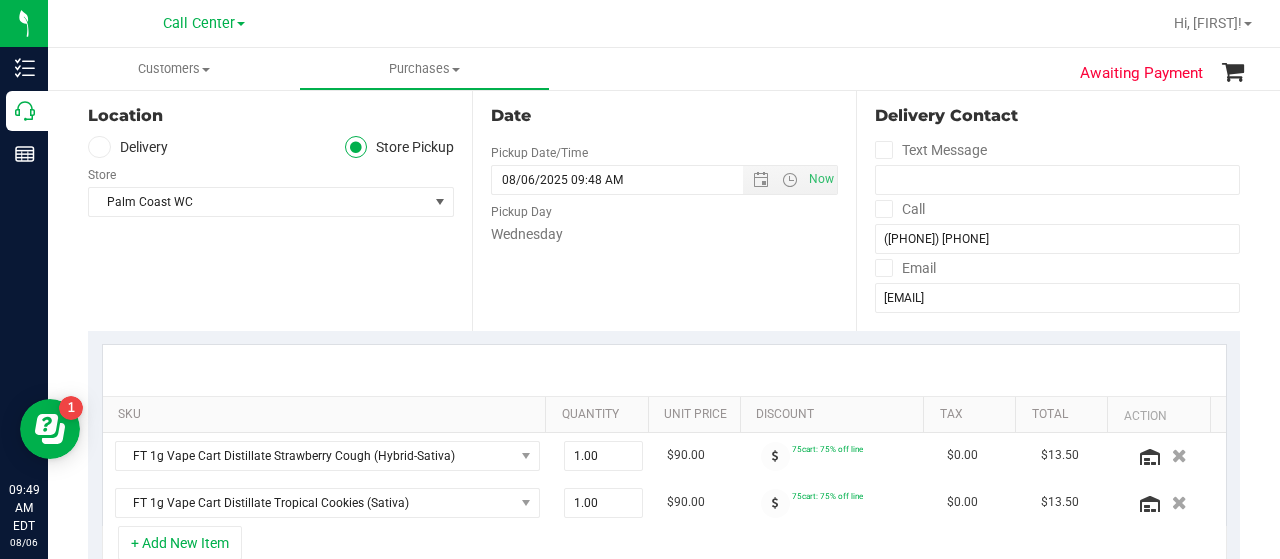 scroll, scrollTop: 0, scrollLeft: 0, axis: both 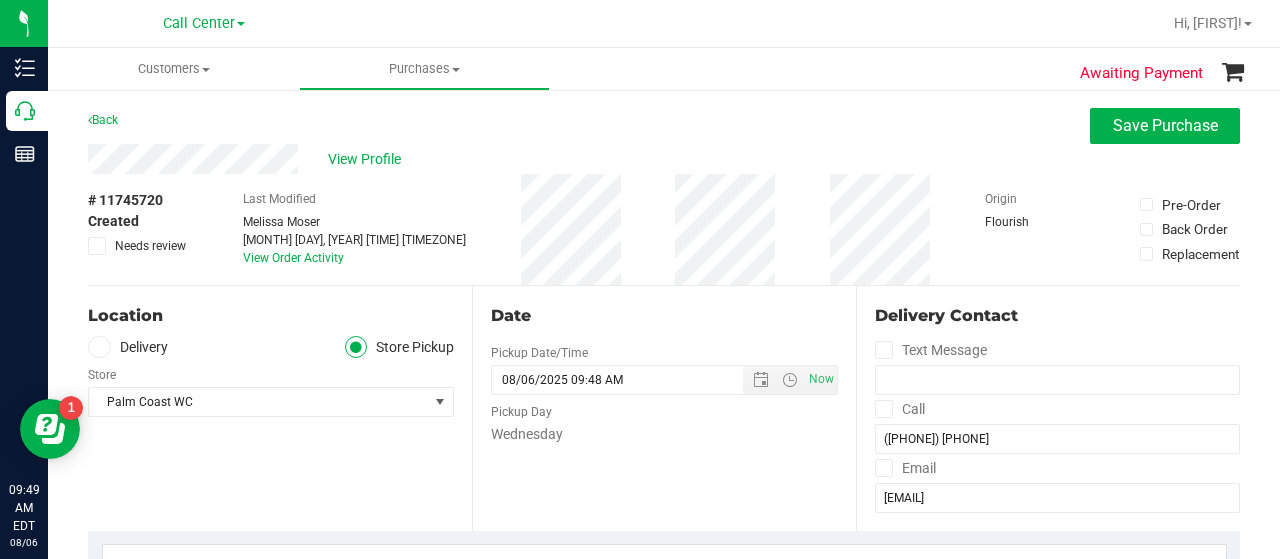 drag, startPoint x: 86, startPoint y: 161, endPoint x: 298, endPoint y: 166, distance: 212.05896 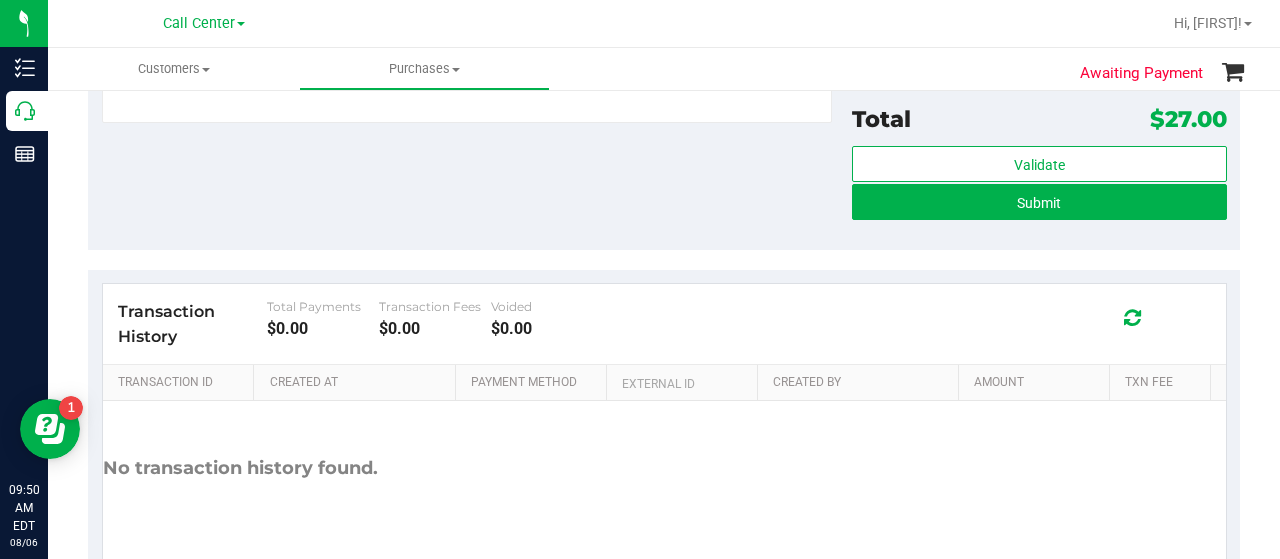 scroll, scrollTop: 500, scrollLeft: 0, axis: vertical 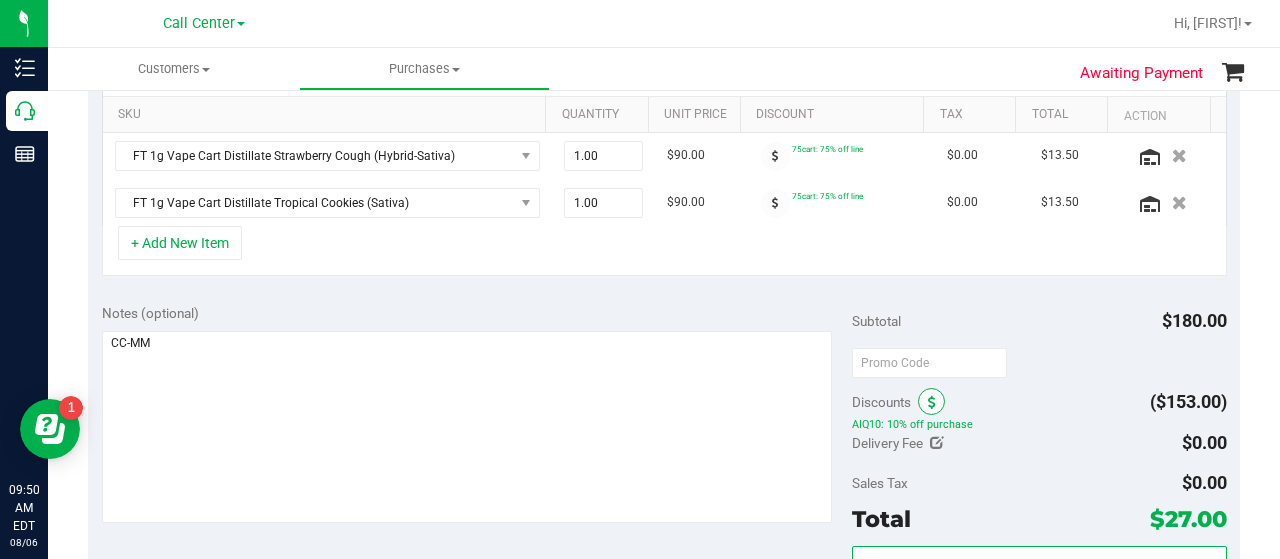click at bounding box center (931, 401) 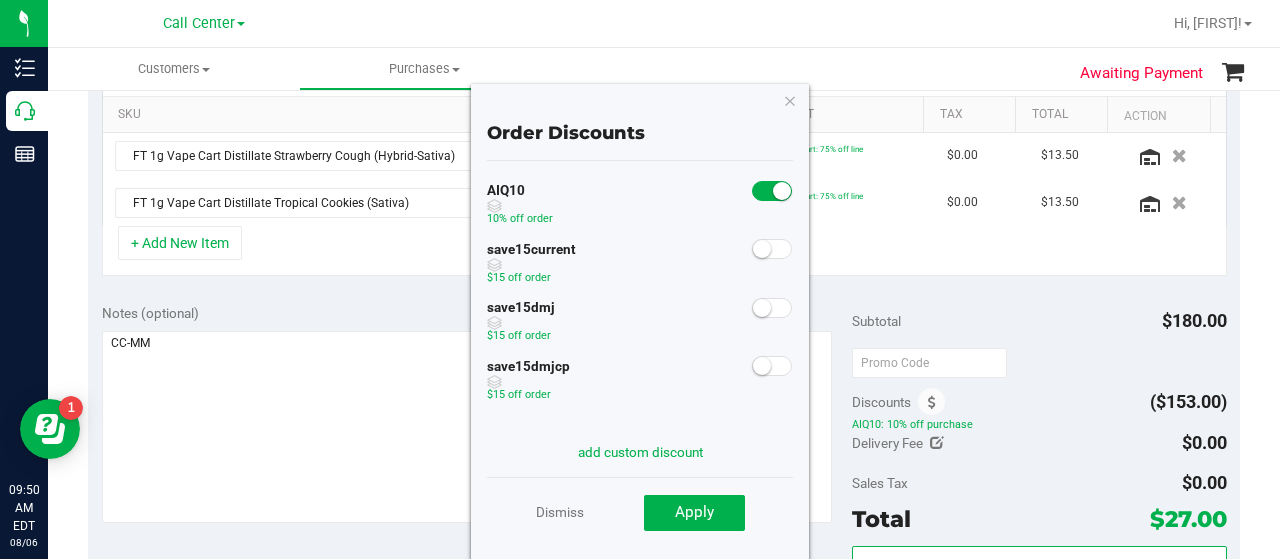 click at bounding box center [782, 191] 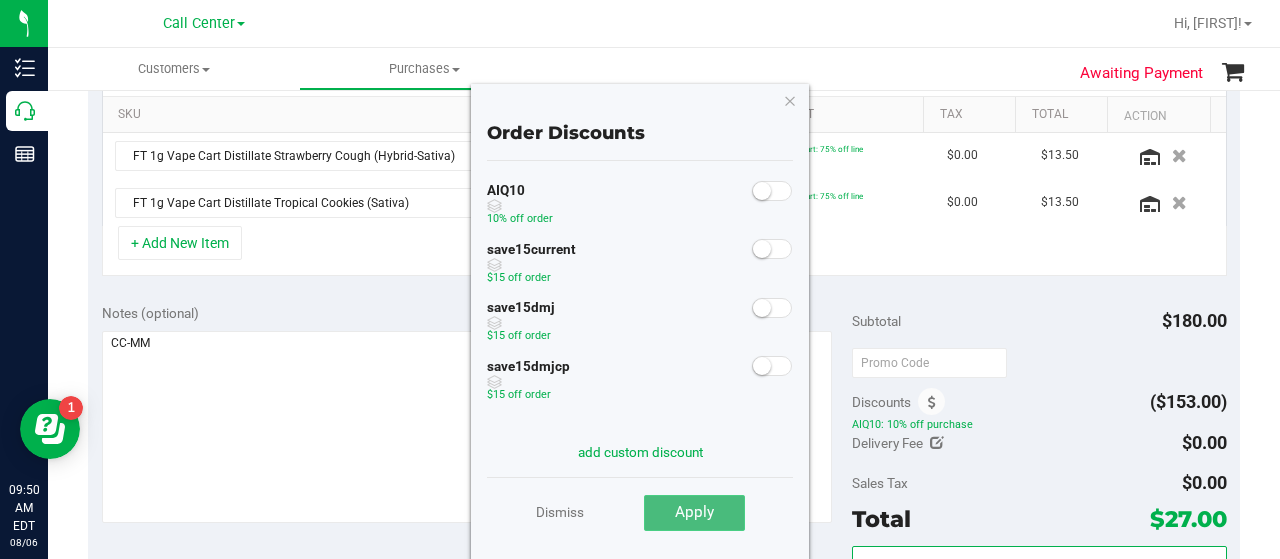 click on "Apply" at bounding box center (694, 513) 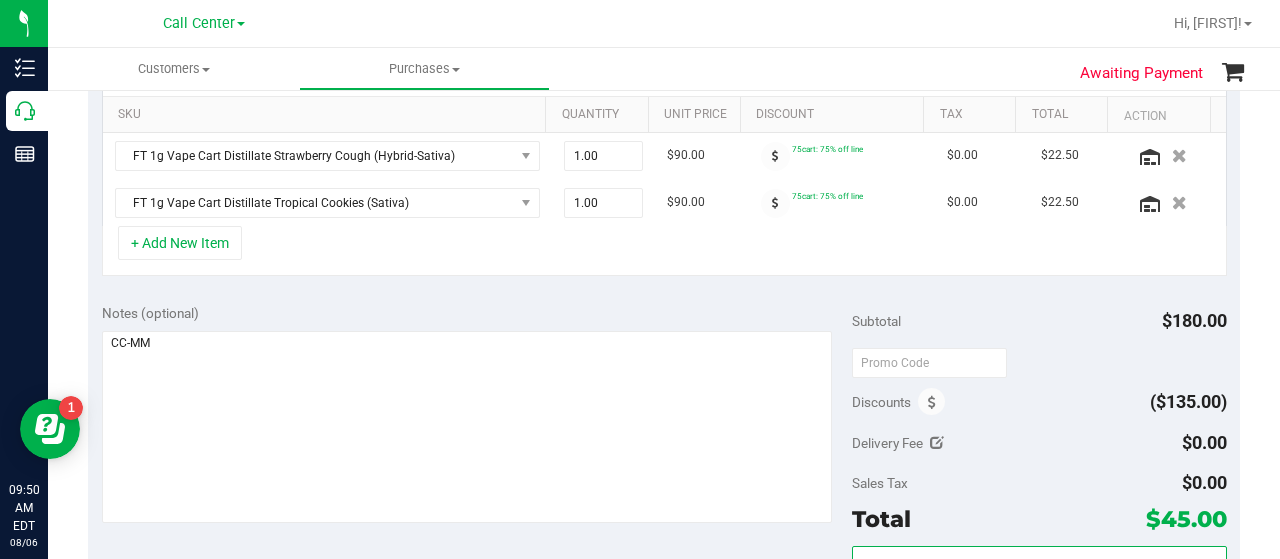 scroll, scrollTop: 900, scrollLeft: 0, axis: vertical 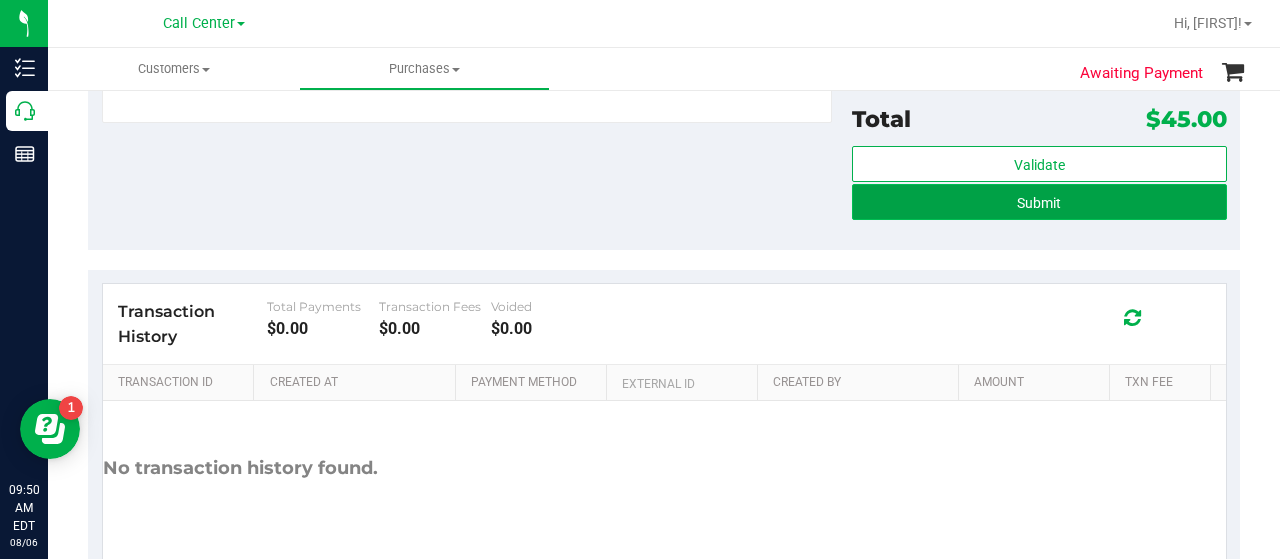 click on "Submit" at bounding box center (1039, 202) 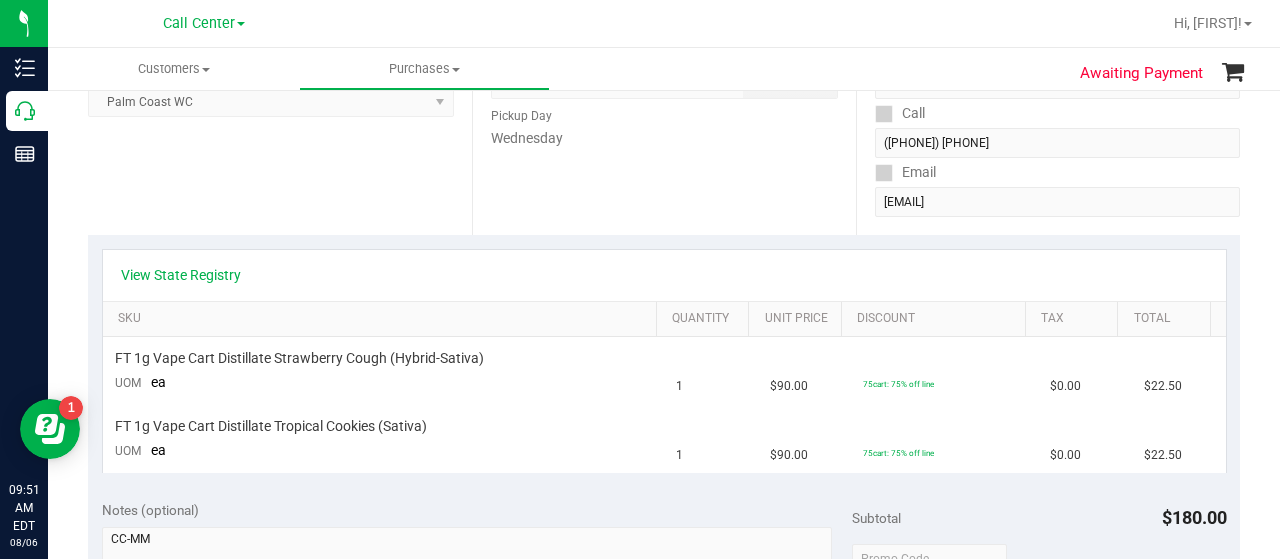 scroll, scrollTop: 0, scrollLeft: 0, axis: both 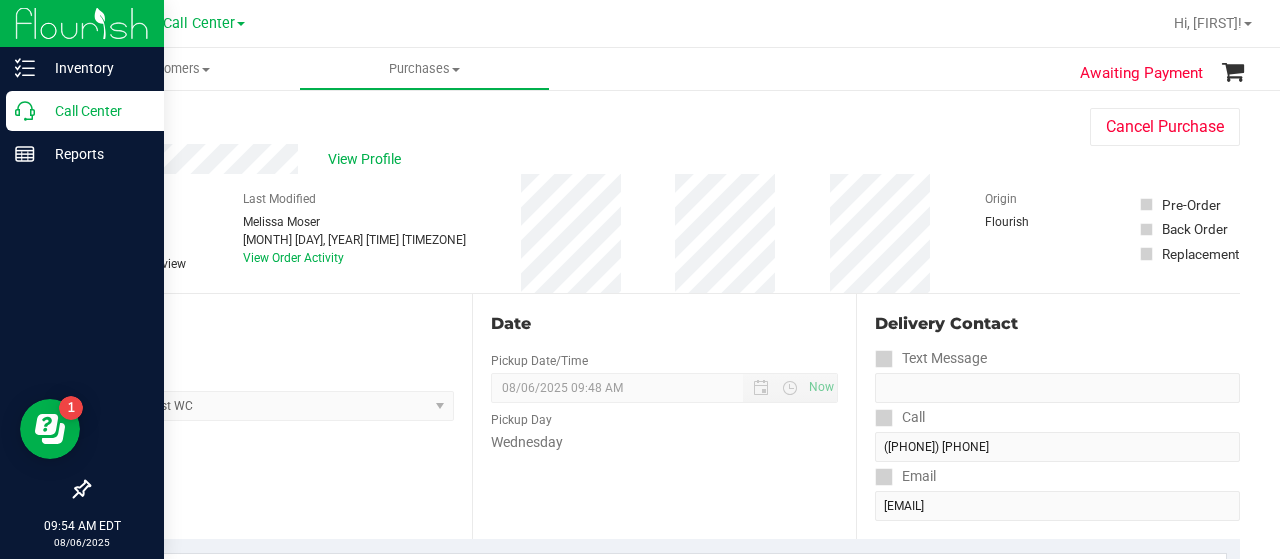 drag, startPoint x: 24, startPoint y: 114, endPoint x: 70, endPoint y: 112, distance: 46.043457 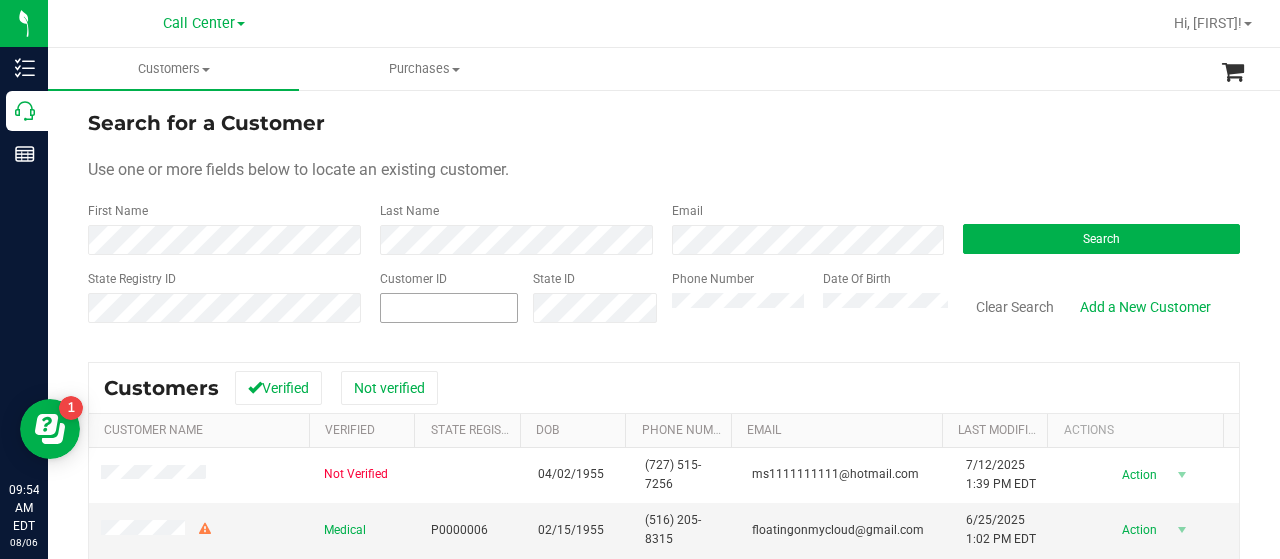 click at bounding box center [449, 308] 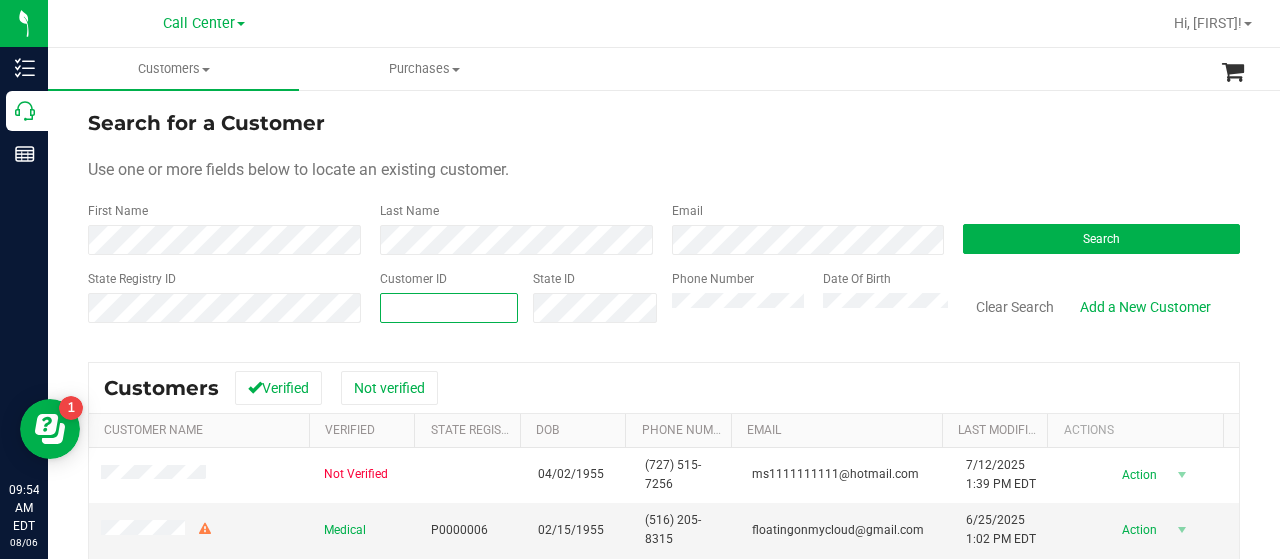 paste on "[NUMBER]" 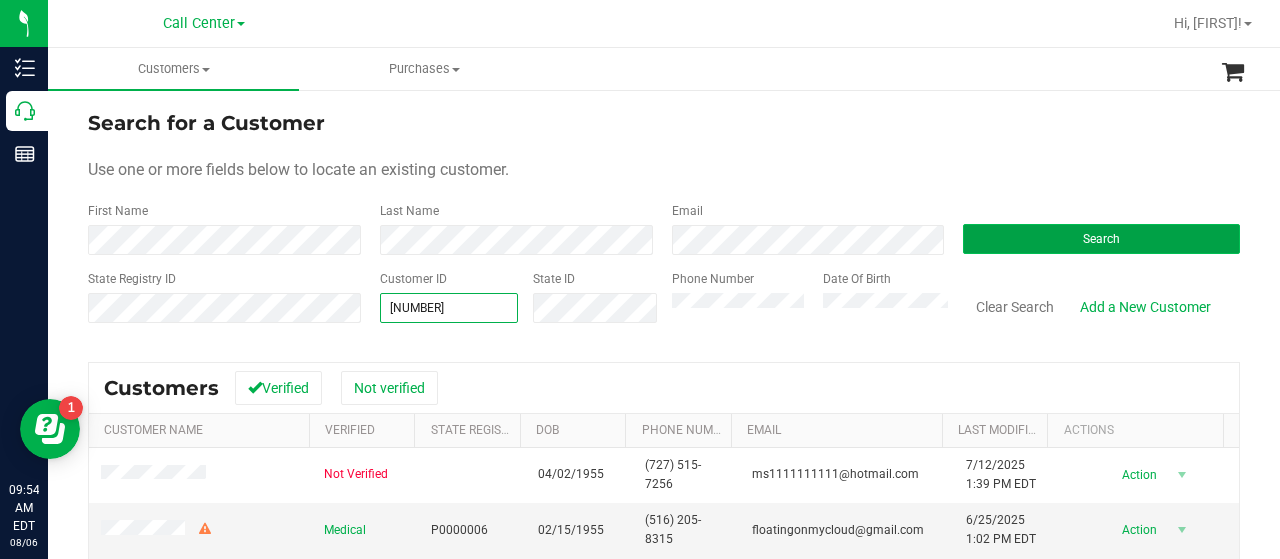 type on "[NUMBER]" 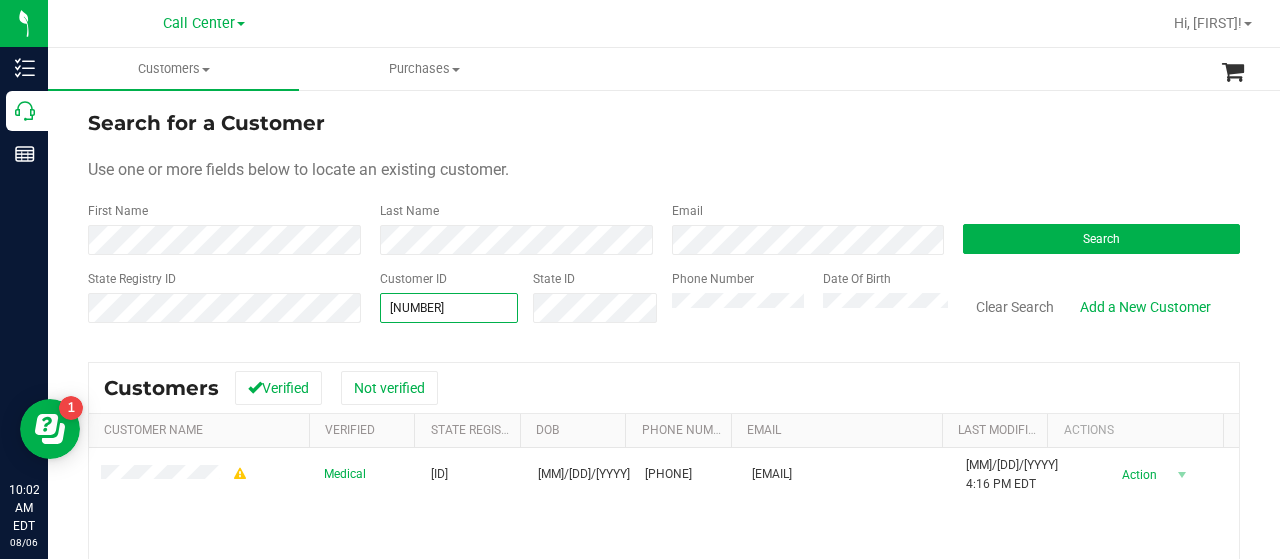 drag, startPoint x: 433, startPoint y: 319, endPoint x: 372, endPoint y: 313, distance: 61.294373 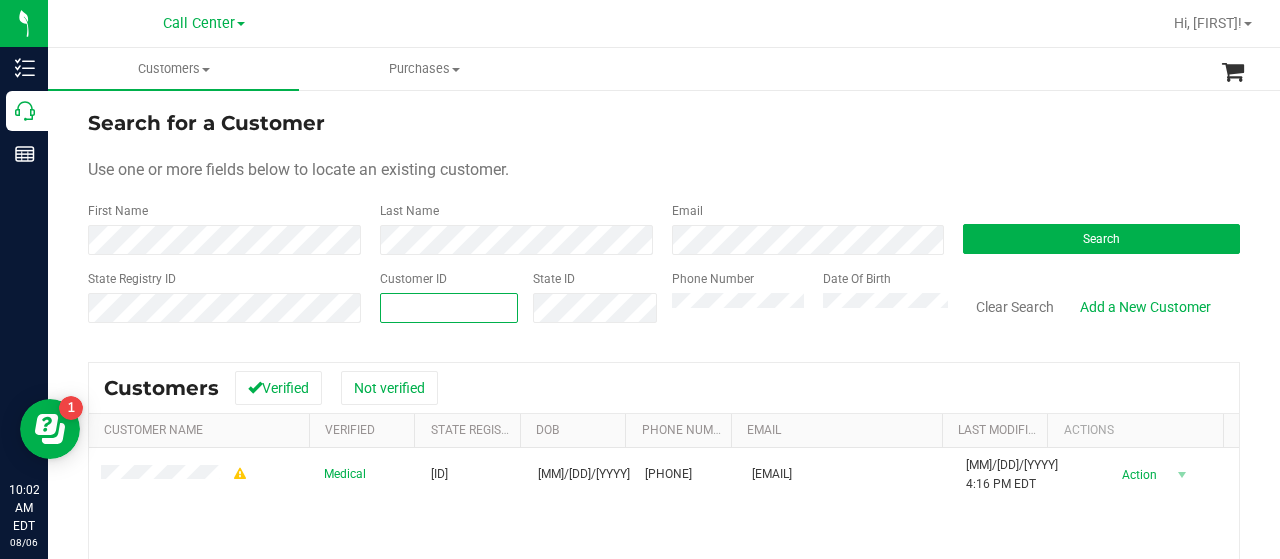 type 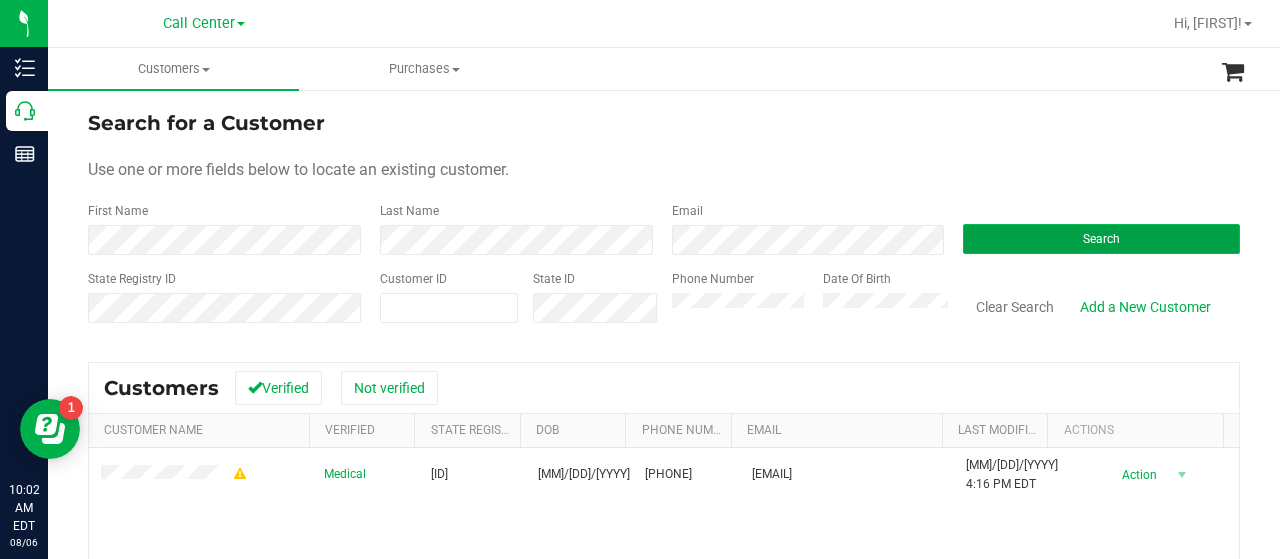 click on "Search" at bounding box center (1101, 239) 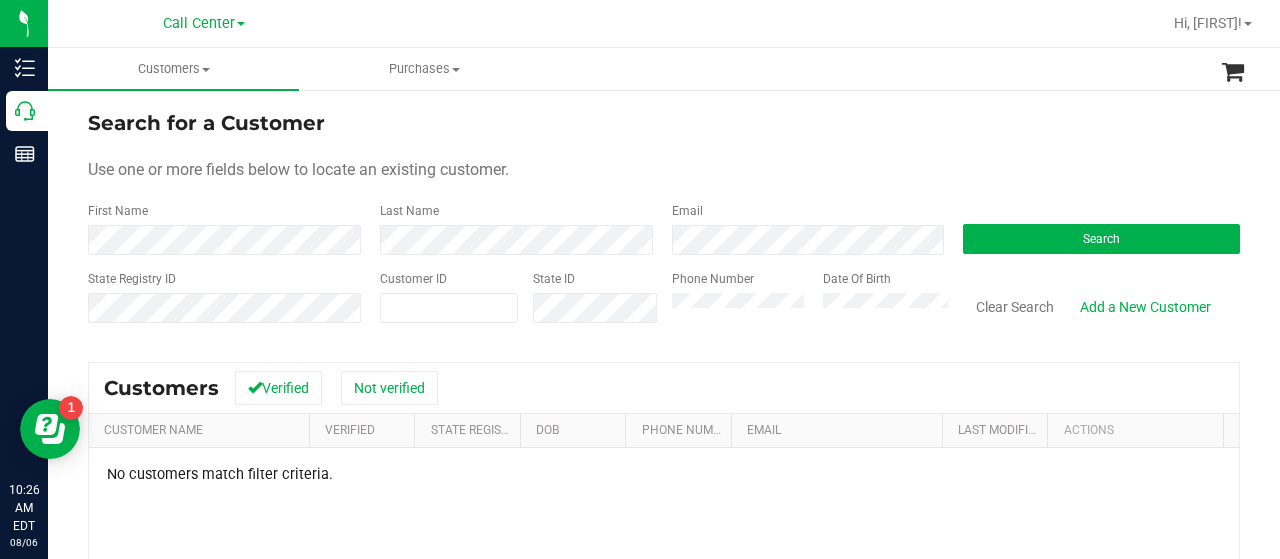 click on "State Registry ID
Customer ID
State ID
Phone Number
Date Of Birth
Clear Search
Add a New Customer" at bounding box center [664, 305] 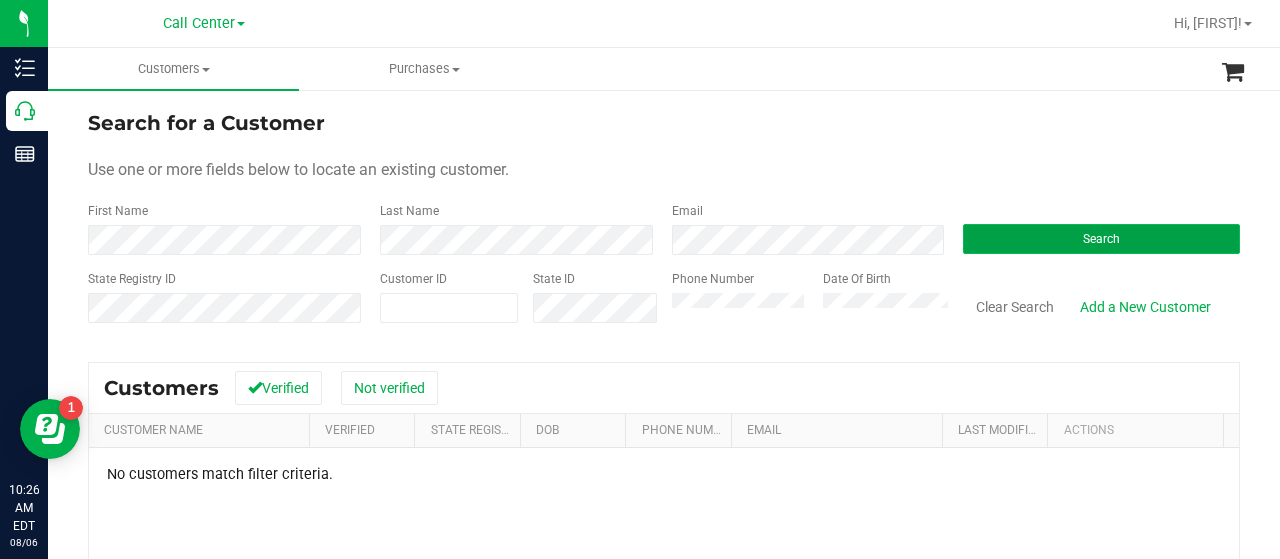 click on "Search" at bounding box center [1101, 239] 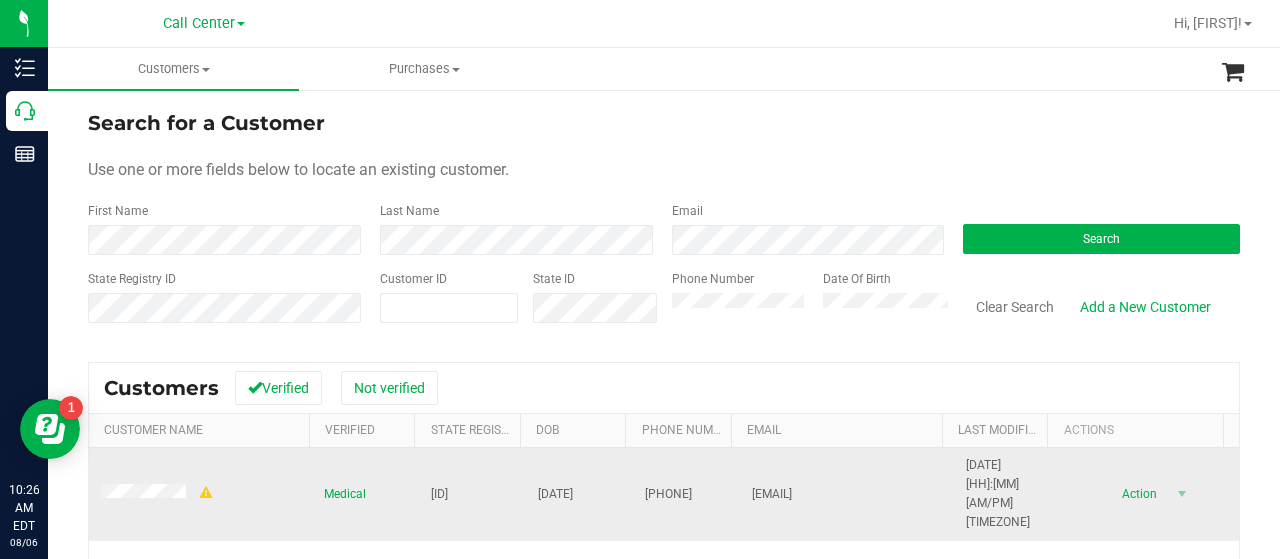 drag, startPoint x: 411, startPoint y: 473, endPoint x: 477, endPoint y: 477, distance: 66.1211 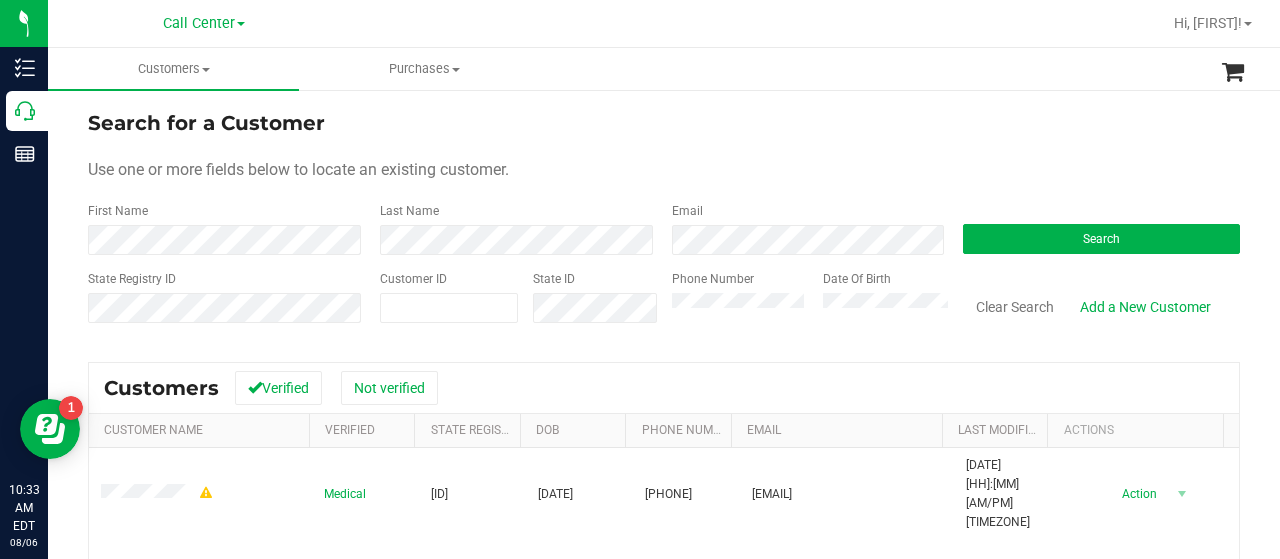 click on "State Registry ID
Customer ID
State ID
Phone Number
Date Of Birth
Clear Search
Add a New Customer" at bounding box center (664, 305) 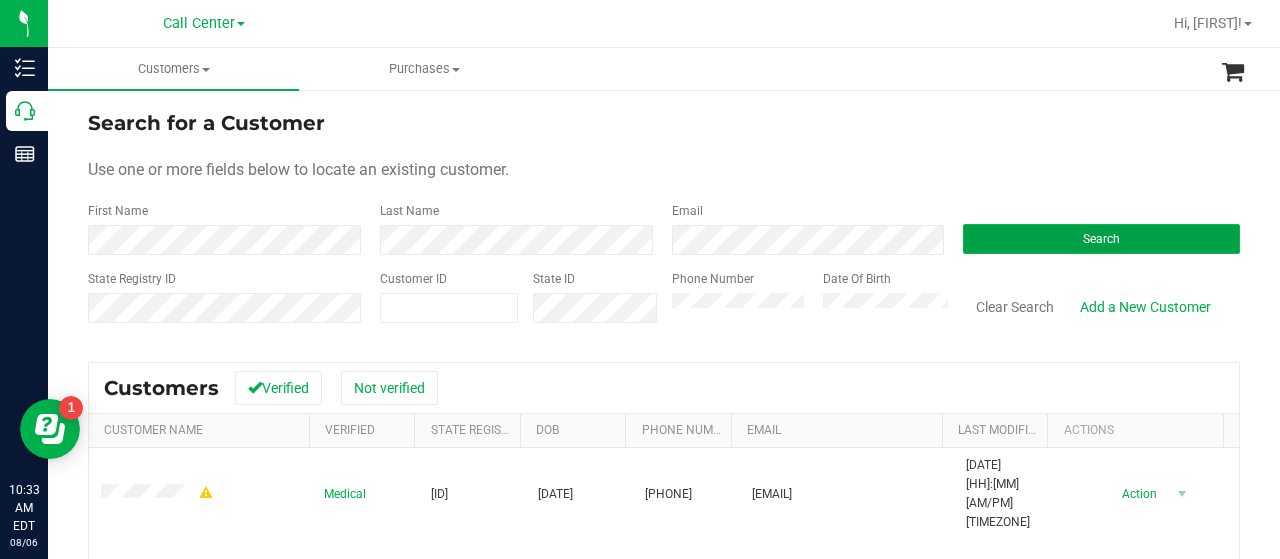 click on "Search" at bounding box center [1101, 239] 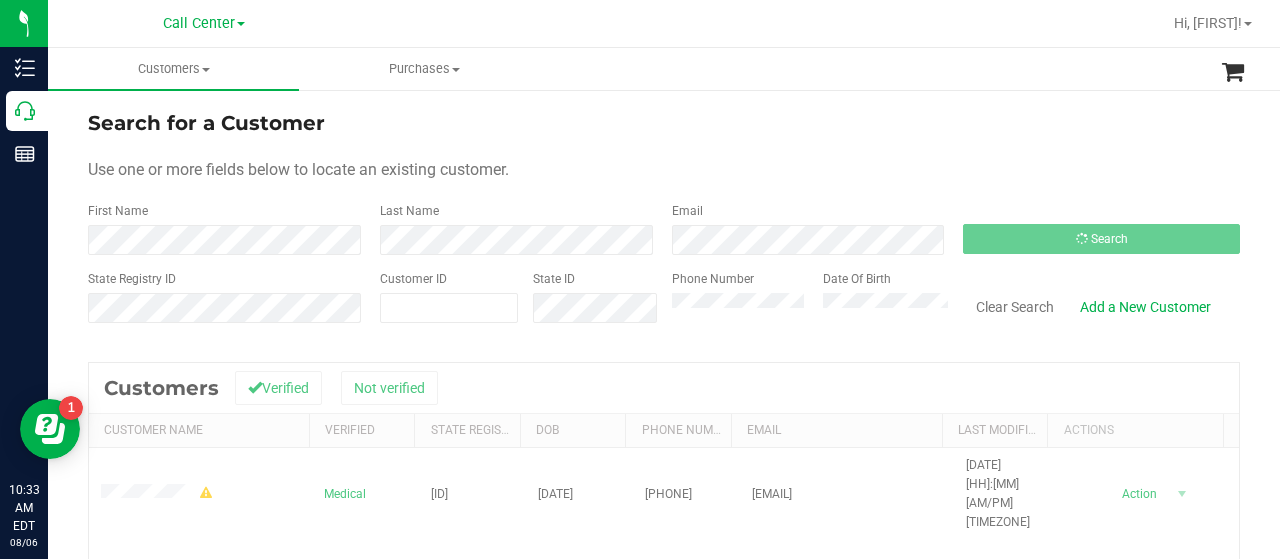 click on "State Registry ID
Customer ID
State ID
Phone Number
Date Of Birth
Clear Search
Add a New Customer" at bounding box center [664, 305] 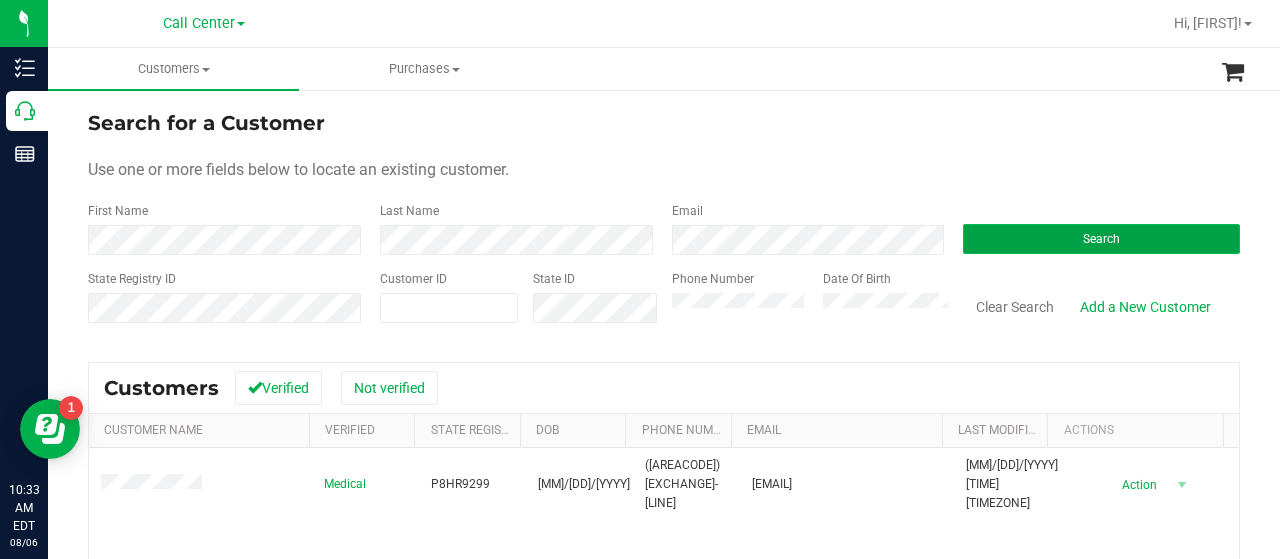 click on "Search" at bounding box center [1101, 239] 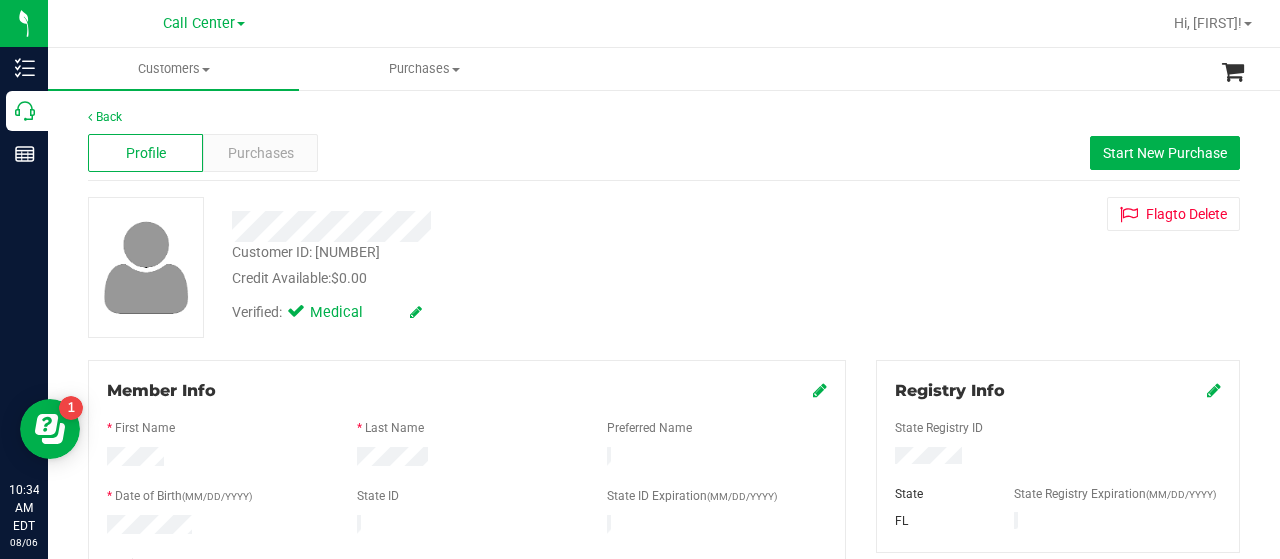 drag, startPoint x: 883, startPoint y: 461, endPoint x: 952, endPoint y: 461, distance: 69 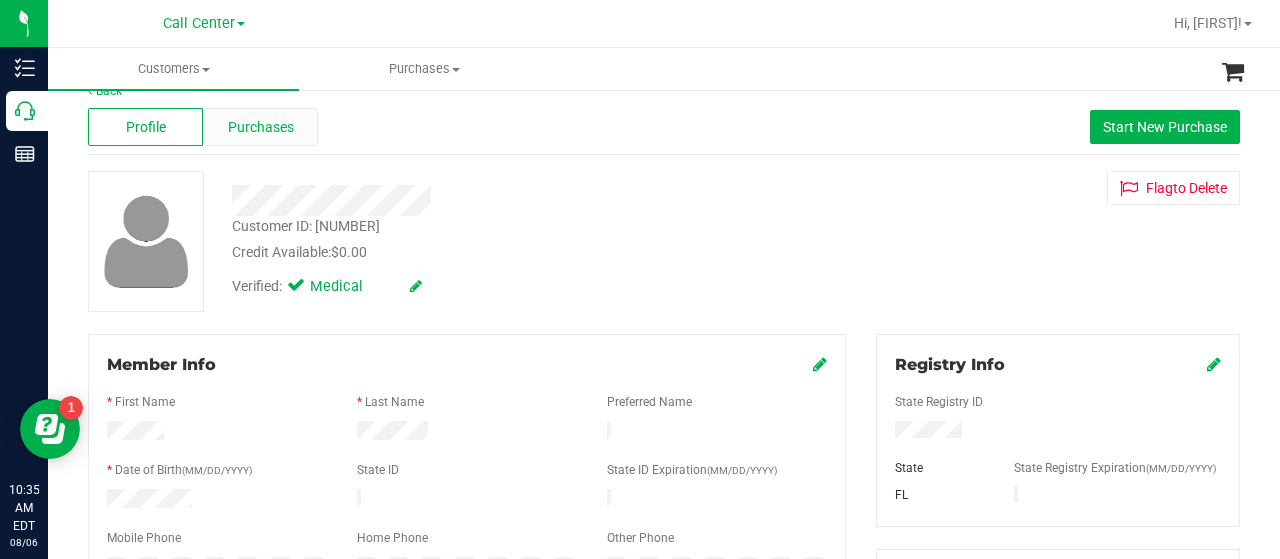 scroll, scrollTop: 0, scrollLeft: 0, axis: both 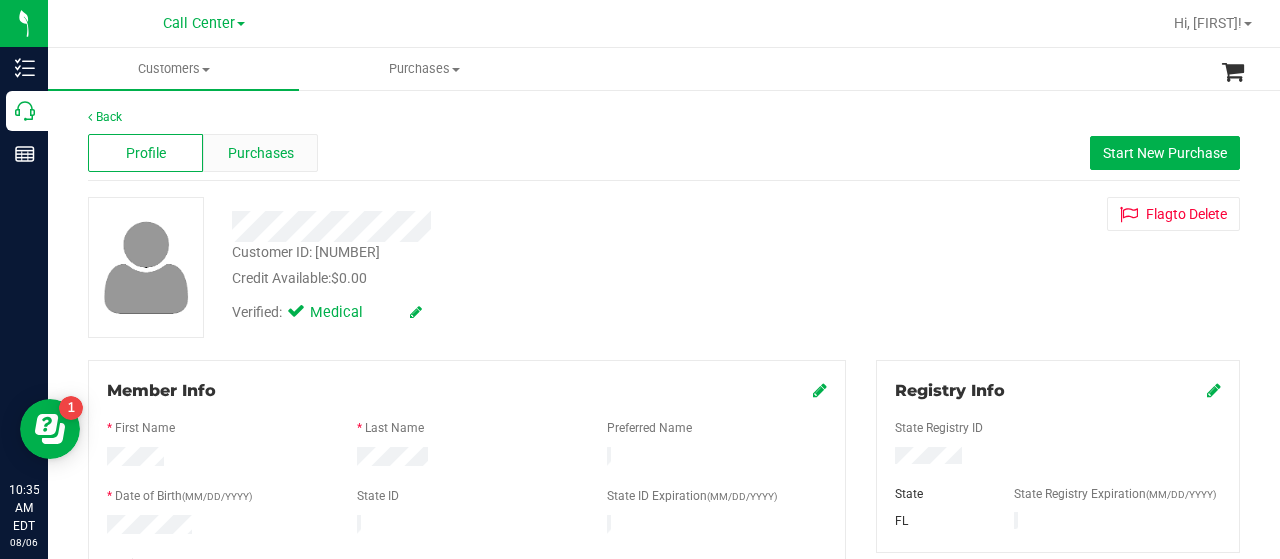 click on "Purchases" at bounding box center [261, 153] 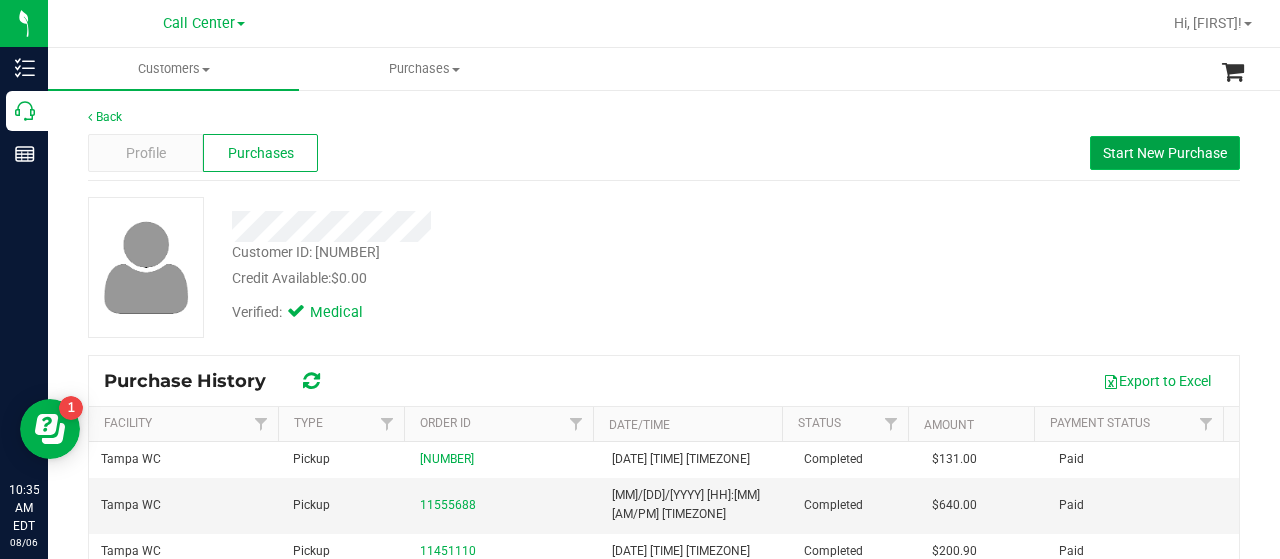 click on "Start New Purchase" at bounding box center [1165, 153] 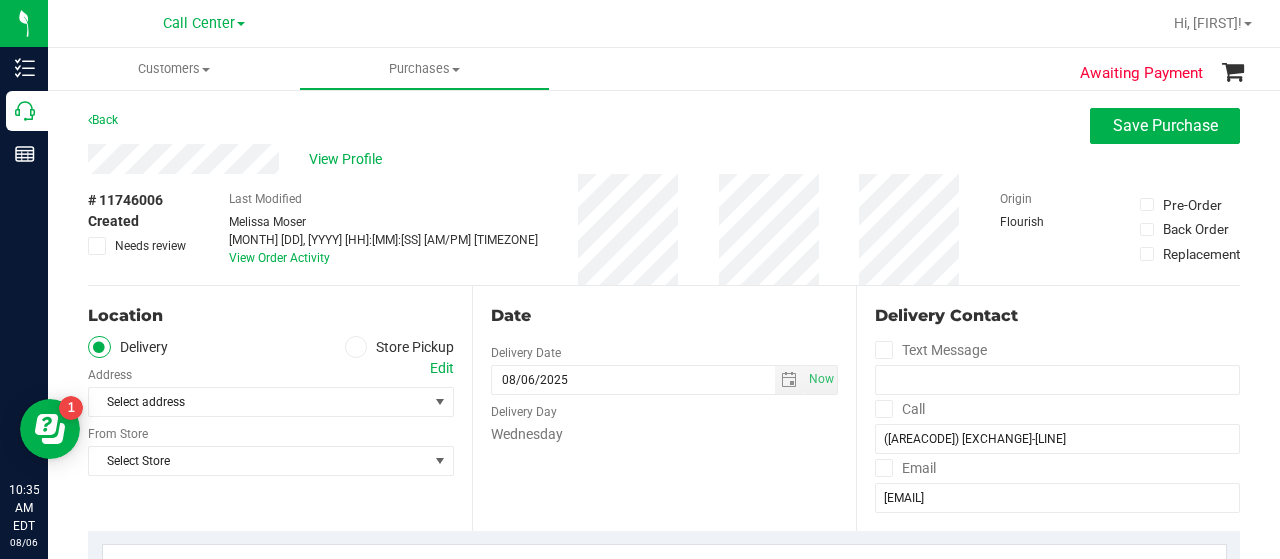 click at bounding box center [356, 347] 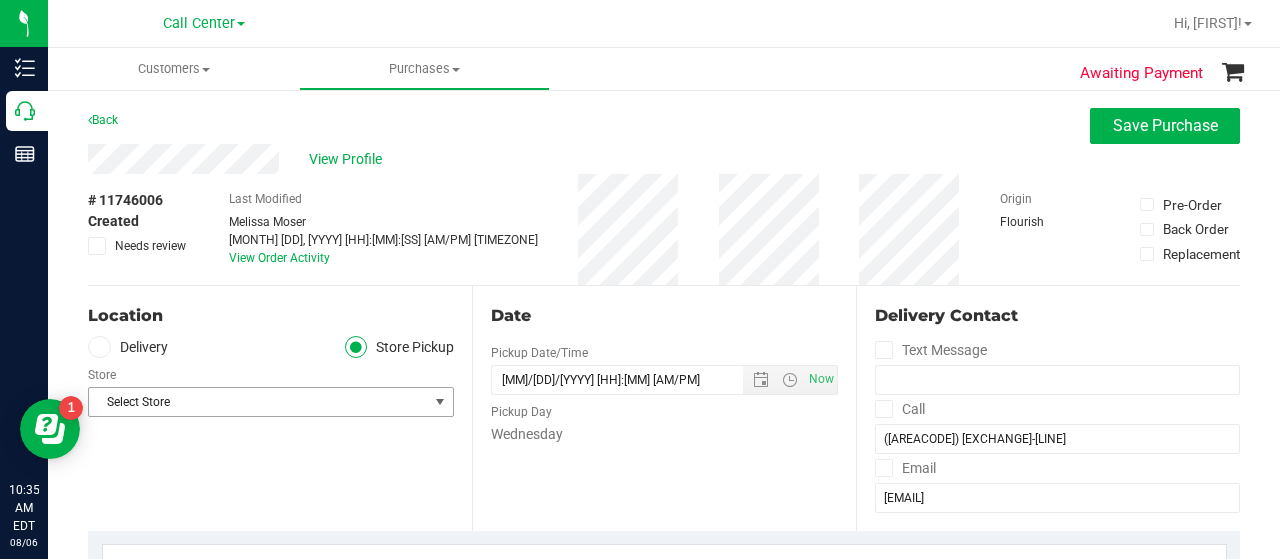 click on "Select Store" at bounding box center (258, 402) 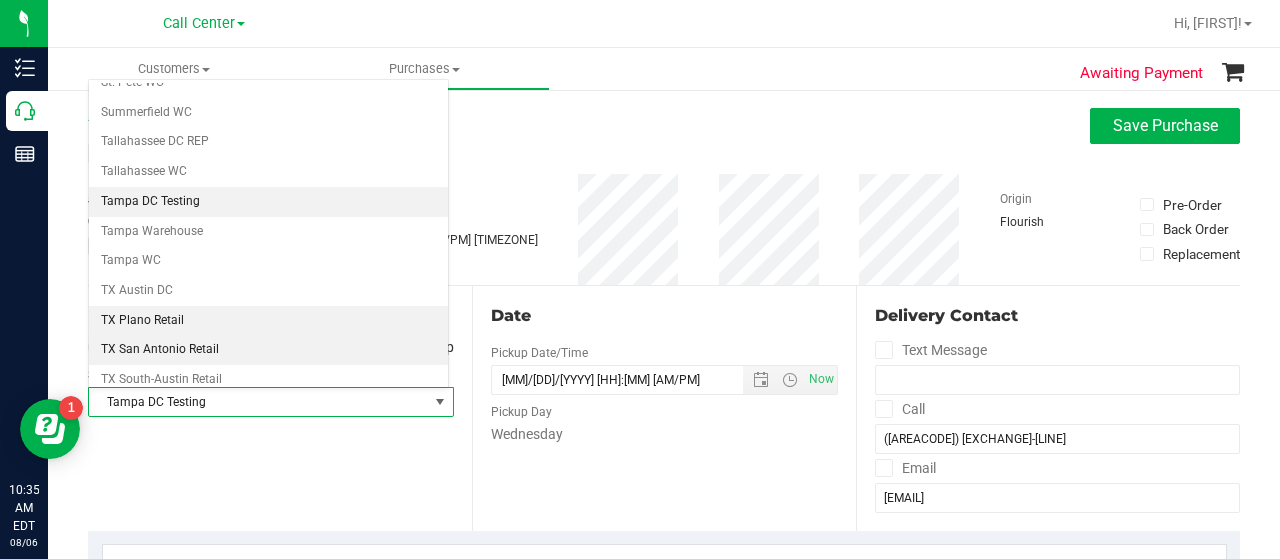 scroll, scrollTop: 1324, scrollLeft: 0, axis: vertical 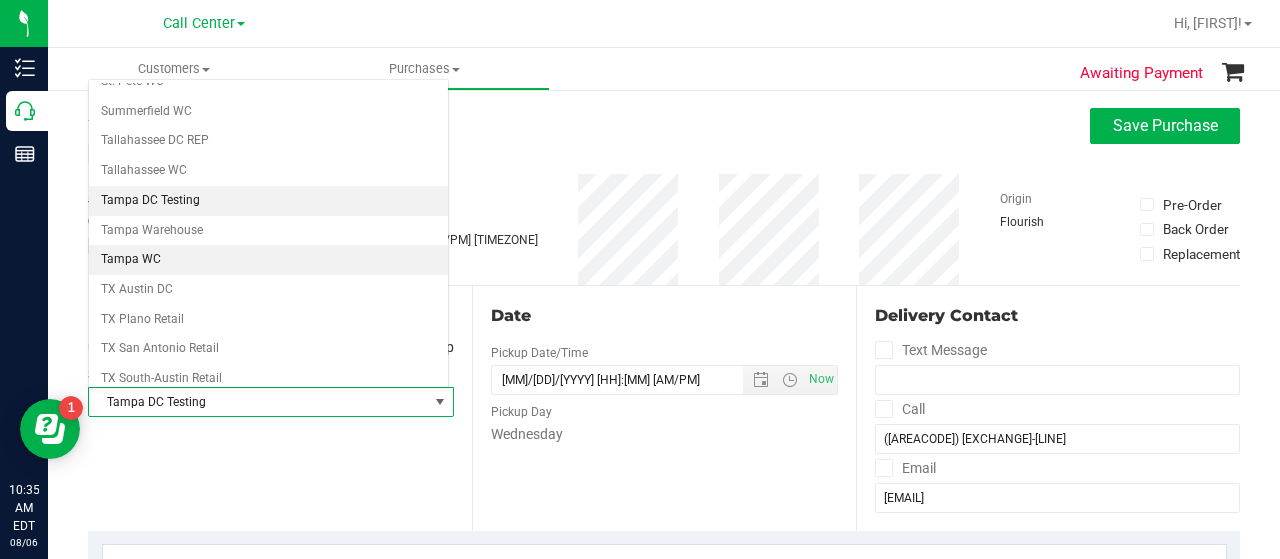 click on "Tampa WC" at bounding box center [268, 260] 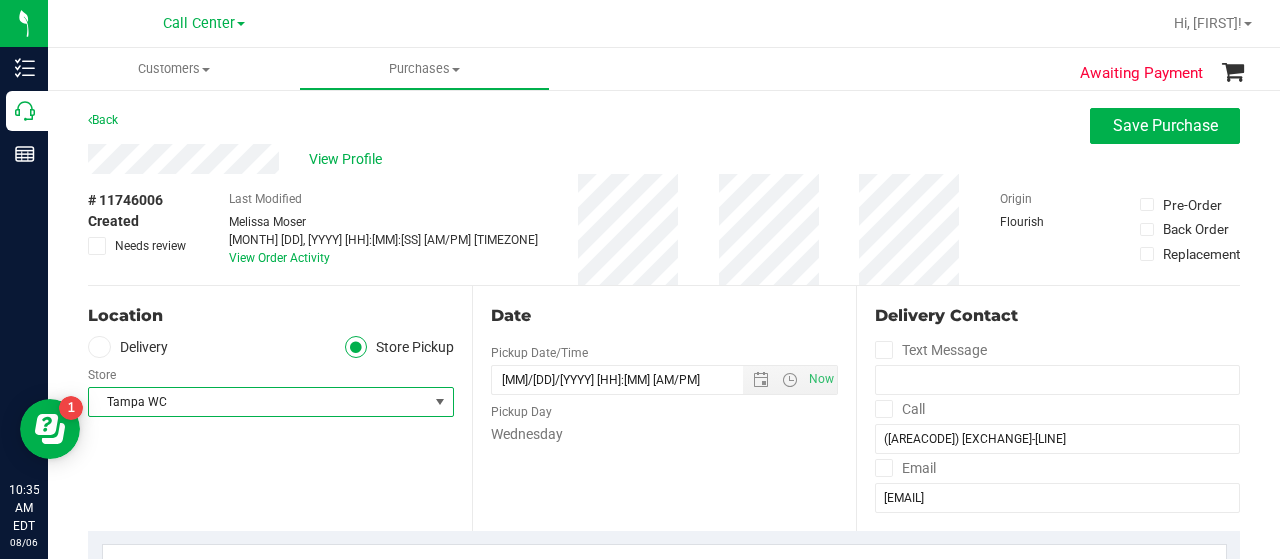 click on "Location
Delivery
Store Pickup
Store
Tampa WC Select Store Bonita Springs WC Boynton Beach WC Bradenton WC Brandon WC Brooksville WC Call Center Clermont WC Crestview WC Deerfield Beach WC Delray Beach WC Deltona WC Ft Walton Beach WC Ft. Lauderdale WC Ft. Myers WC Gainesville WC Jax Atlantic WC JAX DC REP Jax WC Key West WC Lakeland WC Largo WC Lehigh Acres DC REP Merritt Island WC Miami 72nd WC Miami Beach WC Miami Dadeland WC Miramar DC REP New Port Richey WC North Palm Beach WC North Port WC Ocala WC Orange Park WC Orlando Colonial WC Orlando DC REP Orlando WC Oviedo WC Palm Bay WC Palm Coast WC Panama City WC Pensacola WC Port Orange WC" at bounding box center (280, 408) 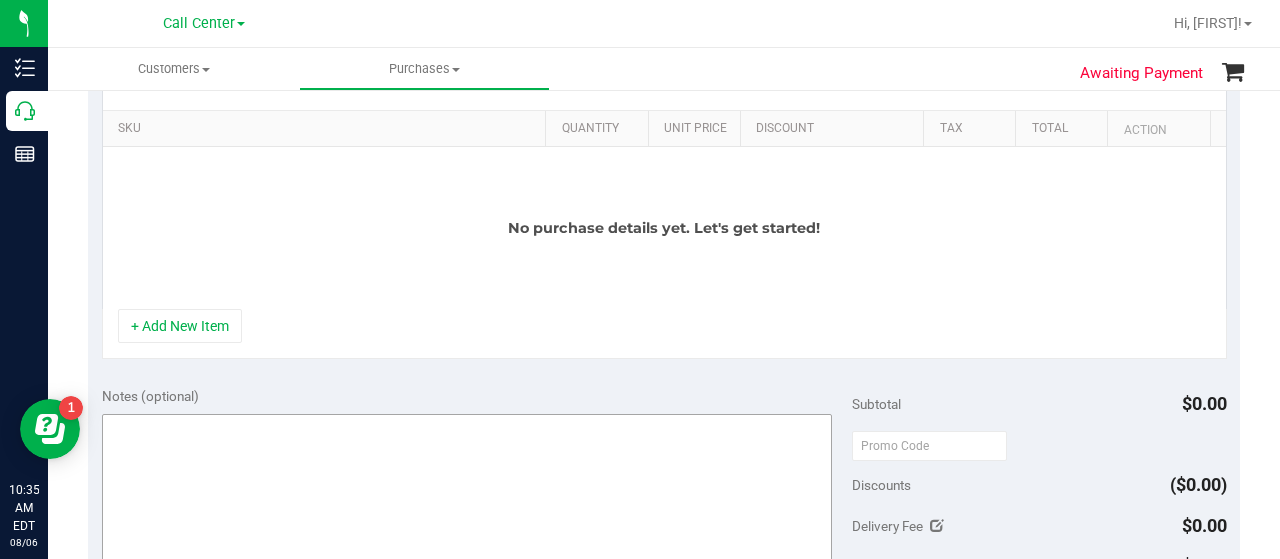 scroll, scrollTop: 500, scrollLeft: 0, axis: vertical 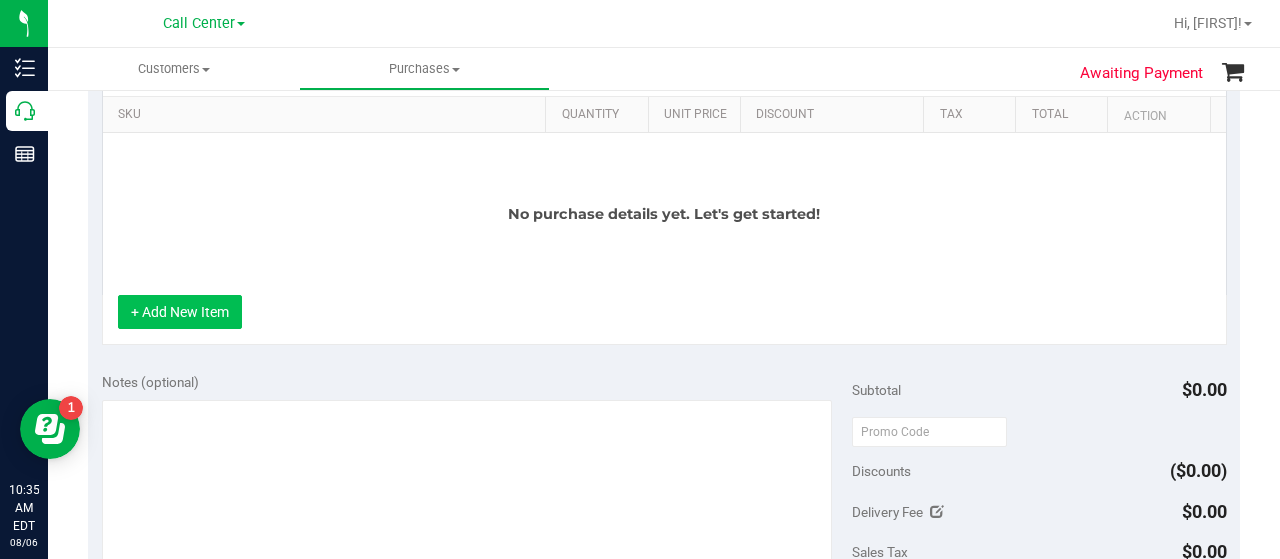 click on "+ Add New Item" at bounding box center [180, 312] 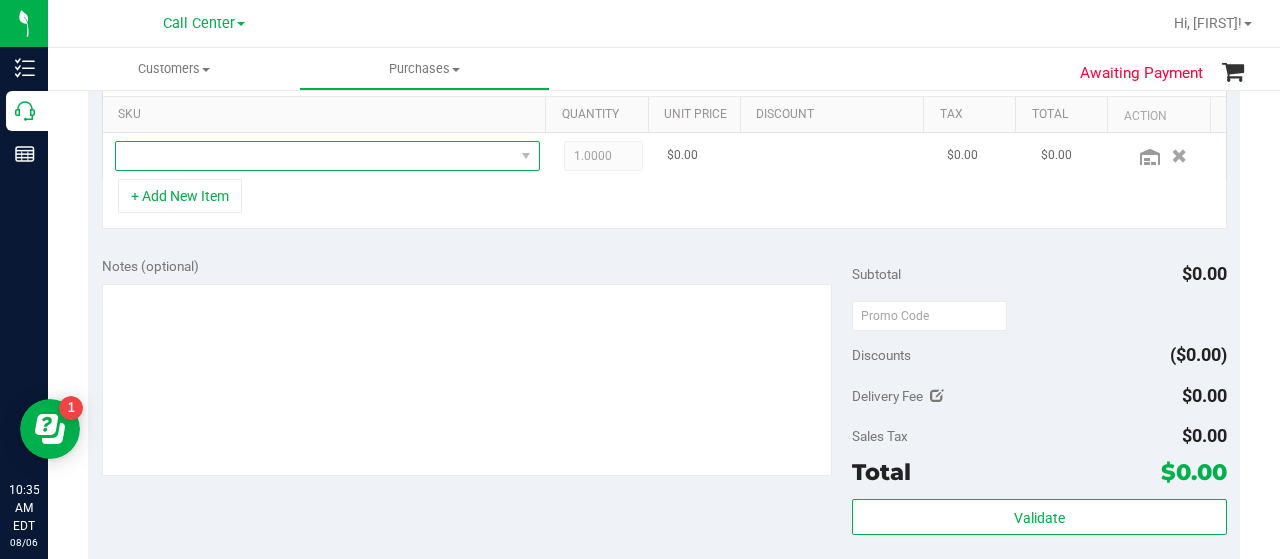 click at bounding box center (315, 156) 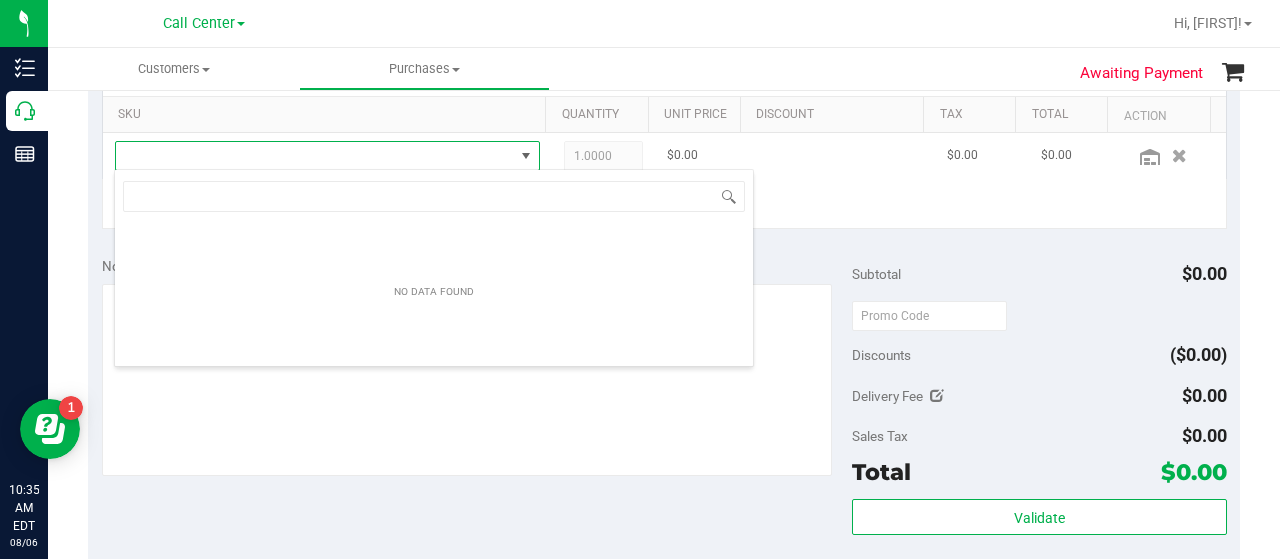 scroll, scrollTop: 99970, scrollLeft: 99586, axis: both 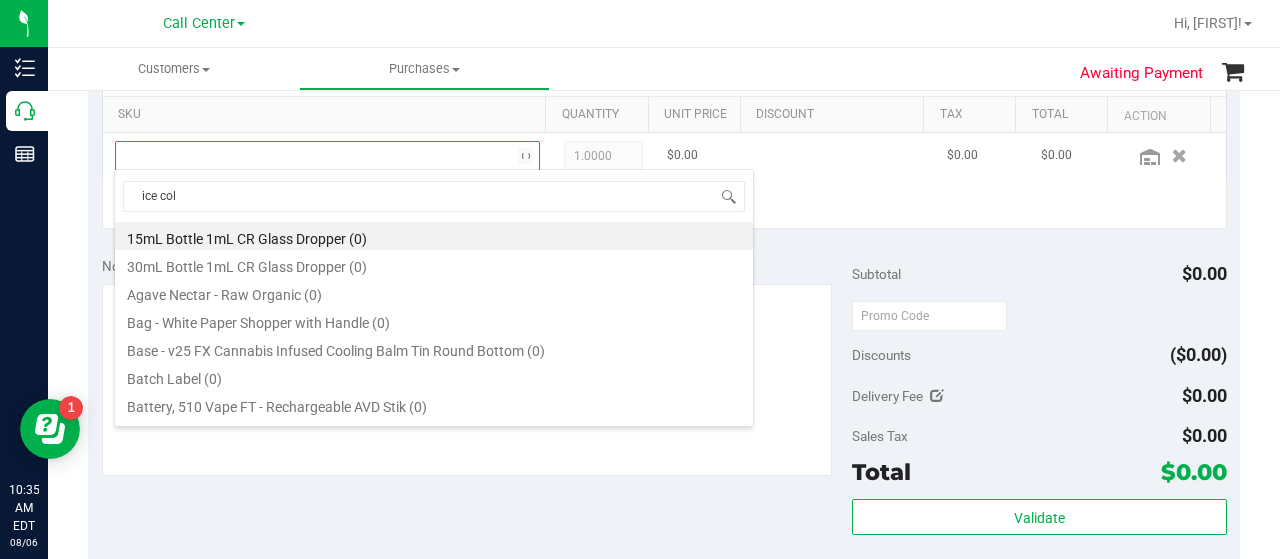 type on "ice cold" 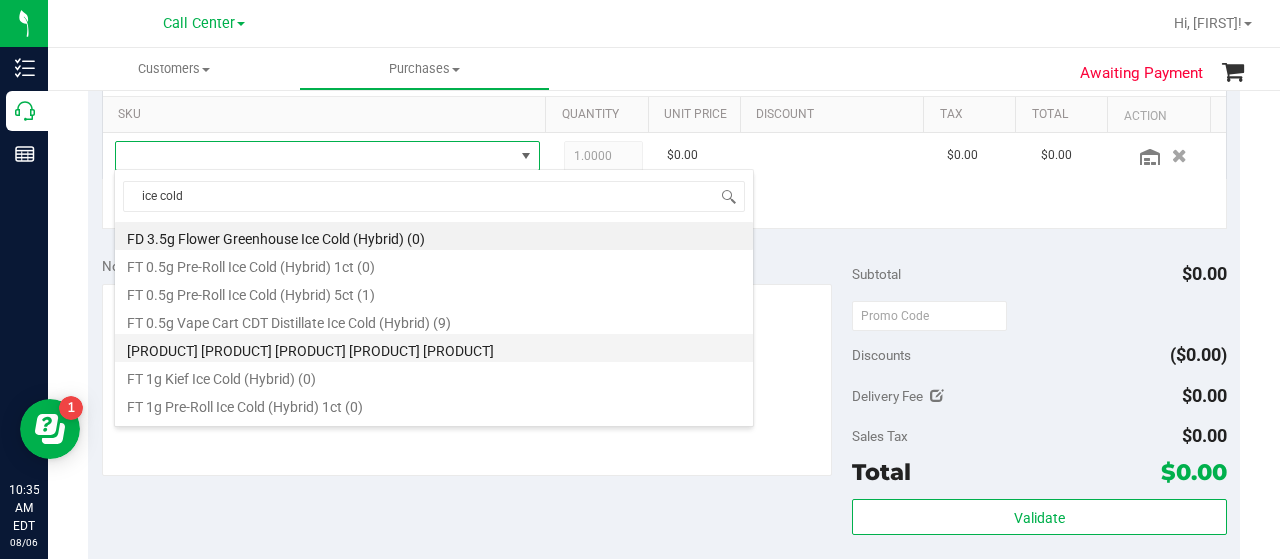 click on "[PRODUCT] [PRODUCT] [PRODUCT] [PRODUCT] [PRODUCT]" at bounding box center [434, 348] 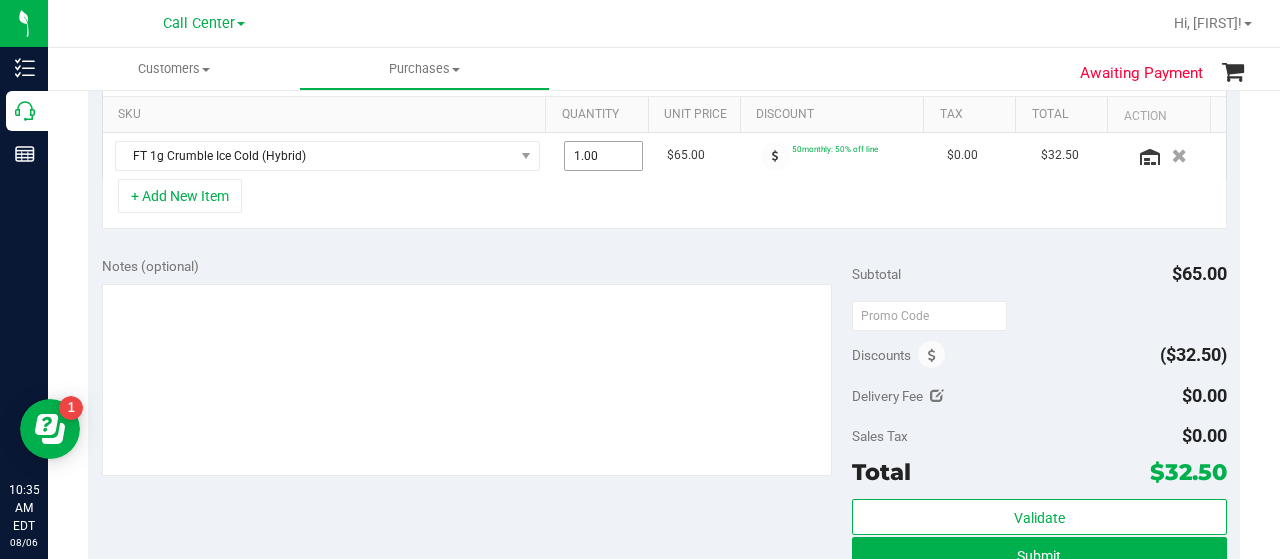 click on "1.00 1" at bounding box center (604, 156) 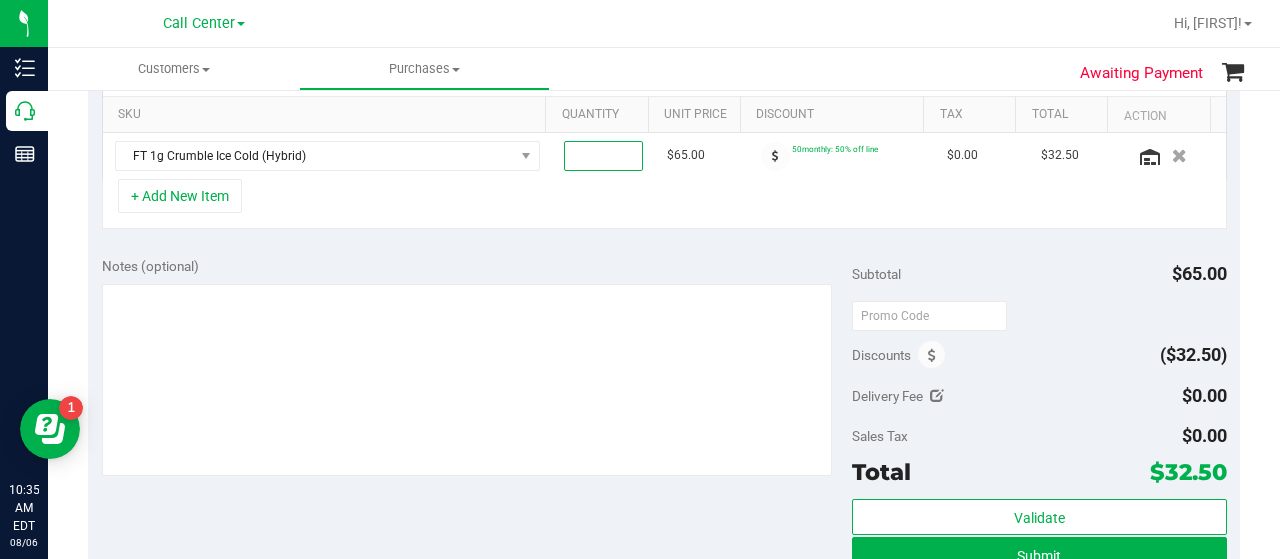 type on "4" 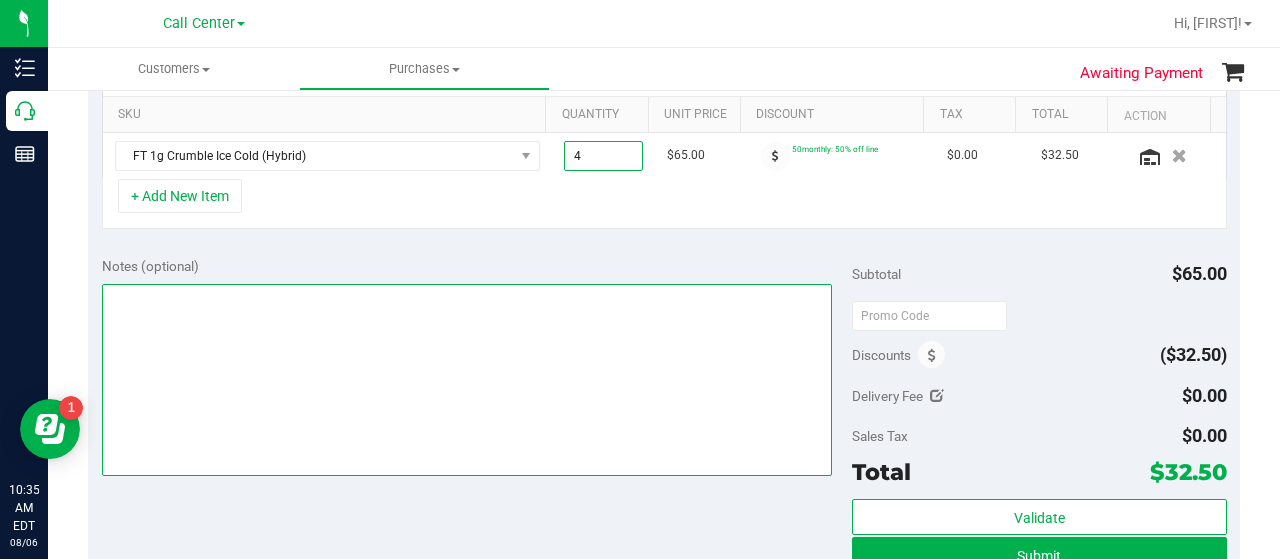 type on "4.00" 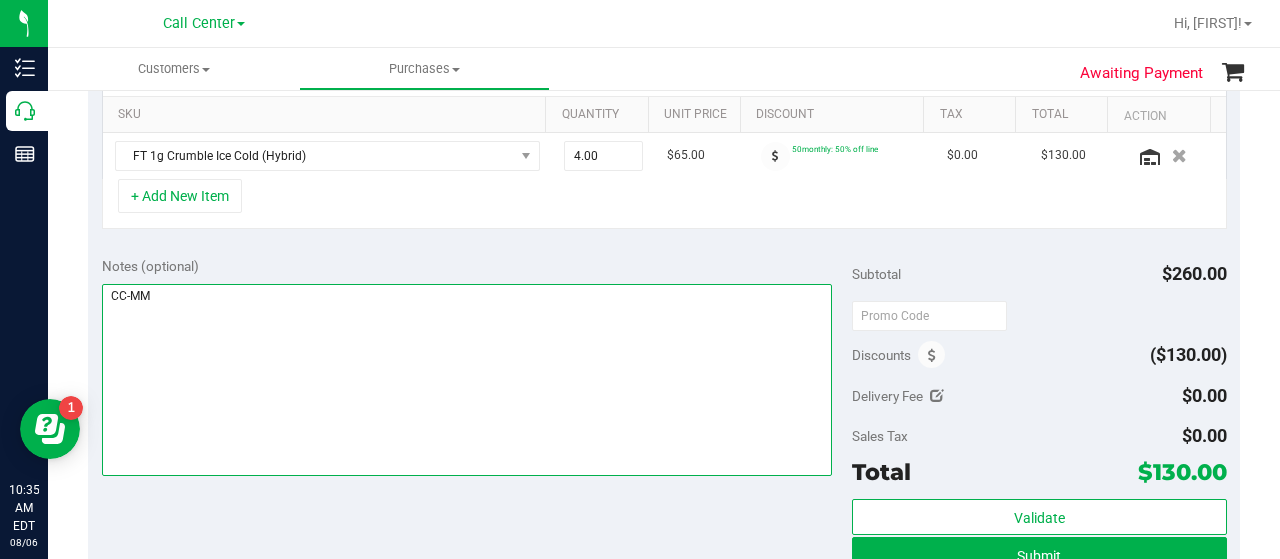 type on "CC-MM" 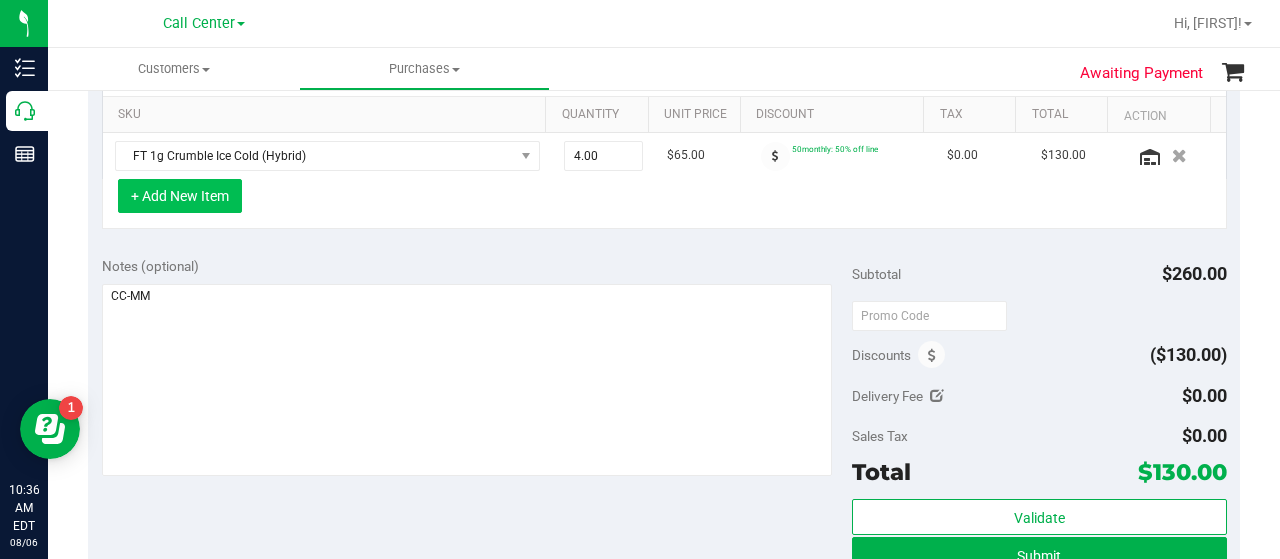 click on "+ Add New Item" at bounding box center [180, 196] 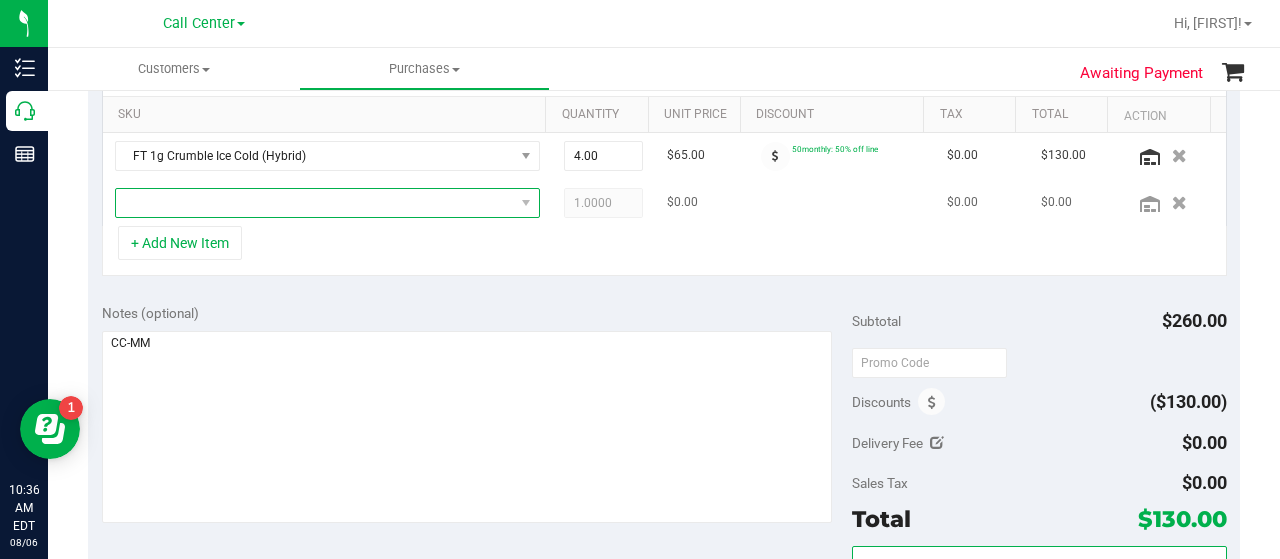 click at bounding box center (315, 203) 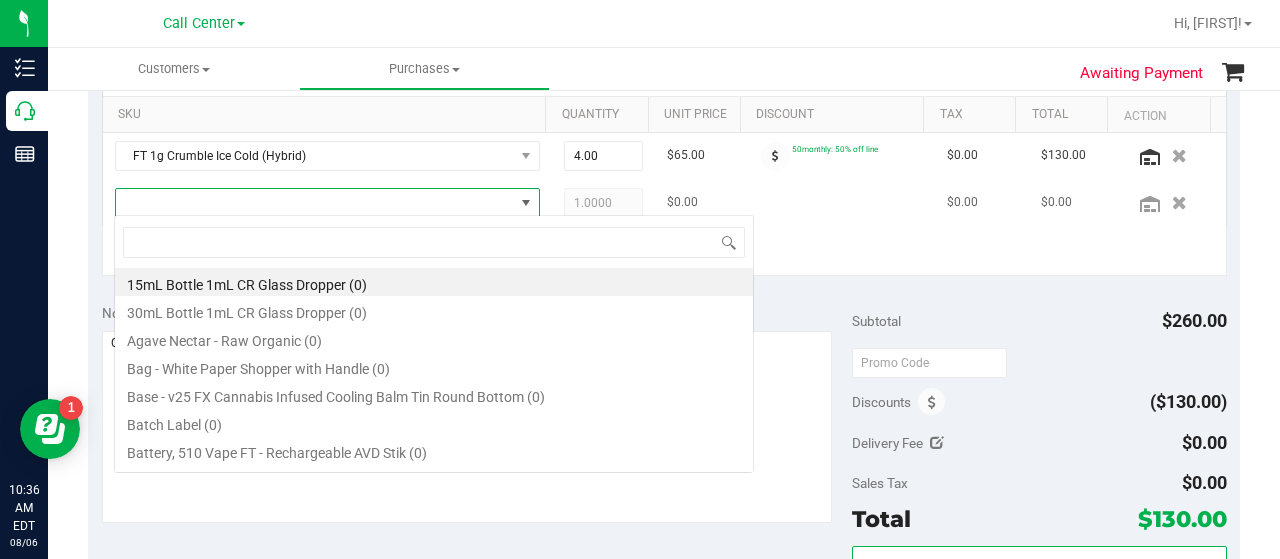 scroll, scrollTop: 99970, scrollLeft: 99586, axis: both 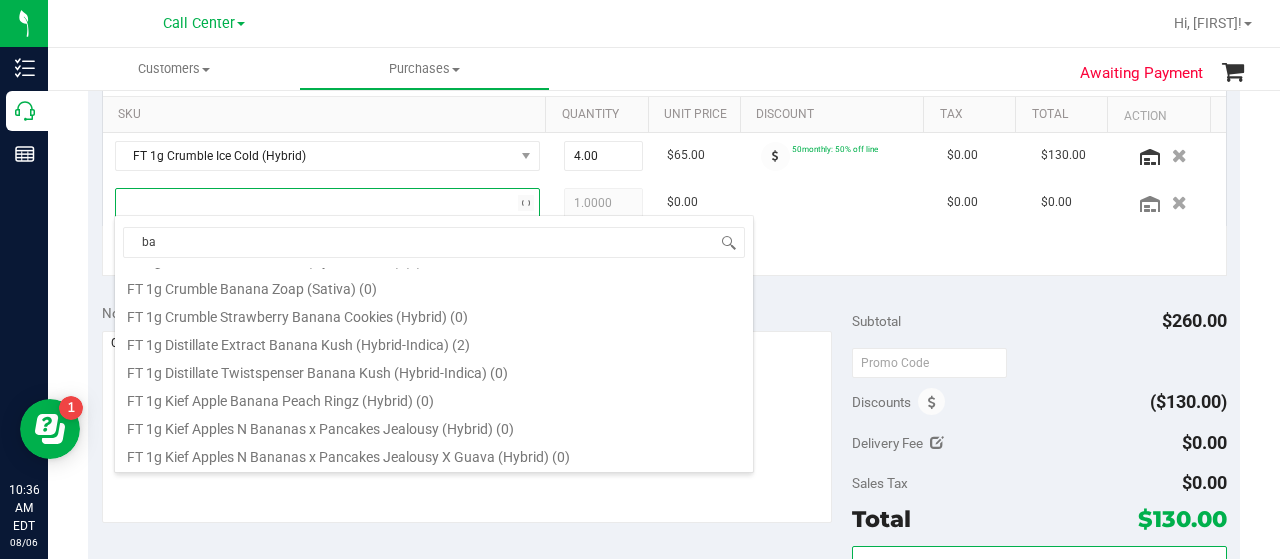 type on "b" 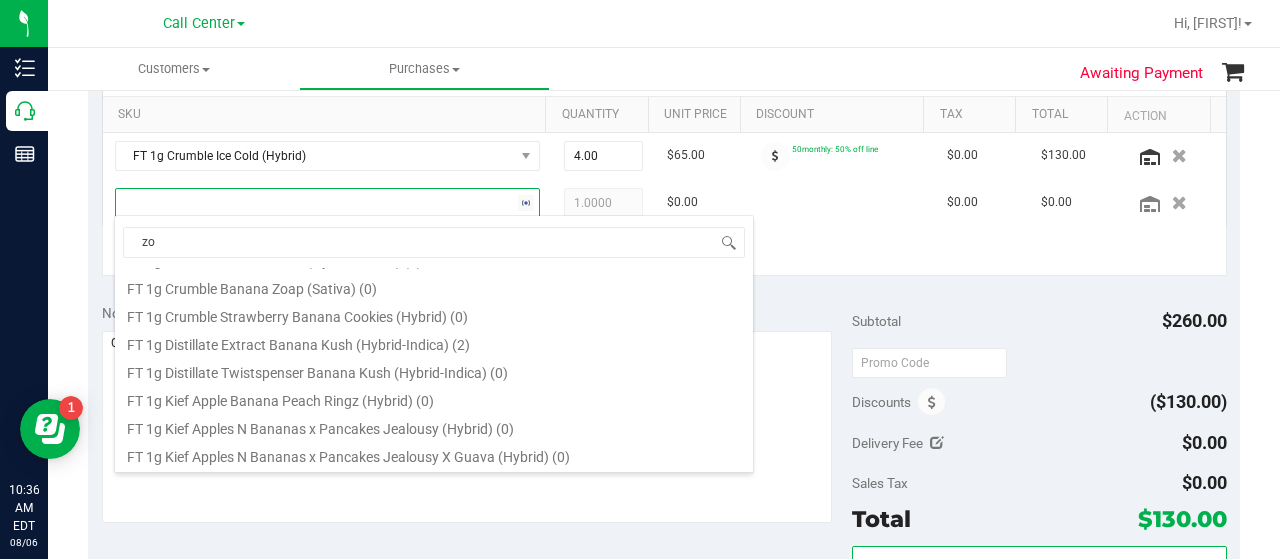 scroll, scrollTop: 0, scrollLeft: 0, axis: both 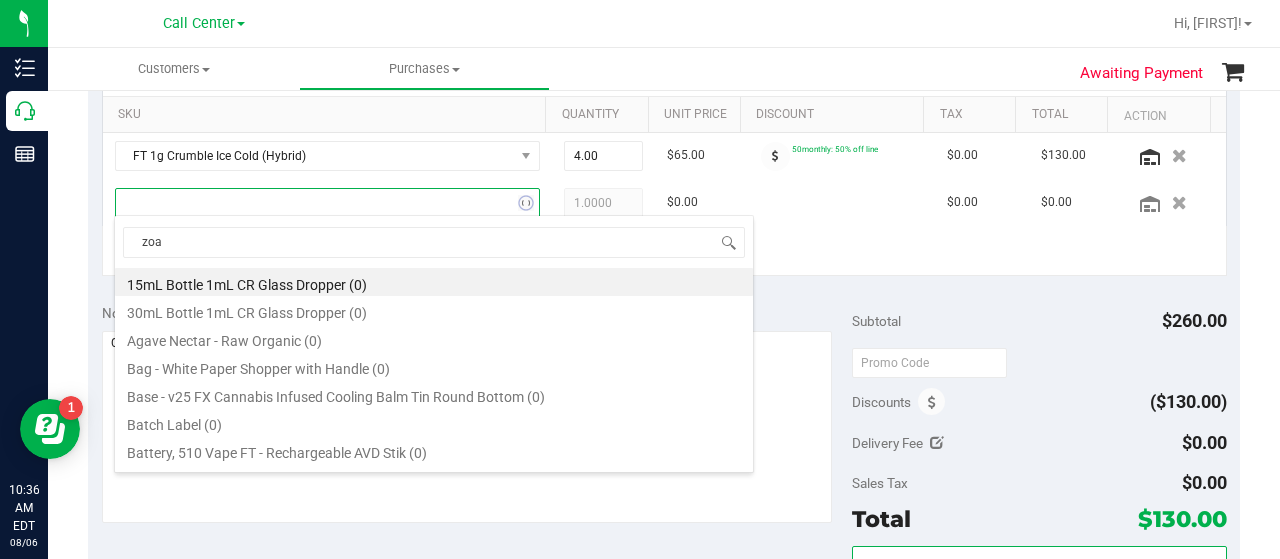 type on "zoap" 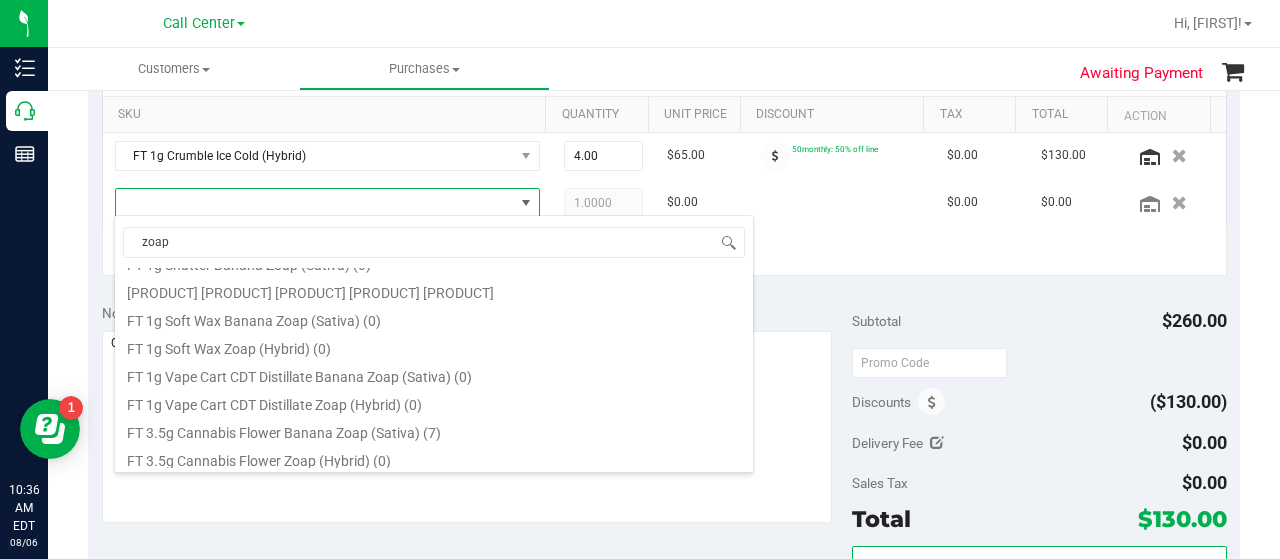 scroll, scrollTop: 400, scrollLeft: 0, axis: vertical 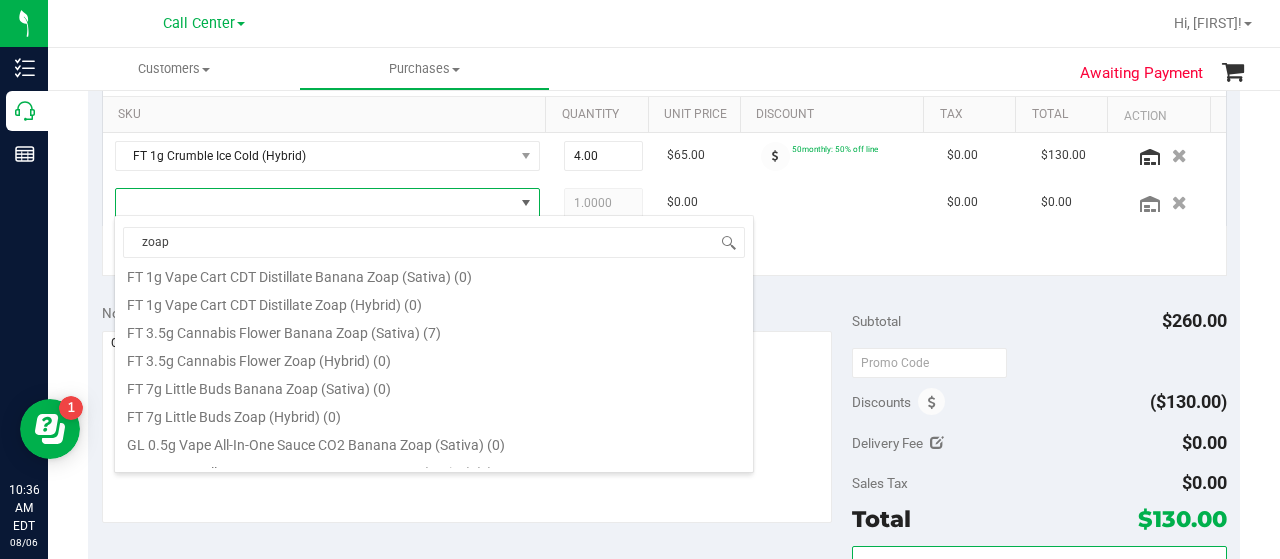click on "FT 3.5g Cannabis Flower Banana Zoap (Sativa) (7)" at bounding box center (434, 330) 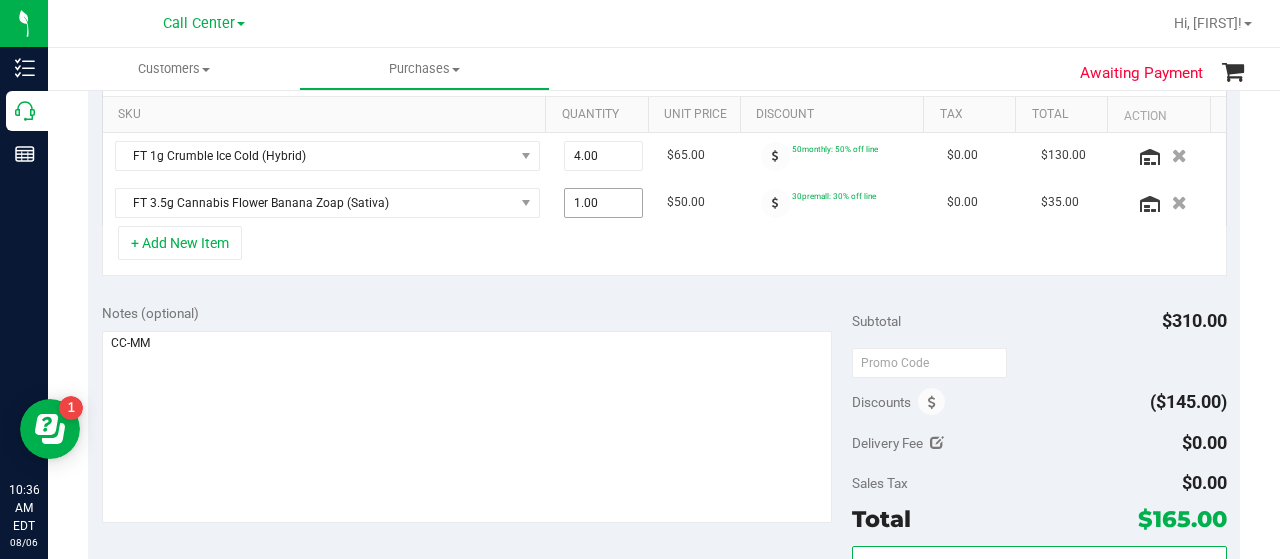 click on "1.00 1" at bounding box center [604, 203] 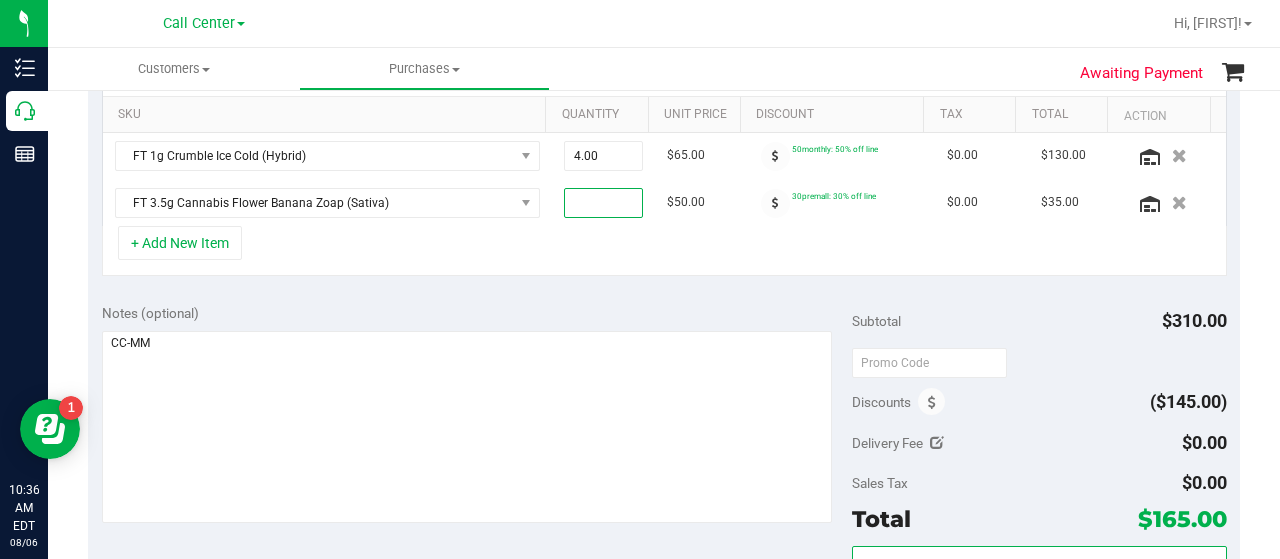 type on "2" 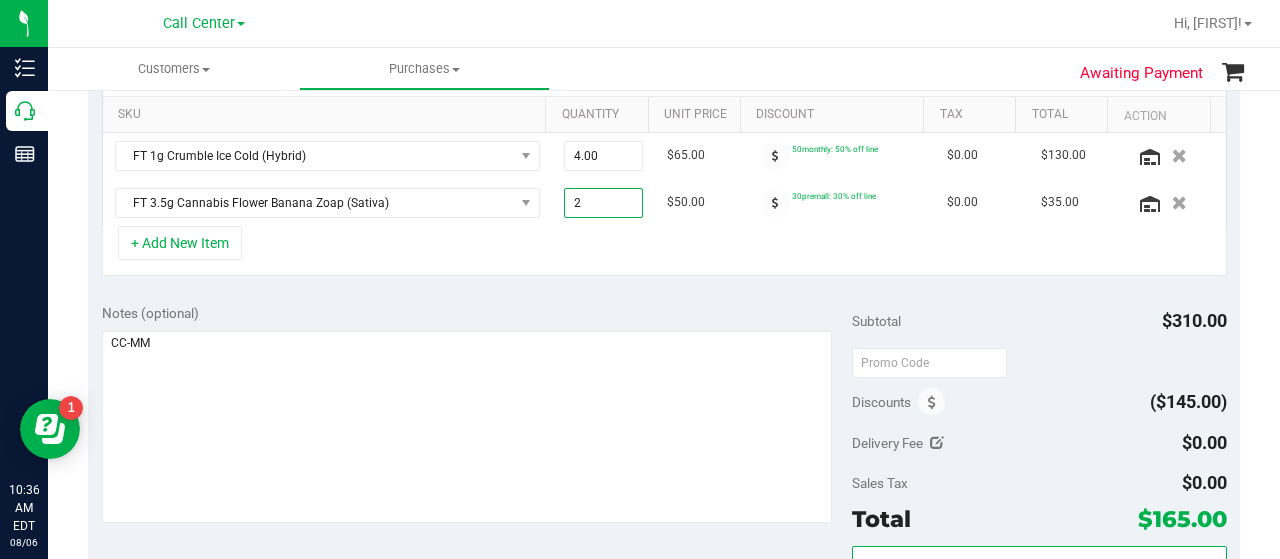 type on "2.00" 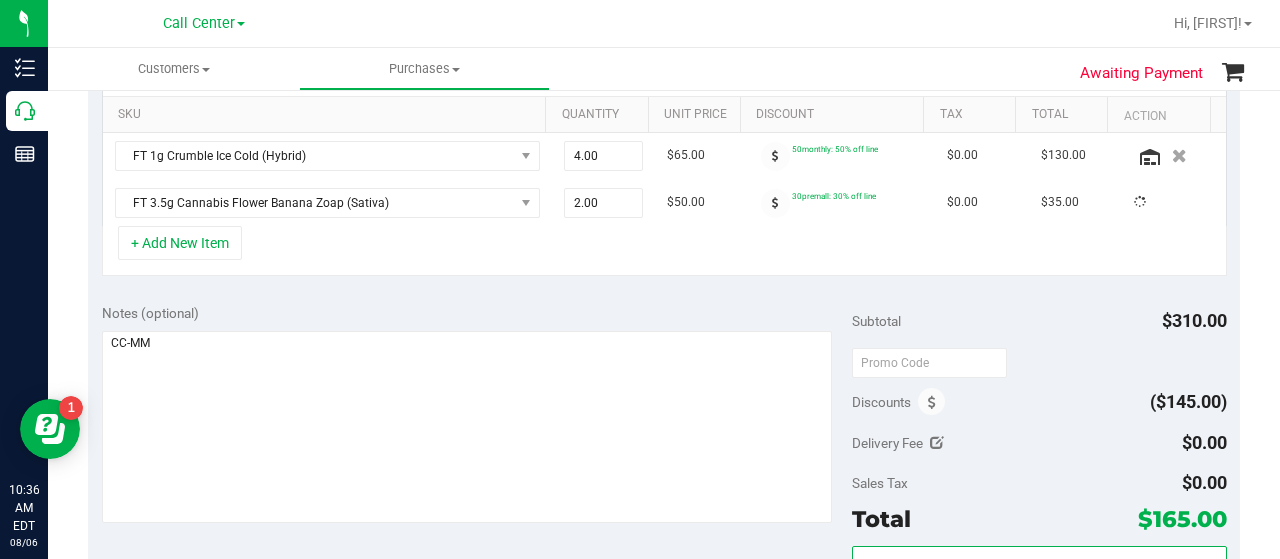 click on "+ Add New Item" at bounding box center [664, 251] 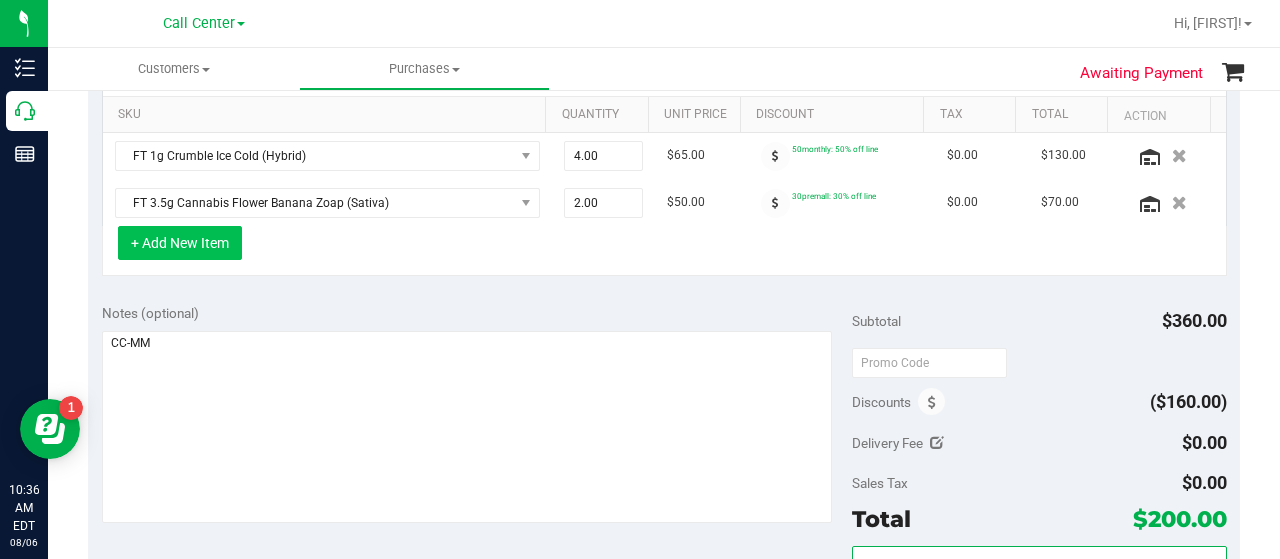 click on "+ Add New Item" at bounding box center (180, 243) 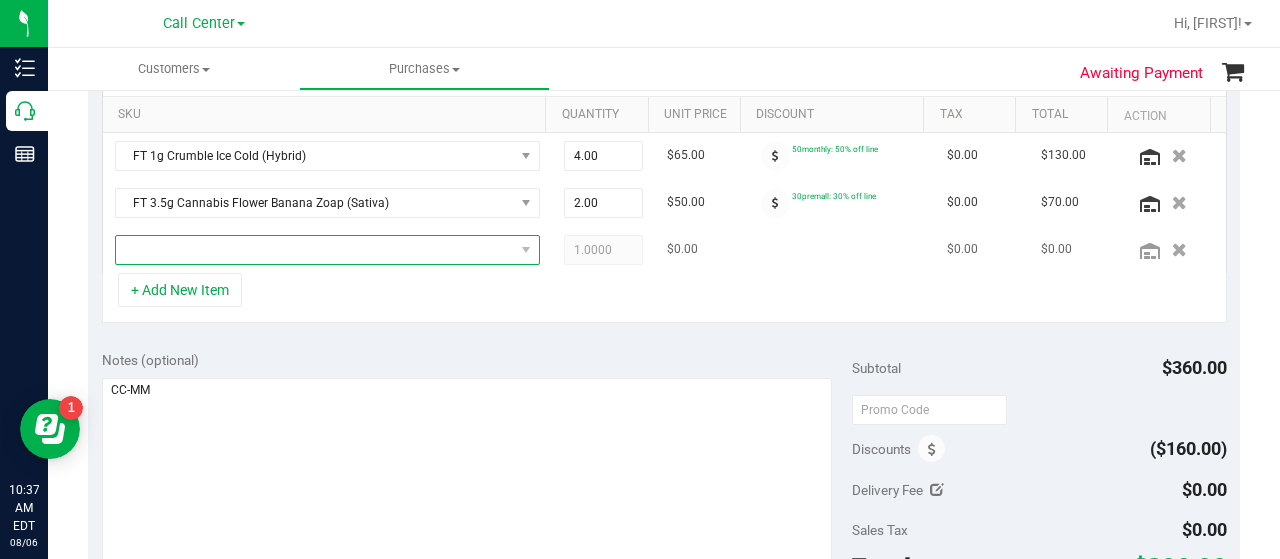 click at bounding box center (315, 250) 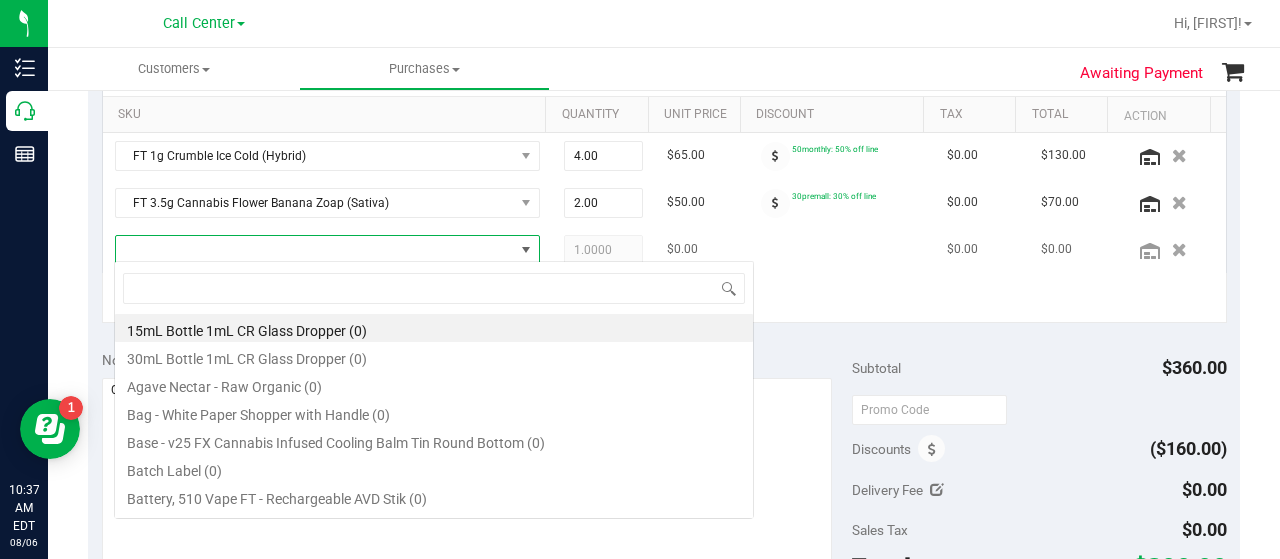 scroll, scrollTop: 99970, scrollLeft: 99586, axis: both 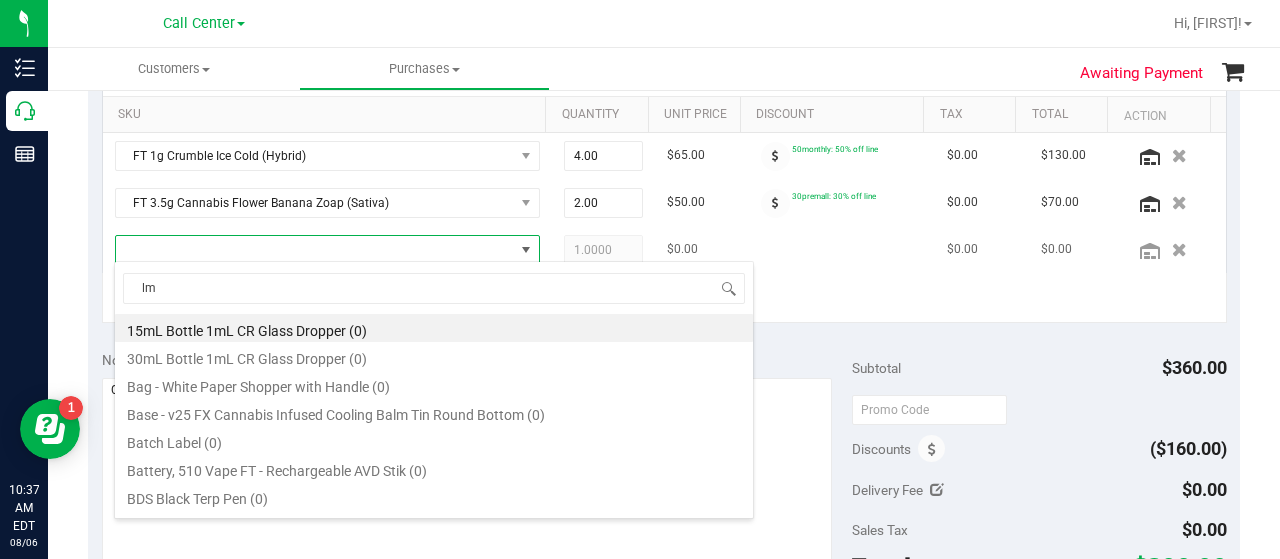 type on "lmz" 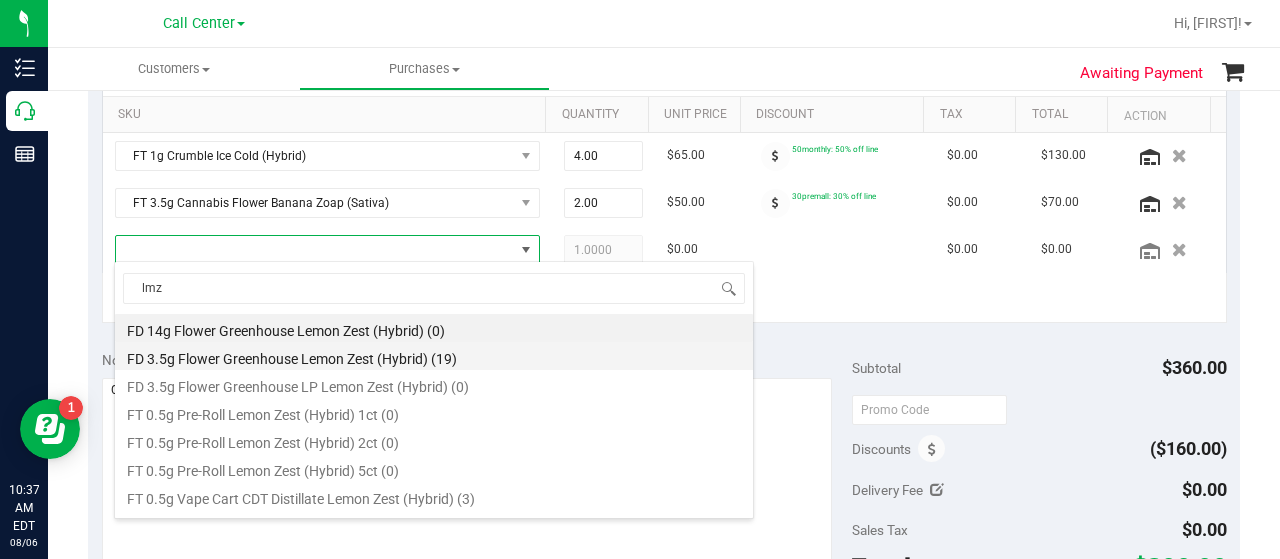 click on "FD 3.5g Flower Greenhouse Lemon Zest (Hybrid) (19)" at bounding box center (434, 356) 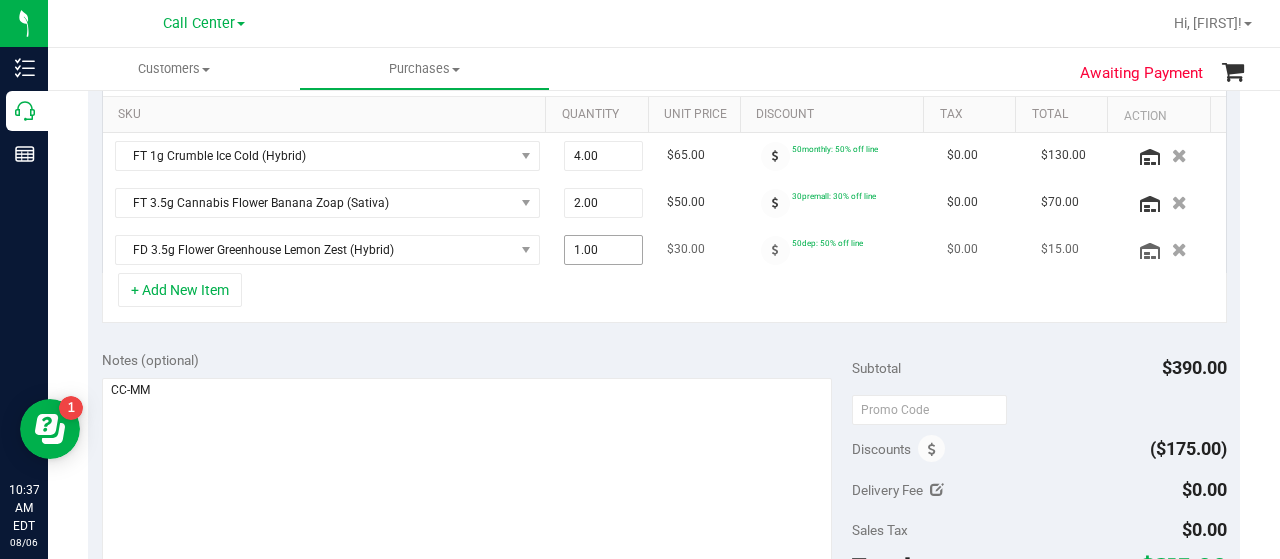 click on "1.00 1" at bounding box center (604, 250) 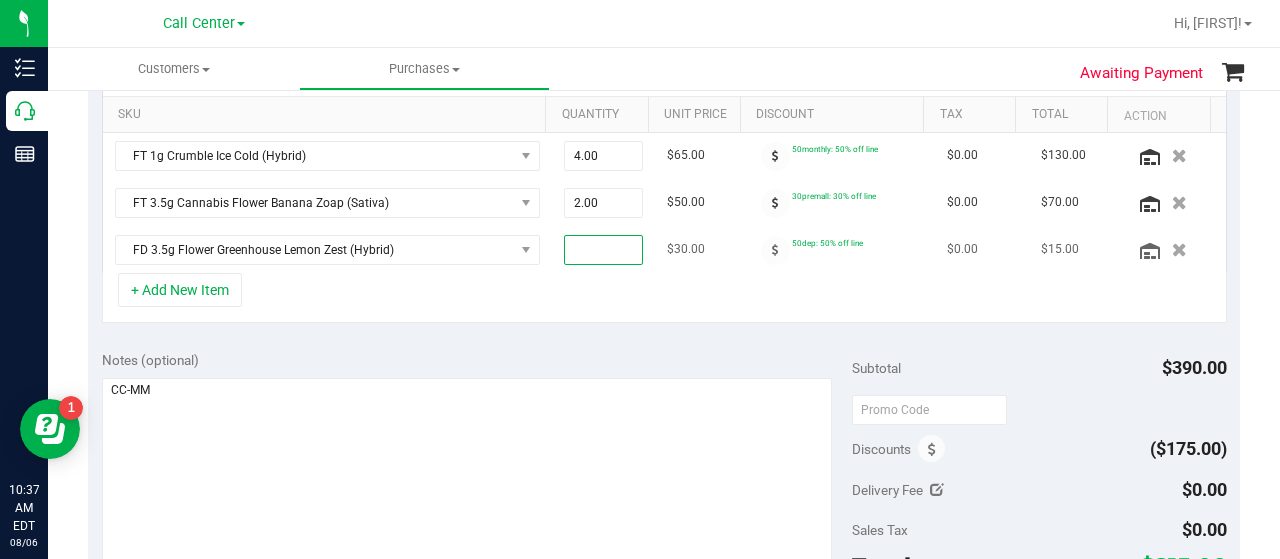 type on "2" 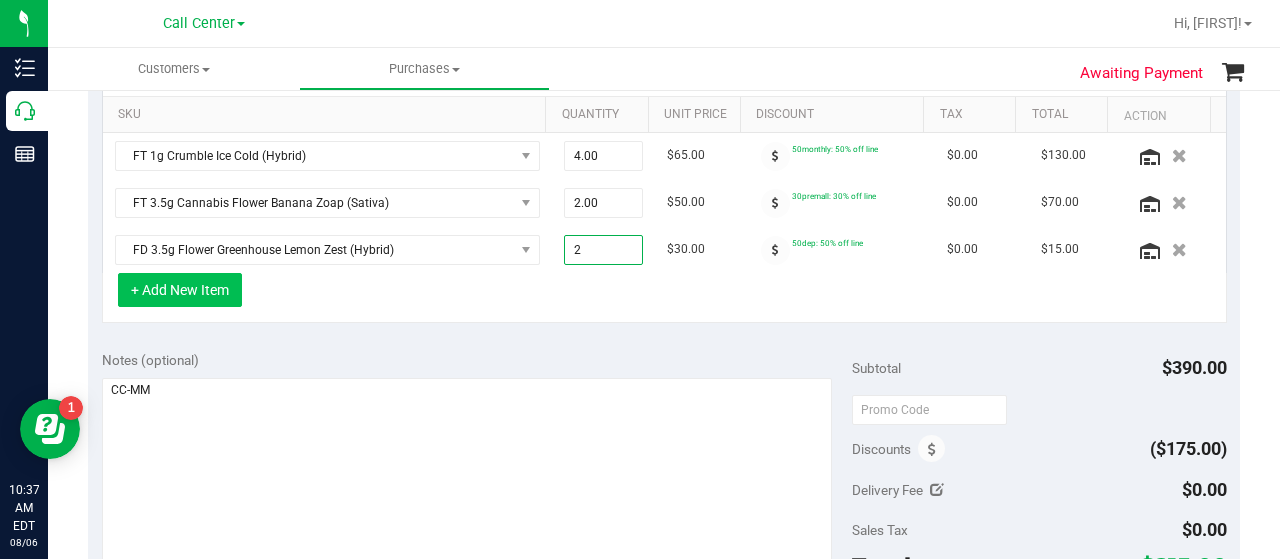 type on "2.00" 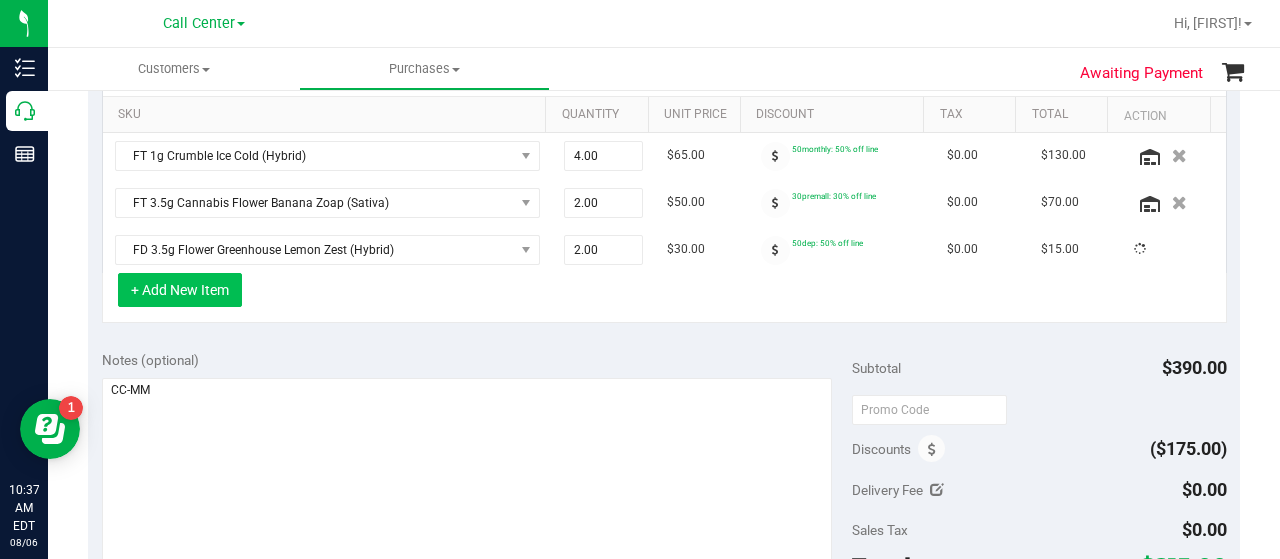 click on "+ Add New Item" at bounding box center (180, 290) 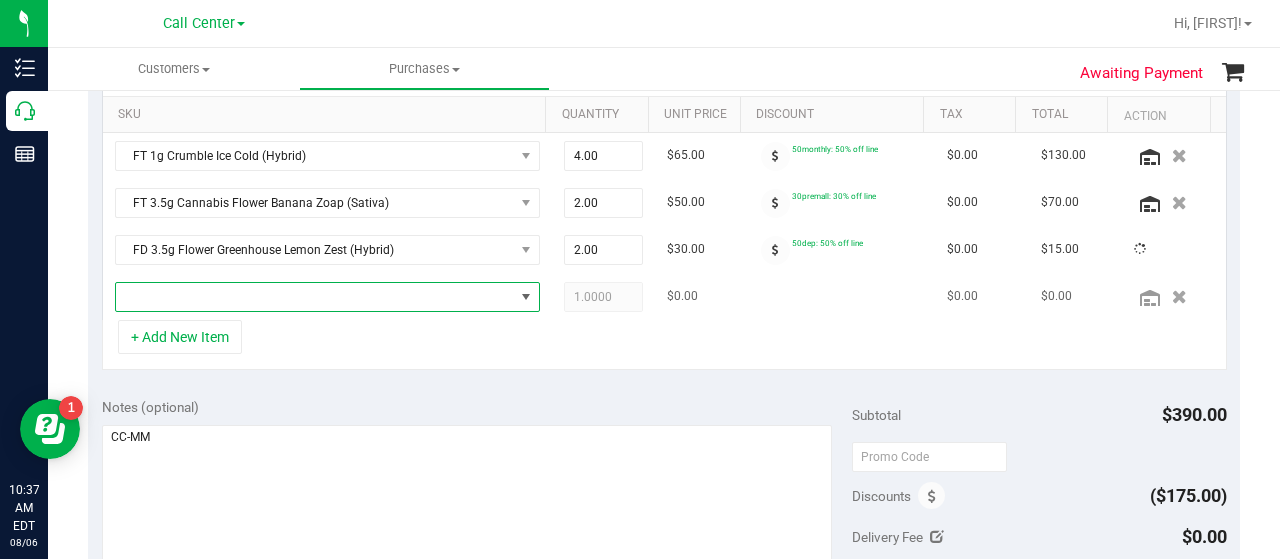click at bounding box center [315, 297] 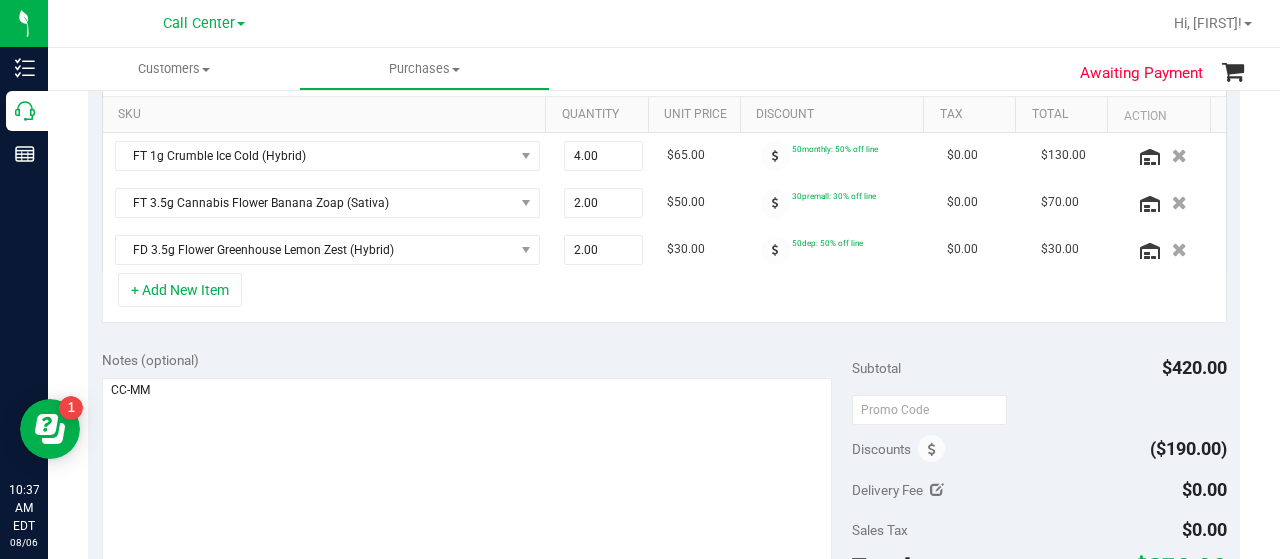 click on "+ Add New Item" at bounding box center (180, 290) 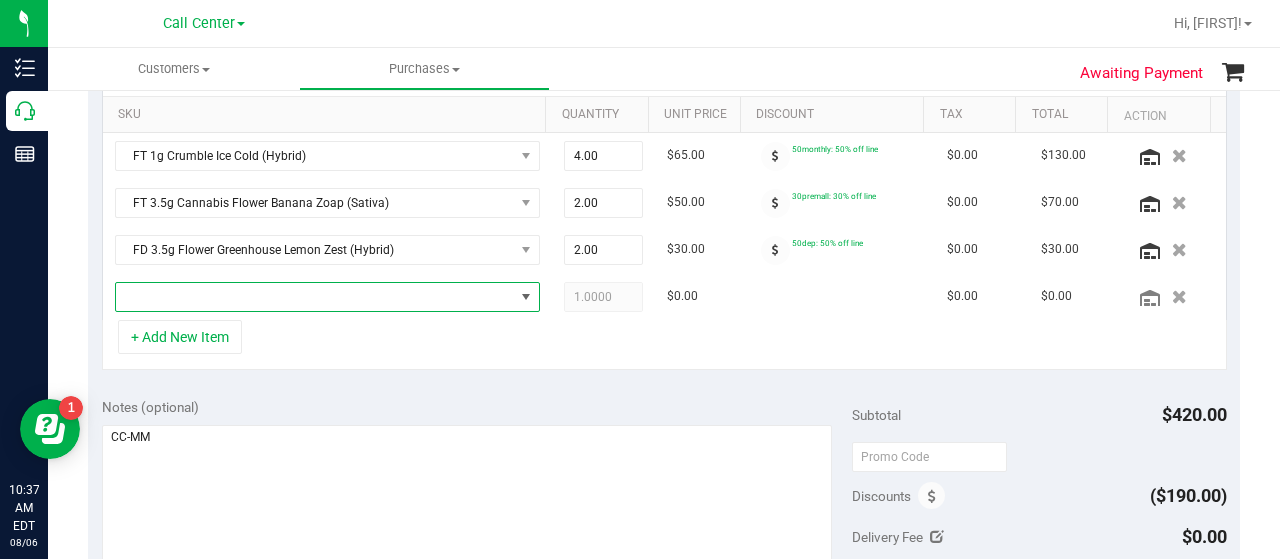 click at bounding box center [315, 297] 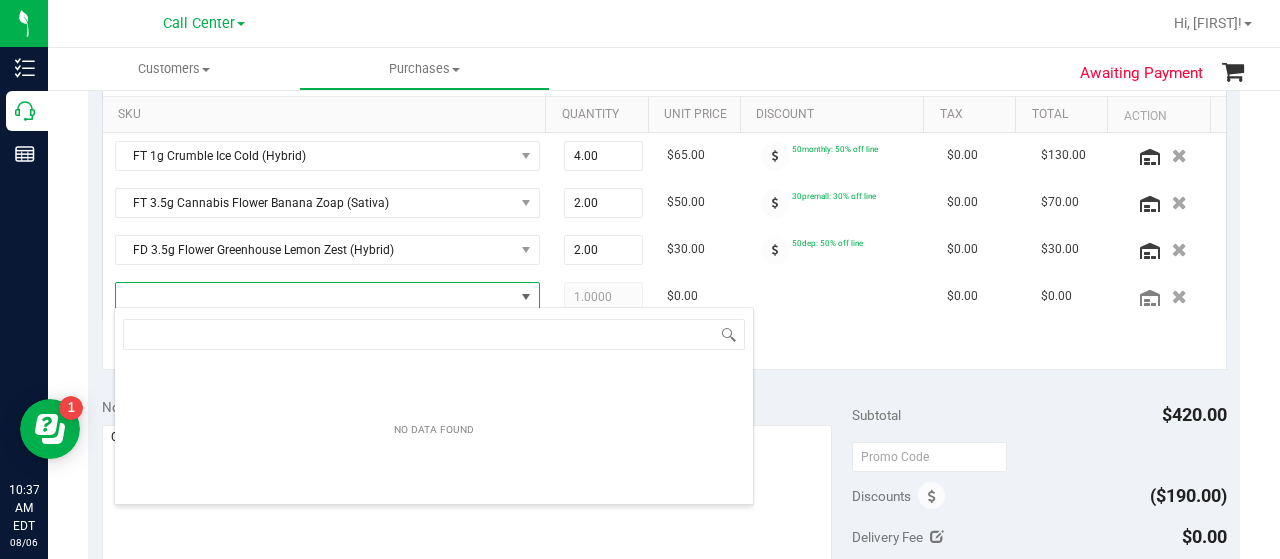 scroll, scrollTop: 99970, scrollLeft: 99586, axis: both 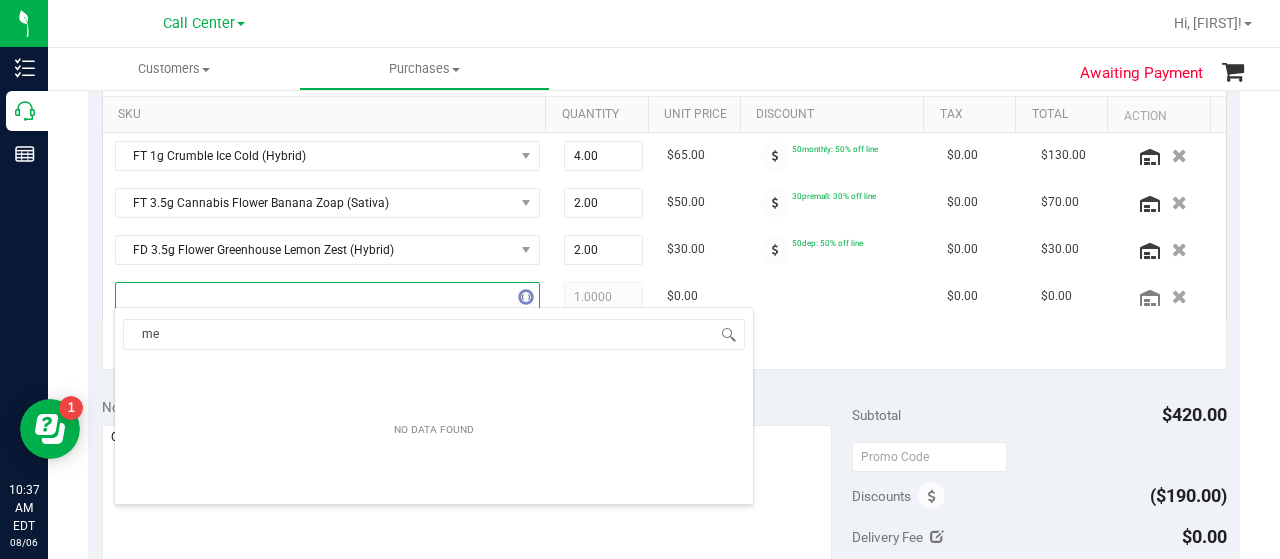 type on "mec" 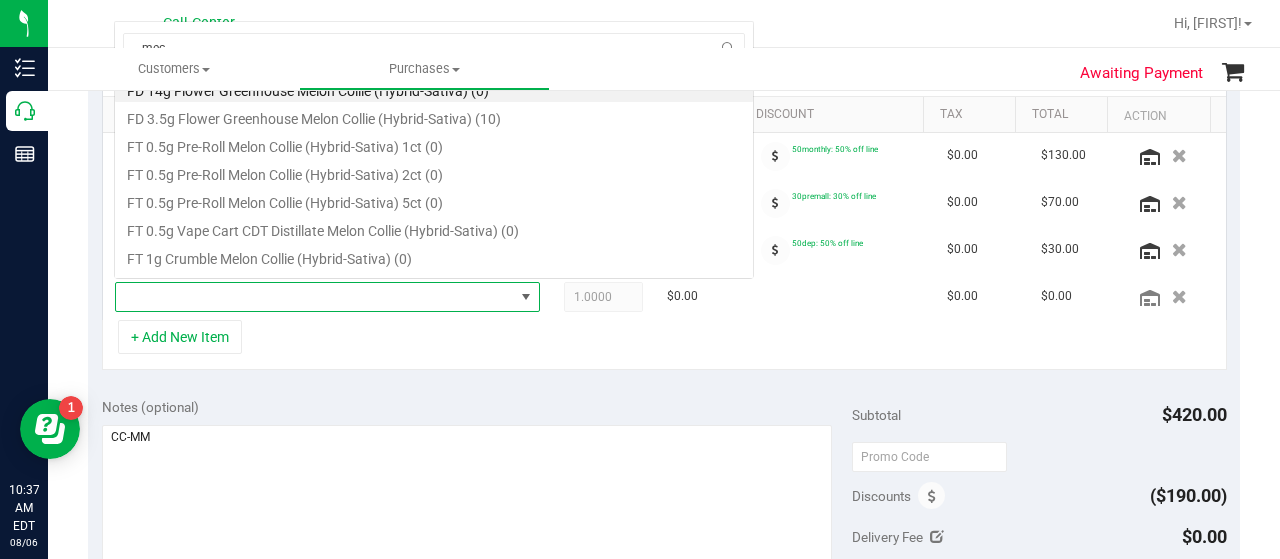 scroll, scrollTop: 29, scrollLeft: 403, axis: both 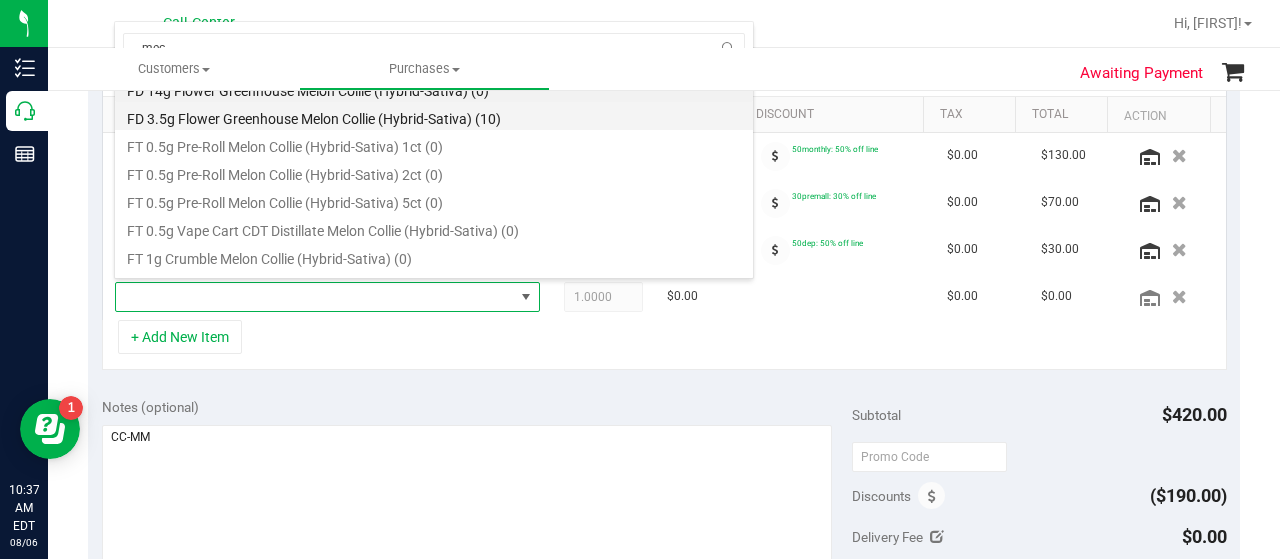 click on "FD 3.5g Flower Greenhouse Melon Collie (Hybrid-Sativa) (10)" at bounding box center (434, 116) 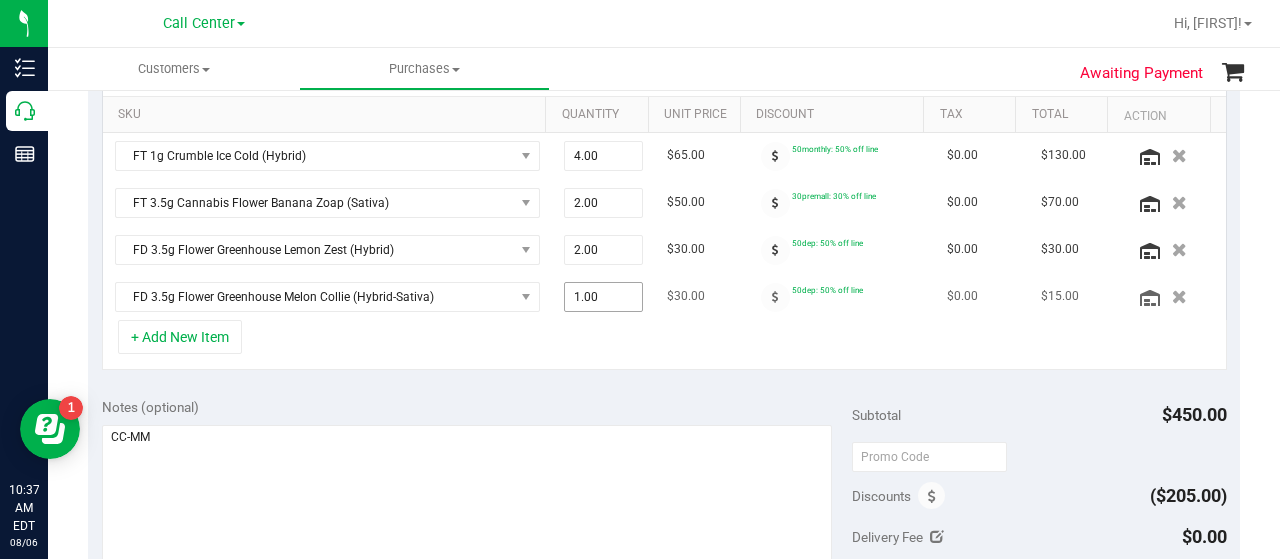 click on "1.00 1" at bounding box center [604, 297] 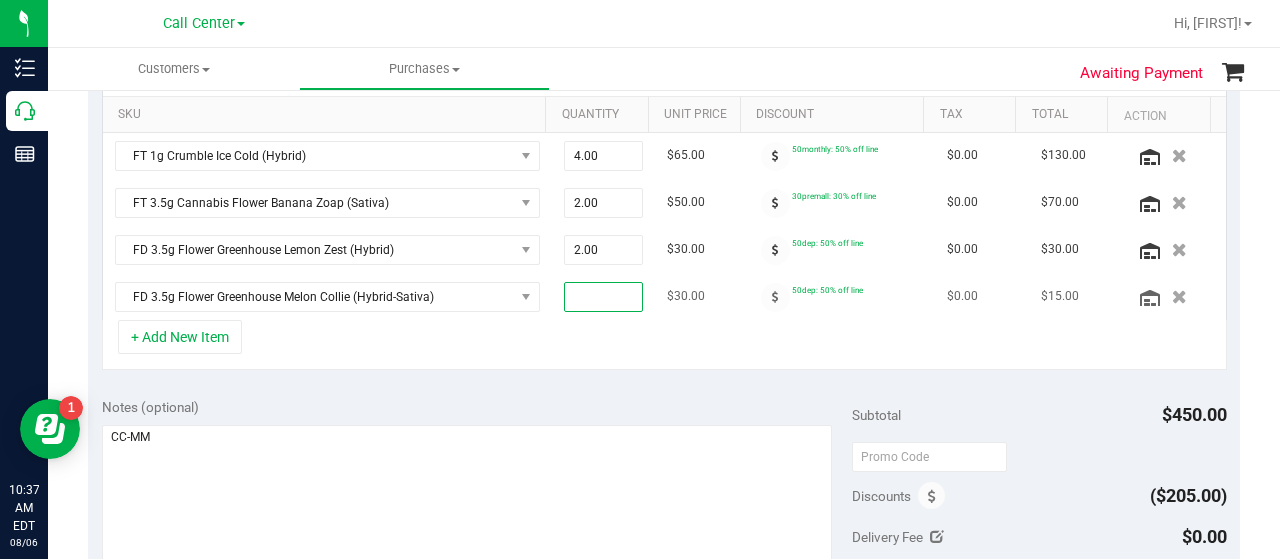 type on "2" 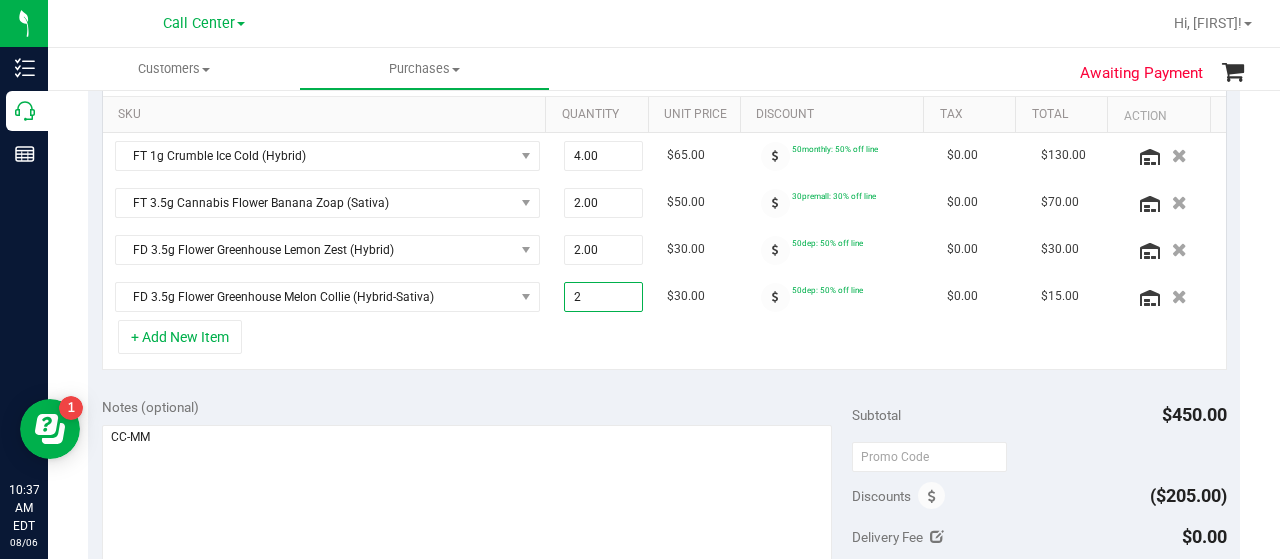 type on "2.00" 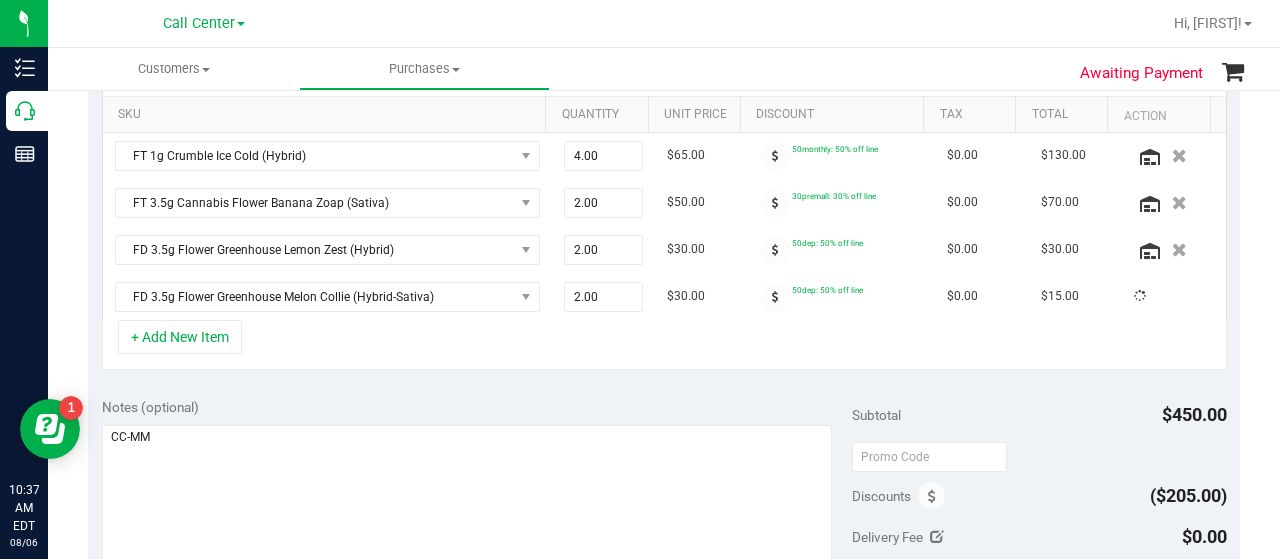 click on "+ Add New Item" at bounding box center [664, 345] 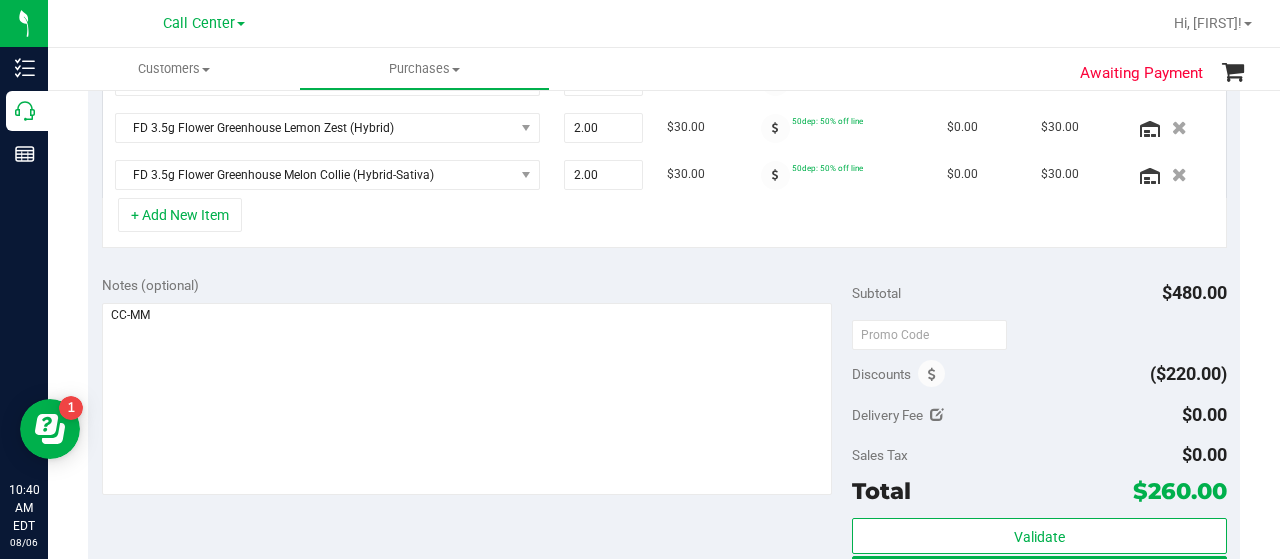 scroll, scrollTop: 800, scrollLeft: 0, axis: vertical 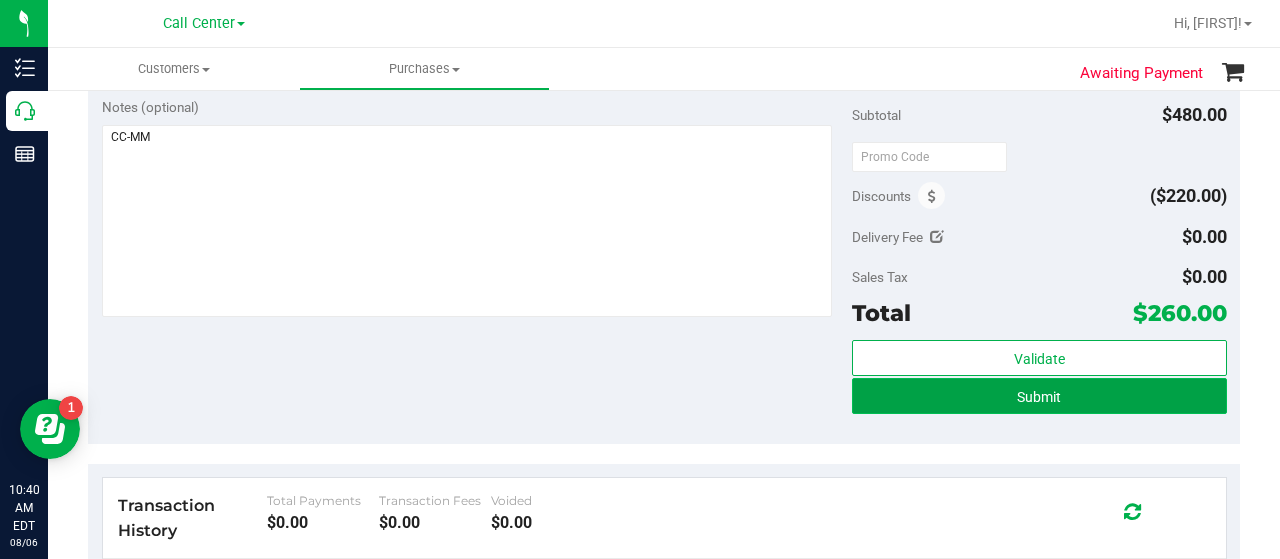 click on "Submit" at bounding box center (1039, 396) 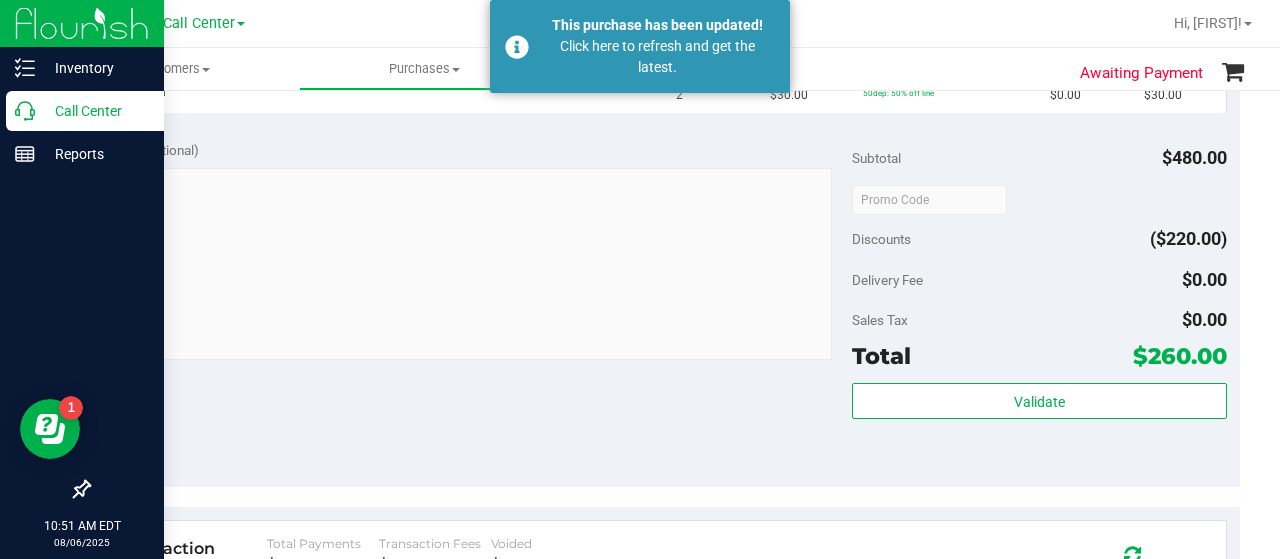 click on "Call Center" at bounding box center [85, 111] 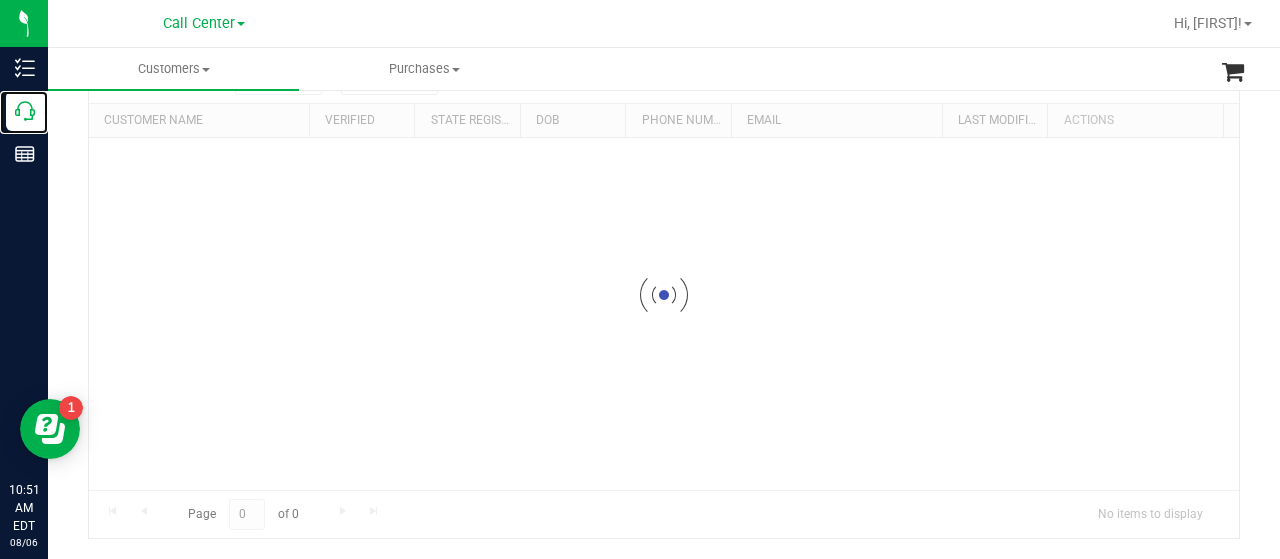 scroll, scrollTop: 0, scrollLeft: 0, axis: both 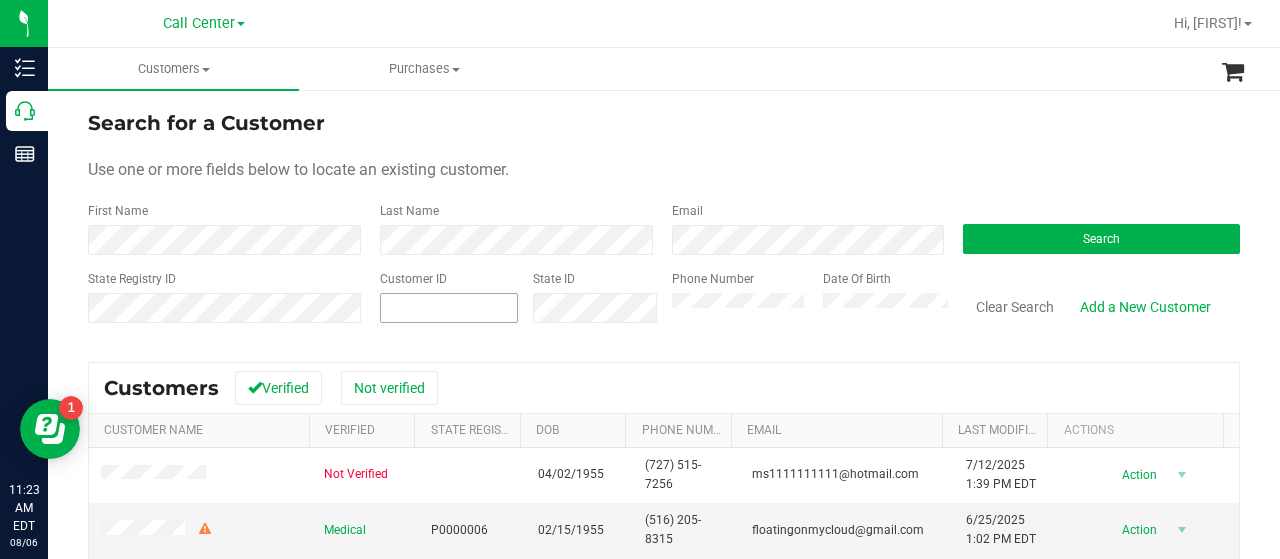 drag, startPoint x: 207, startPoint y: 176, endPoint x: 433, endPoint y: 293, distance: 254.48969 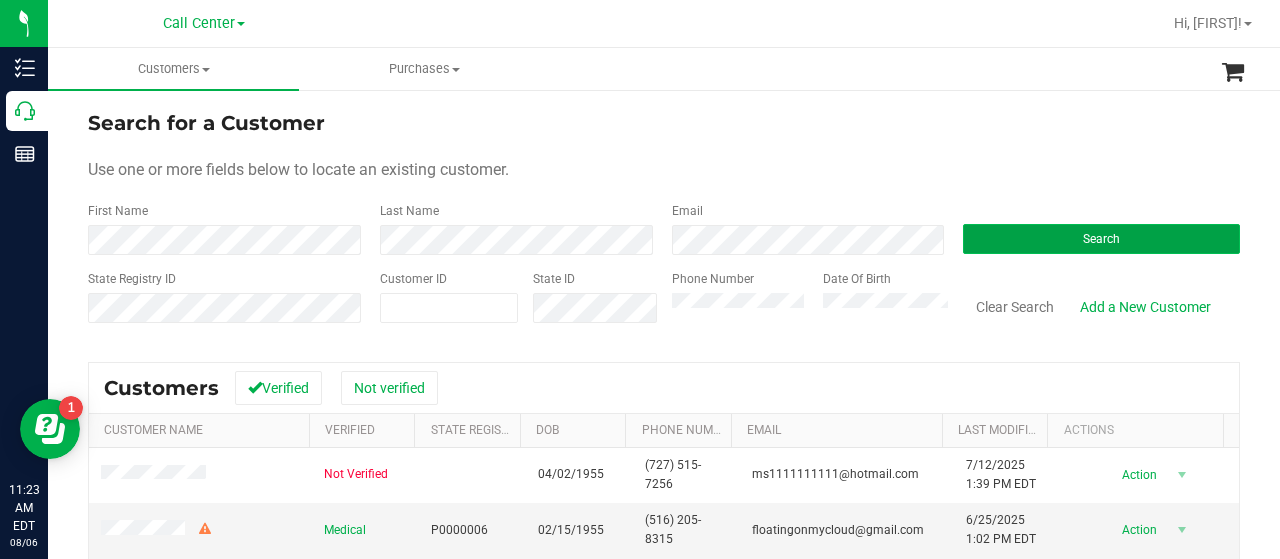click on "Search" at bounding box center [1101, 239] 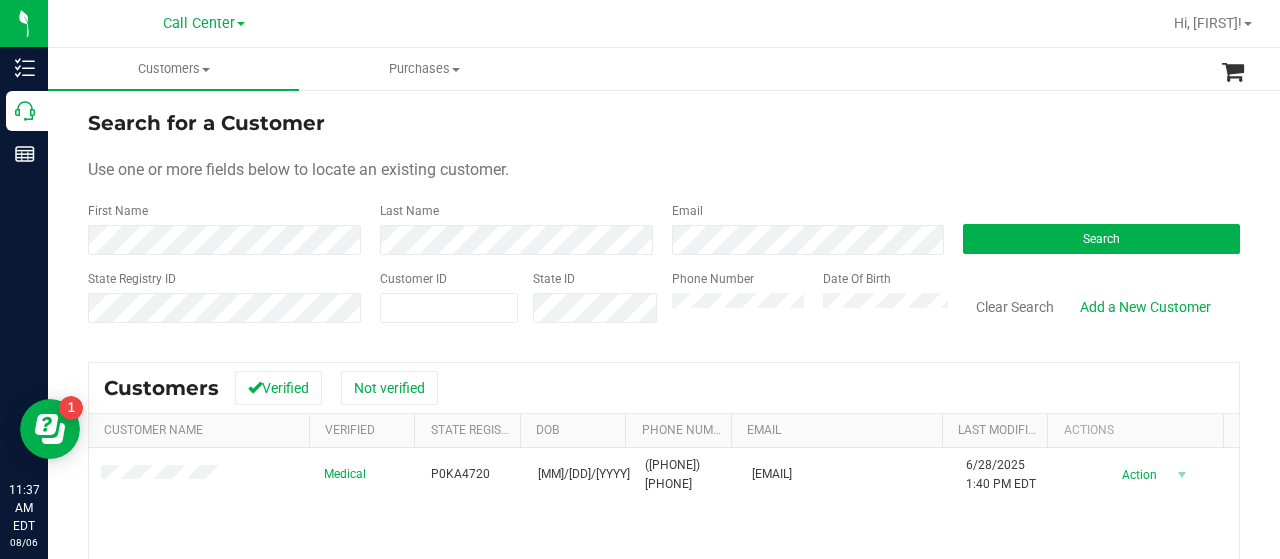 click on "State Registry ID
Customer ID
State ID
Phone Number
Date Of Birth
Clear Search
Add a New Customer" at bounding box center (664, 305) 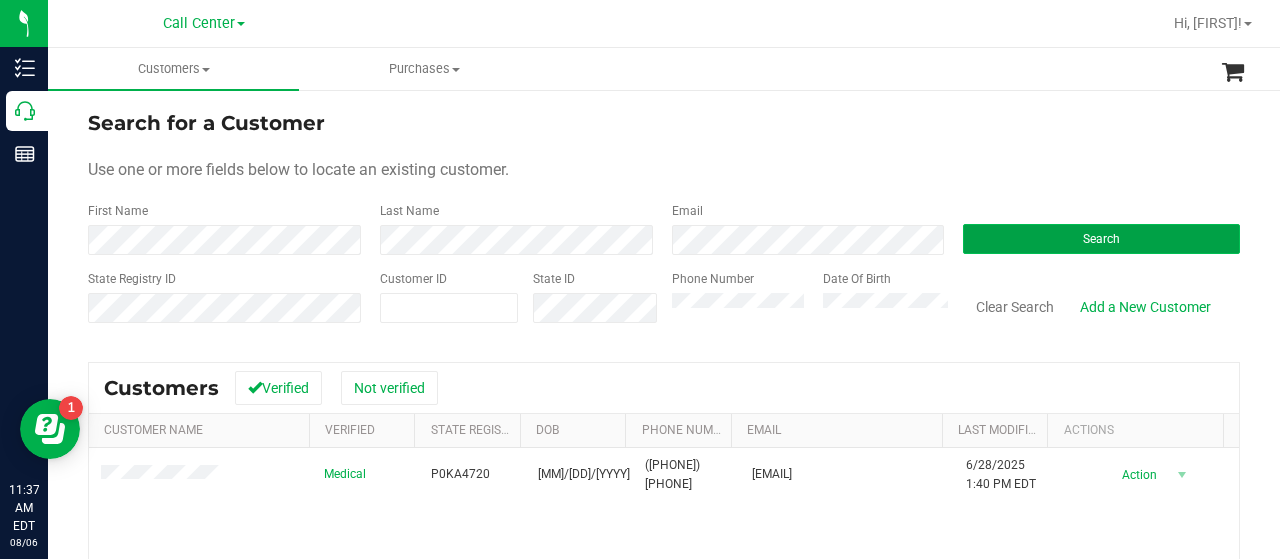 click on "Search" at bounding box center [1101, 239] 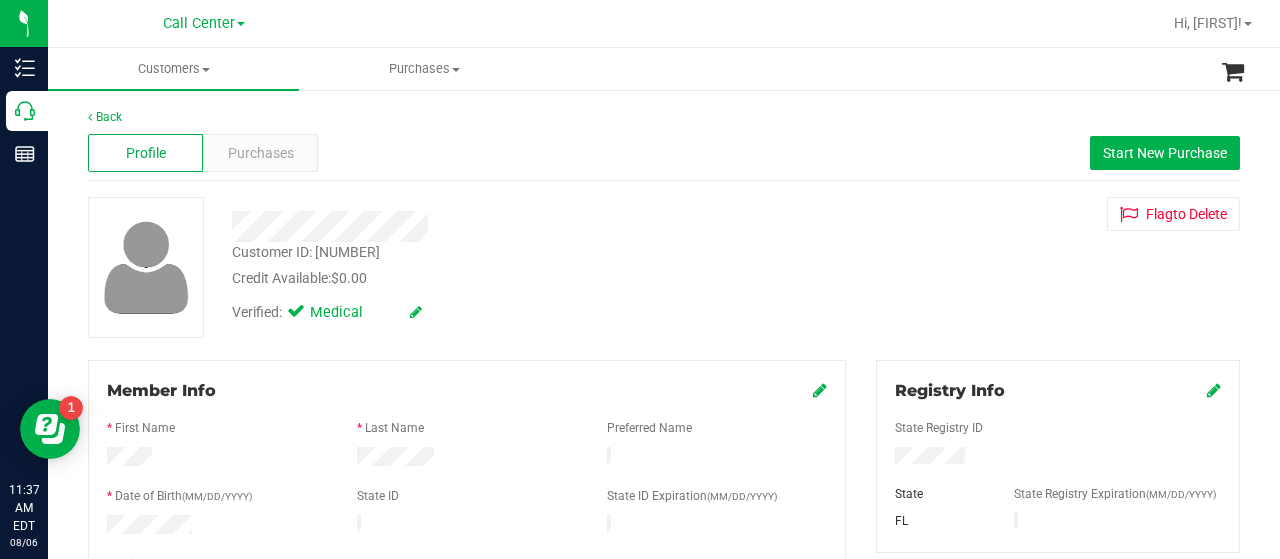 click on "Profile
Purchases
Start New Purchase" at bounding box center [664, 153] 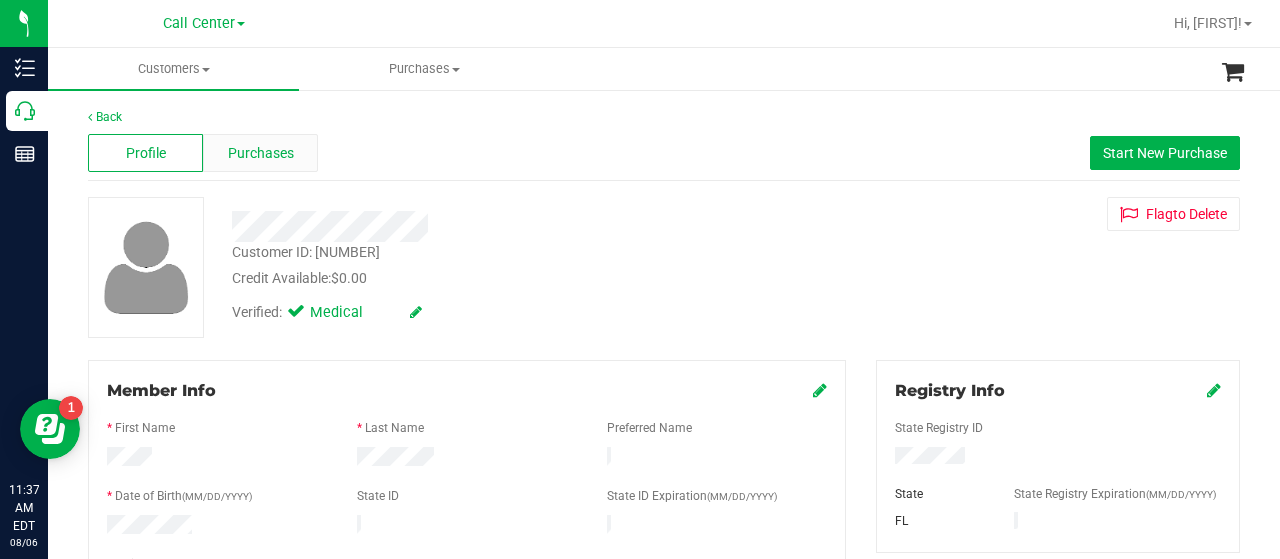 click on "Purchases" at bounding box center [260, 153] 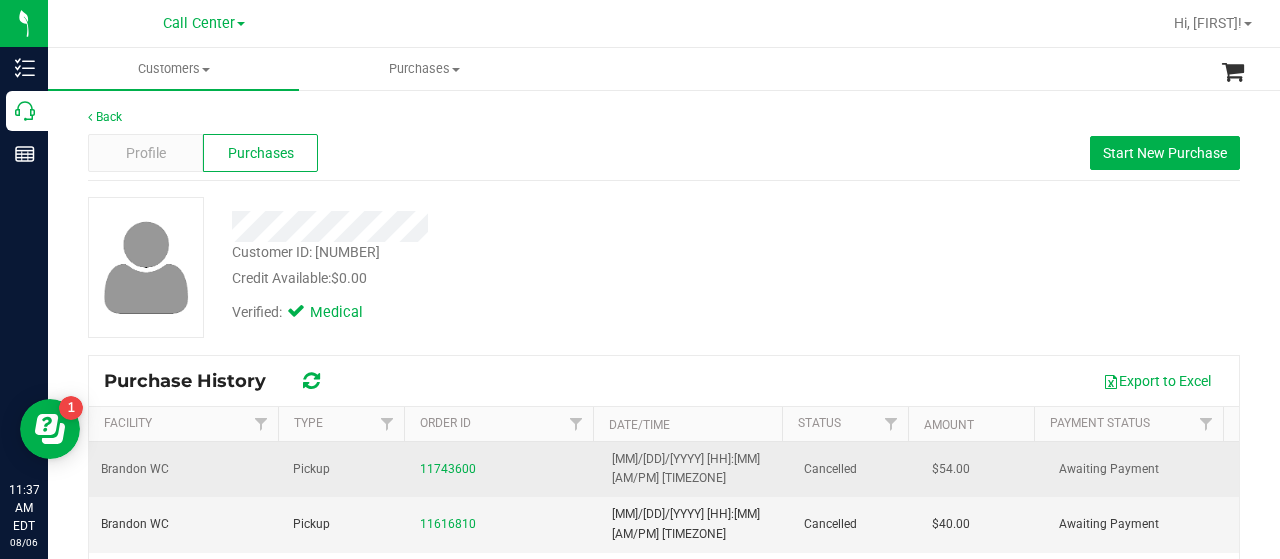 click on "11743600" at bounding box center (504, 469) 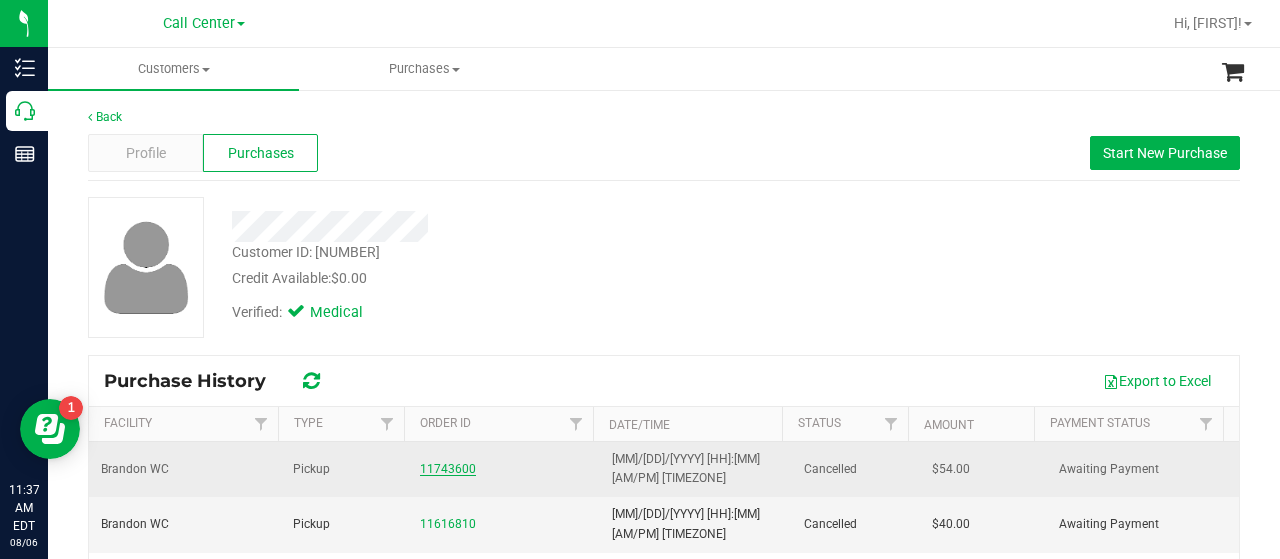 click on "11743600" at bounding box center (448, 469) 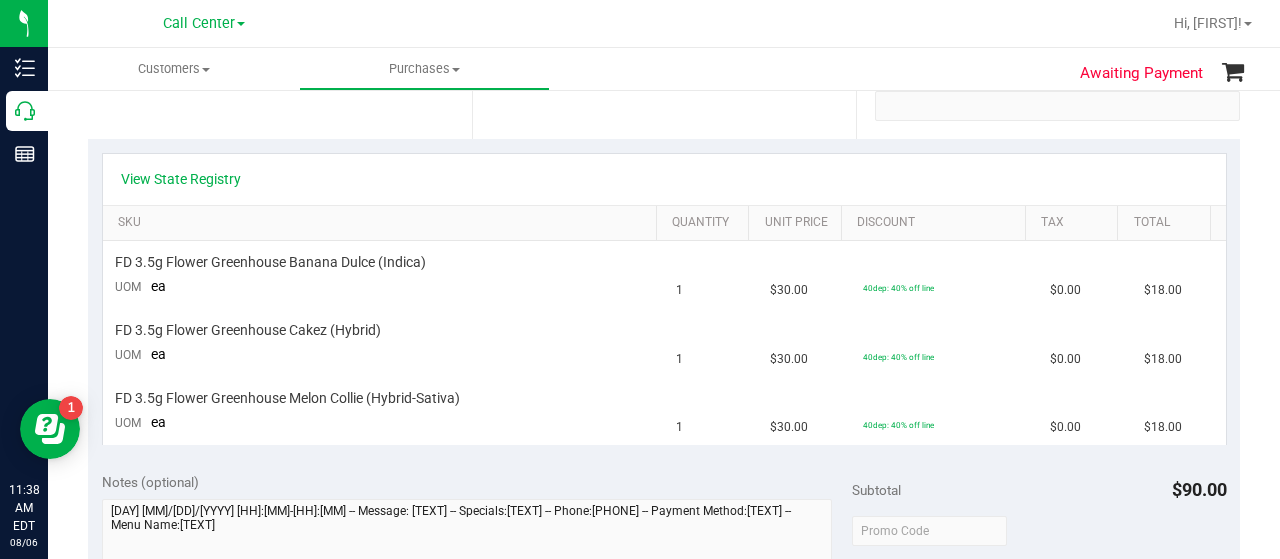 scroll, scrollTop: 100, scrollLeft: 0, axis: vertical 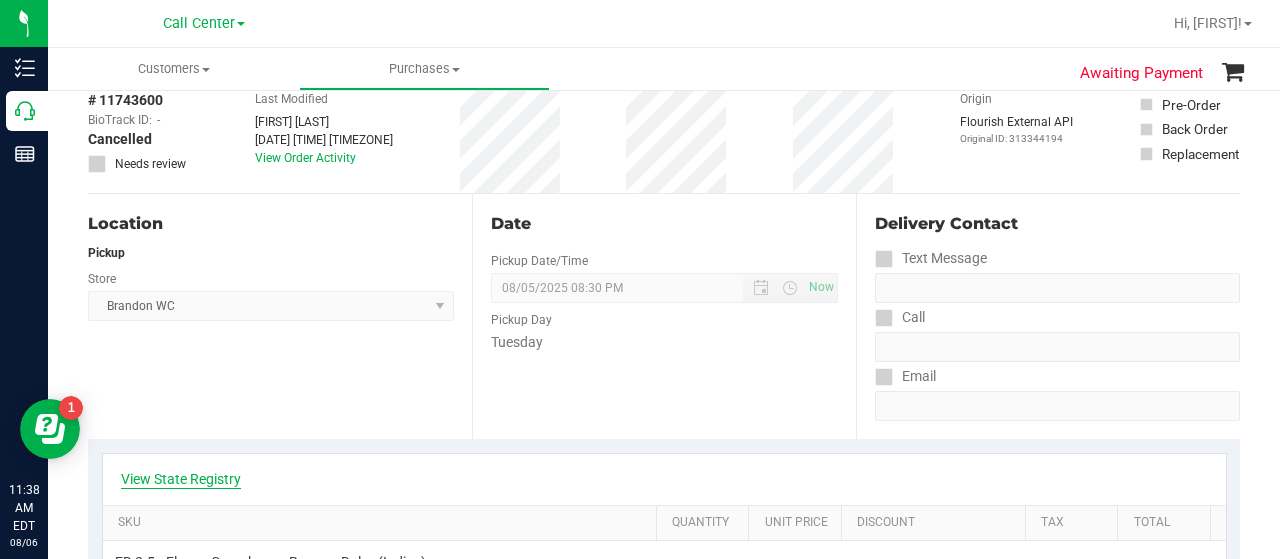 click on "View State Registry" at bounding box center [181, 479] 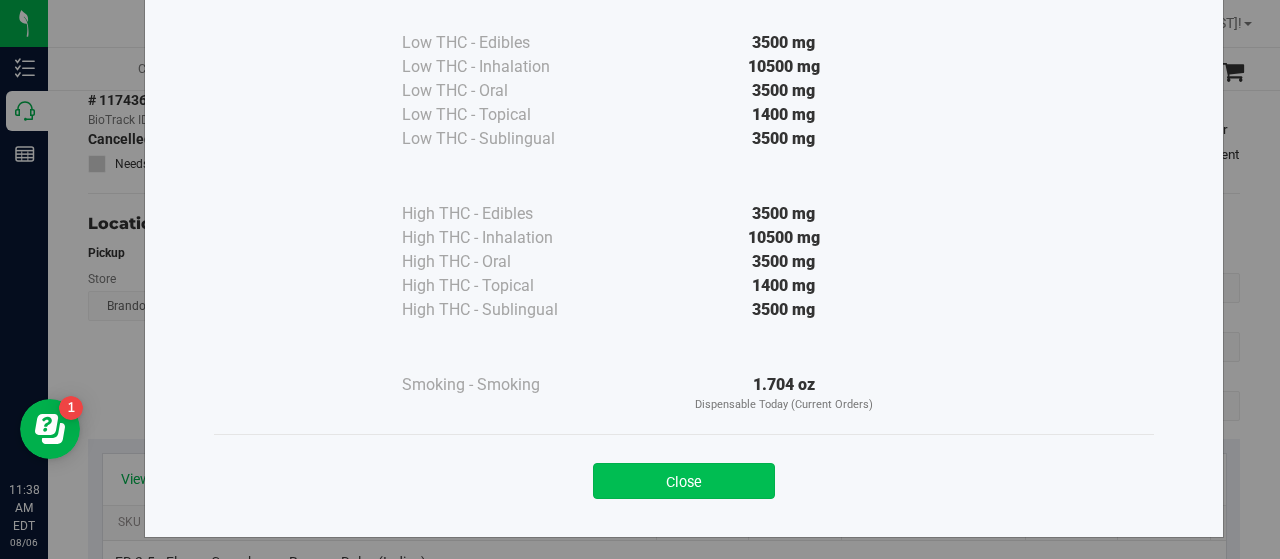scroll, scrollTop: 148, scrollLeft: 0, axis: vertical 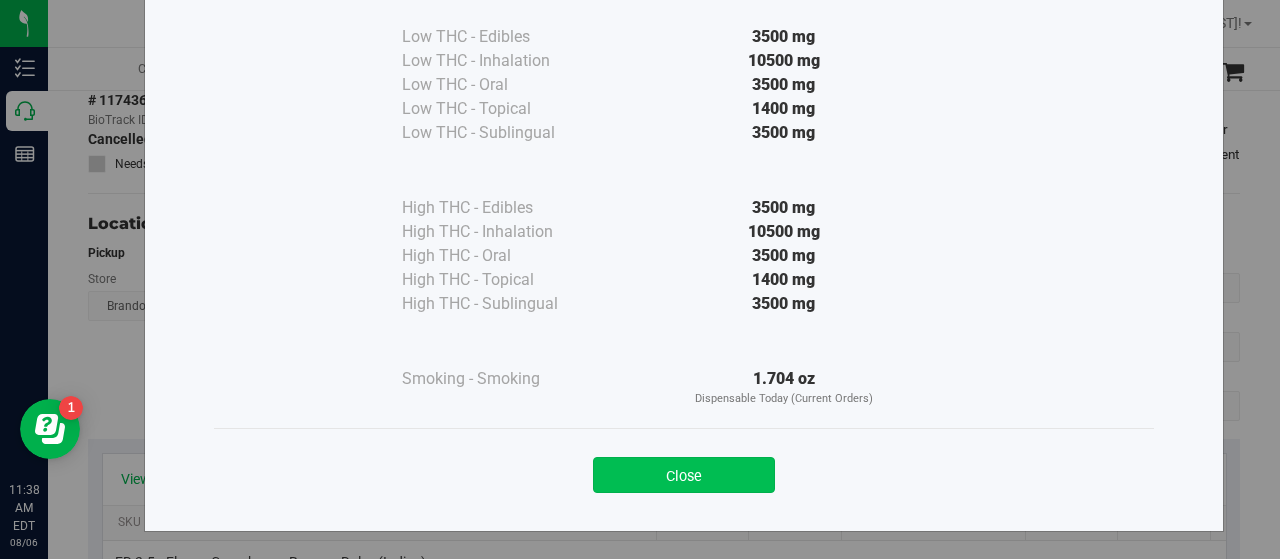 click on "Close" at bounding box center [684, 475] 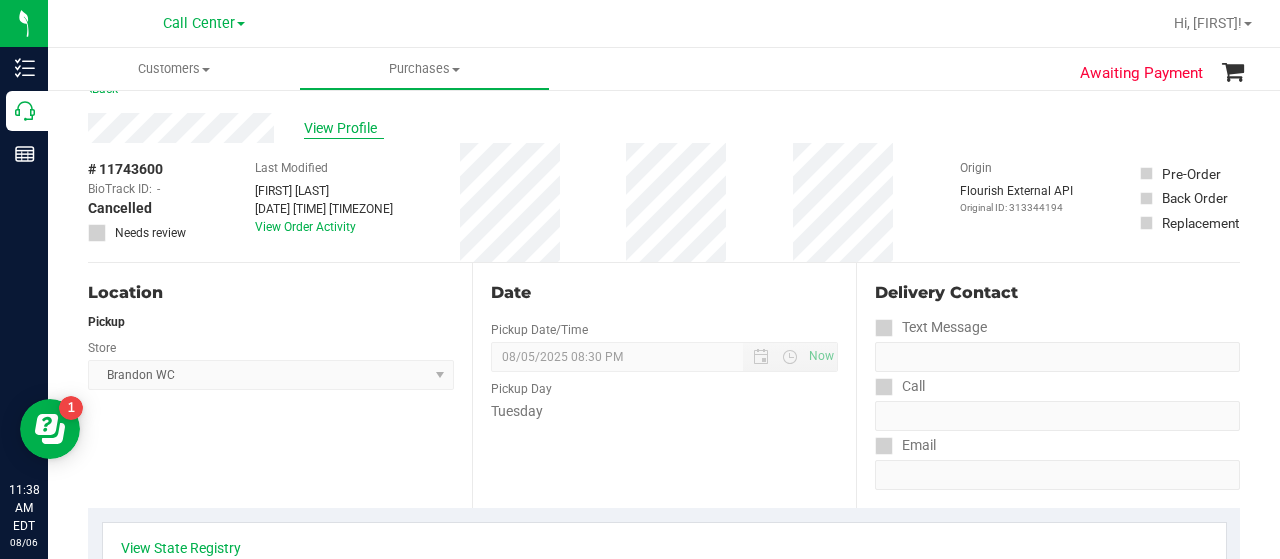 scroll, scrollTop: 0, scrollLeft: 0, axis: both 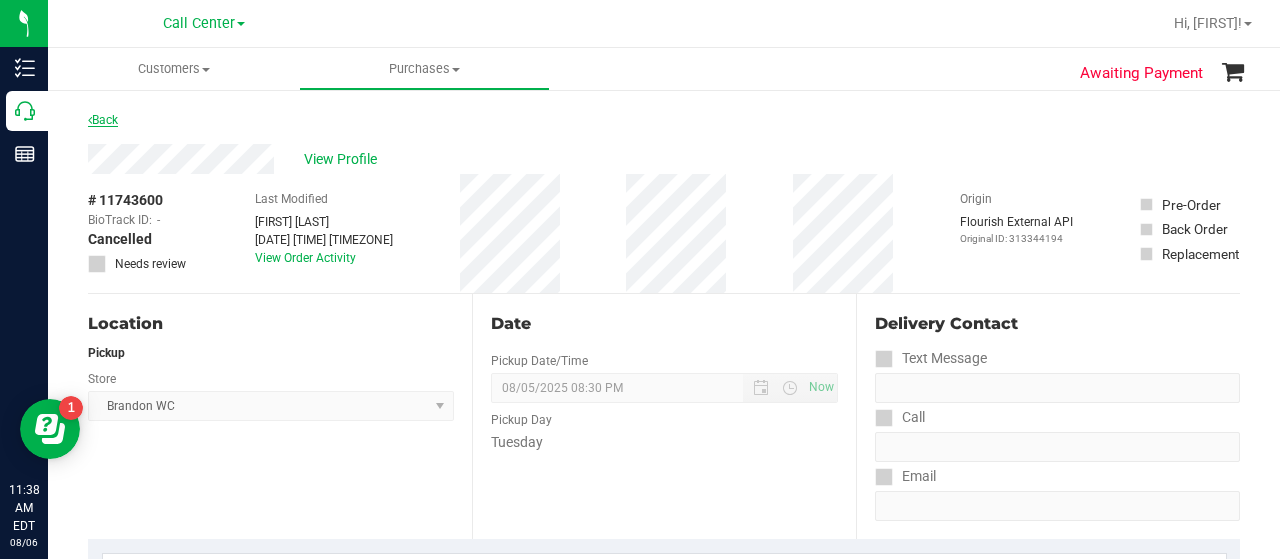 click on "Back" at bounding box center [103, 120] 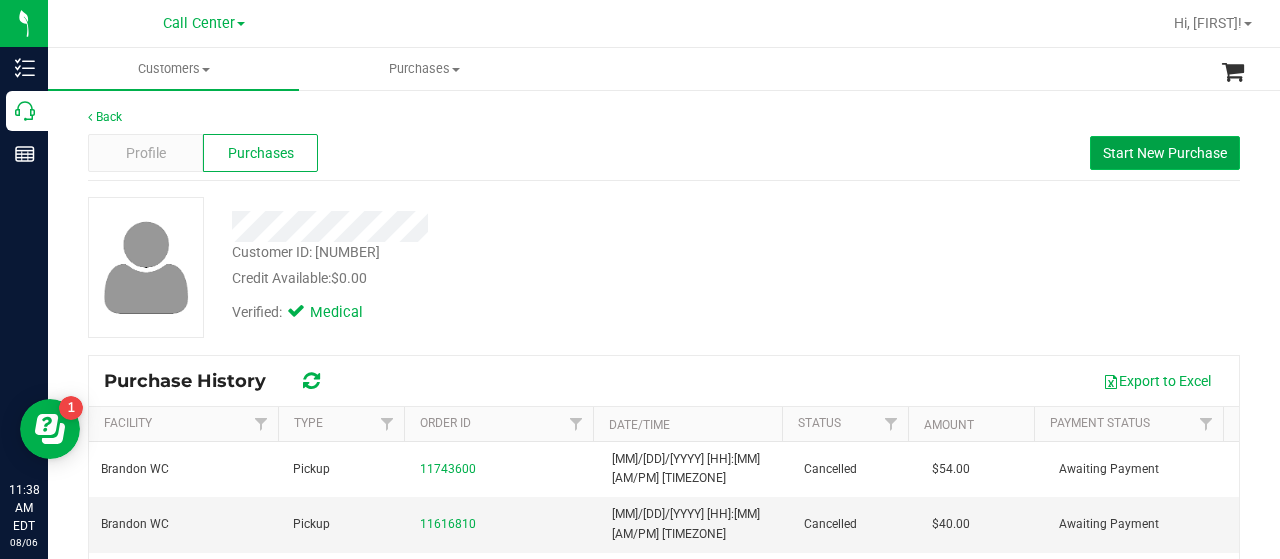 click on "Start New Purchase" at bounding box center (1165, 153) 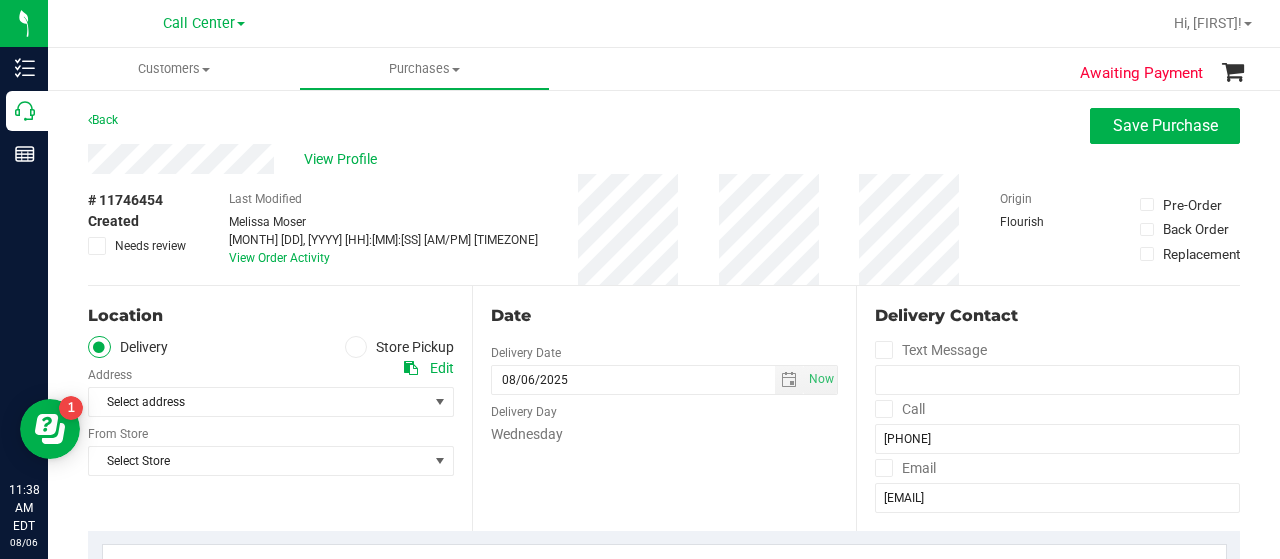 click on "Store Pickup" at bounding box center (400, 347) 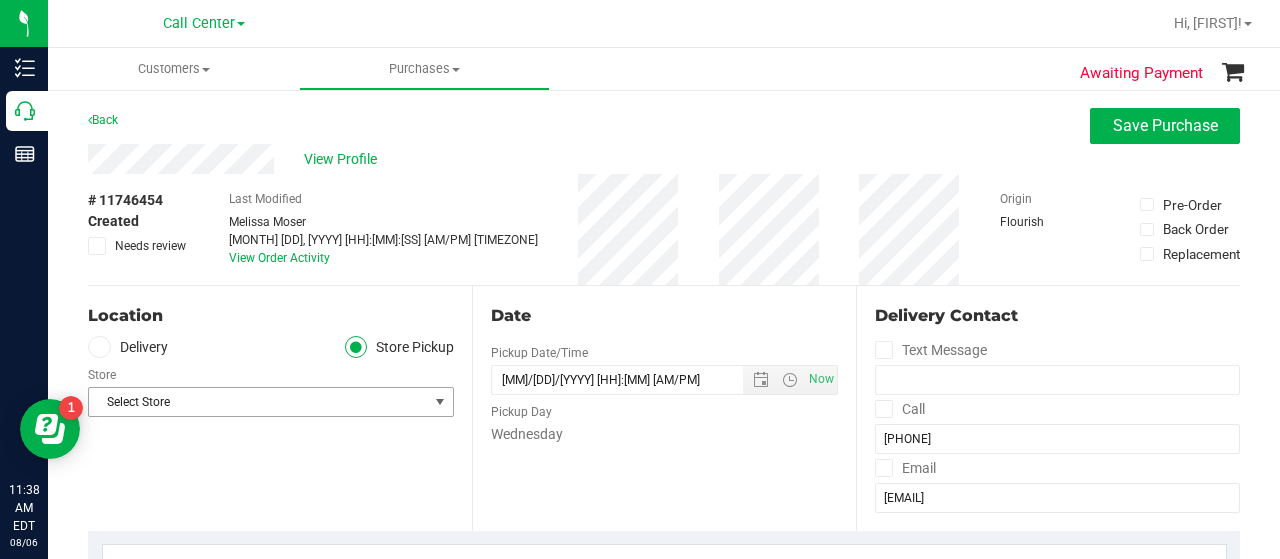click on "Select Store" at bounding box center (258, 402) 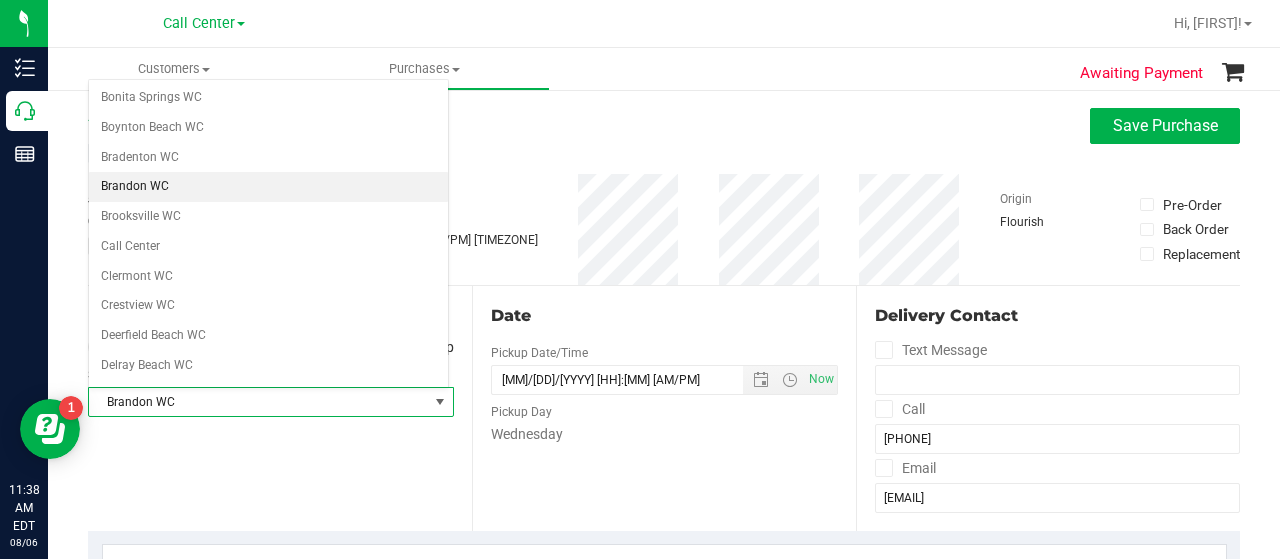 click on "Brandon WC" at bounding box center [268, 187] 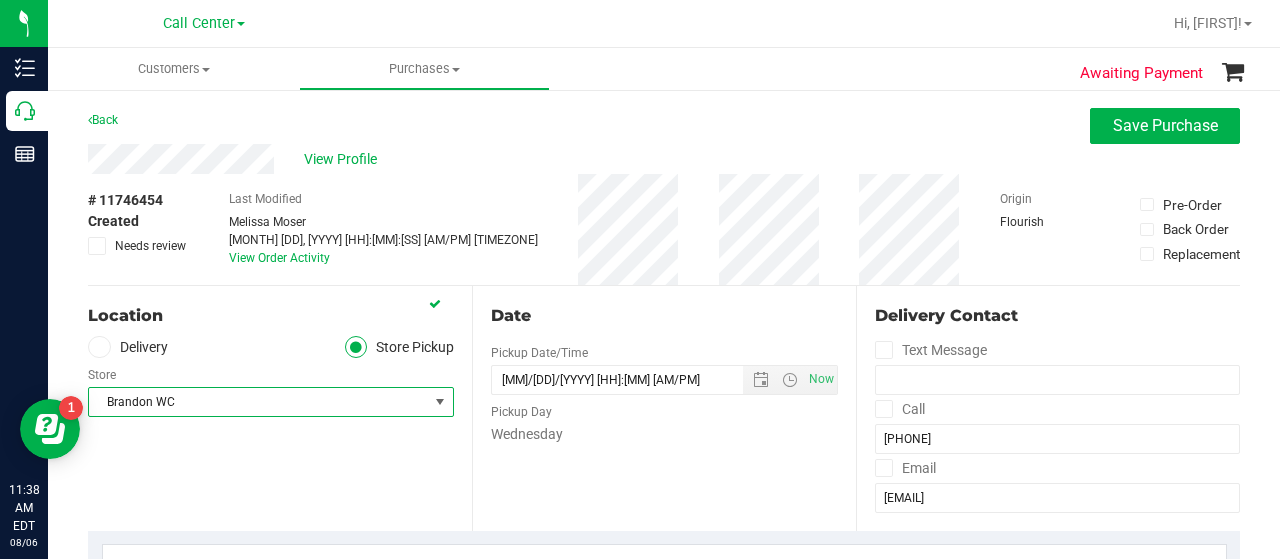 drag, startPoint x: 166, startPoint y: 400, endPoint x: 169, endPoint y: 414, distance: 14.3178215 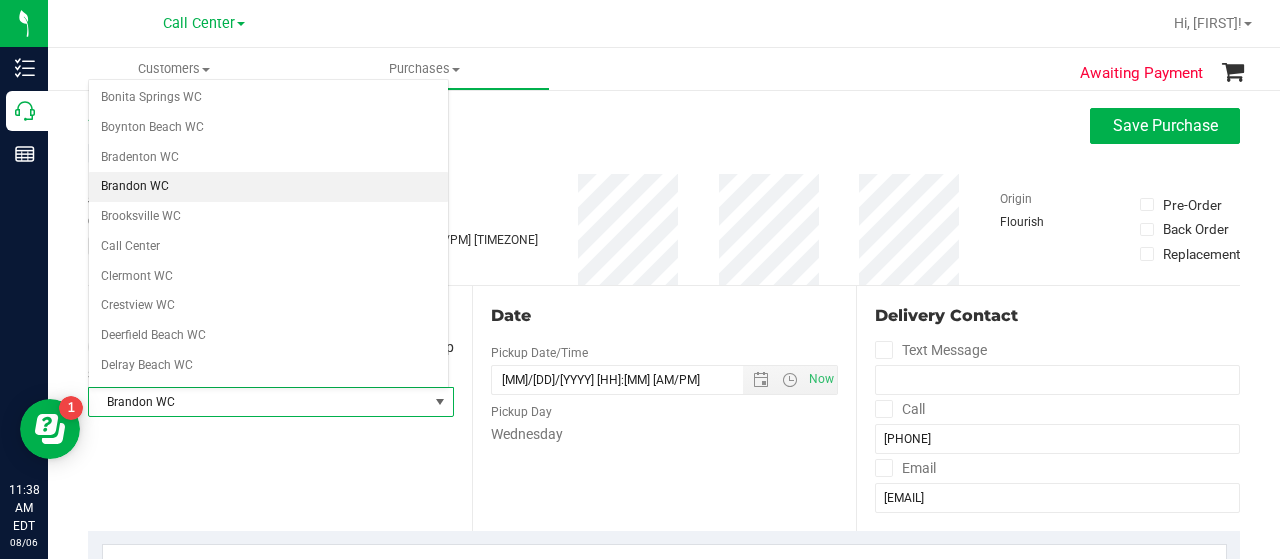 click on "Location
Delivery
Store Pickup
Store
Brandon WC Select Store Bonita Springs WC Boynton Beach WC Bradenton WC Brandon WC Brooksville WC Call Center Clermont WC Crestview WC Deerfield Beach WC Delray Beach WC Deltona WC Ft Walton Beach WC Ft. Lauderdale WC Ft. Myers WC Gainesville WC Jax Atlantic WC JAX DC REP Jax WC Key West WC Lakeland WC Largo WC Lehigh Acres DC REP Merritt Island WC Miami 72nd WC Miami Beach WC Miami Dadeland WC Miramar DC REP New Port Richey WC North Palm Beach WC North Port WC Ocala WC Orange Park WC Orlando Colonial WC Orlando DC REP Orlando WC Oviedo WC Palm Bay WC Palm Coast WC Panama City WC Pensacola WC Port Orange WC" at bounding box center [280, 408] 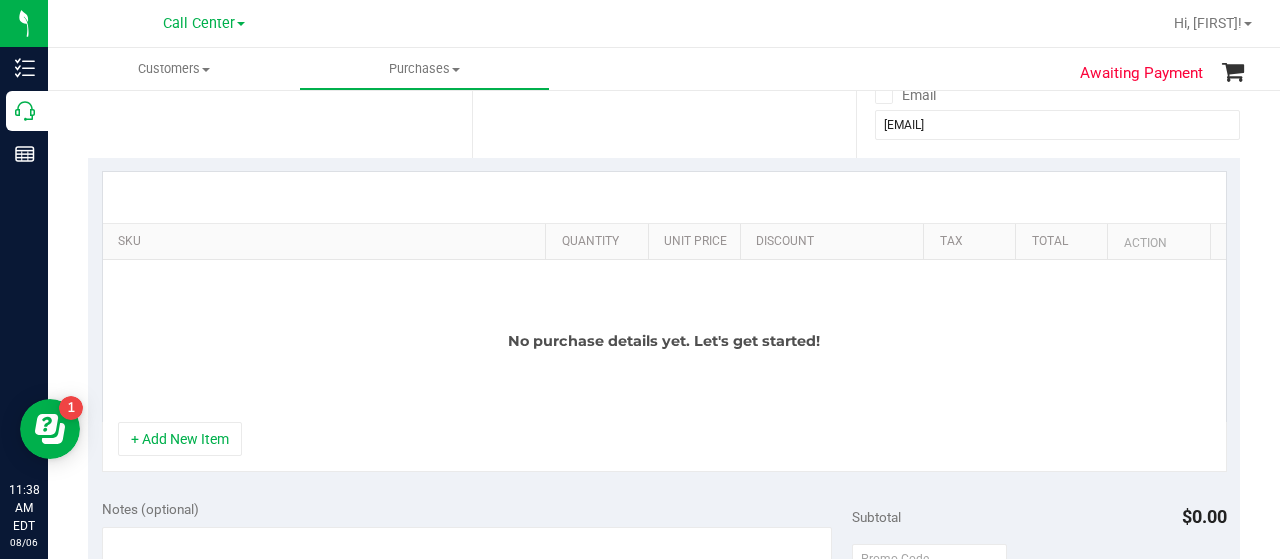 scroll, scrollTop: 400, scrollLeft: 0, axis: vertical 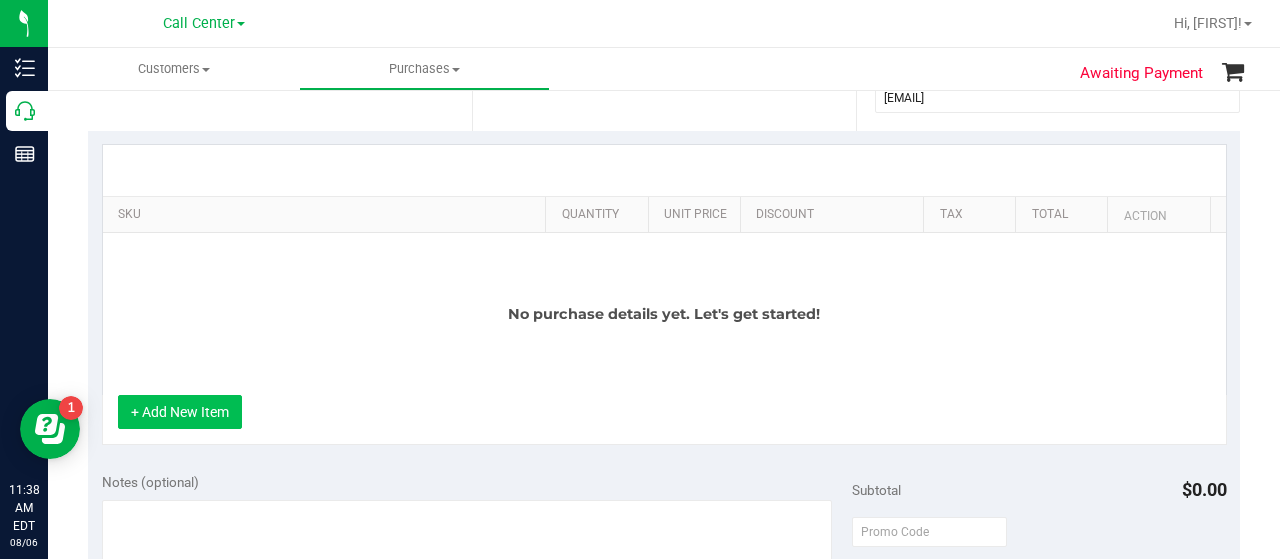 click on "+ Add New Item" at bounding box center (180, 412) 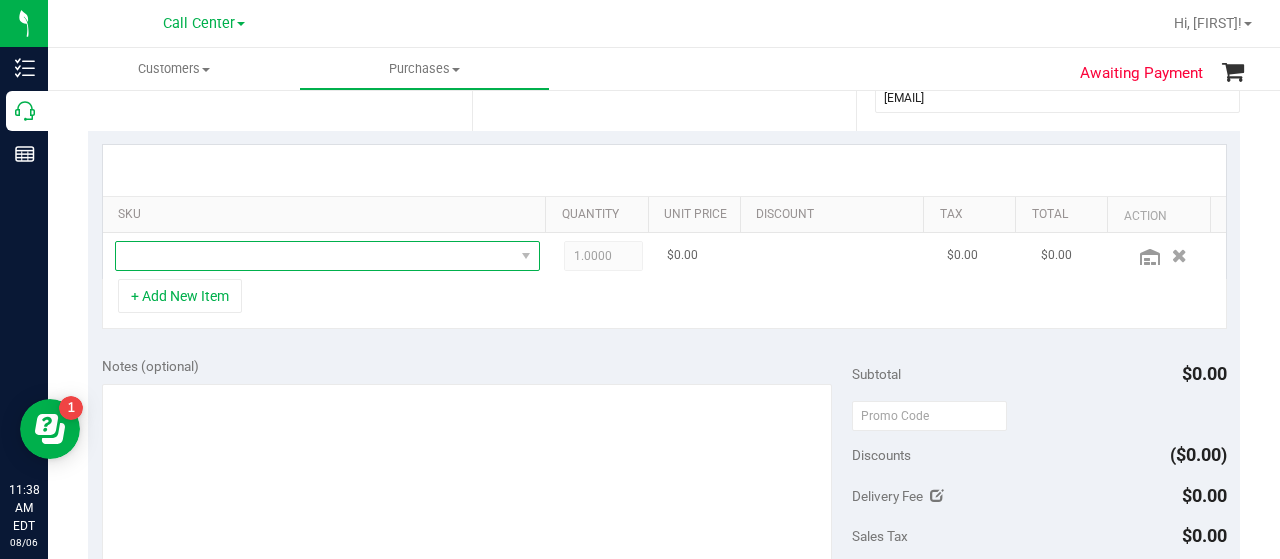 click at bounding box center (315, 256) 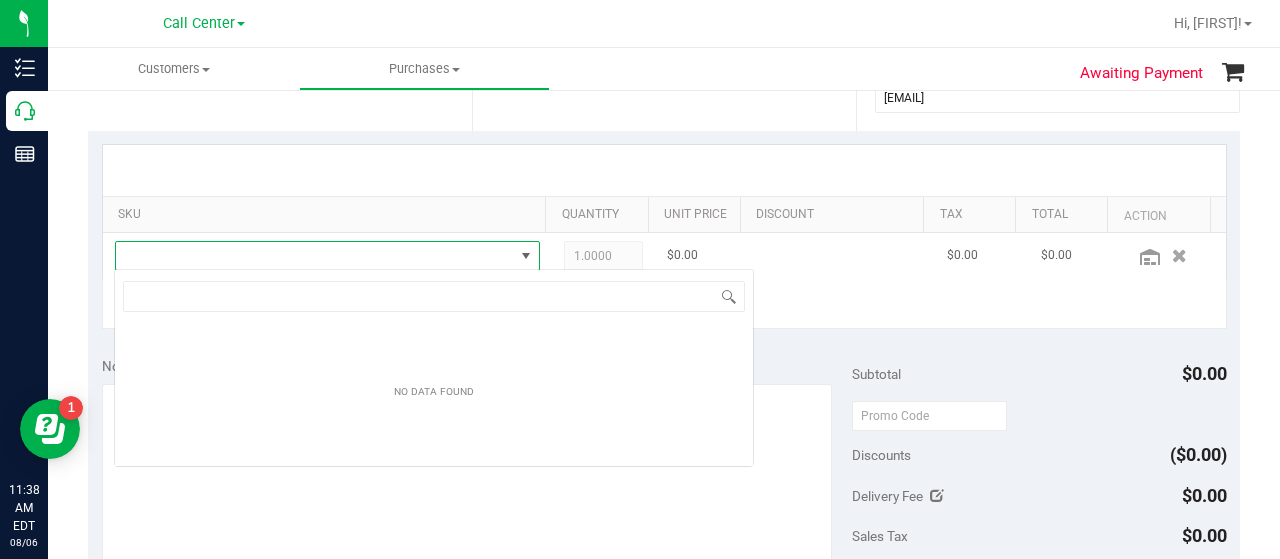 scroll, scrollTop: 99970, scrollLeft: 99586, axis: both 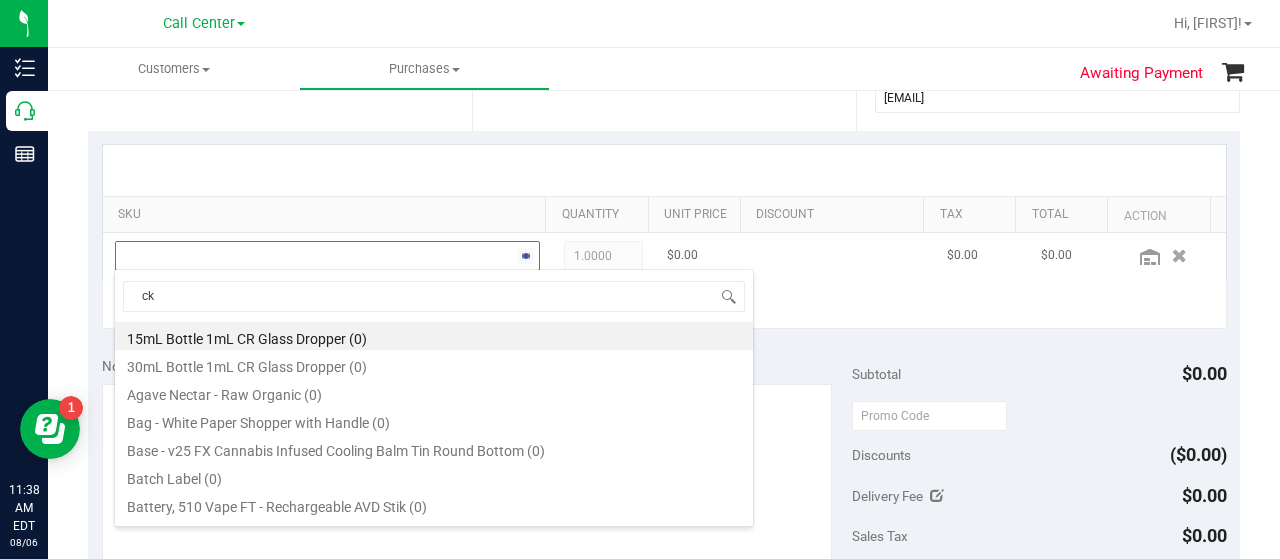 type on "ckz" 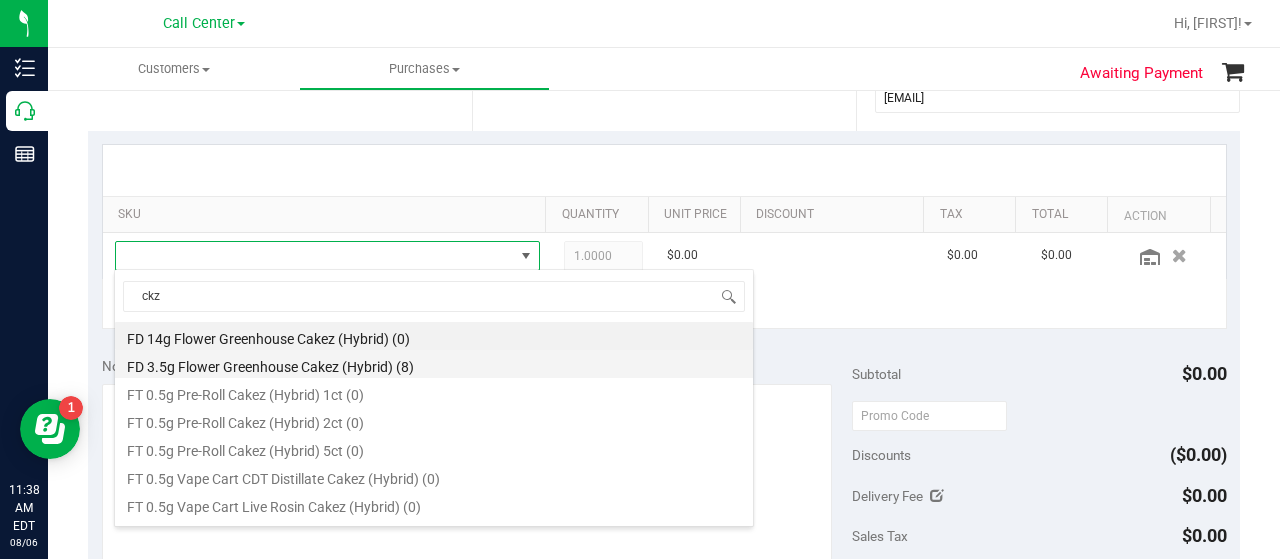 click on "FD 3.5g Flower Greenhouse Cakez (Hybrid) (8)" at bounding box center [434, 364] 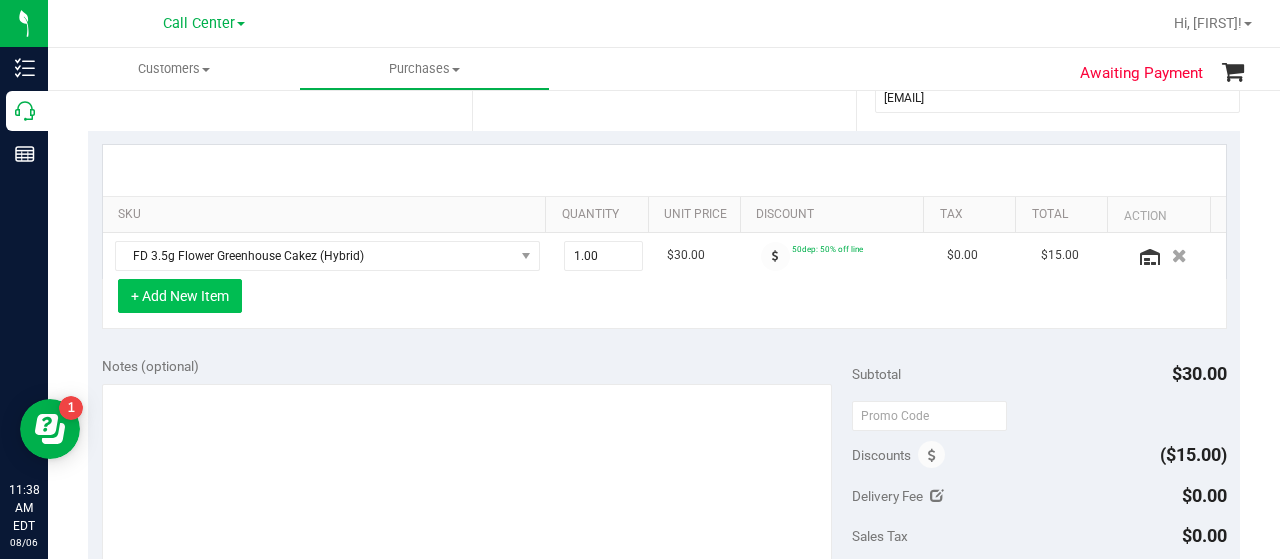 click on "+ Add New Item" at bounding box center [180, 296] 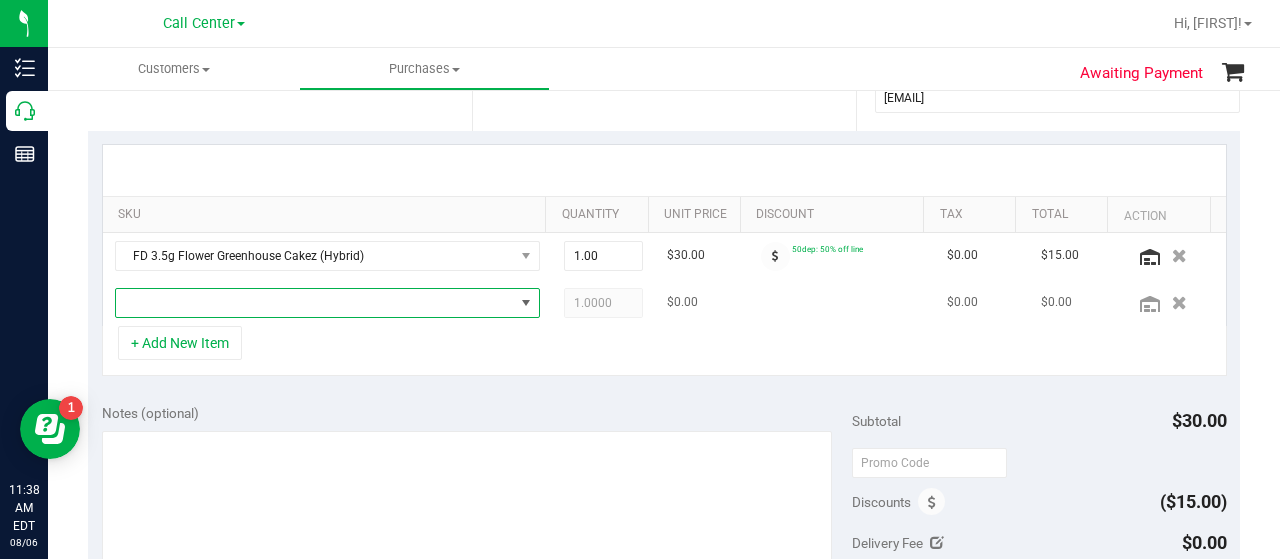 click at bounding box center (315, 303) 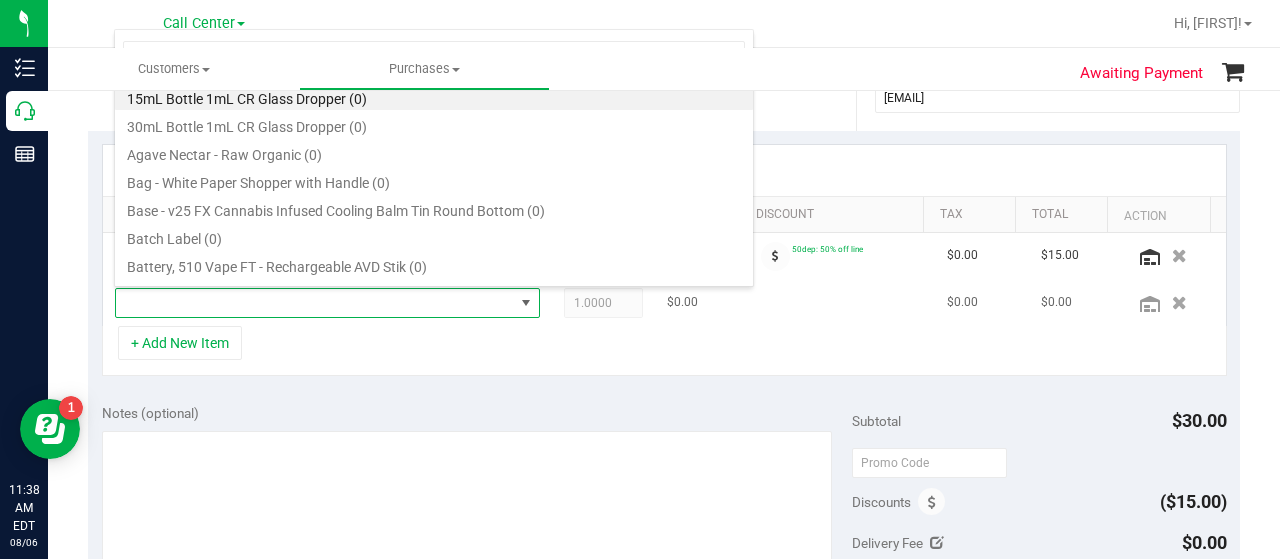scroll, scrollTop: 99970, scrollLeft: 99586, axis: both 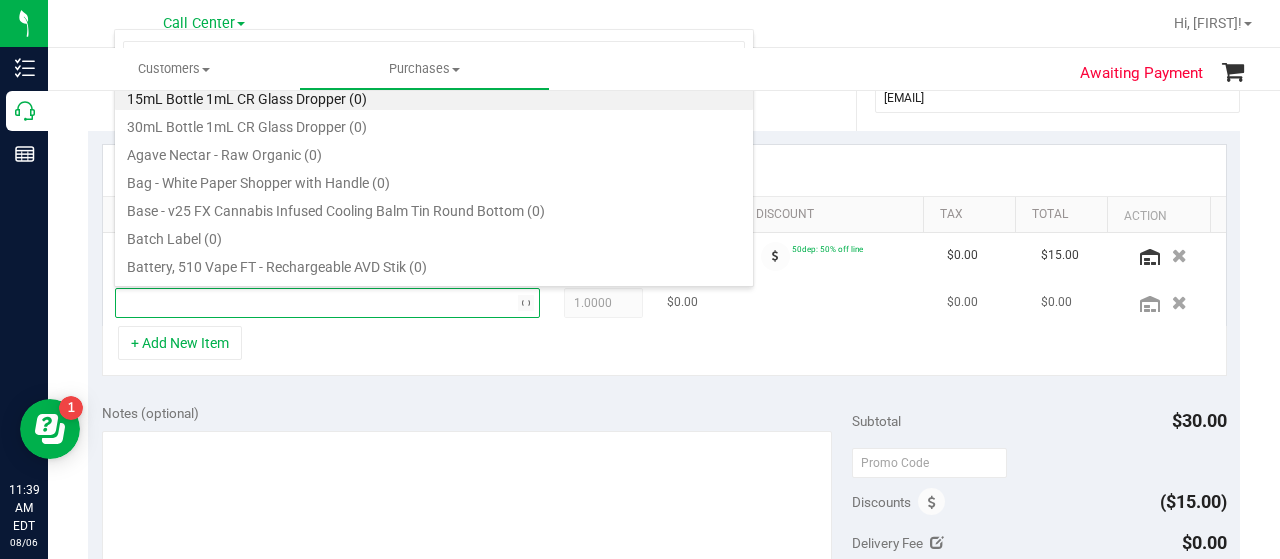 type on "mec" 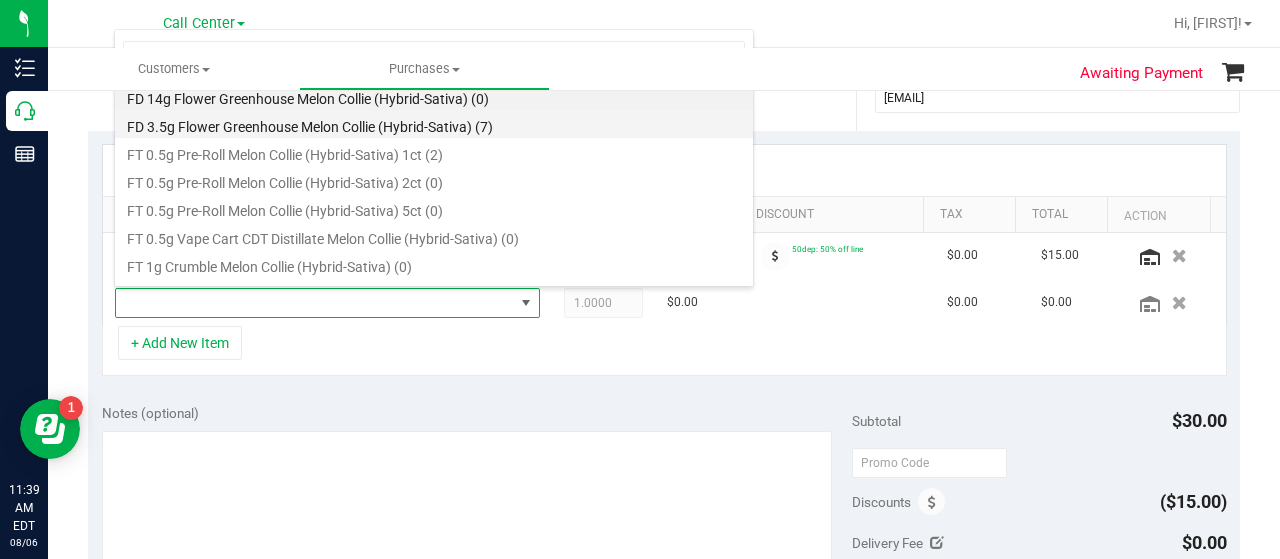 click on "FD 3.5g Flower Greenhouse Melon Collie (Hybrid-Sativa) (7)" at bounding box center [434, 124] 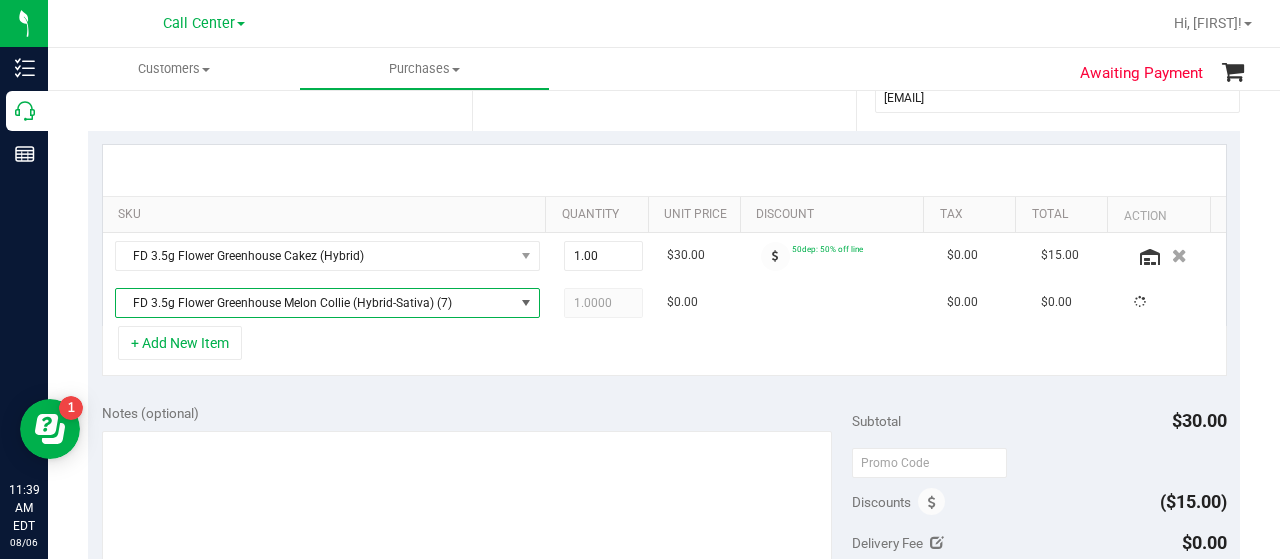 click on "+ Add New Item" at bounding box center (664, 351) 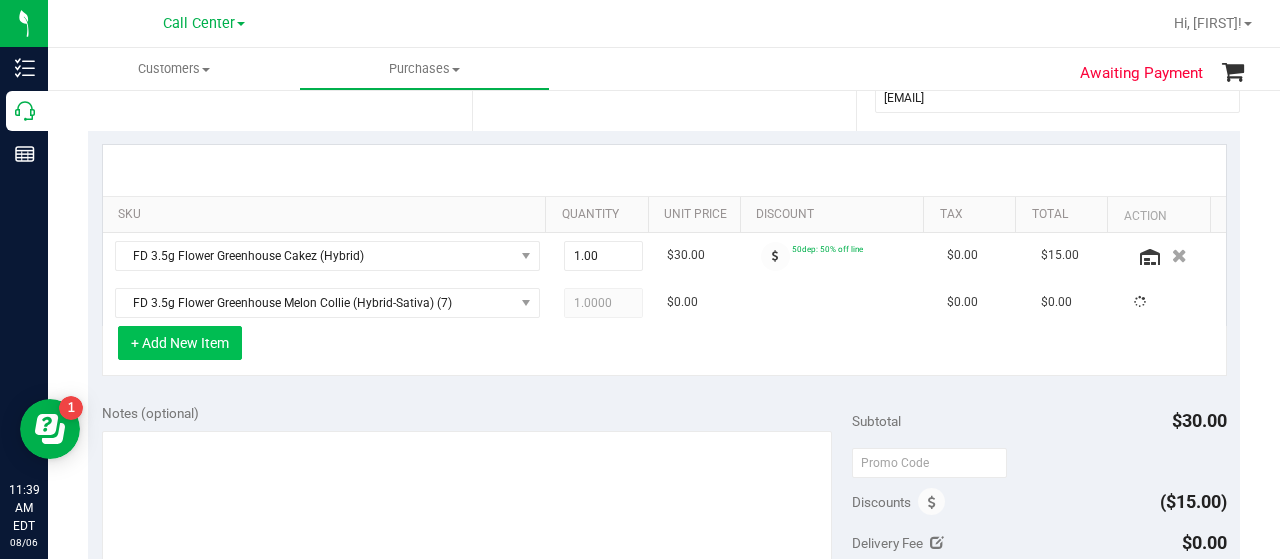 click on "+ Add New Item" at bounding box center (180, 343) 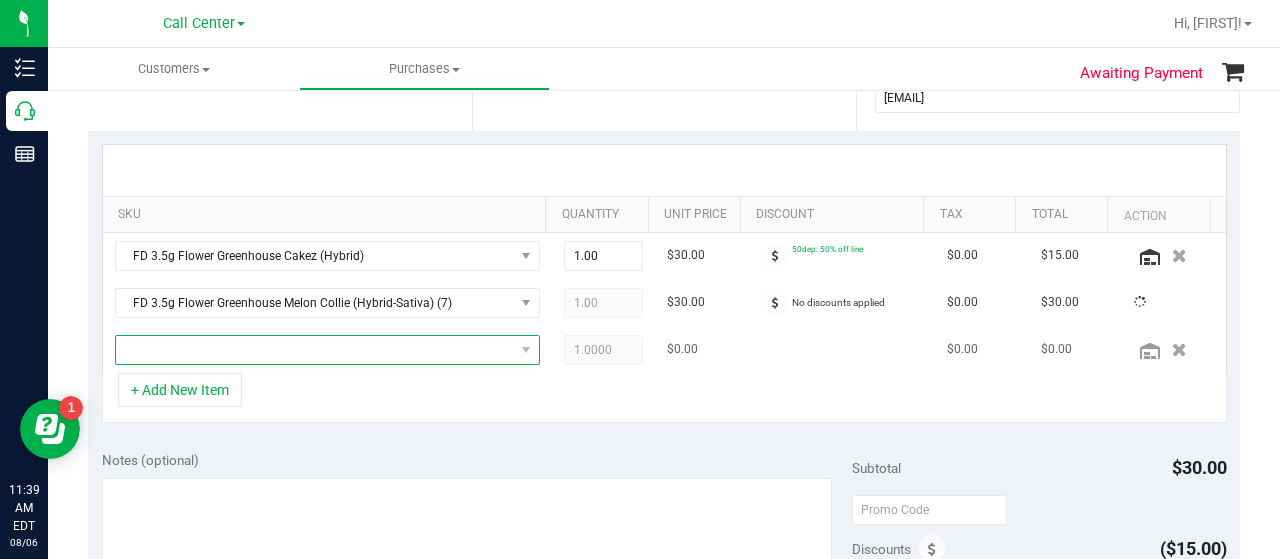 click at bounding box center [315, 350] 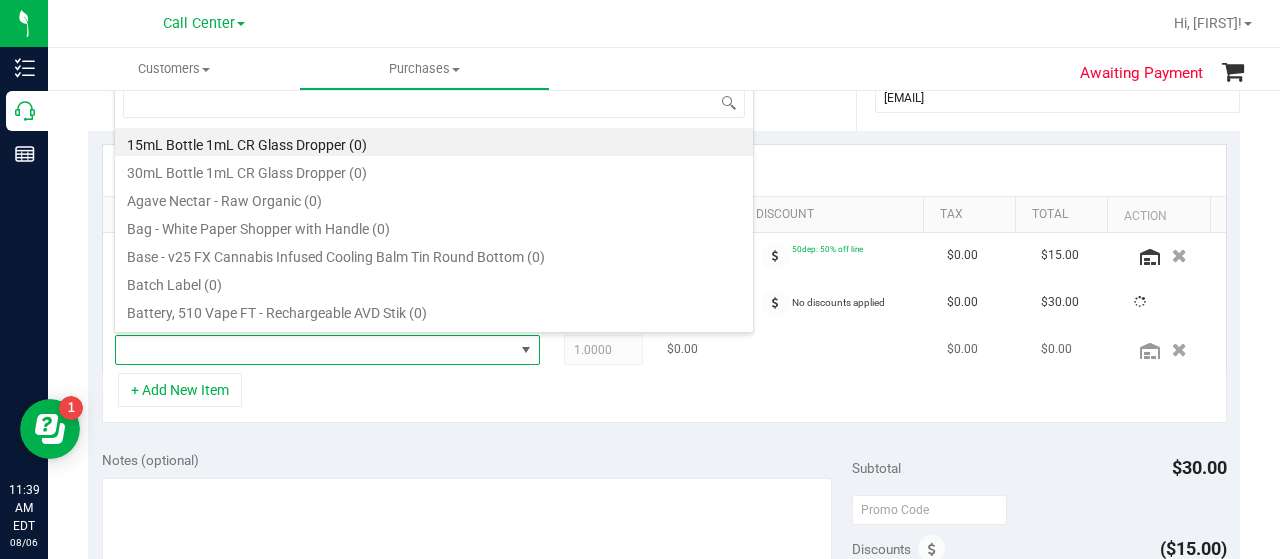 scroll, scrollTop: 99970, scrollLeft: 99586, axis: both 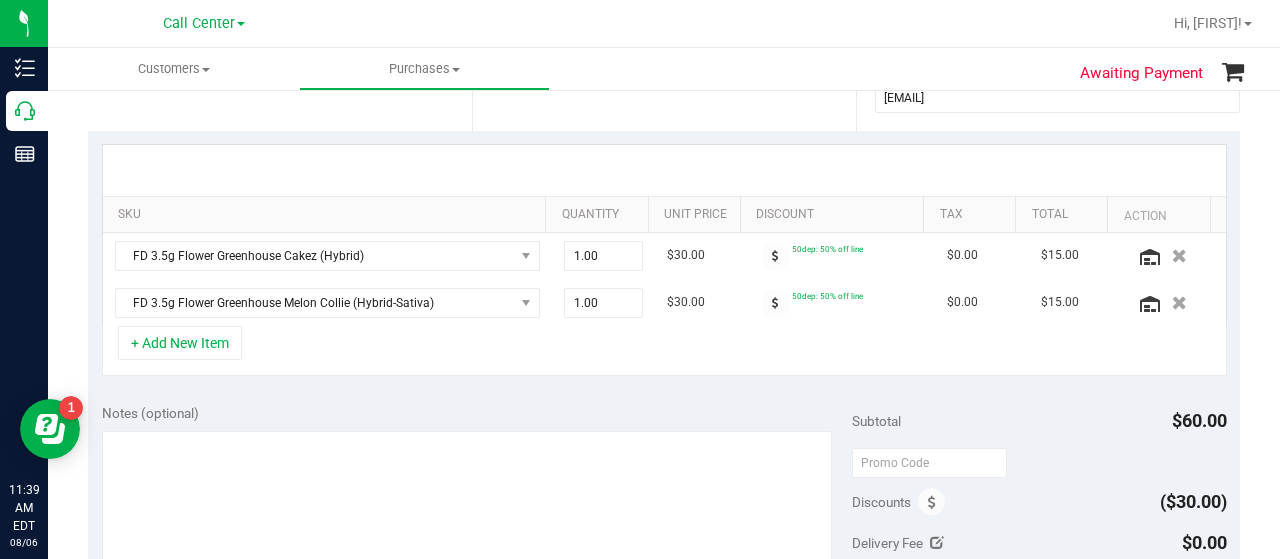click on "+ Add New Item" at bounding box center (180, 343) 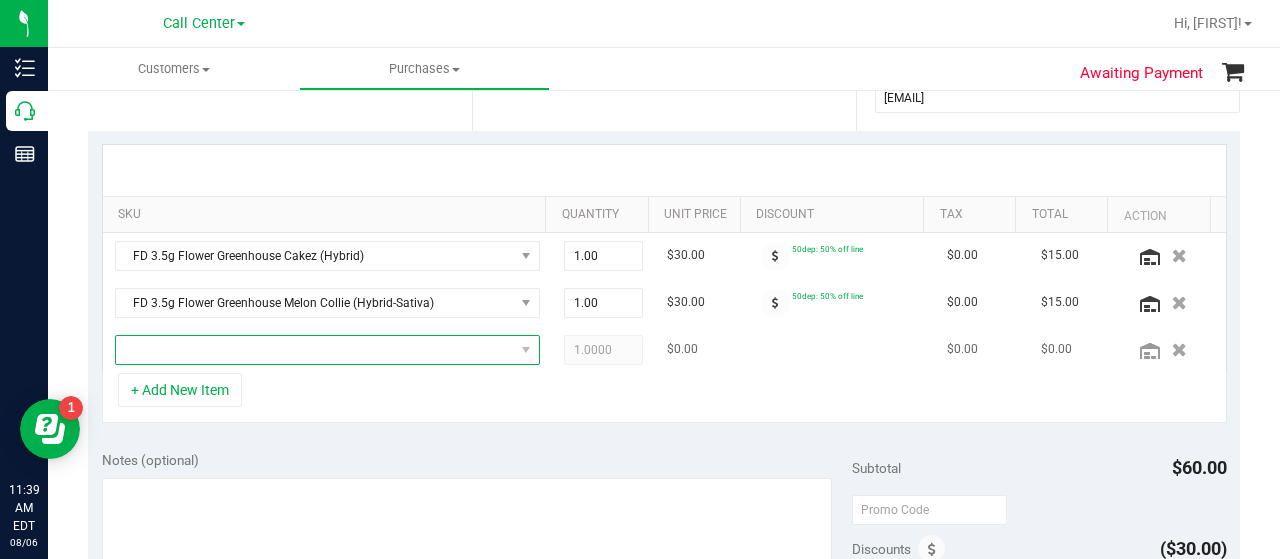 click at bounding box center [315, 350] 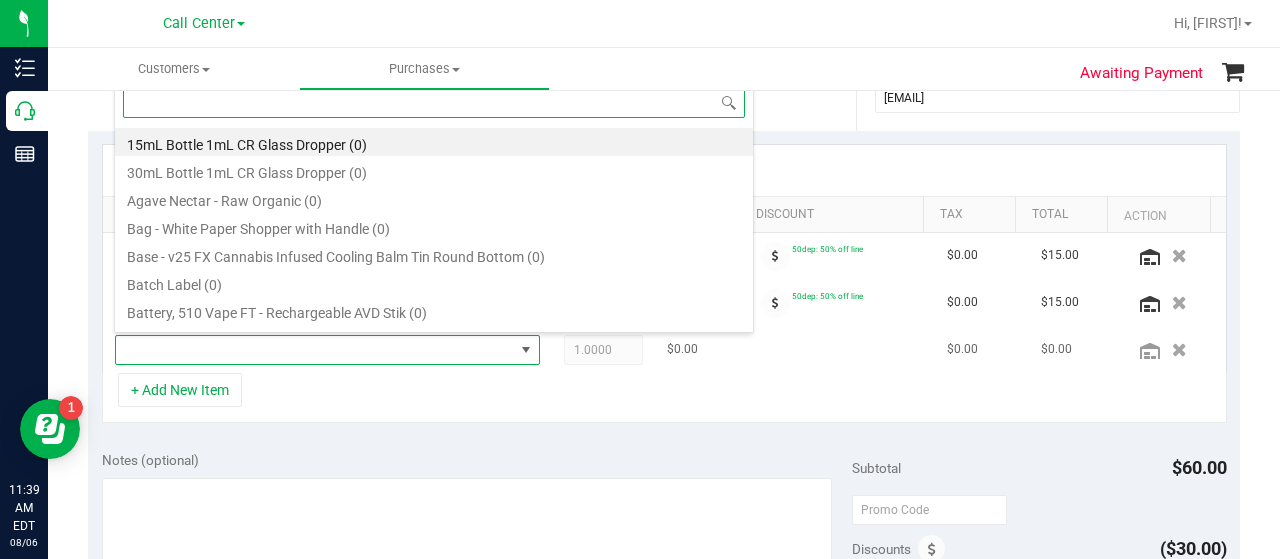 scroll, scrollTop: 99970, scrollLeft: 99586, axis: both 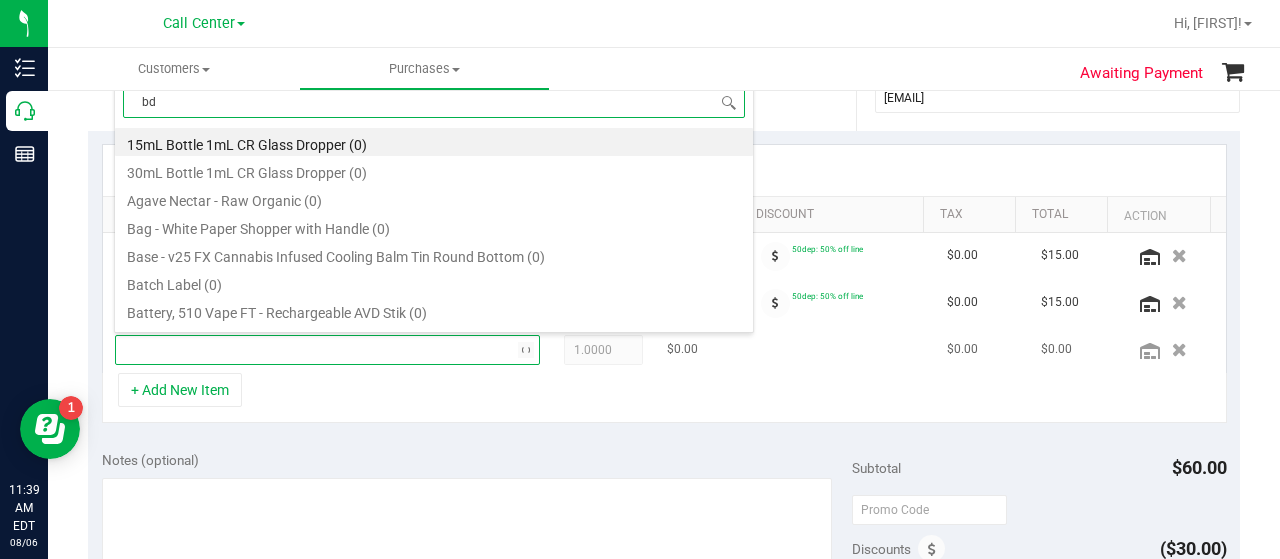 type on "bdl" 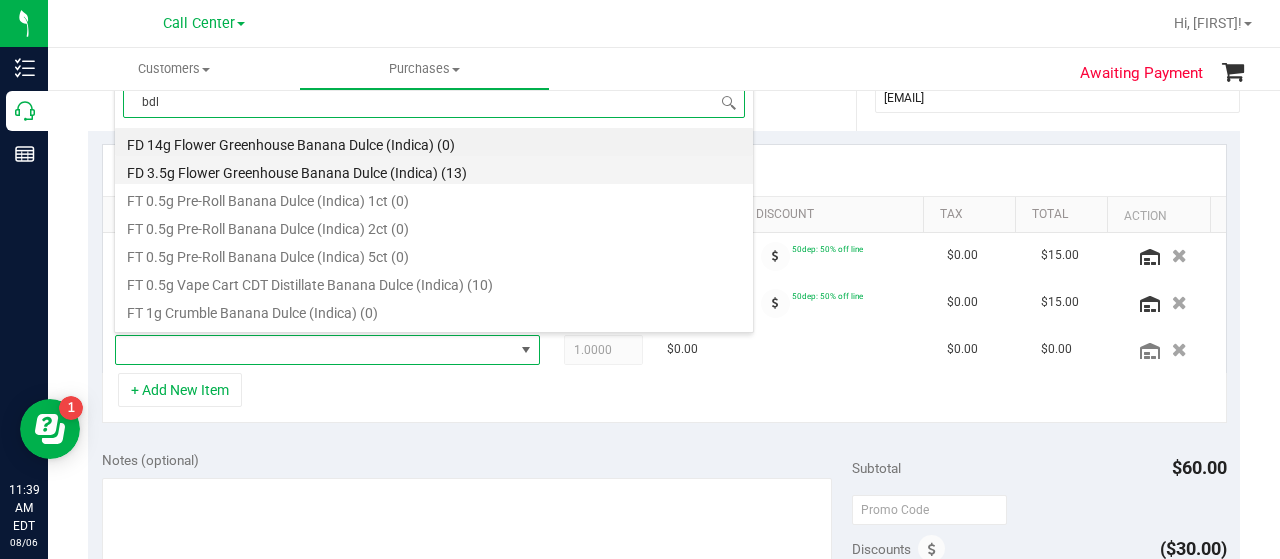 click on "FD 3.5g Flower Greenhouse Banana Dulce (Indica) (13)" at bounding box center (434, 170) 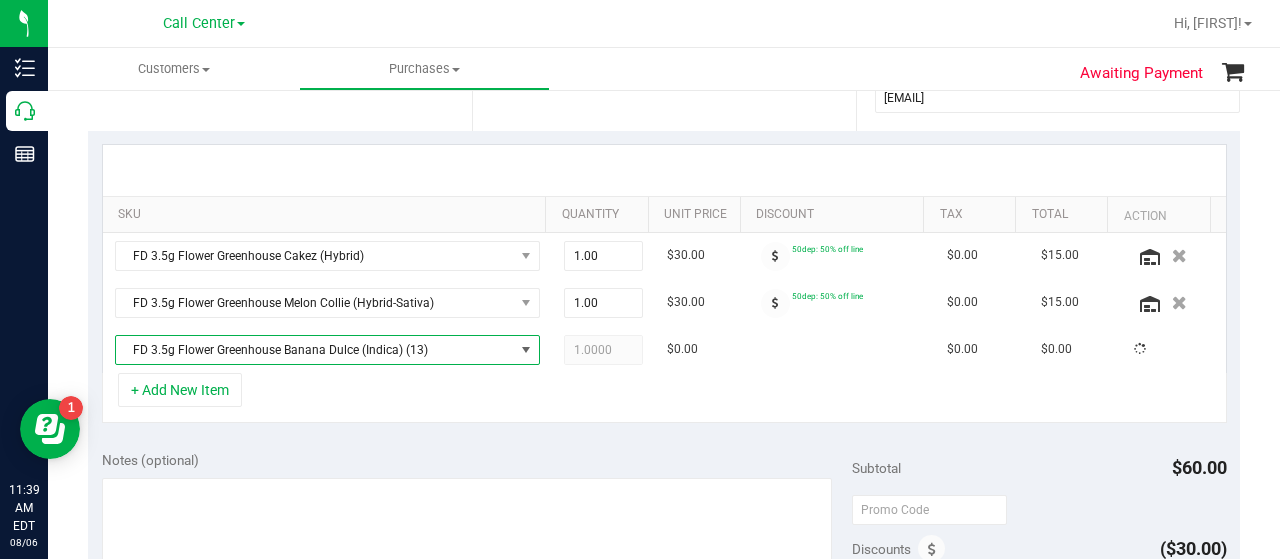 click on "+ Add New Item" at bounding box center [664, 398] 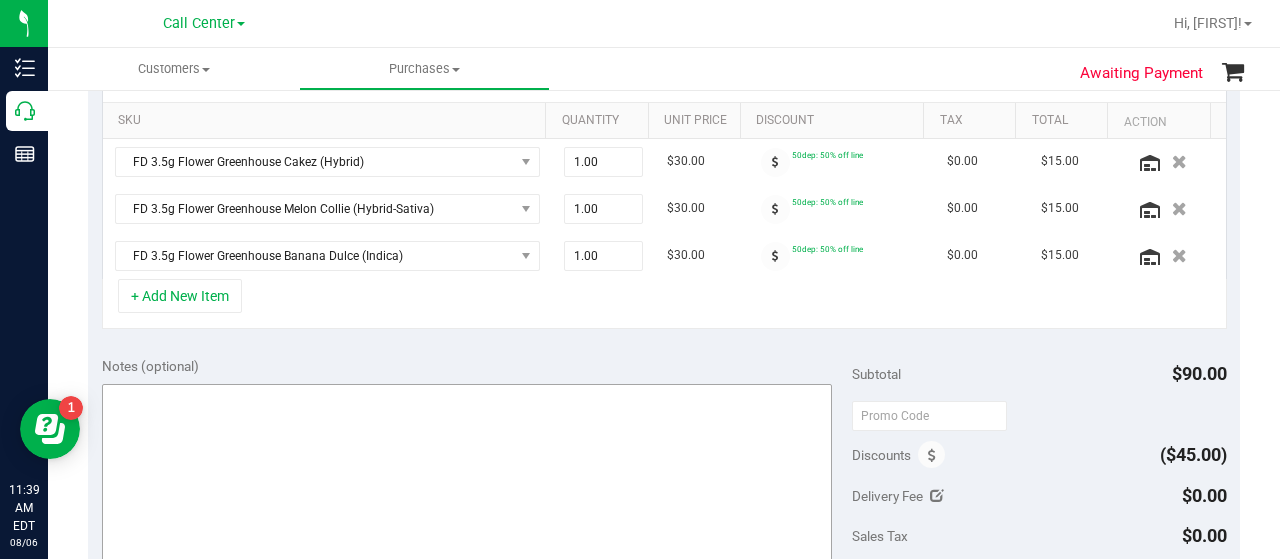 scroll, scrollTop: 600, scrollLeft: 0, axis: vertical 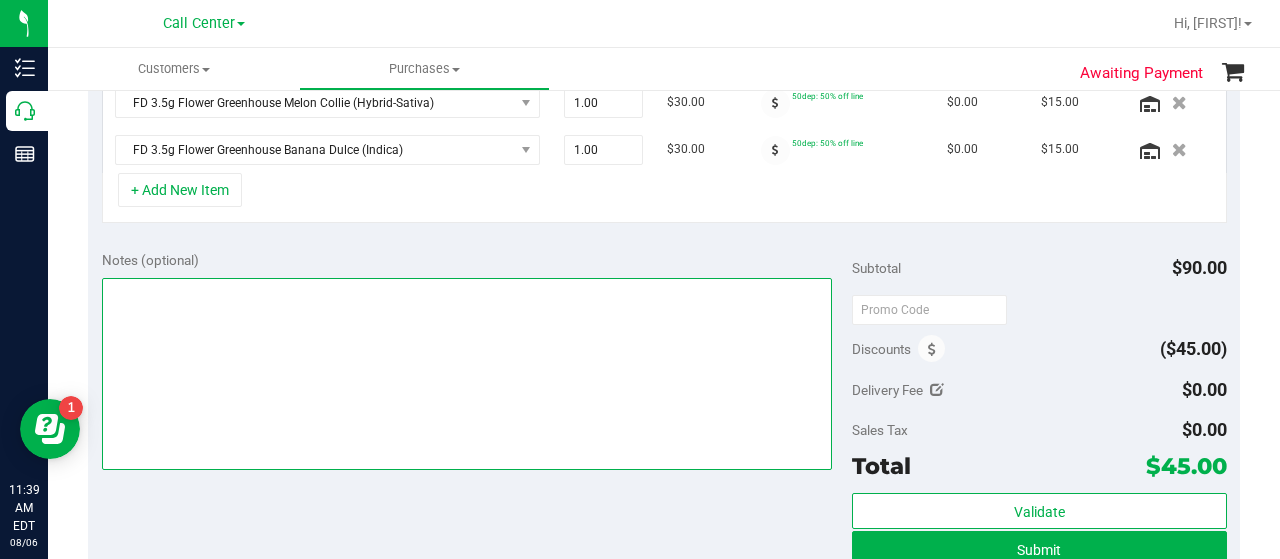 click at bounding box center (467, 374) 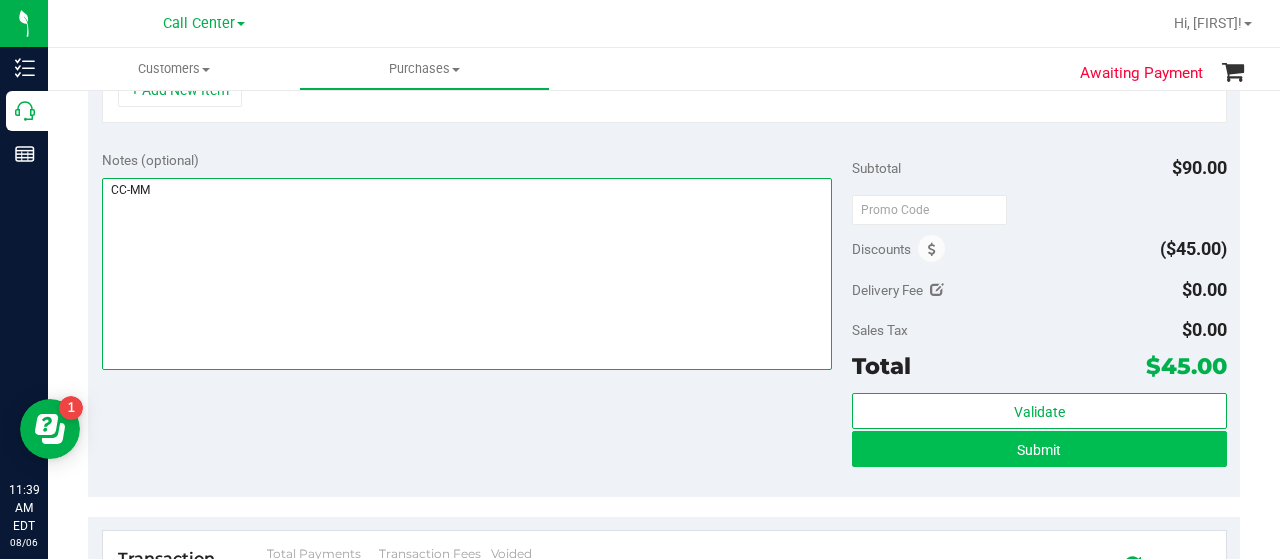 type on "CC-MM" 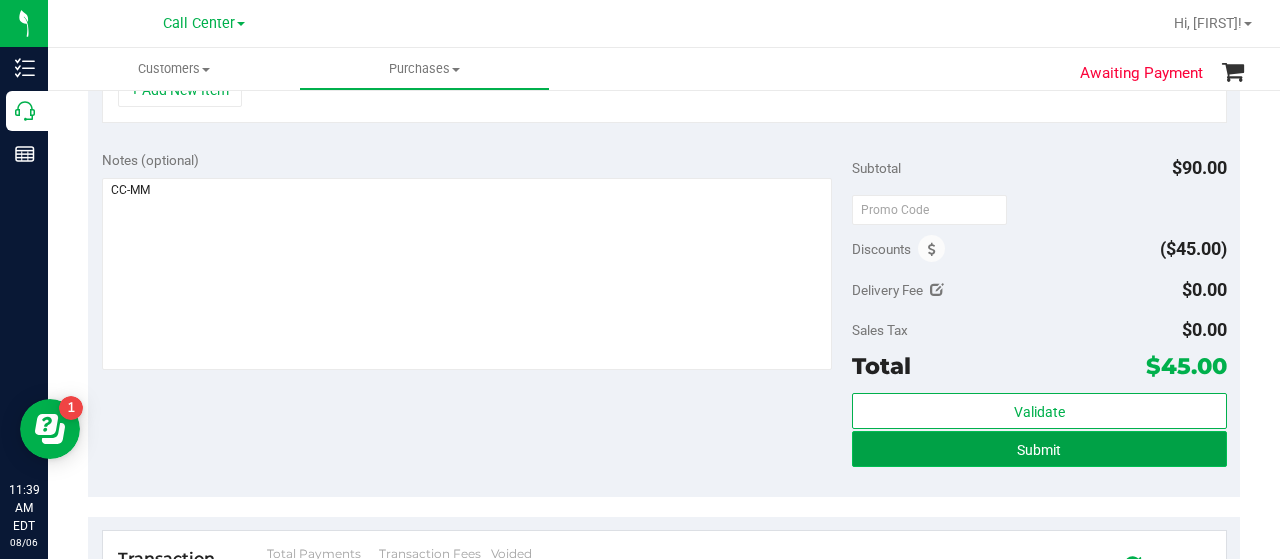 click on "Submit" at bounding box center [1039, 449] 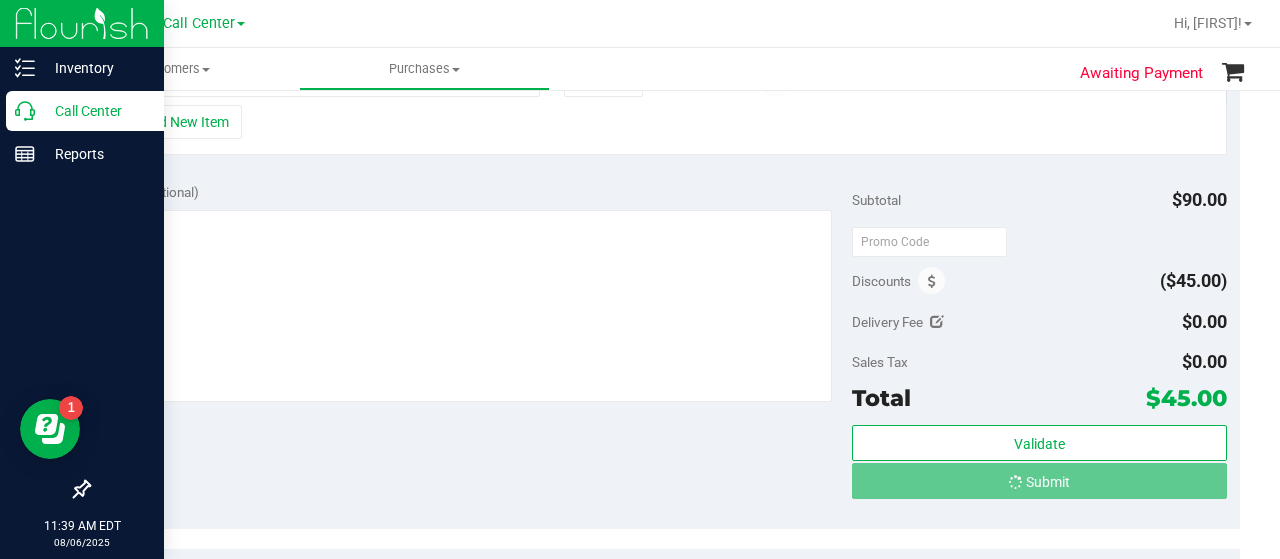 scroll, scrollTop: 637, scrollLeft: 0, axis: vertical 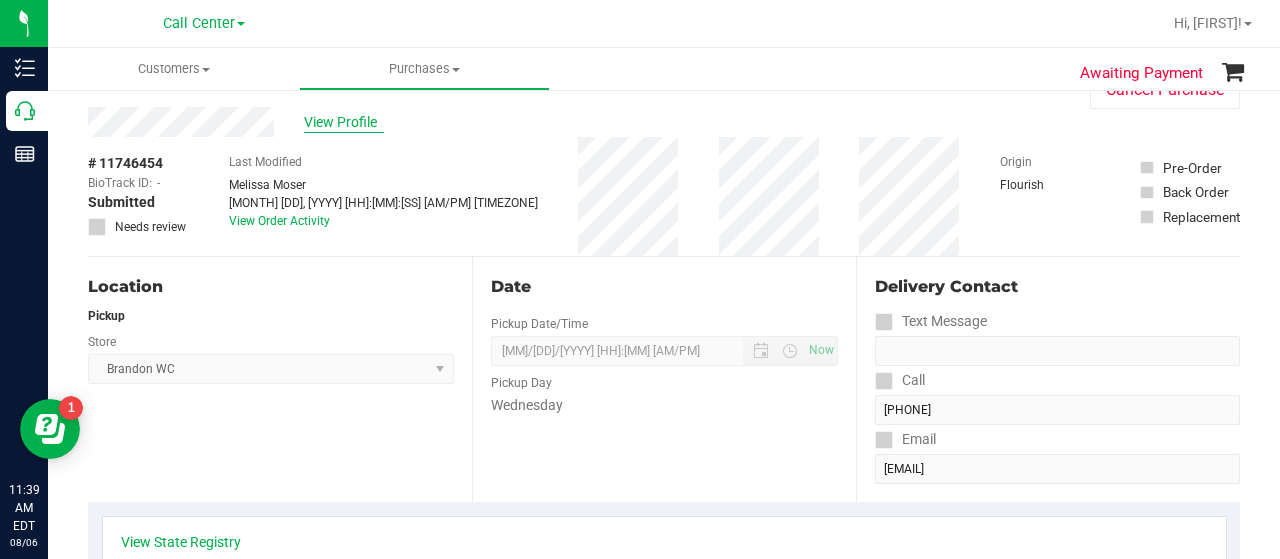 click on "View Profile" at bounding box center [344, 122] 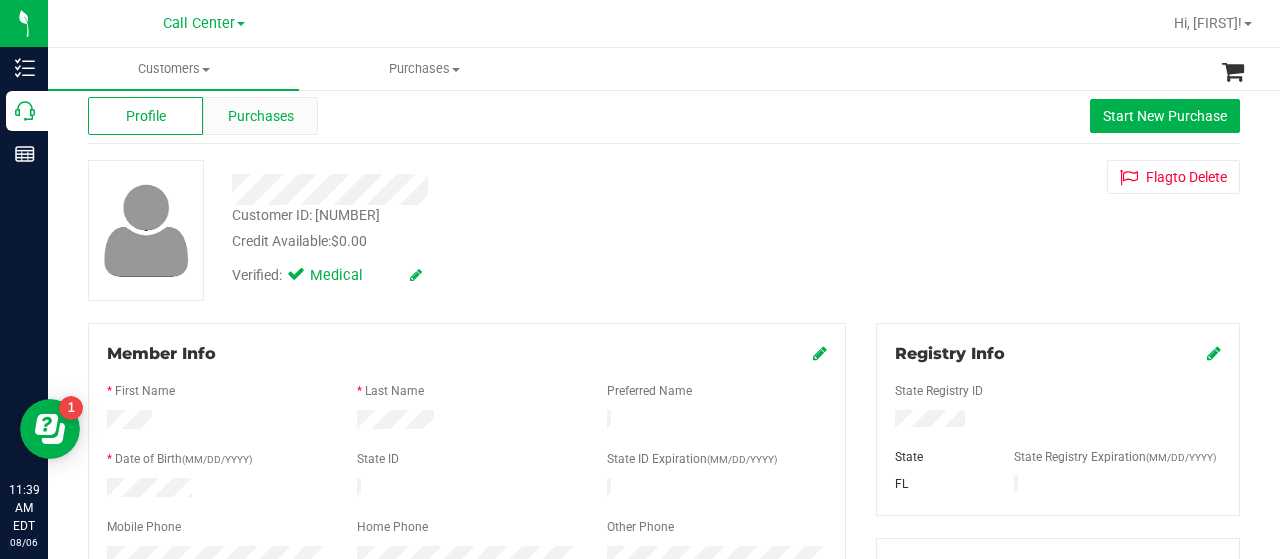 click on "Purchases" at bounding box center [261, 116] 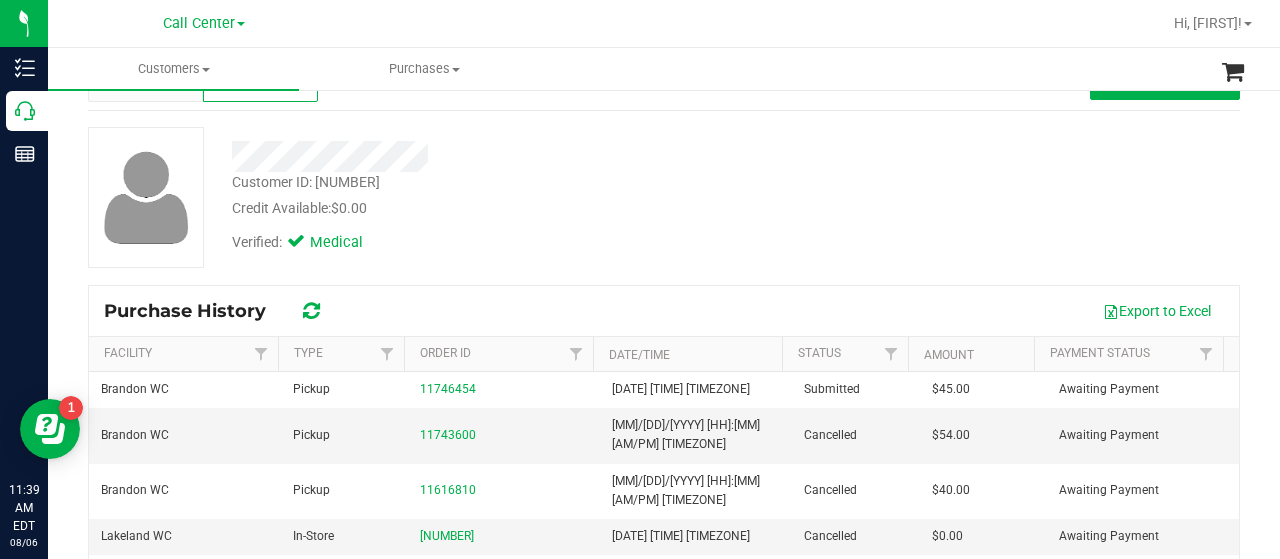 scroll, scrollTop: 100, scrollLeft: 0, axis: vertical 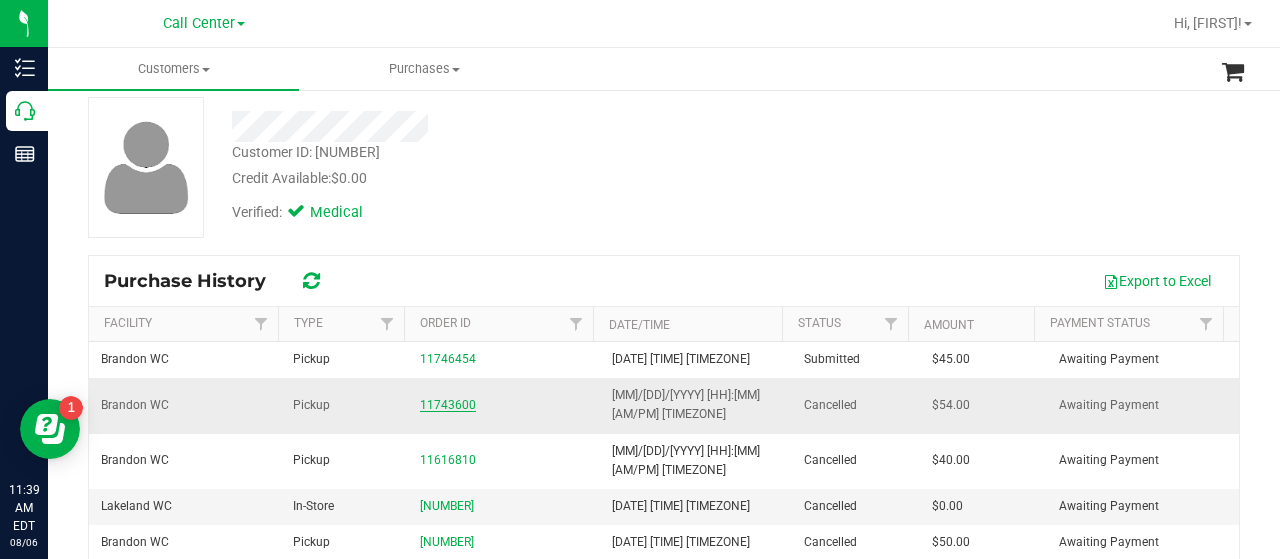 click on "11743600" at bounding box center (448, 405) 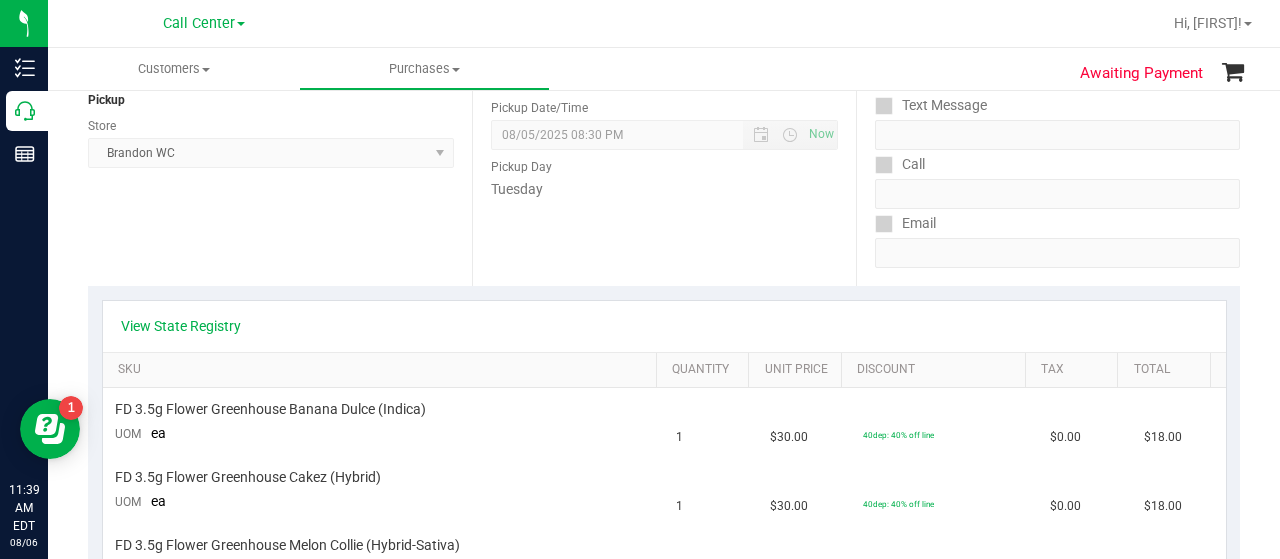 scroll, scrollTop: 400, scrollLeft: 0, axis: vertical 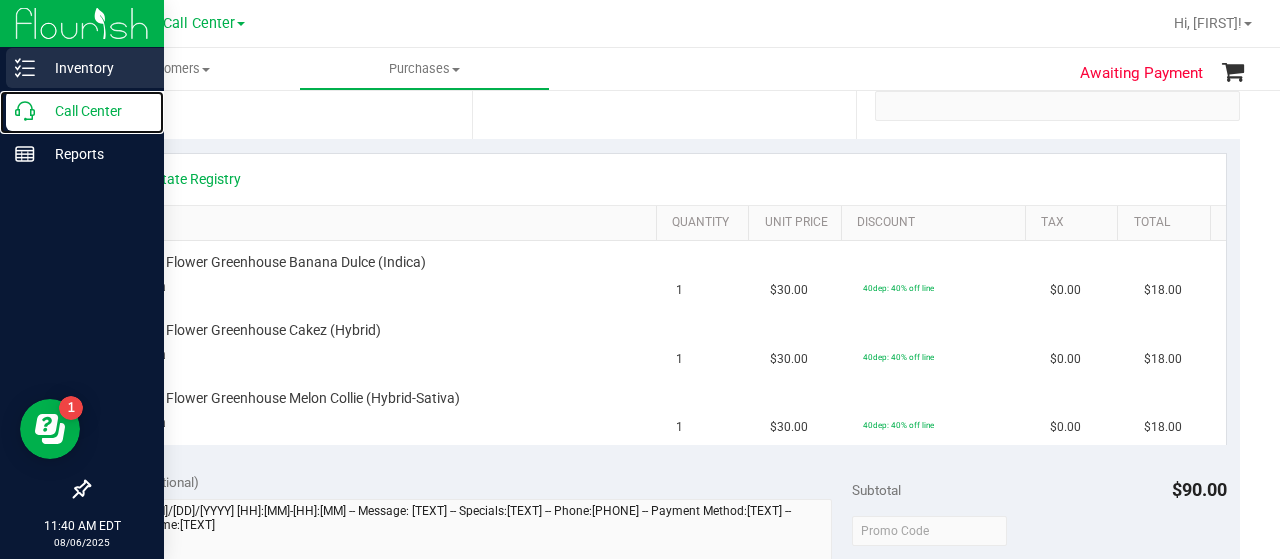 drag, startPoint x: 24, startPoint y: 100, endPoint x: 62, endPoint y: 84, distance: 41.231056 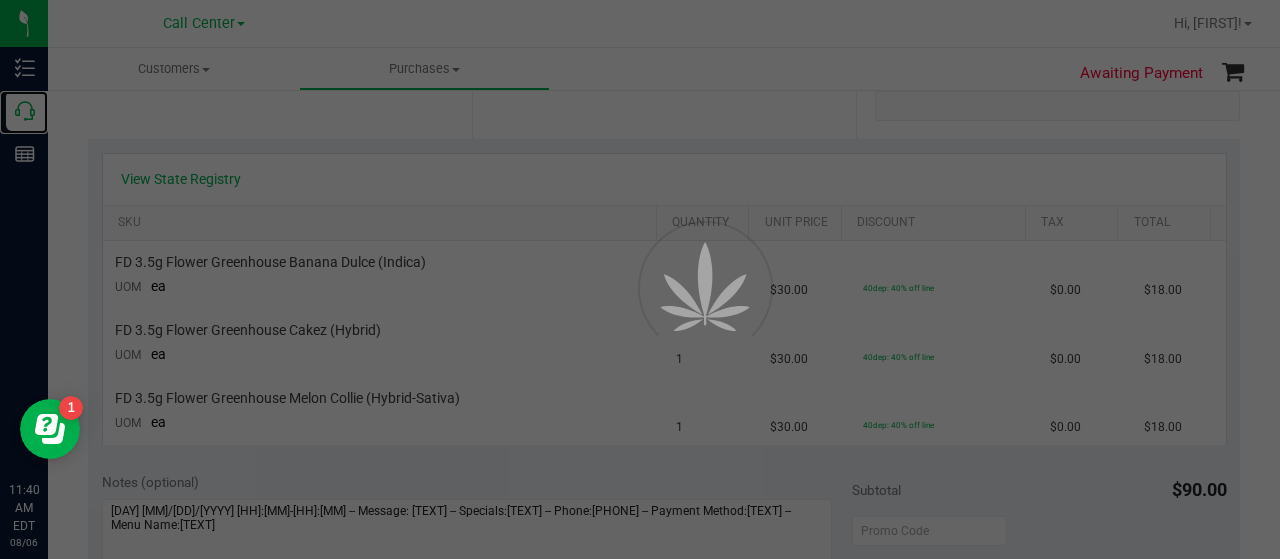 scroll, scrollTop: 0, scrollLeft: 0, axis: both 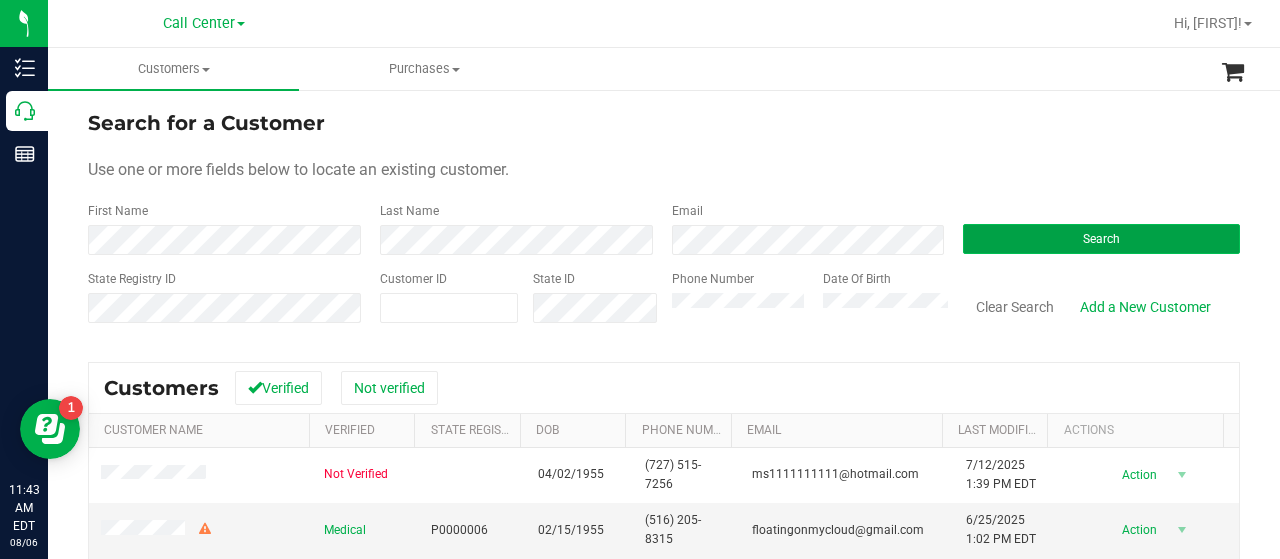 click on "Search" at bounding box center (1101, 239) 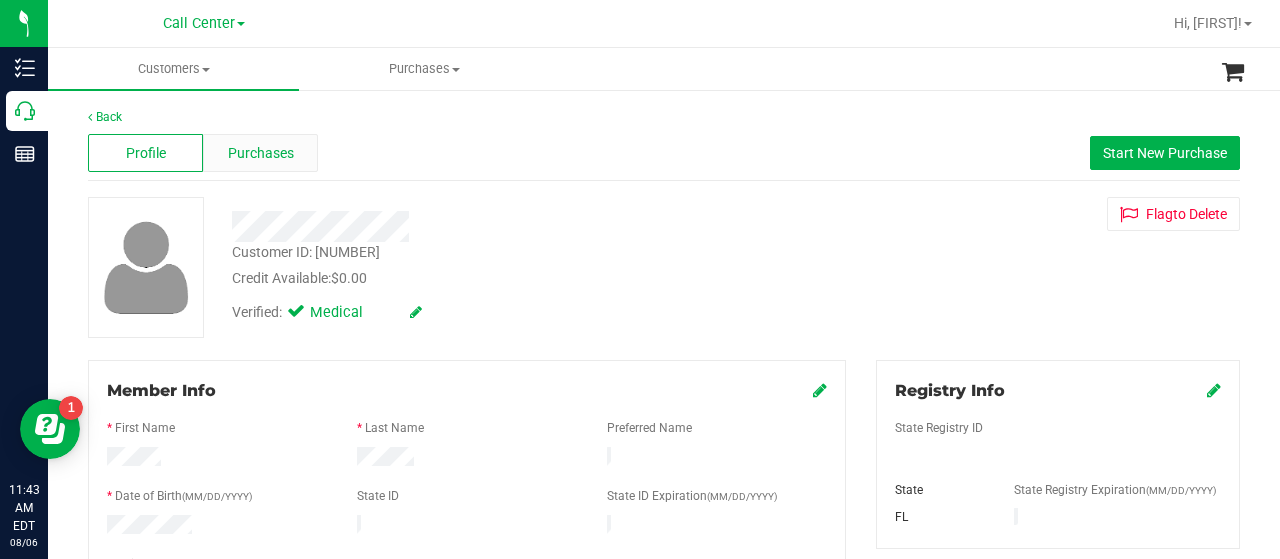 click on "Purchases" at bounding box center (261, 153) 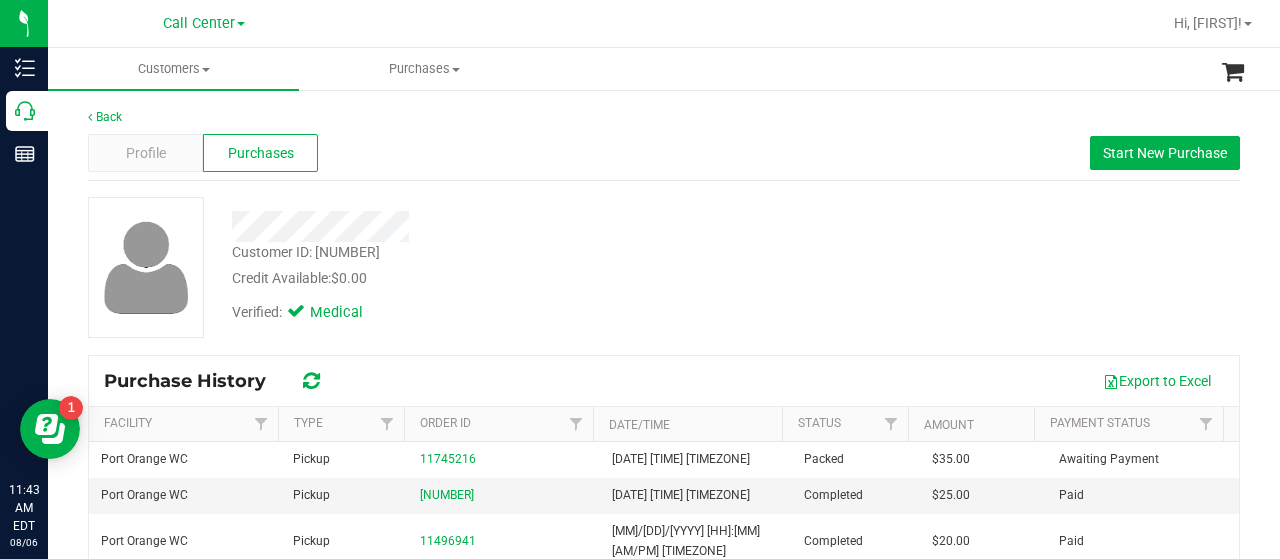 scroll, scrollTop: 100, scrollLeft: 0, axis: vertical 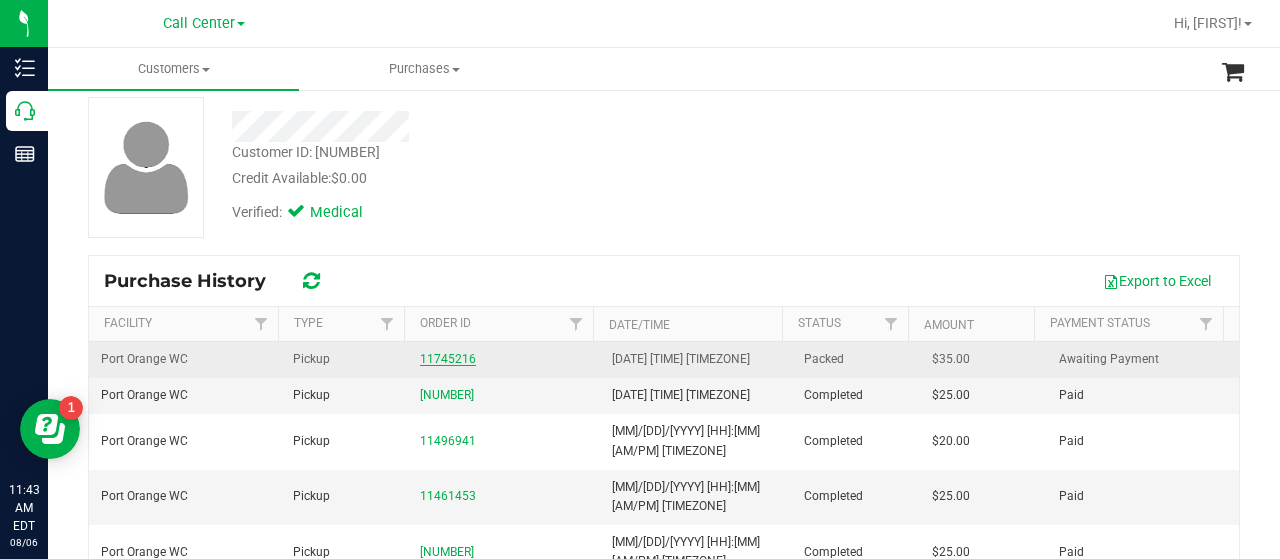 click on "11745216" at bounding box center [448, 359] 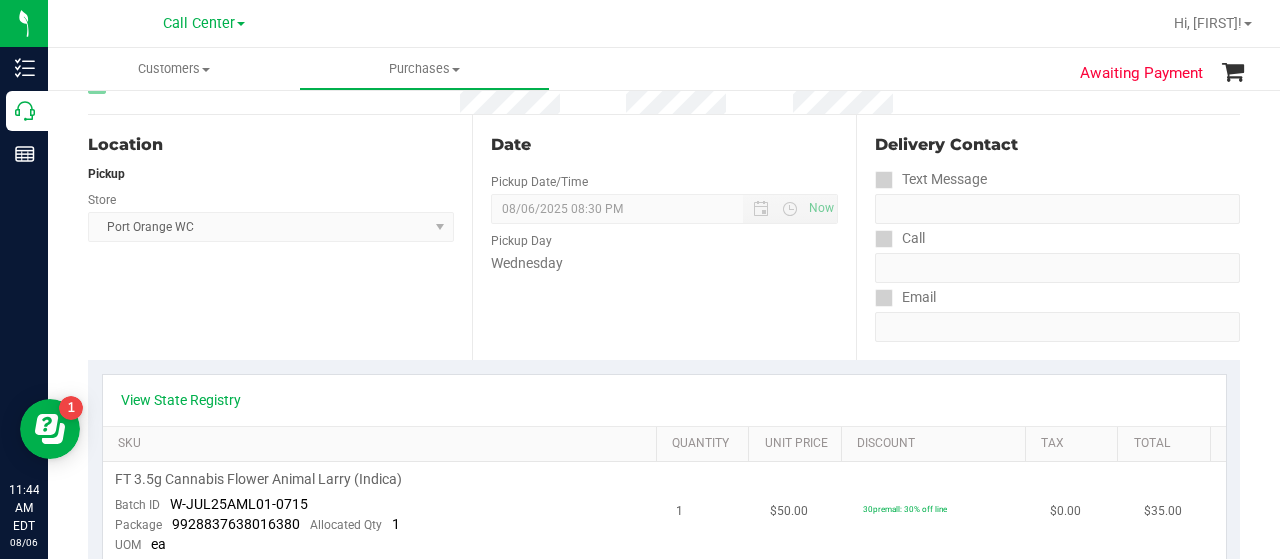 scroll, scrollTop: 300, scrollLeft: 0, axis: vertical 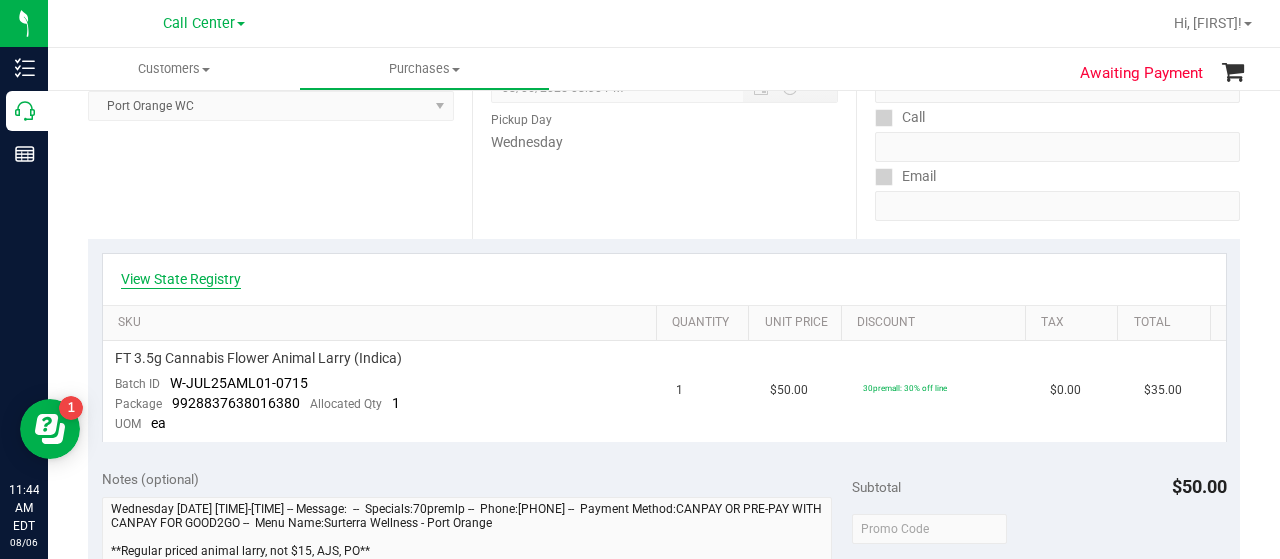 click on "View State Registry" at bounding box center [181, 279] 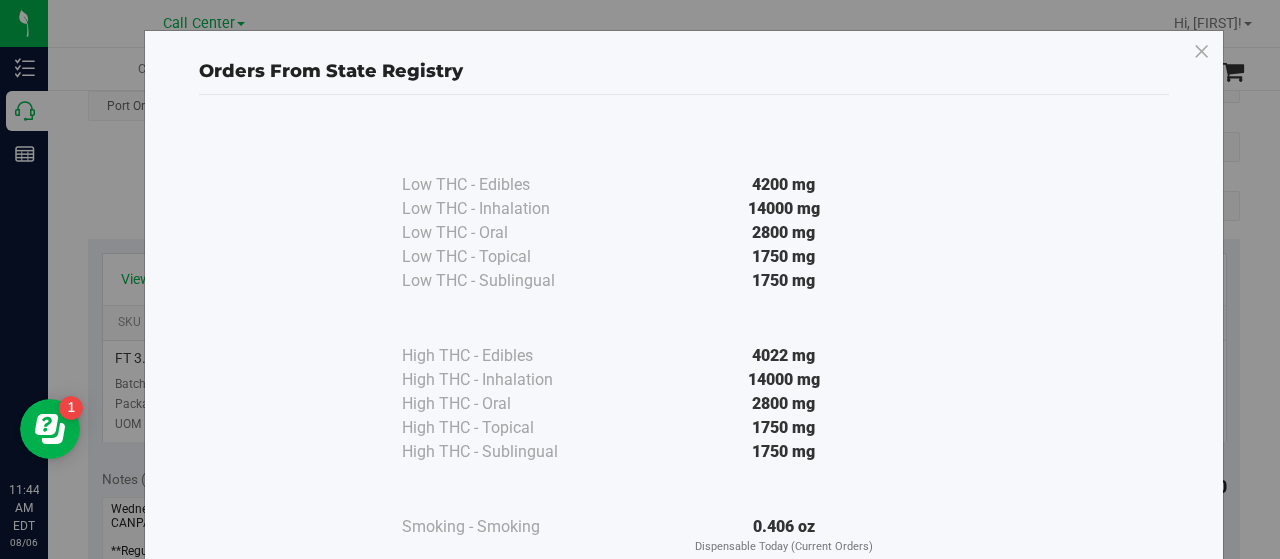 scroll, scrollTop: 100, scrollLeft: 0, axis: vertical 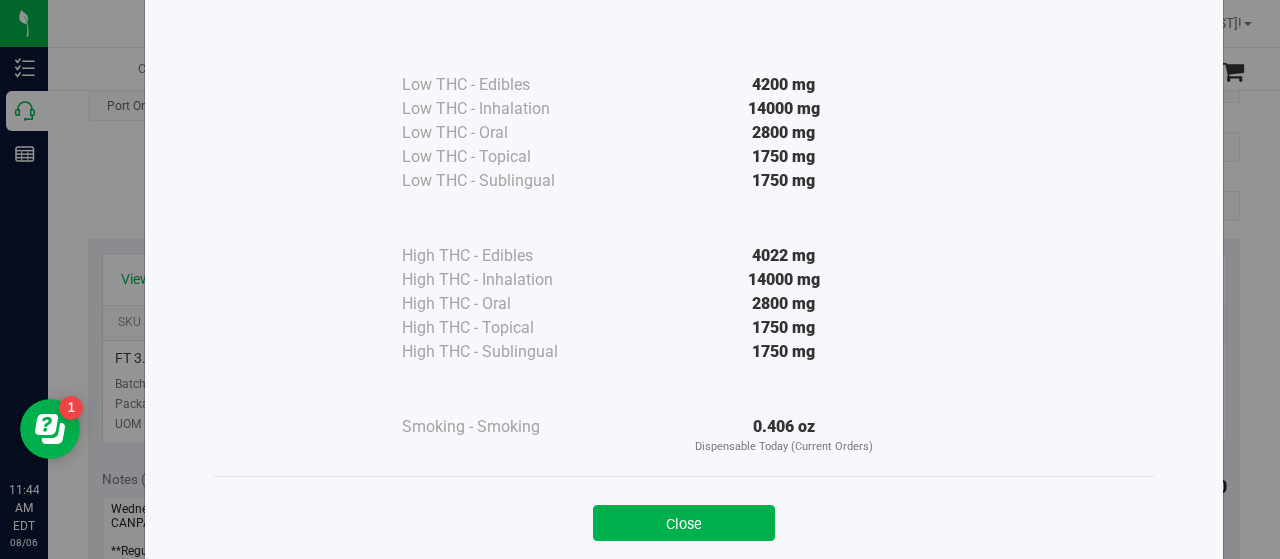 drag, startPoint x: 742, startPoint y: 527, endPoint x: 736, endPoint y: 513, distance: 15.231546 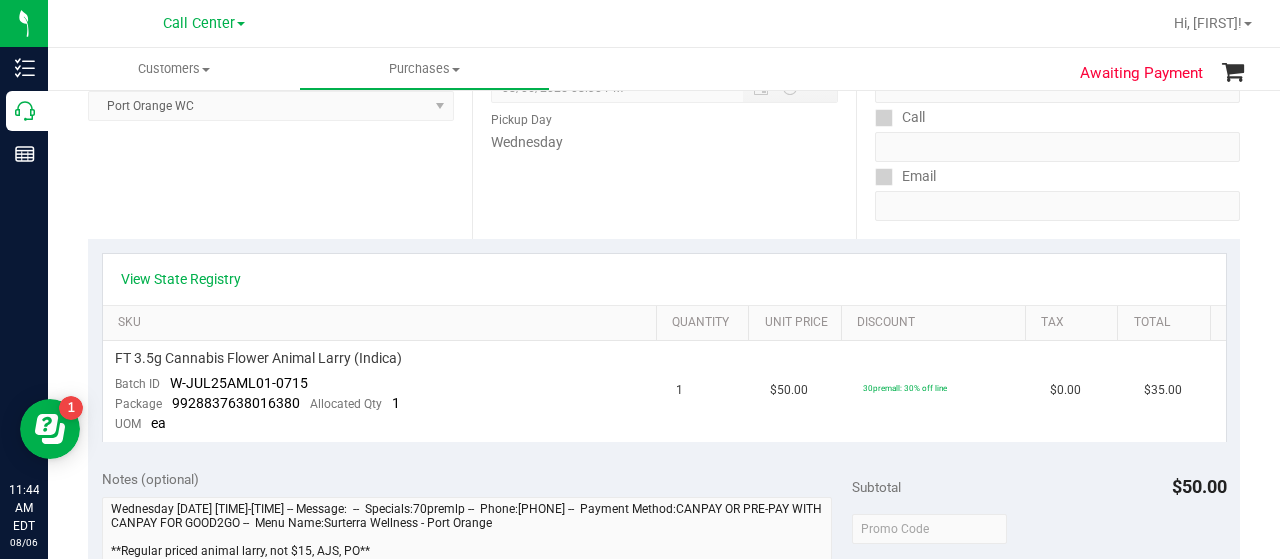 scroll, scrollTop: 400, scrollLeft: 0, axis: vertical 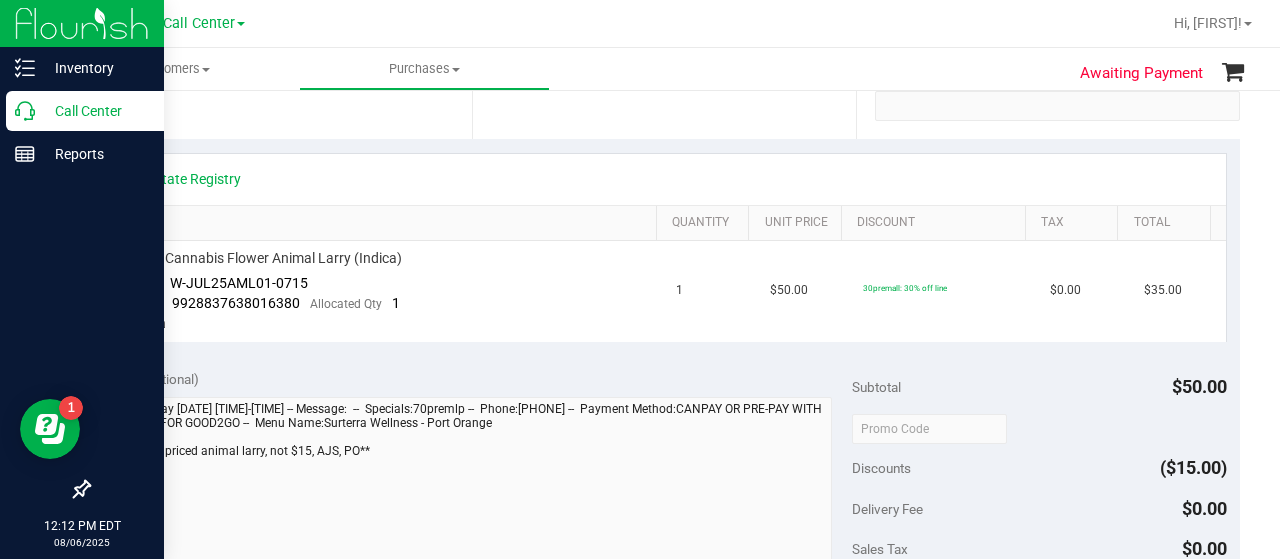click 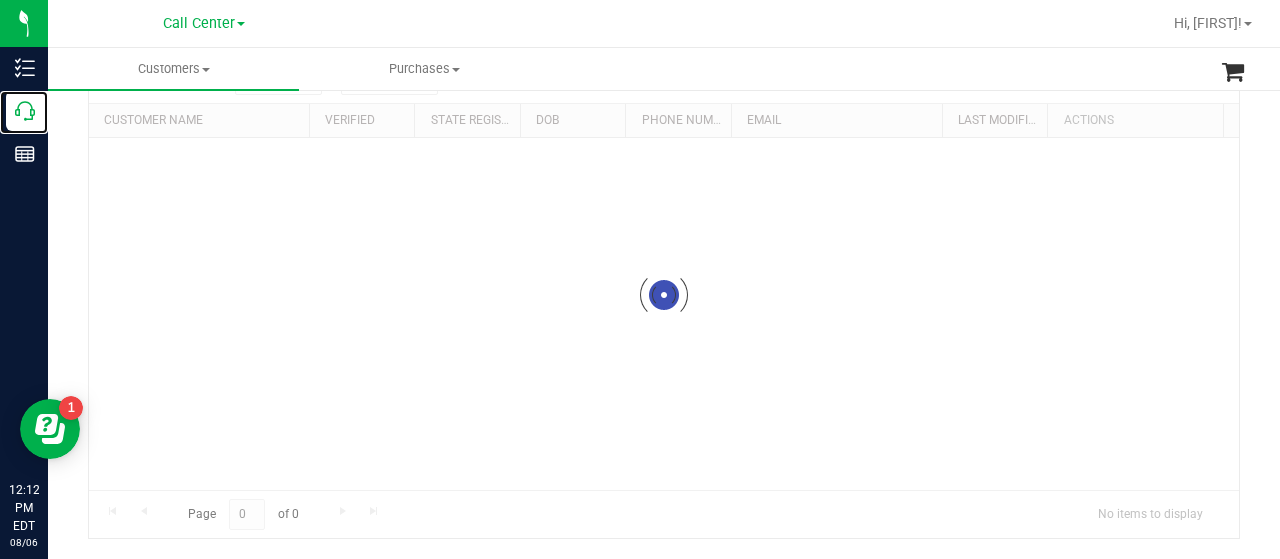 scroll, scrollTop: 0, scrollLeft: 0, axis: both 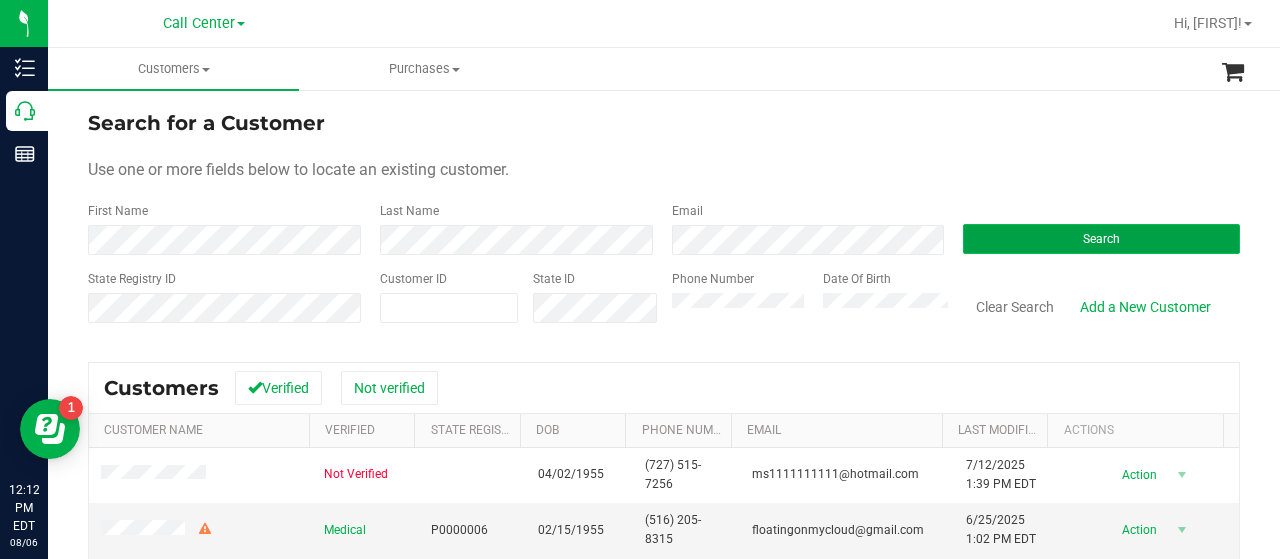 click on "Search" at bounding box center [1101, 239] 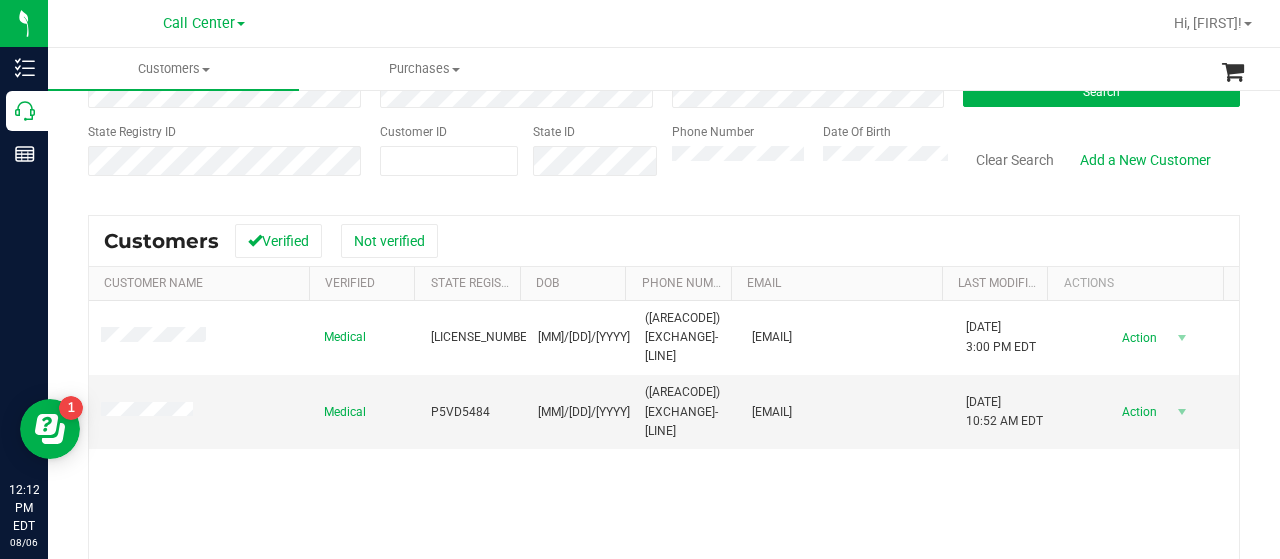 scroll, scrollTop: 0, scrollLeft: 0, axis: both 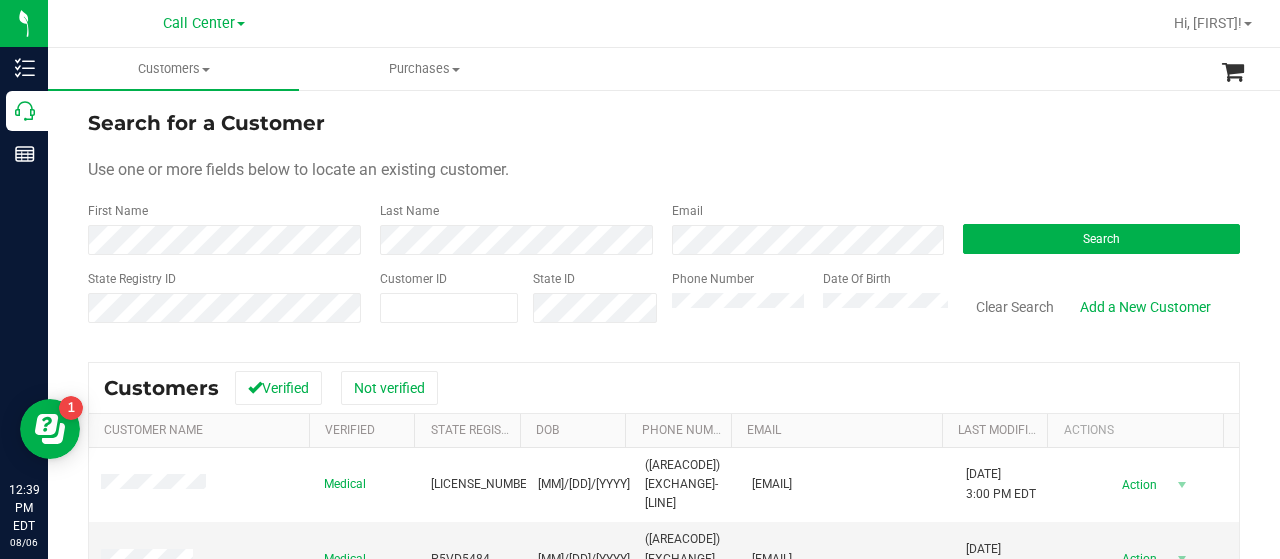 click on "Phone Number
Date Of Birth" at bounding box center (803, 305) 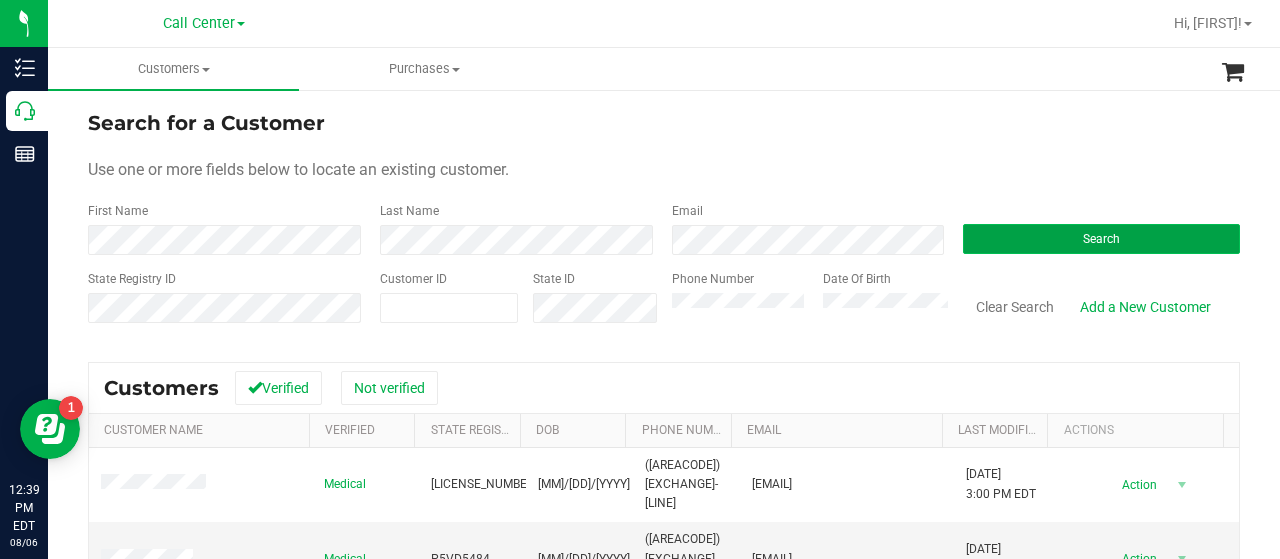 click on "Search" at bounding box center (1101, 239) 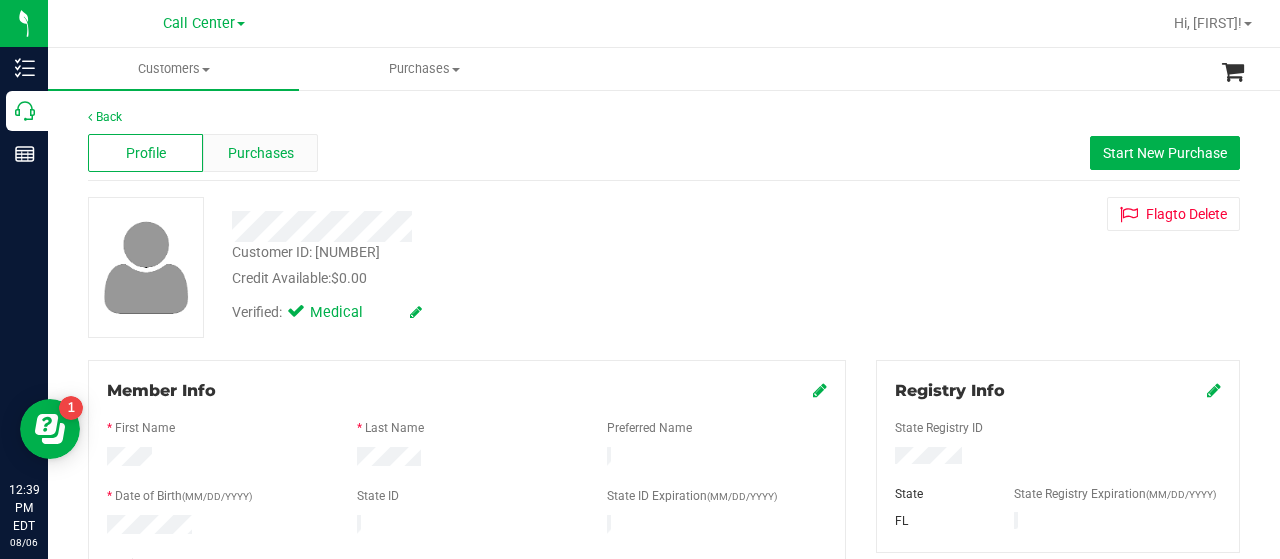 click on "Purchases" at bounding box center [261, 153] 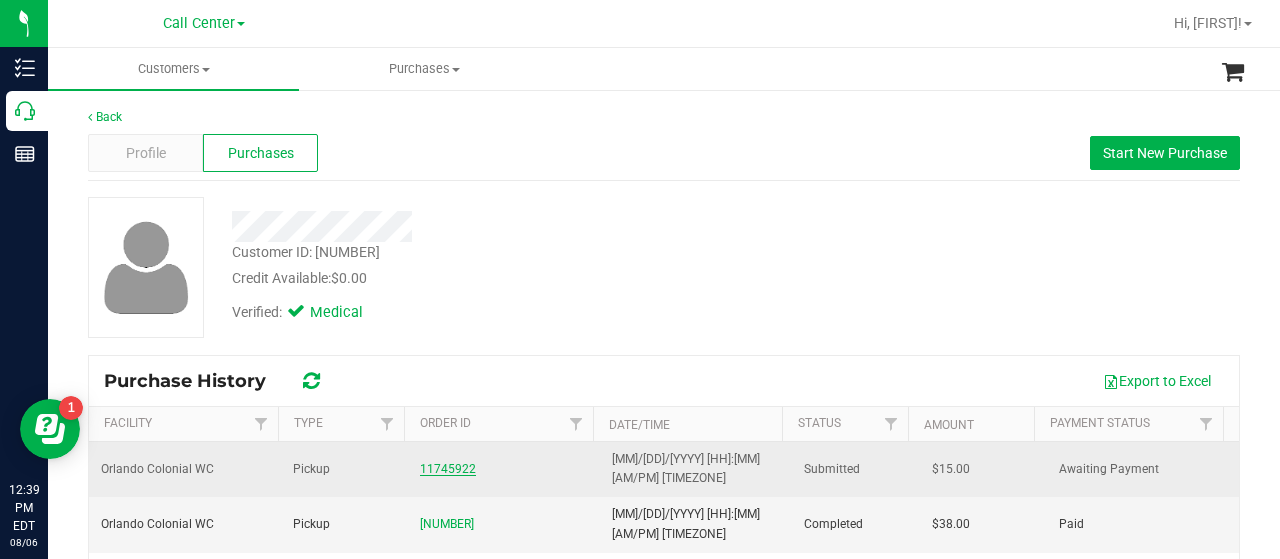 click on "11745922" at bounding box center (448, 469) 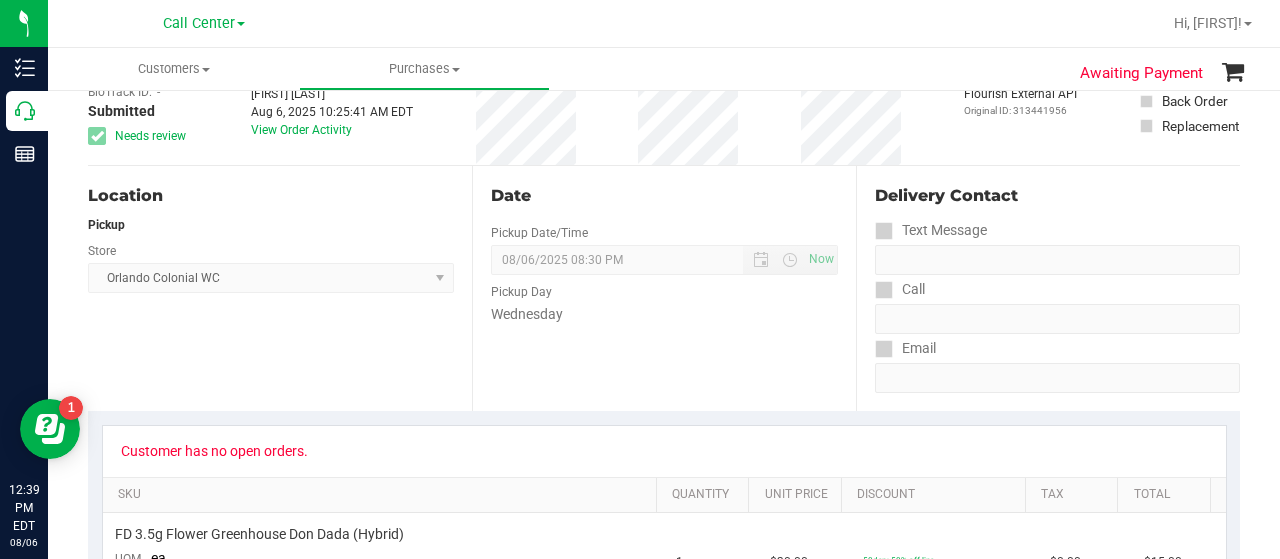 scroll, scrollTop: 0, scrollLeft: 0, axis: both 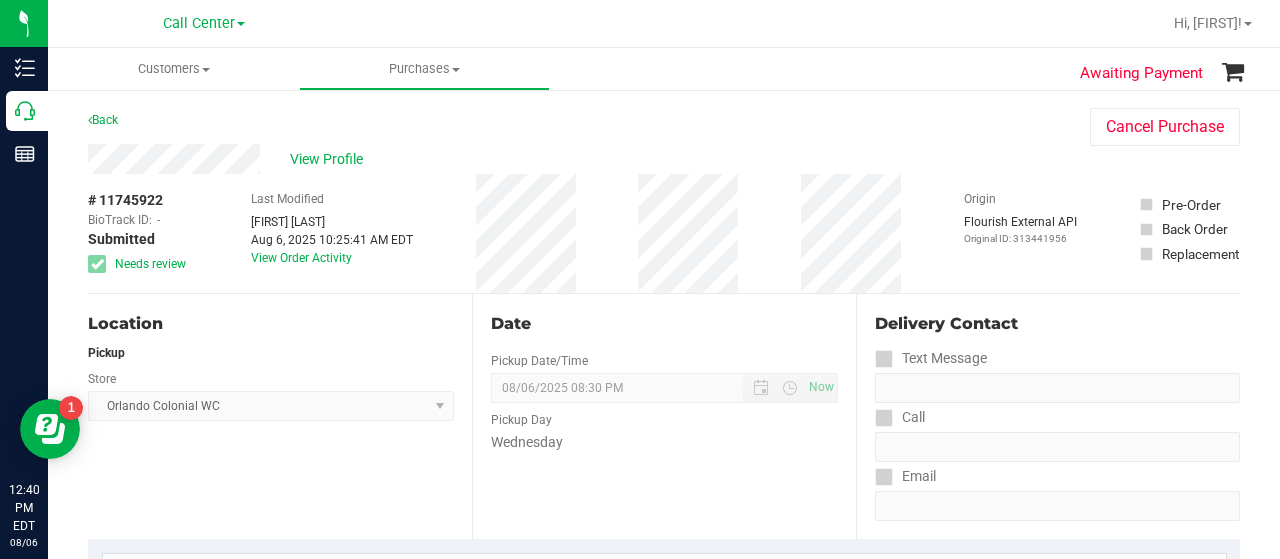 click on "Location
Pickup
Store
Orlando Colonial WC Select Store Bonita Springs WC Boynton Beach WC Bradenton WC Brandon WC Brooksville WC Call Center Clermont WC Crestview WC Deerfield Beach WC Delray Beach WC Deltona WC Ft Walton Beach WC Ft. Lauderdale WC Ft. Myers WC Gainesville WC Jax Atlantic WC JAX DC REP Jax WC Key West WC Lakeland WC Largo WC Lehigh Acres DC REP Merritt Island WC Miami 72nd WC Miami Beach WC Miami Dadeland WC Miramar DC REP New Port Richey WC North Palm Beach WC North Port WC Ocala WC Orange Park WC Orlando Colonial WC Orlando DC REP Orlando WC Oviedo WC Palm Bay WC Palm Coast WC Panama City WC Pensacola WC Port Orange WC Port St. Lucie WC Sebring WC South Tampa WC St. Pete WC Summerfield WC Tallahassee DC REP Tallahassee WC Tampa DC Testing Tampa Warehouse Tampa WC TX Austin DC TX Plano Retail WPB DC" at bounding box center [280, 416] 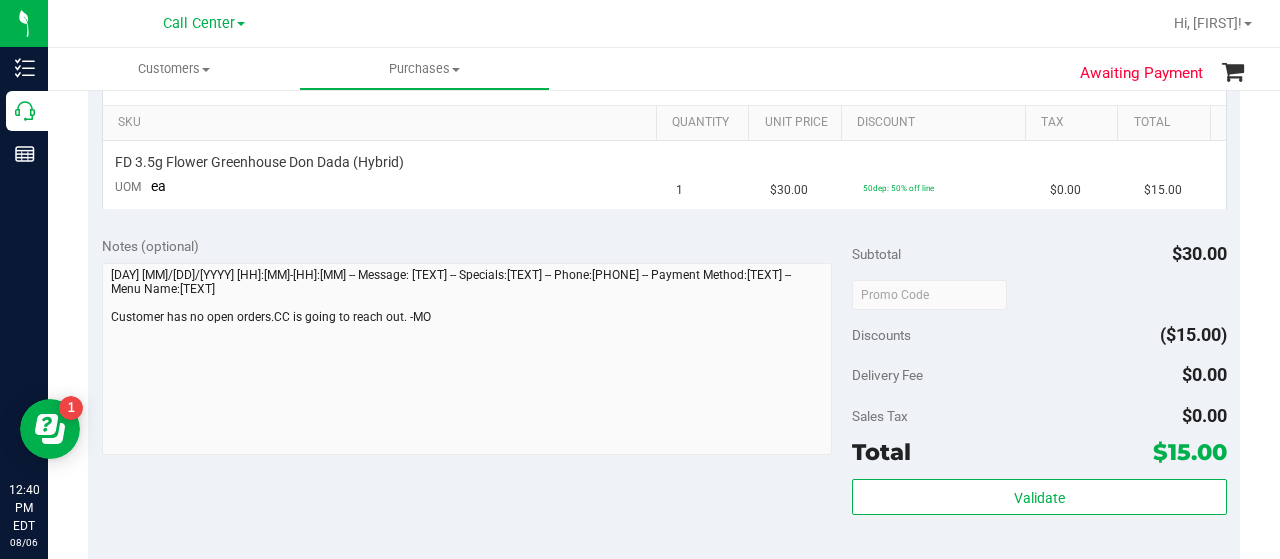 scroll, scrollTop: 0, scrollLeft: 0, axis: both 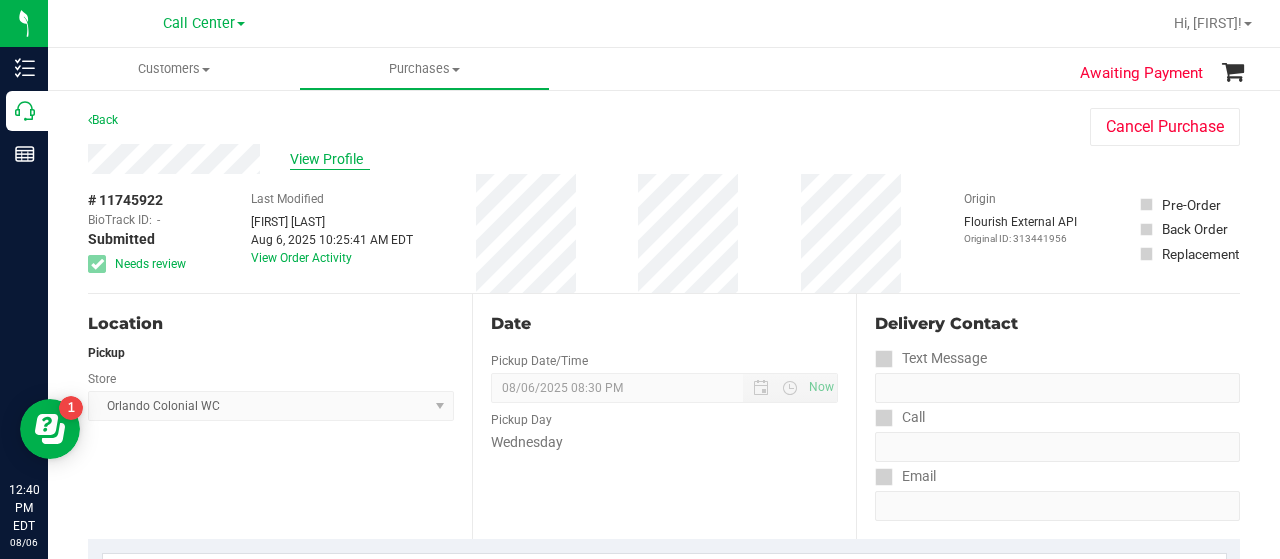 click on "View Profile" at bounding box center [330, 159] 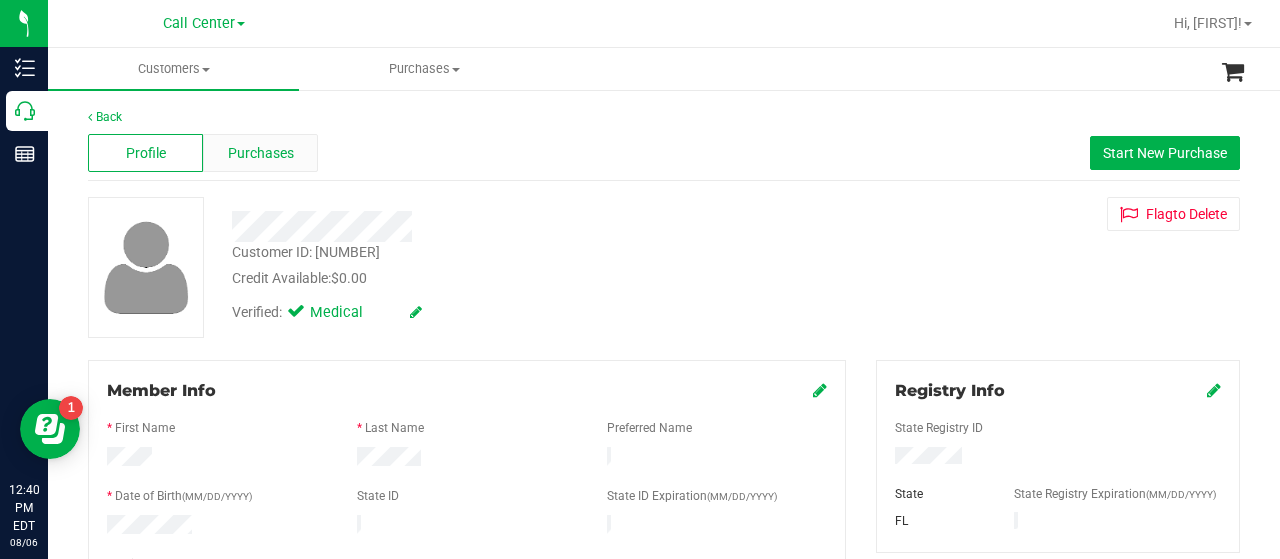 click on "Purchases" at bounding box center [260, 153] 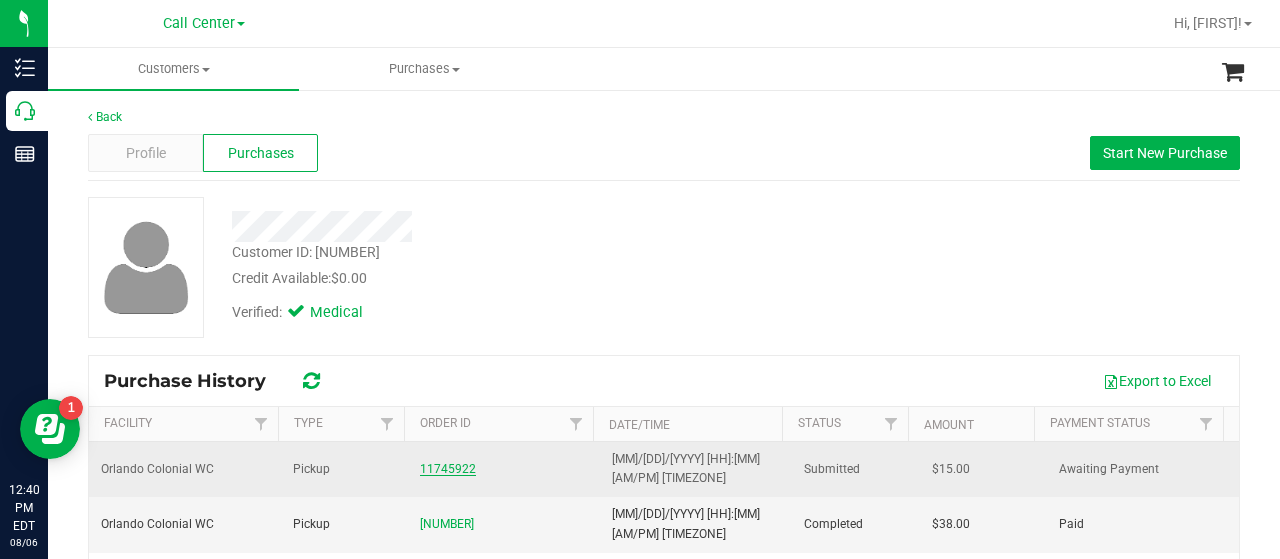 click on "11745922" at bounding box center [448, 469] 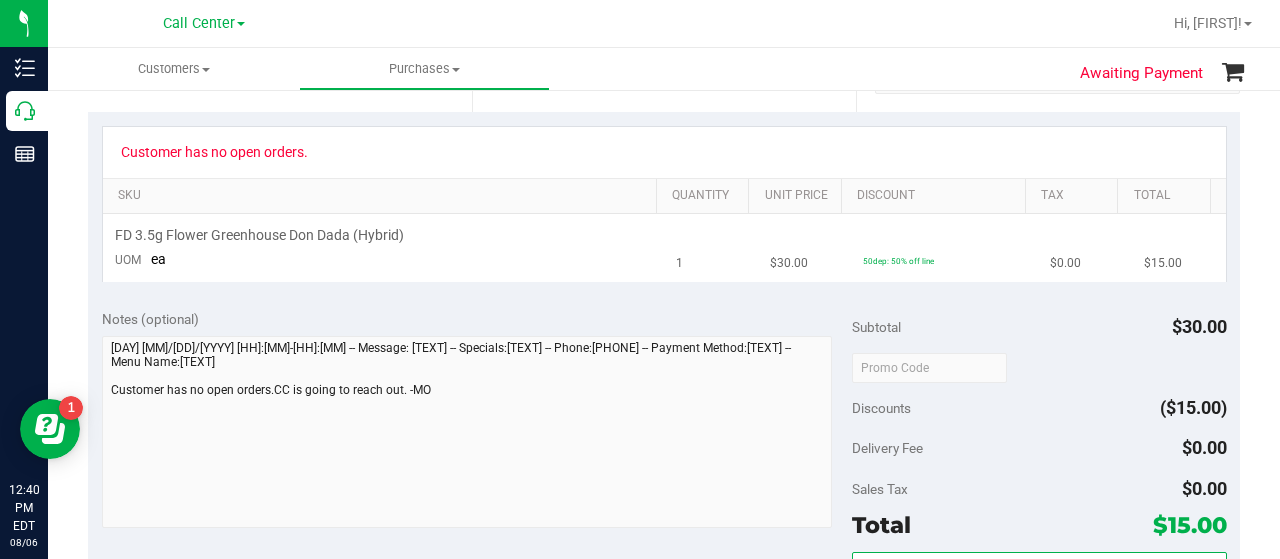 scroll, scrollTop: 500, scrollLeft: 0, axis: vertical 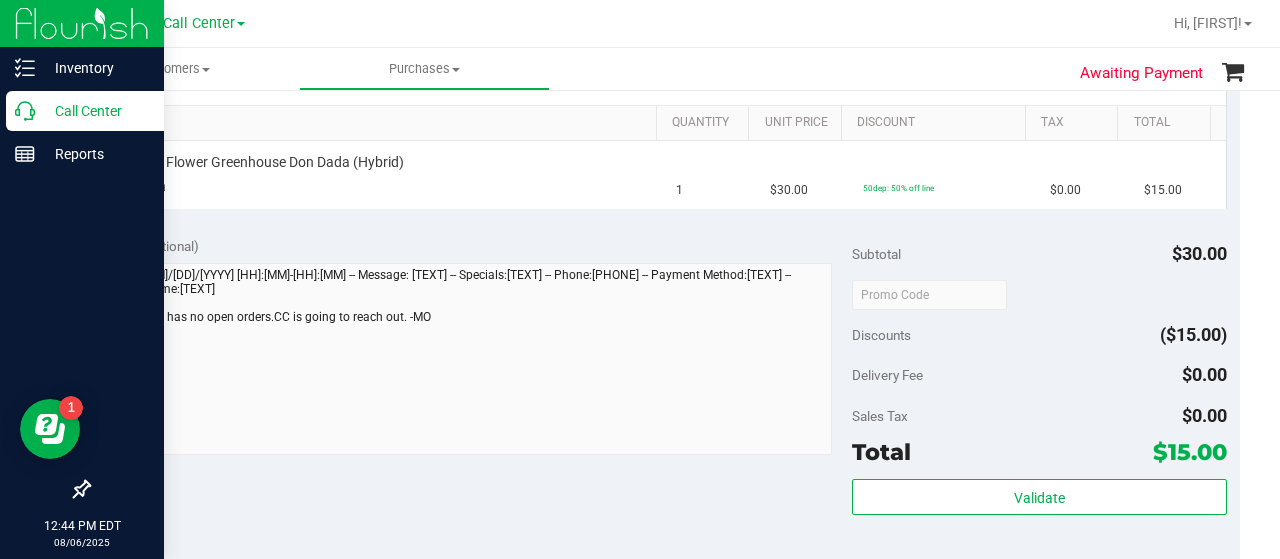 click on "Call Center" at bounding box center [95, 111] 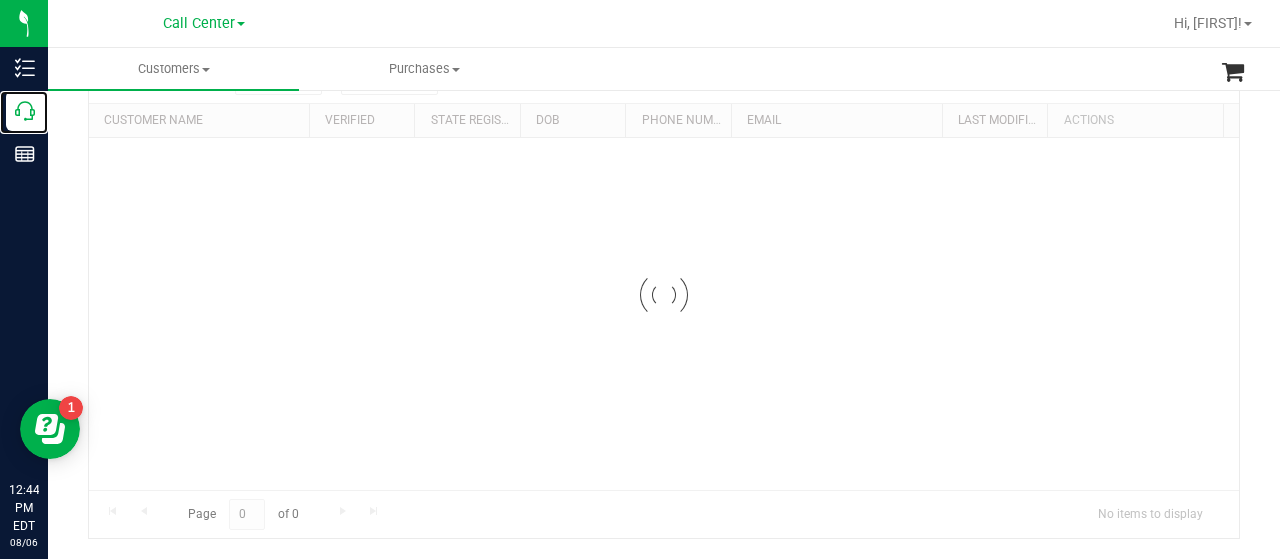 scroll, scrollTop: 0, scrollLeft: 0, axis: both 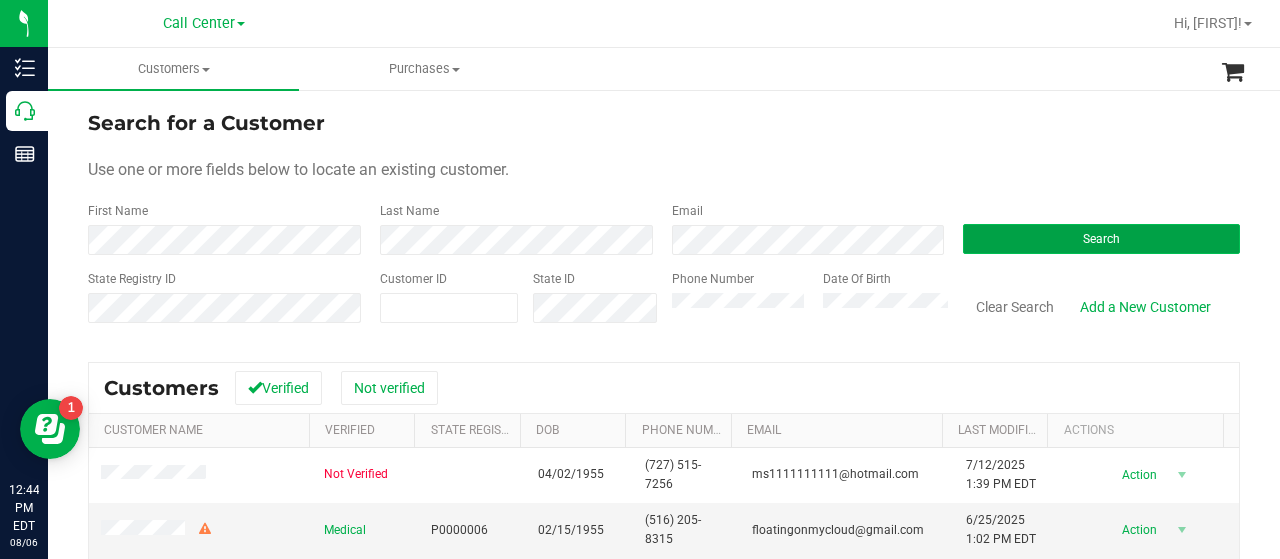 click on "Search" at bounding box center (1101, 239) 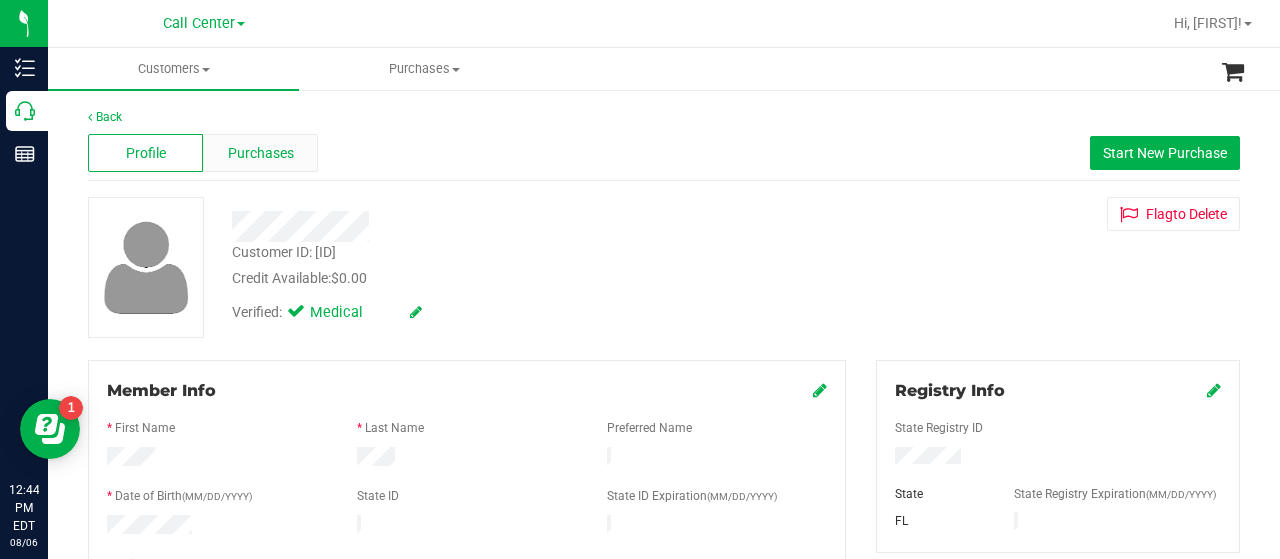 click on "Purchases" at bounding box center [260, 153] 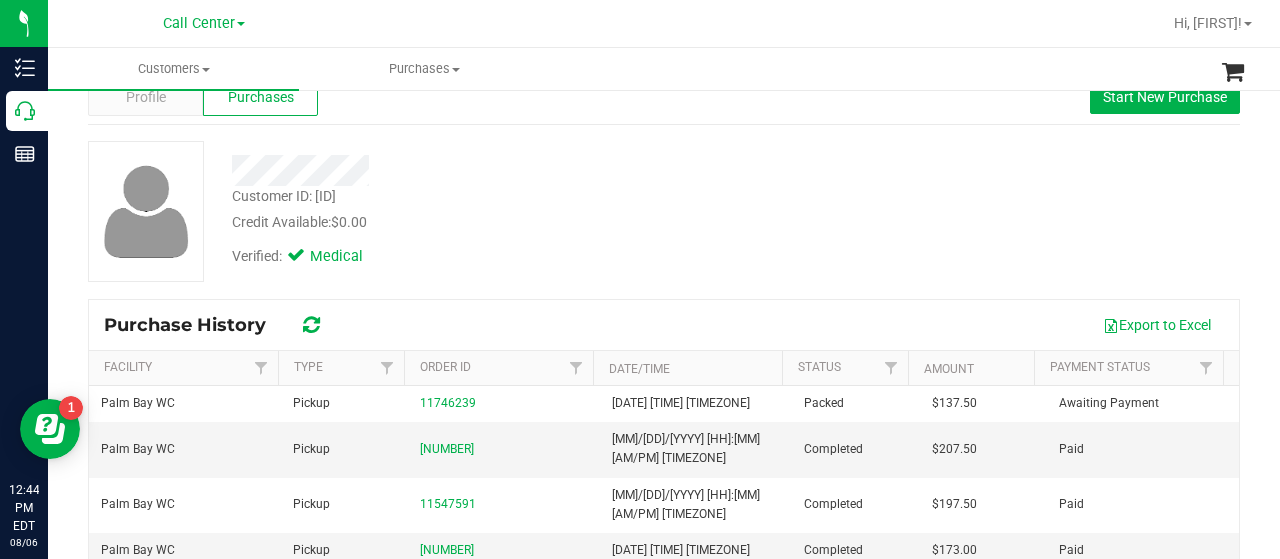 scroll, scrollTop: 100, scrollLeft: 0, axis: vertical 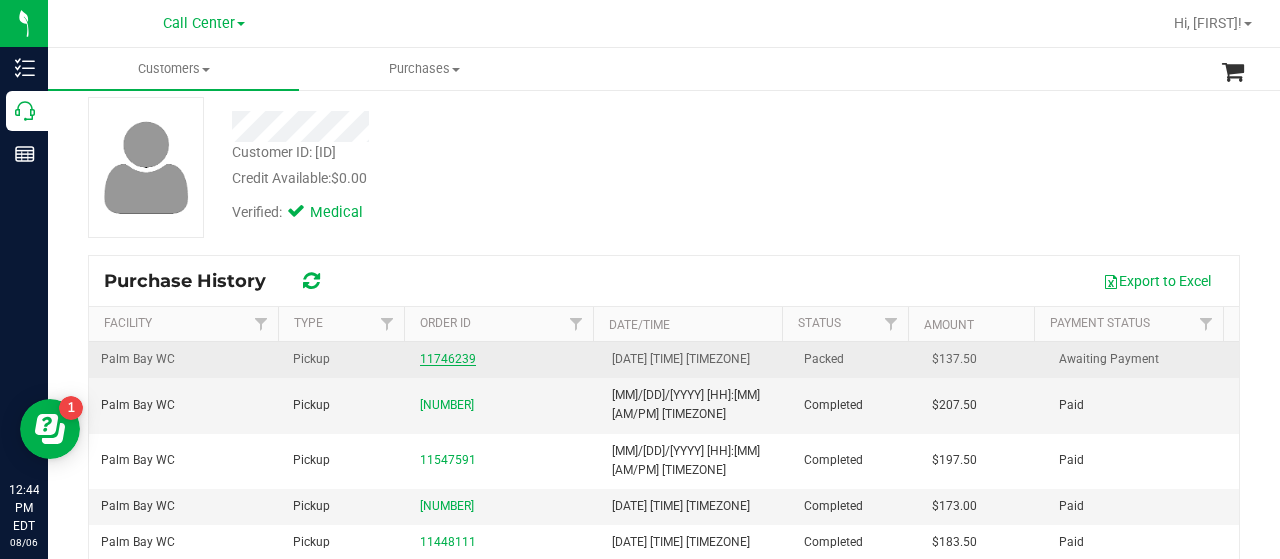 click on "11746239" at bounding box center [448, 359] 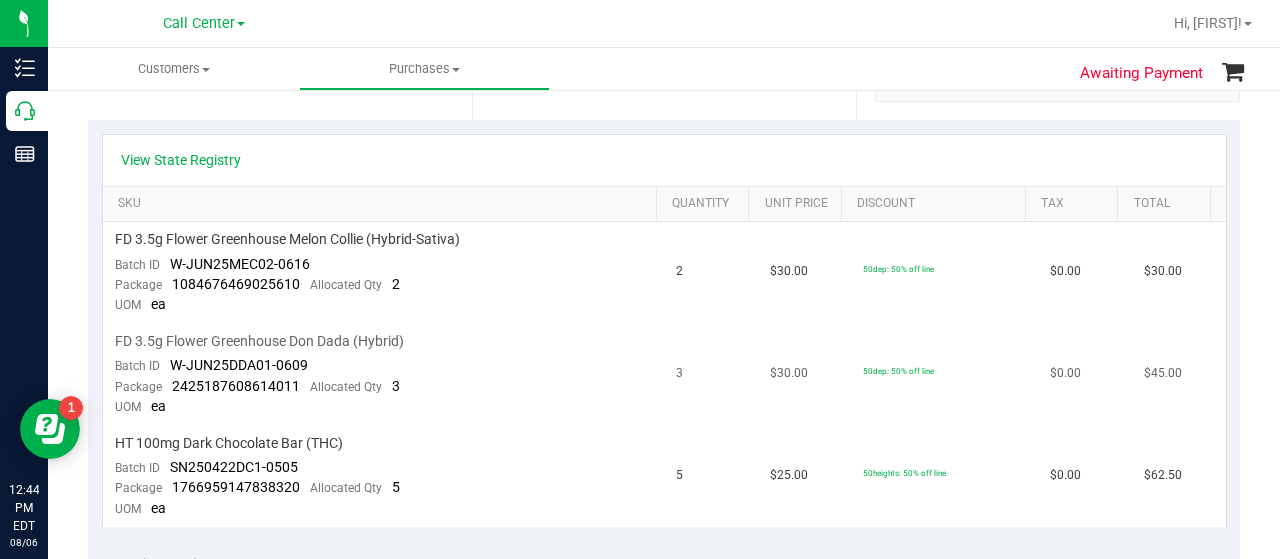 scroll, scrollTop: 400, scrollLeft: 0, axis: vertical 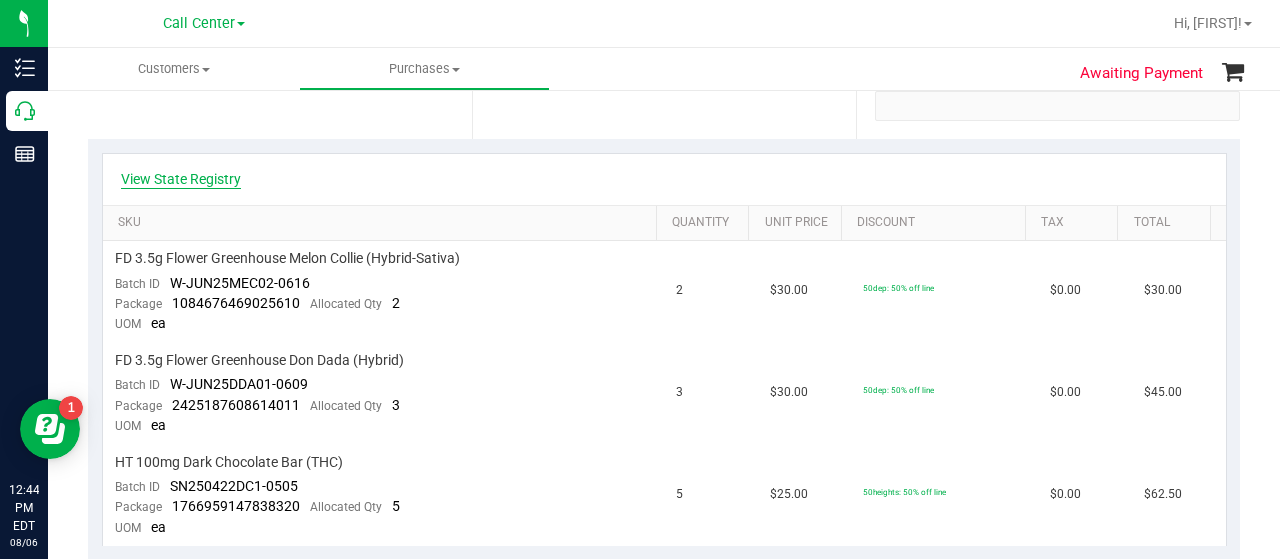 click on "View State Registry" at bounding box center [181, 179] 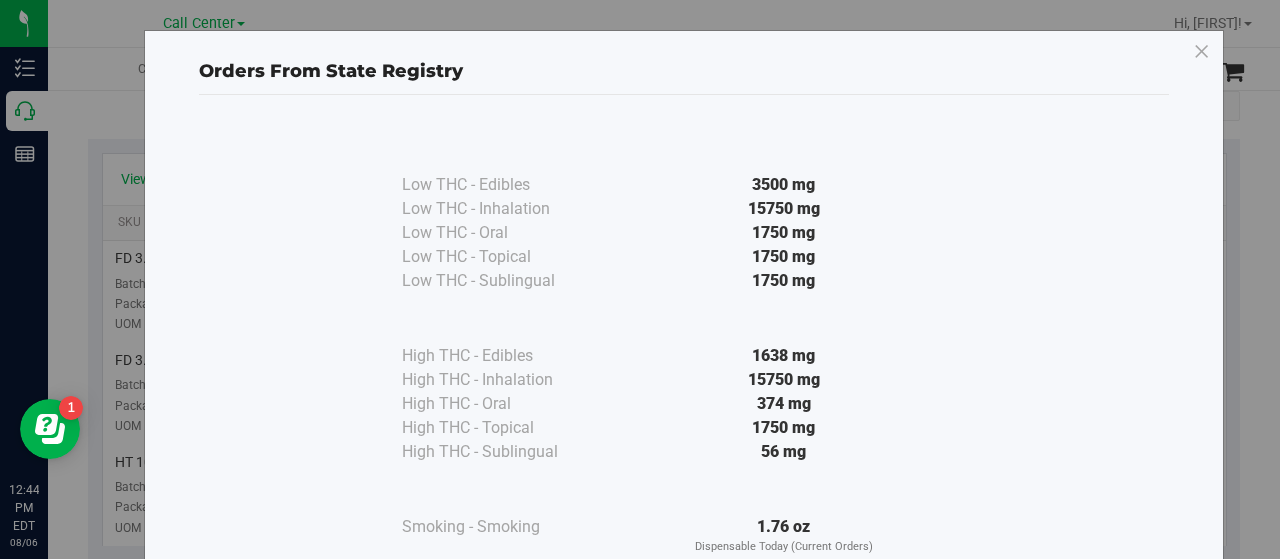 scroll, scrollTop: 148, scrollLeft: 0, axis: vertical 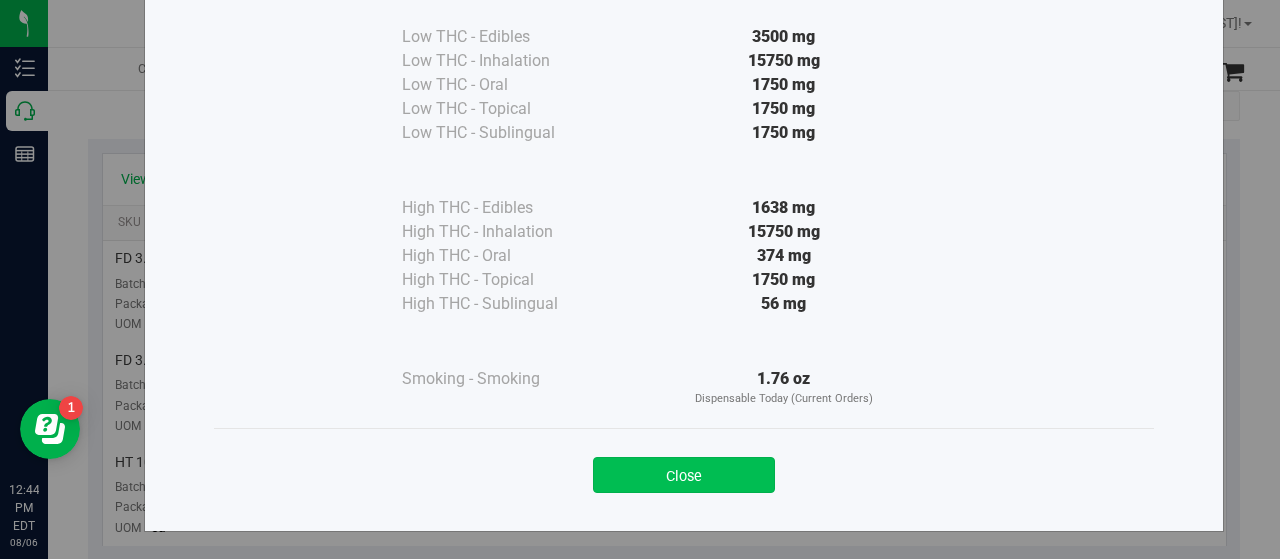 click on "Close" at bounding box center [684, 475] 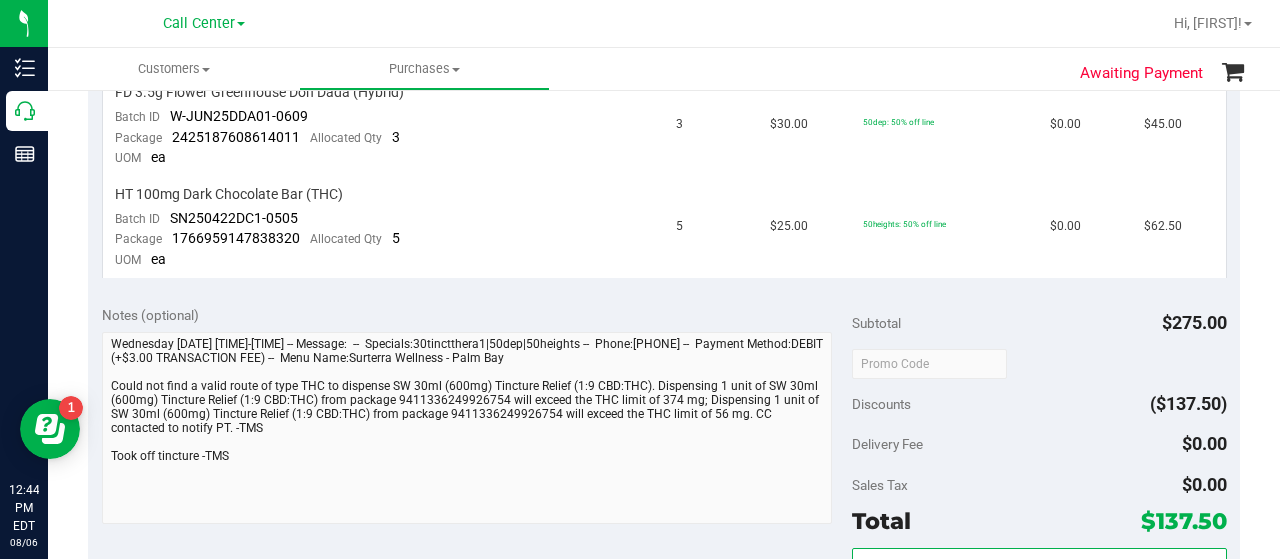 scroll, scrollTop: 800, scrollLeft: 0, axis: vertical 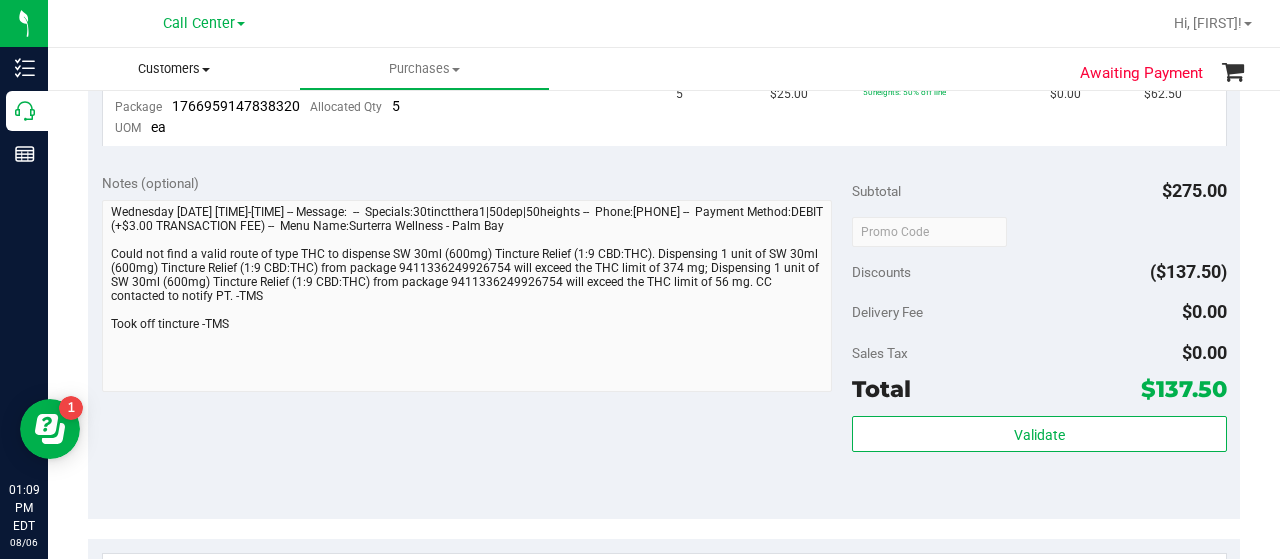 click on "Customers
All customers
Add a new customer
All physicians" at bounding box center [173, 69] 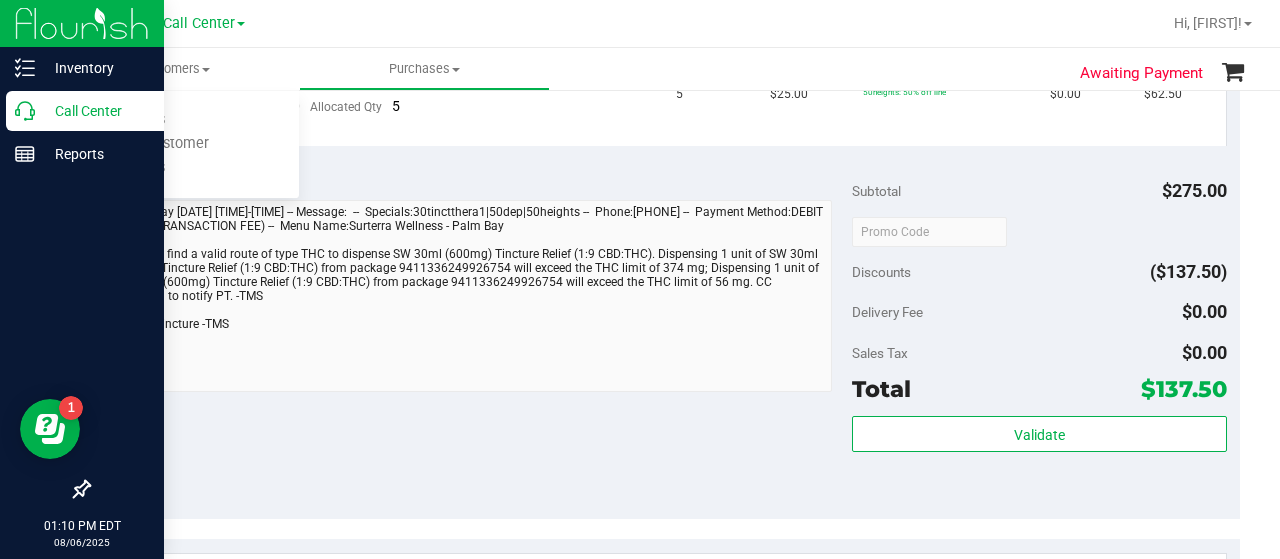 click on "Call Center" at bounding box center (95, 111) 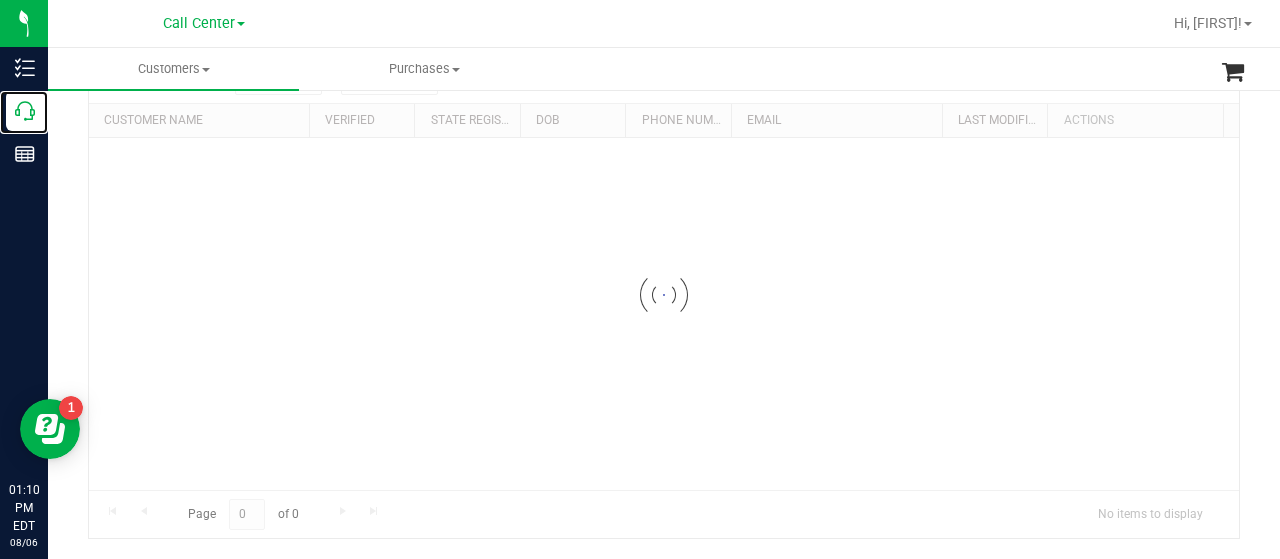 scroll, scrollTop: 0, scrollLeft: 0, axis: both 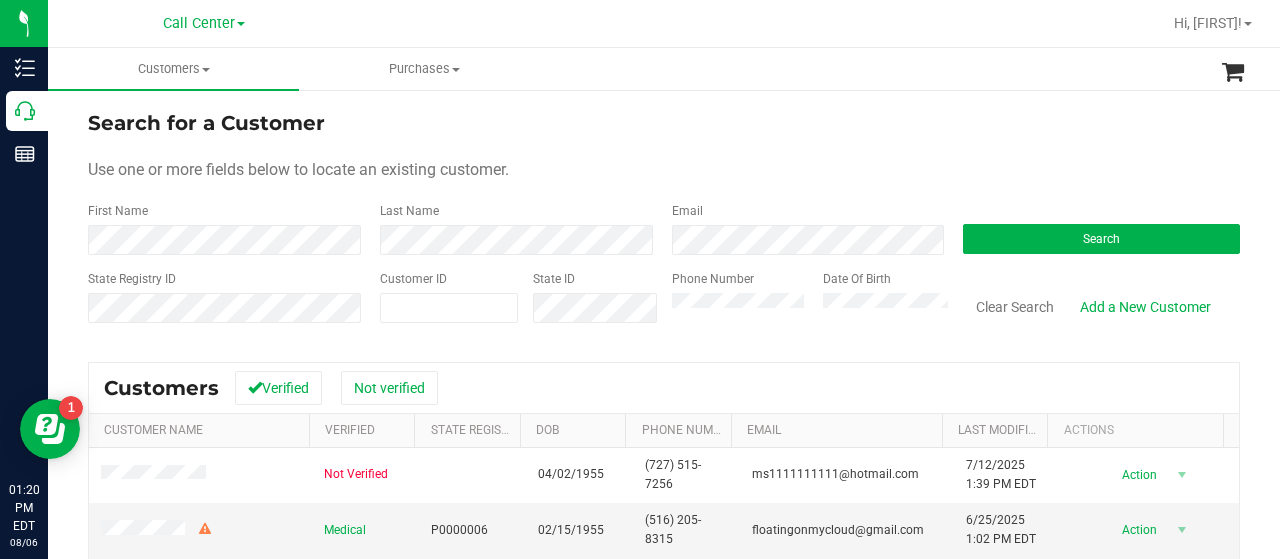 drag, startPoint x: 396, startPoint y: 194, endPoint x: 427, endPoint y: 205, distance: 32.89377 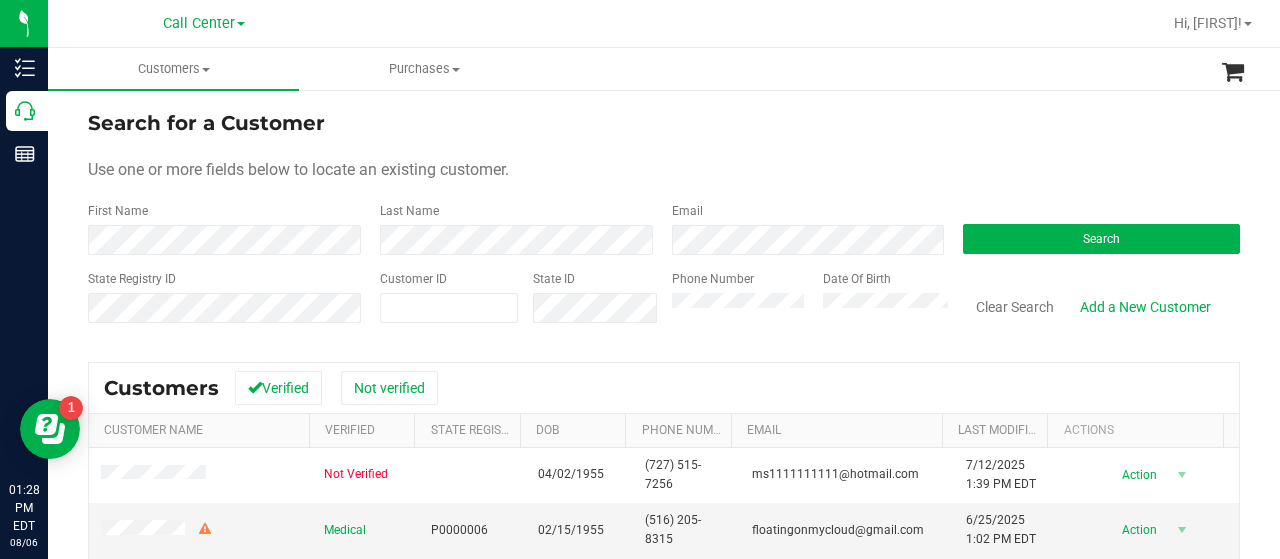 click on "Phone Number
Date Of Birth" at bounding box center (803, 305) 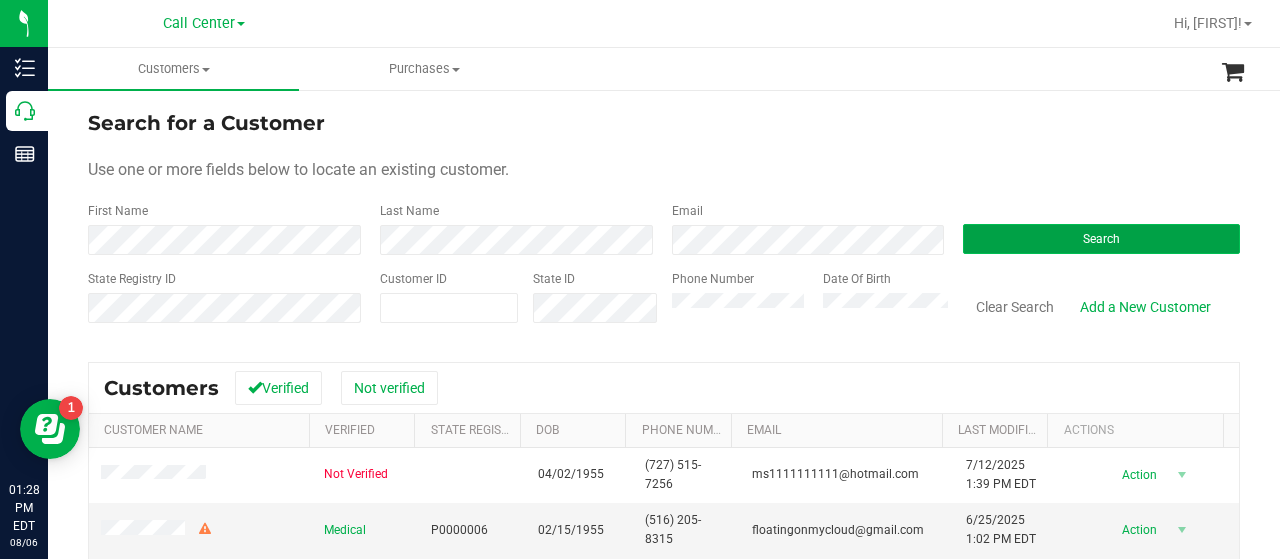 click on "Search" at bounding box center (1101, 239) 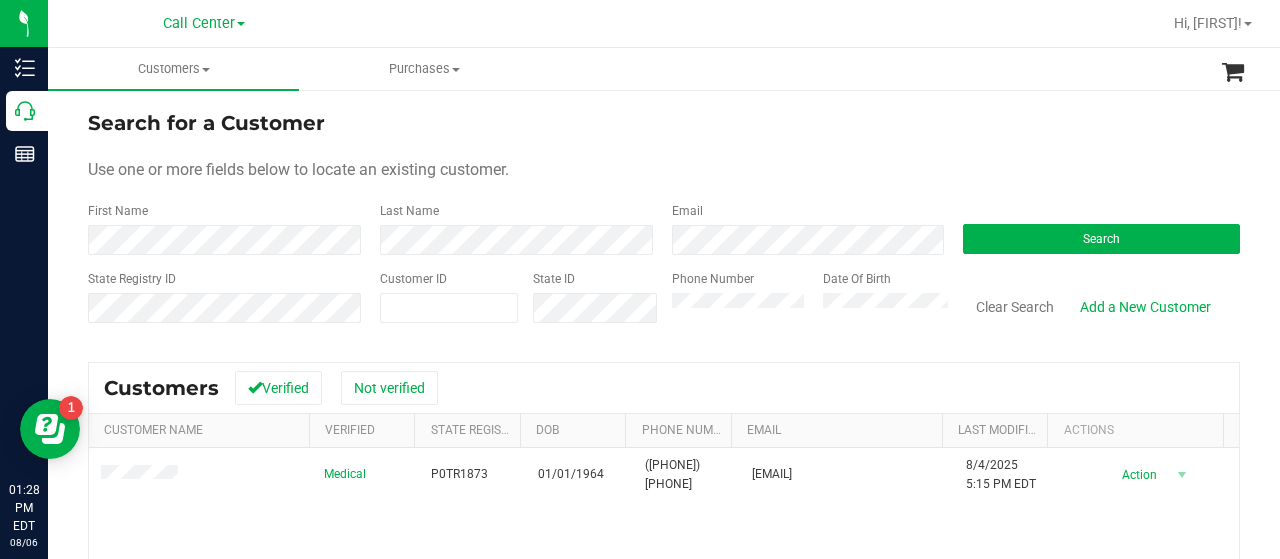scroll, scrollTop: 100, scrollLeft: 0, axis: vertical 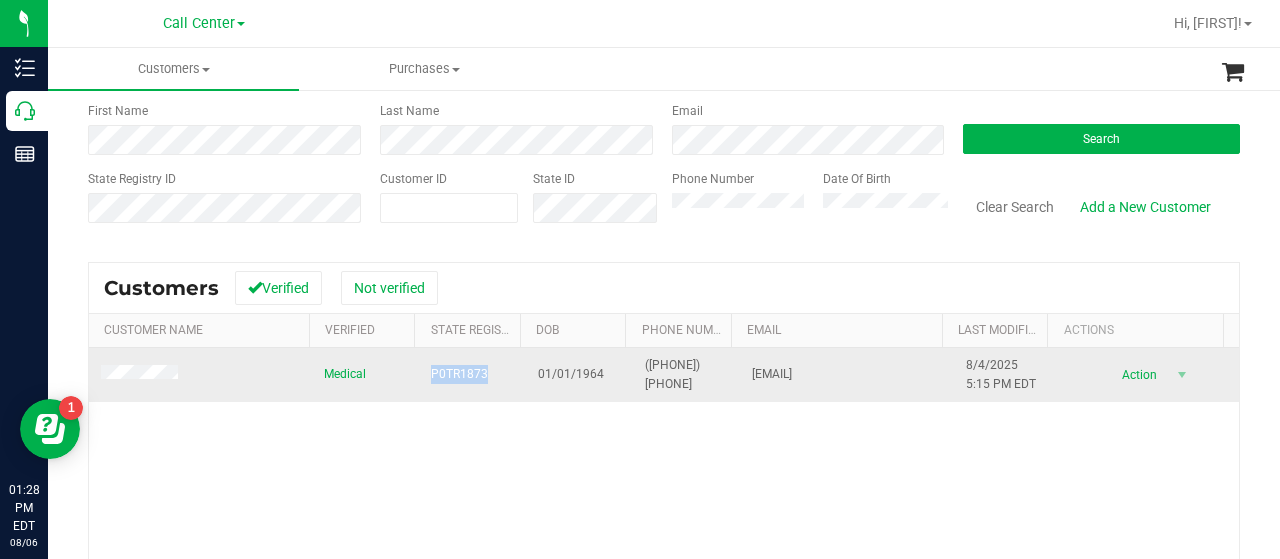 drag, startPoint x: 411, startPoint y: 373, endPoint x: 492, endPoint y: 375, distance: 81.02469 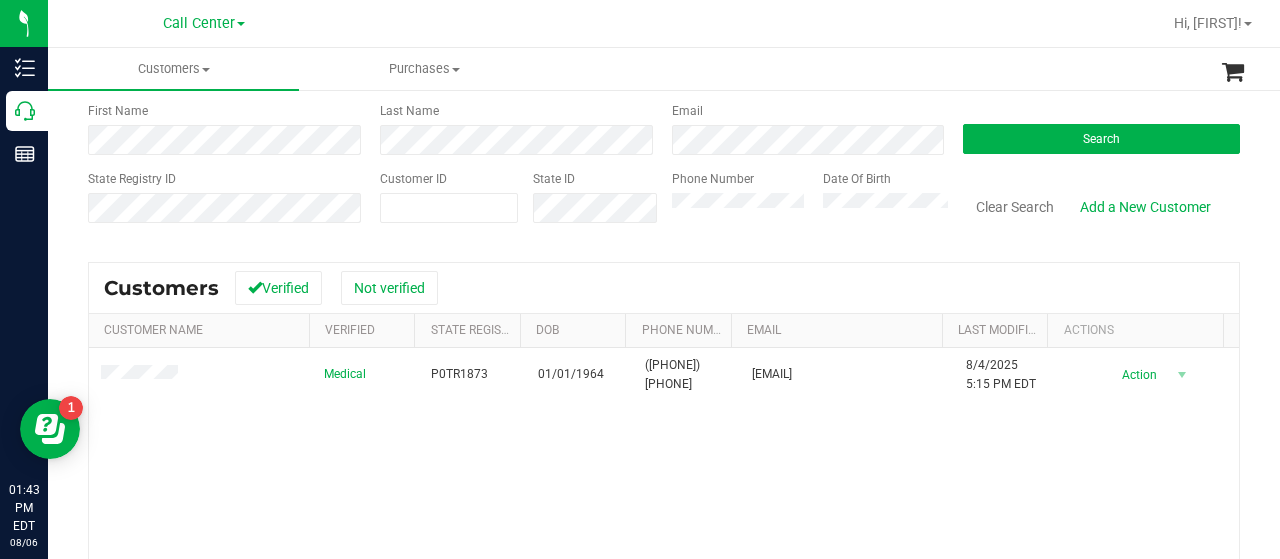 click on "State Registry ID
Customer ID
State ID
Phone Number
Date Of Birth
Clear Search
Add a New Customer" at bounding box center [664, 205] 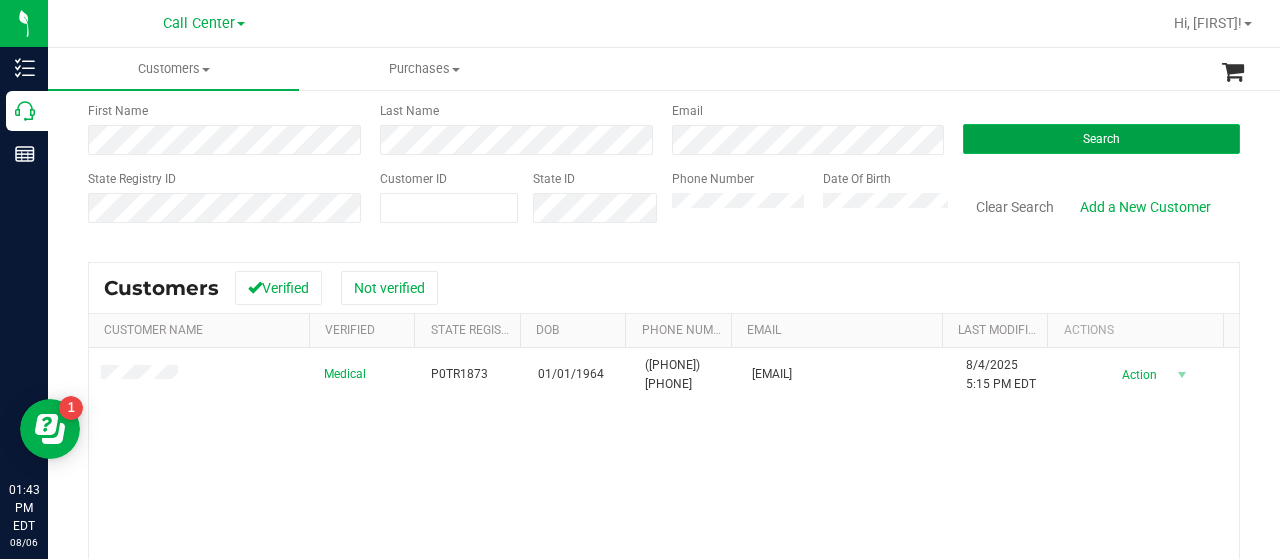 click on "Search" at bounding box center [1101, 139] 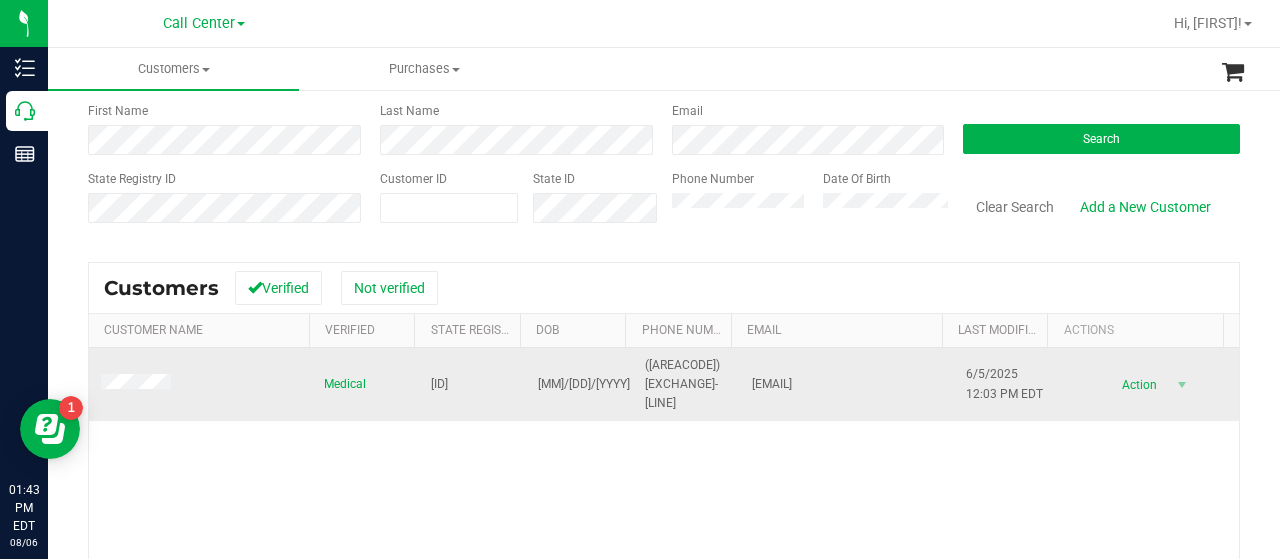 drag, startPoint x: 414, startPoint y: 374, endPoint x: 492, endPoint y: 380, distance: 78.23043 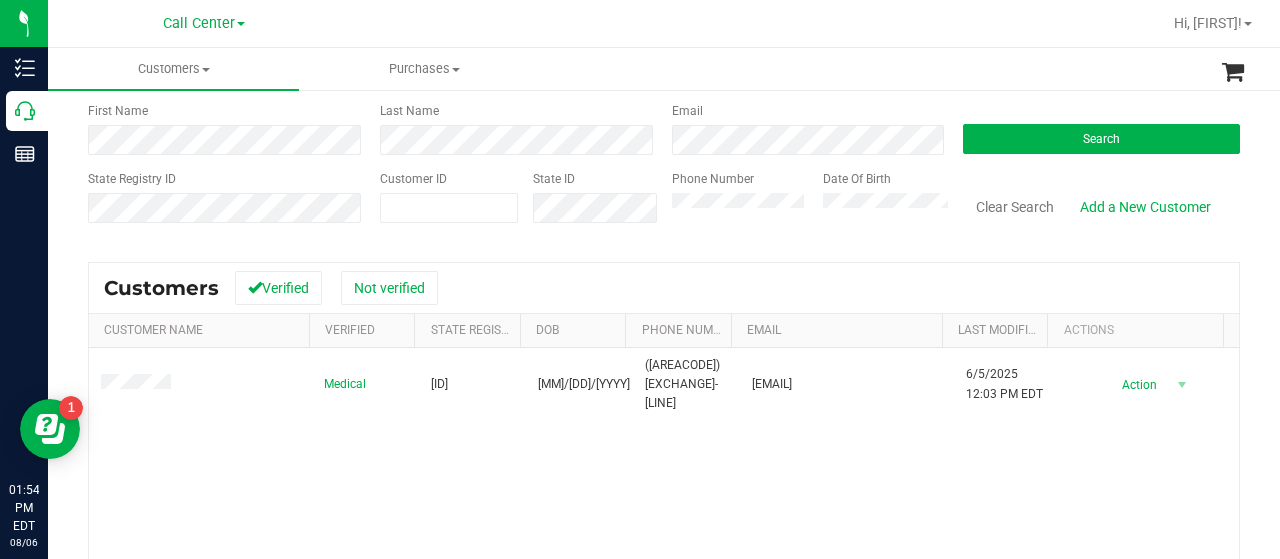 click on "State Registry ID
Customer ID
State ID
Phone Number
Date Of Birth
Clear Search
Add a New Customer" at bounding box center [664, 205] 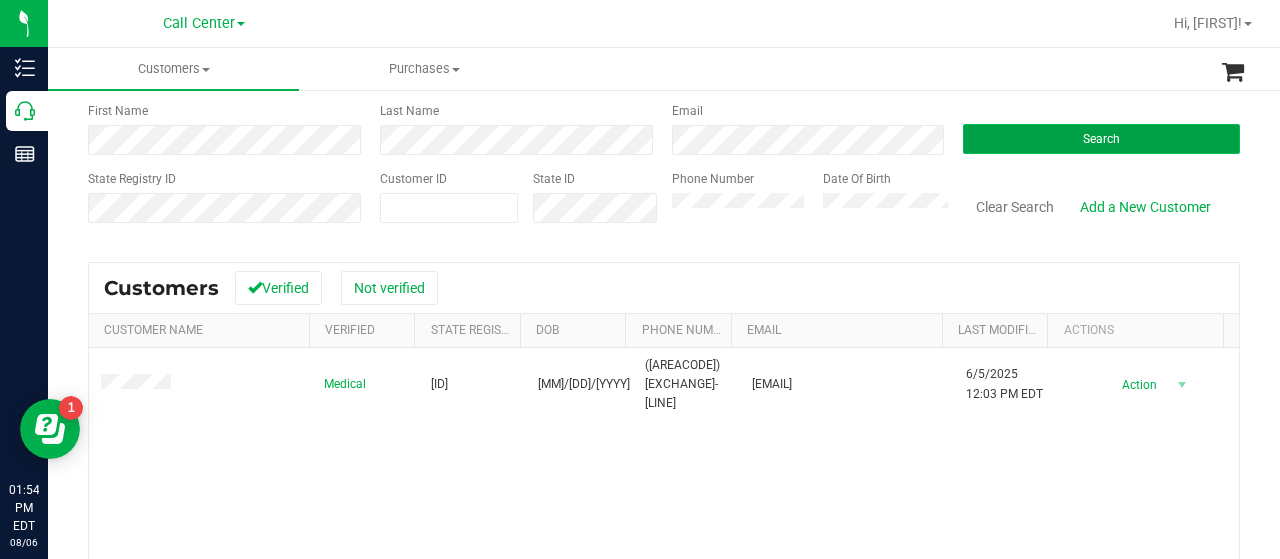 click on "Search" at bounding box center [1101, 139] 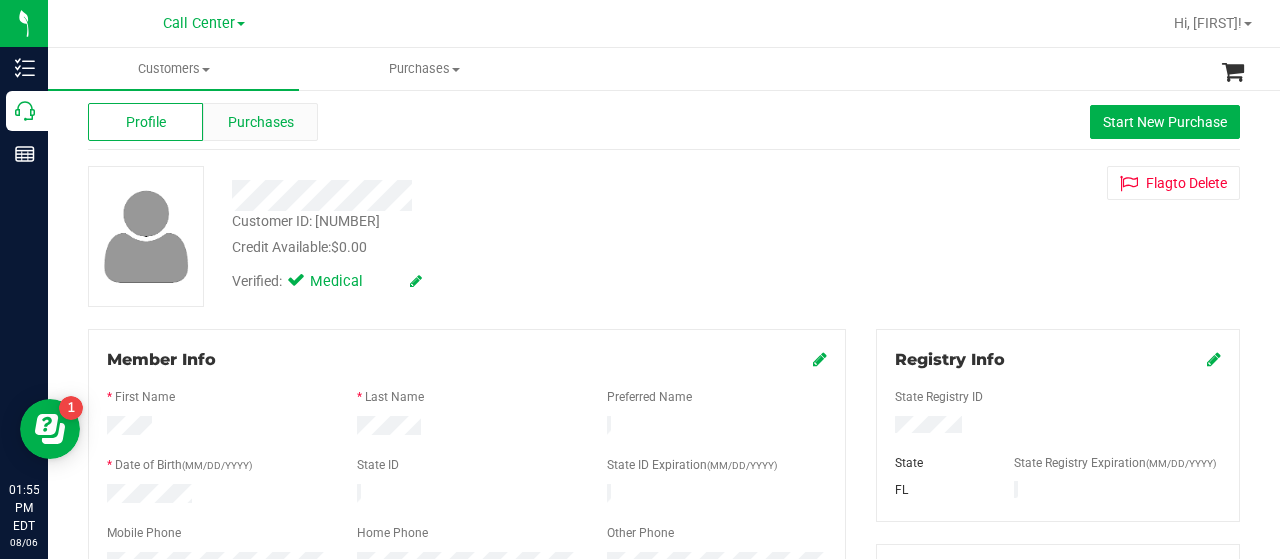 scroll, scrollTop: 0, scrollLeft: 0, axis: both 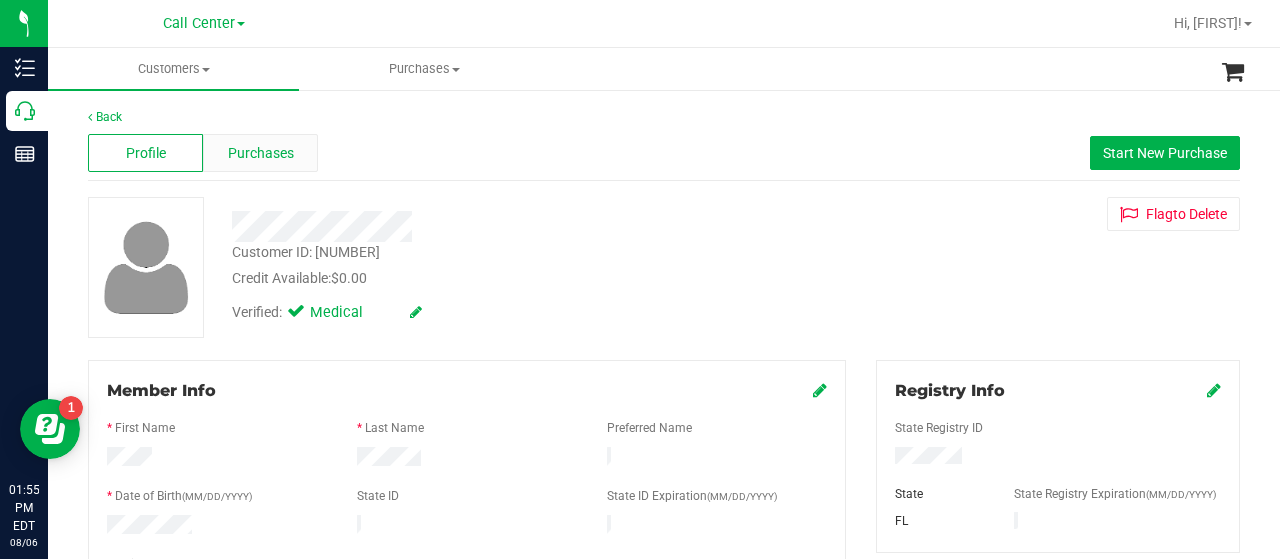 click on "Purchases" at bounding box center [260, 153] 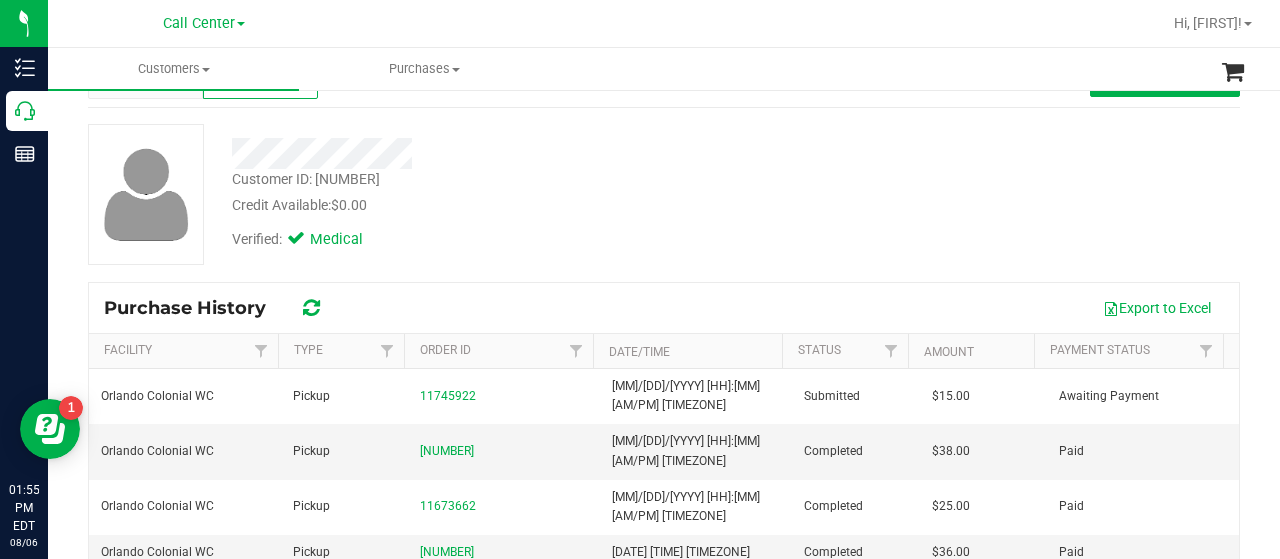 scroll, scrollTop: 100, scrollLeft: 0, axis: vertical 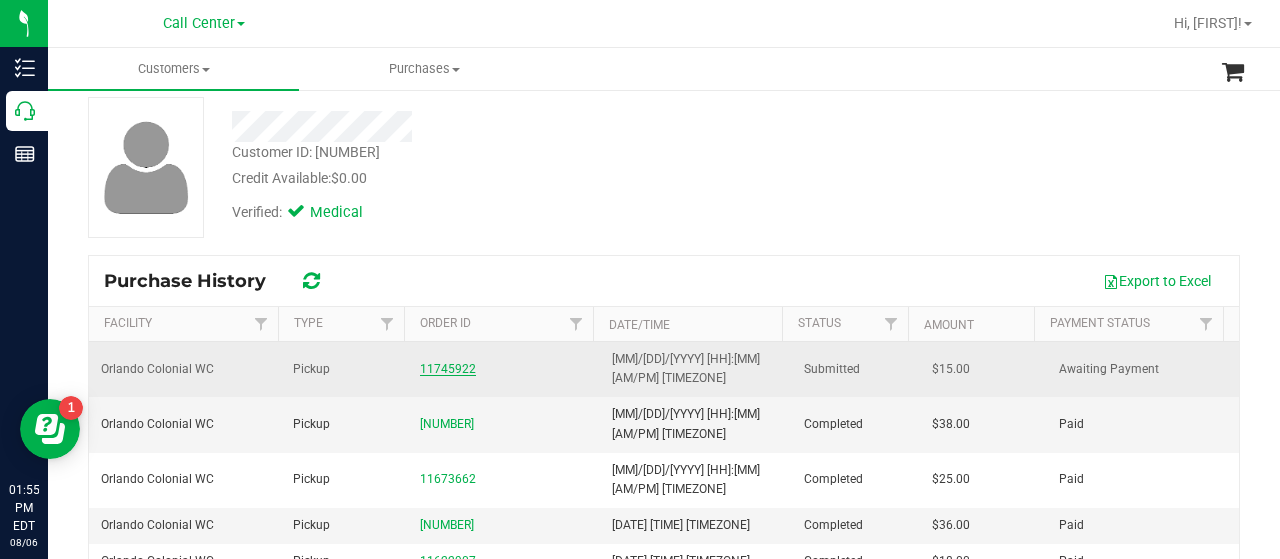 click on "11745922" at bounding box center [448, 369] 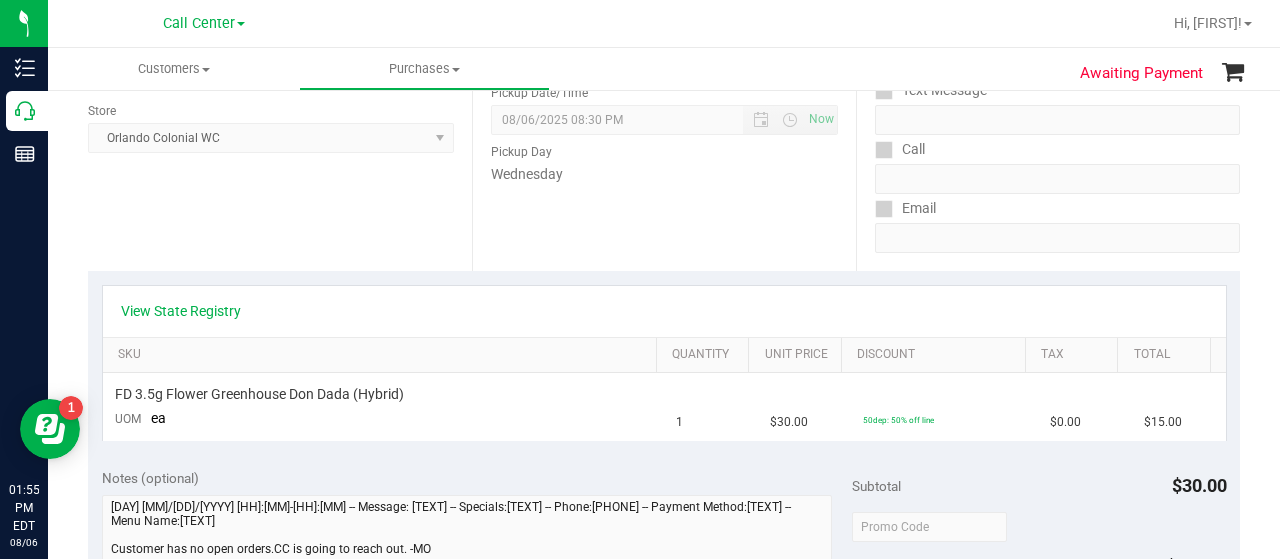 scroll, scrollTop: 300, scrollLeft: 0, axis: vertical 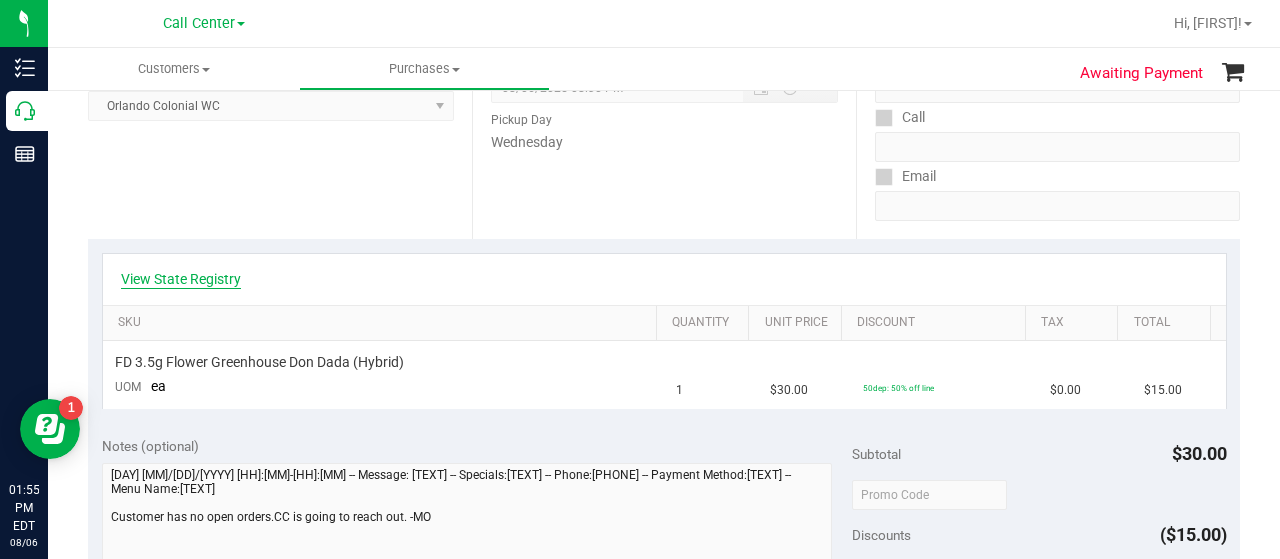 click on "View State Registry" at bounding box center (181, 279) 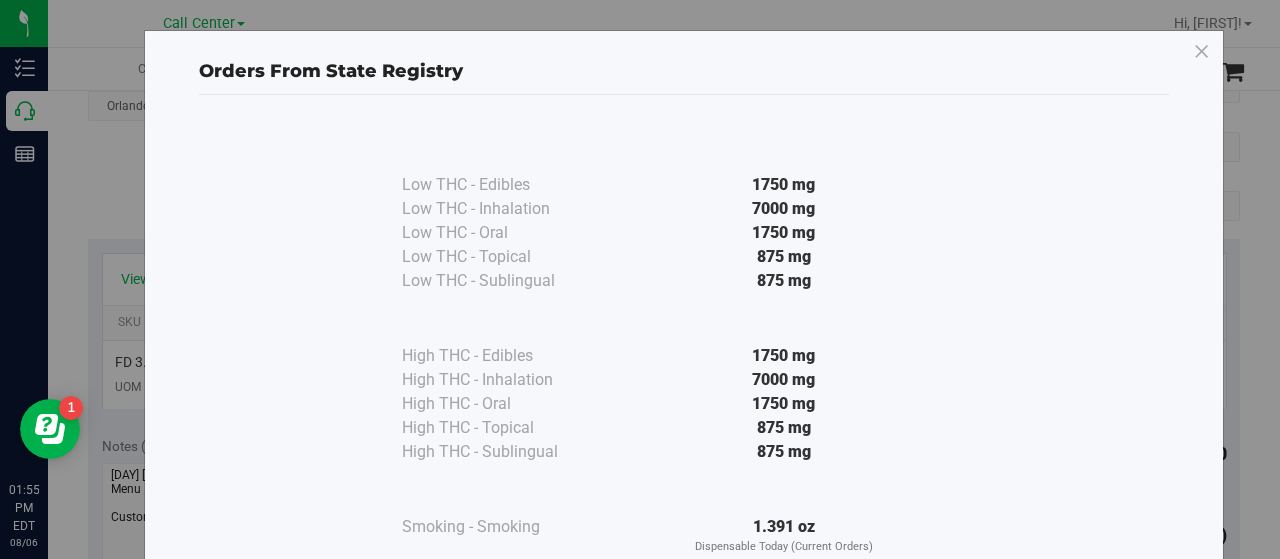 scroll, scrollTop: 148, scrollLeft: 0, axis: vertical 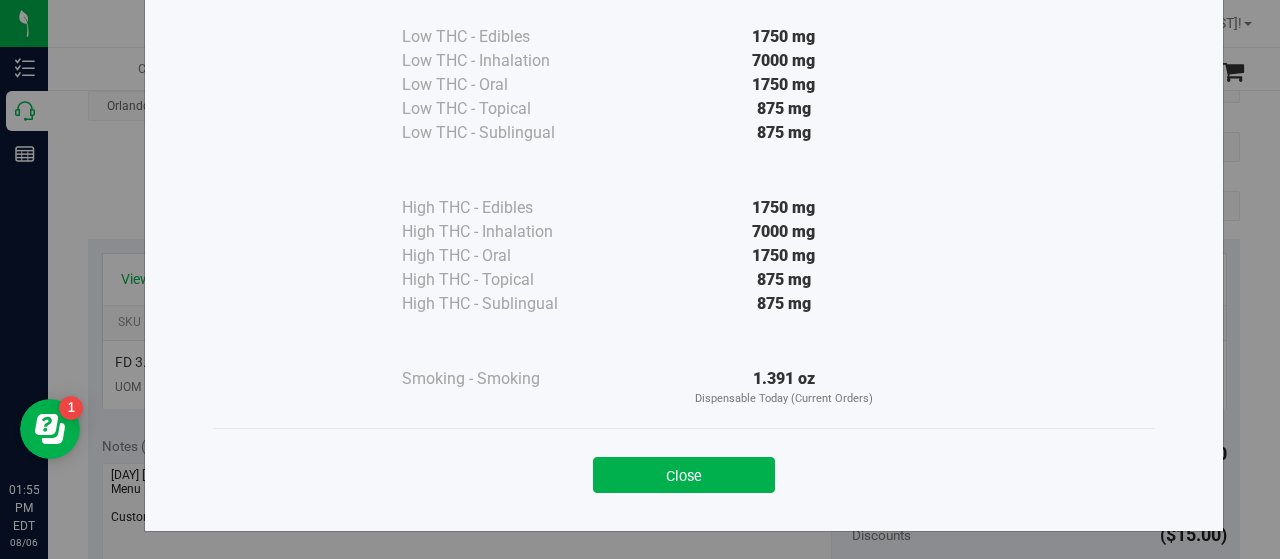 click on "Close" at bounding box center (684, 475) 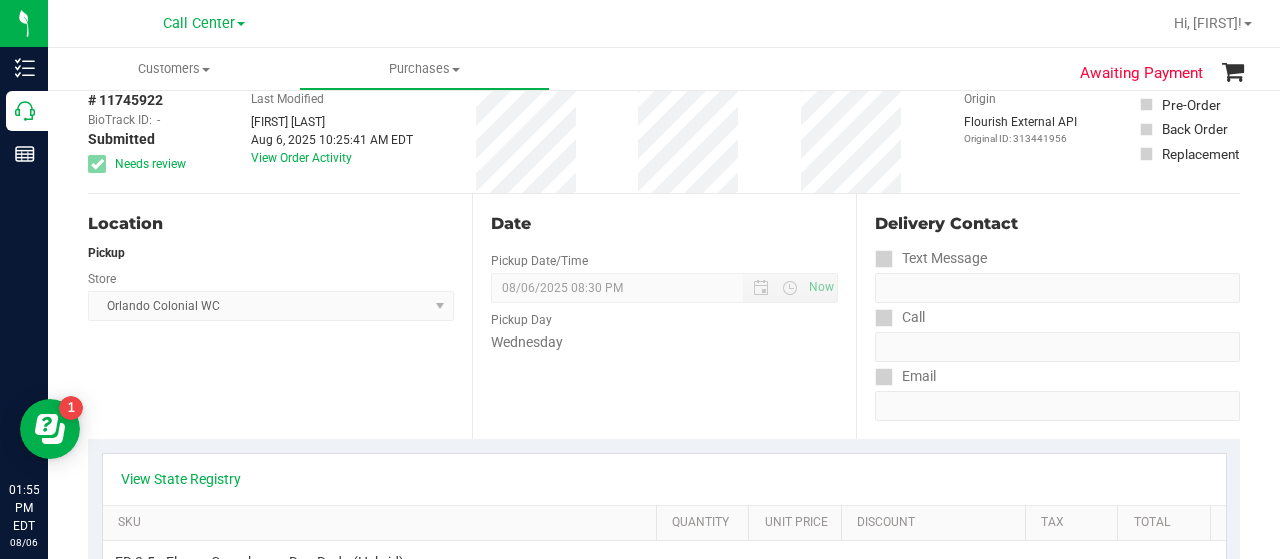 scroll, scrollTop: 100, scrollLeft: 0, axis: vertical 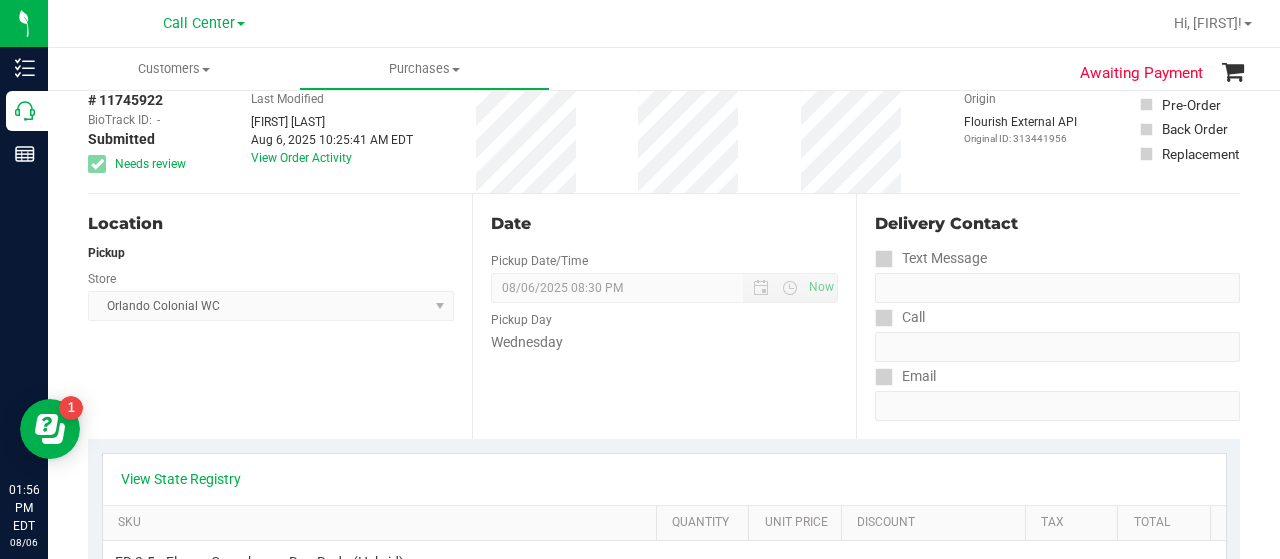 click on "Location
Pickup
Store
Orlando Colonial WC Select Store Bonita Springs WC Boynton Beach WC Bradenton WC Brandon WC Brooksville WC Call Center Clermont WC Crestview WC Deerfield Beach WC Delray Beach WC Deltona WC Ft Walton Beach WC Ft. Lauderdale WC Ft. Myers WC Gainesville WC Jax Atlantic WC JAX DC REP Jax WC Key West WC Lakeland WC Largo WC Lehigh Acres DC REP Merritt Island WC Miami 72nd WC Miami Beach WC Miami Dadeland WC Miramar DC REP New Port Richey WC North Palm Beach WC North Port WC Ocala WC Orange Park WC Orlando Colonial WC Orlando DC REP Orlando WC Oviedo WC Palm Bay WC Palm Coast WC Panama City WC Pensacola WC Port Orange WC Port St. Lucie WC Sebring WC South Tampa WC St. Pete WC Summerfield WC Tallahassee DC REP Tallahassee WC Tampa DC Testing Tampa Warehouse Tampa WC TX Austin DC TX Plano Retail WPB DC" at bounding box center (280, 316) 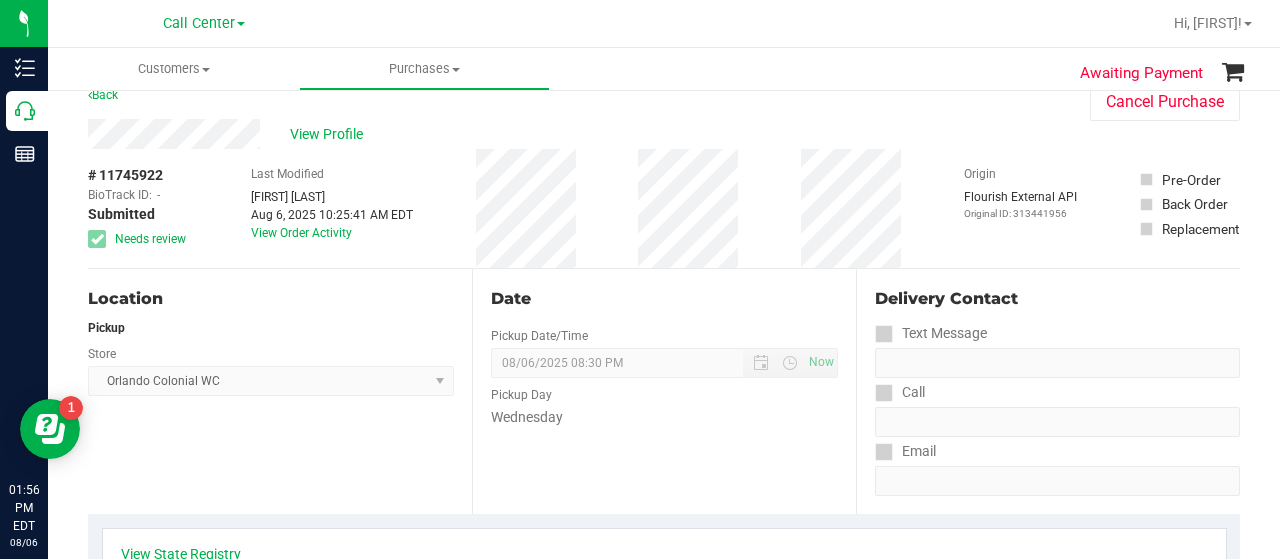 scroll, scrollTop: 0, scrollLeft: 0, axis: both 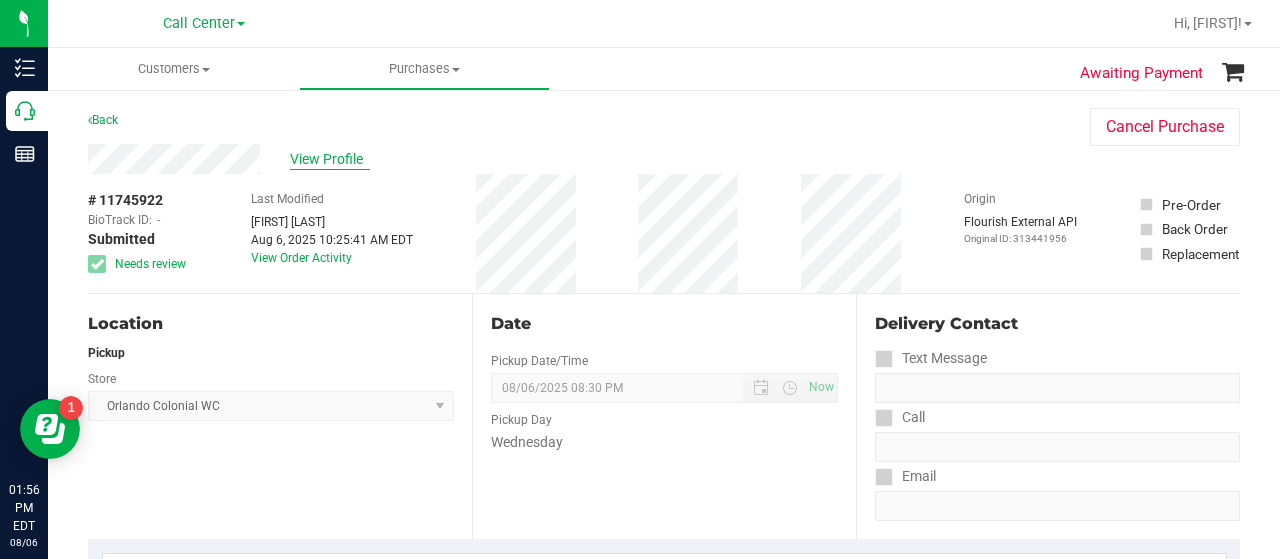click on "View Profile" at bounding box center (330, 159) 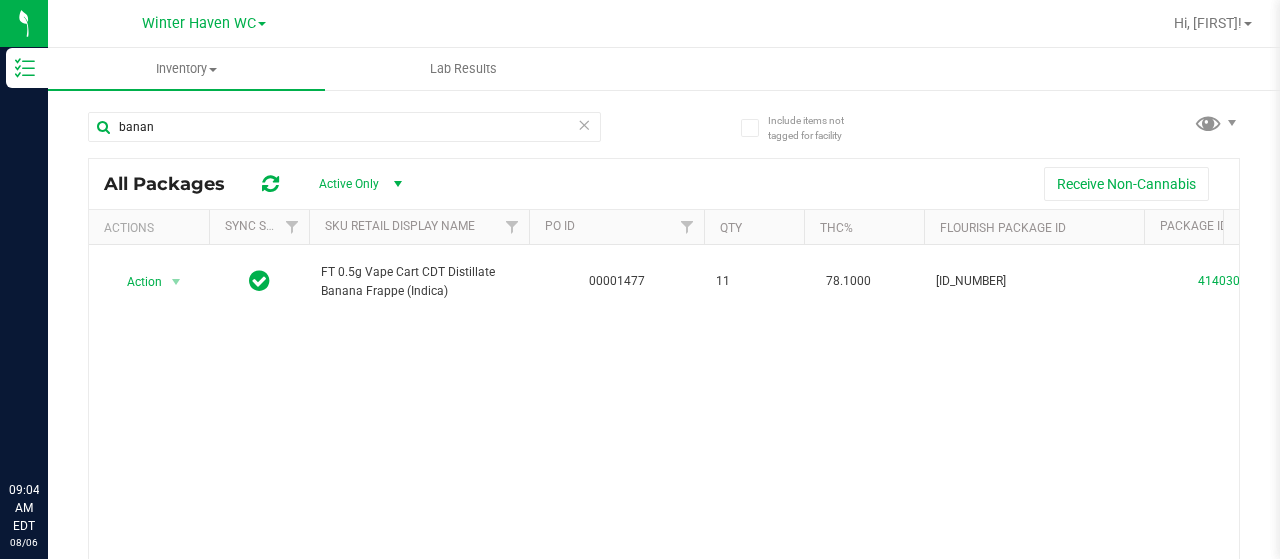scroll, scrollTop: 0, scrollLeft: 0, axis: both 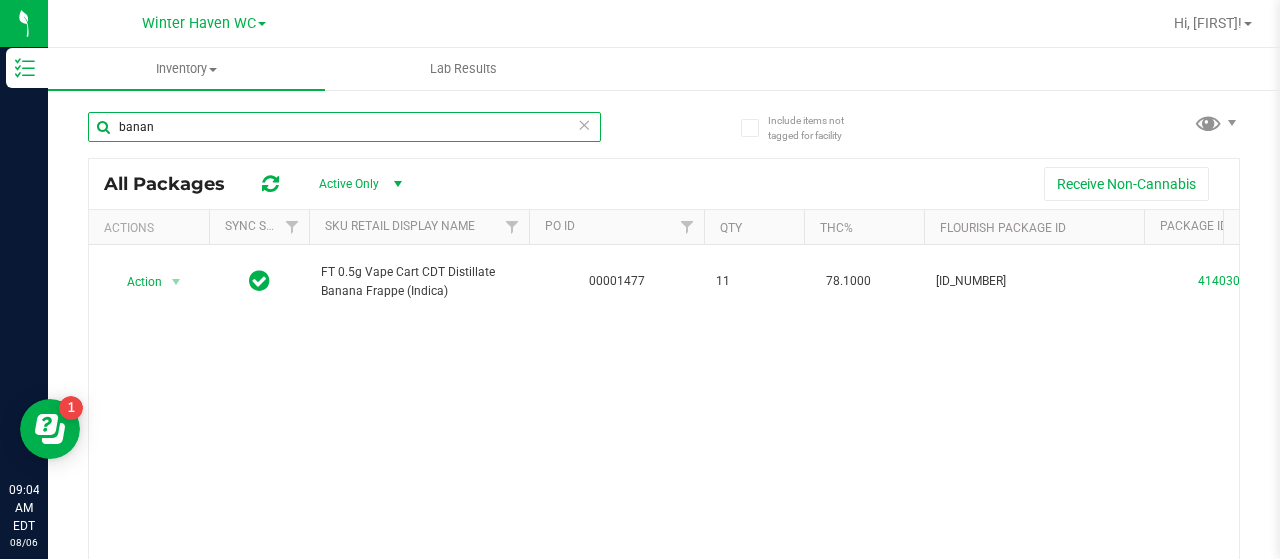 drag, startPoint x: 0, startPoint y: 0, endPoint x: 167, endPoint y: 121, distance: 206.22803 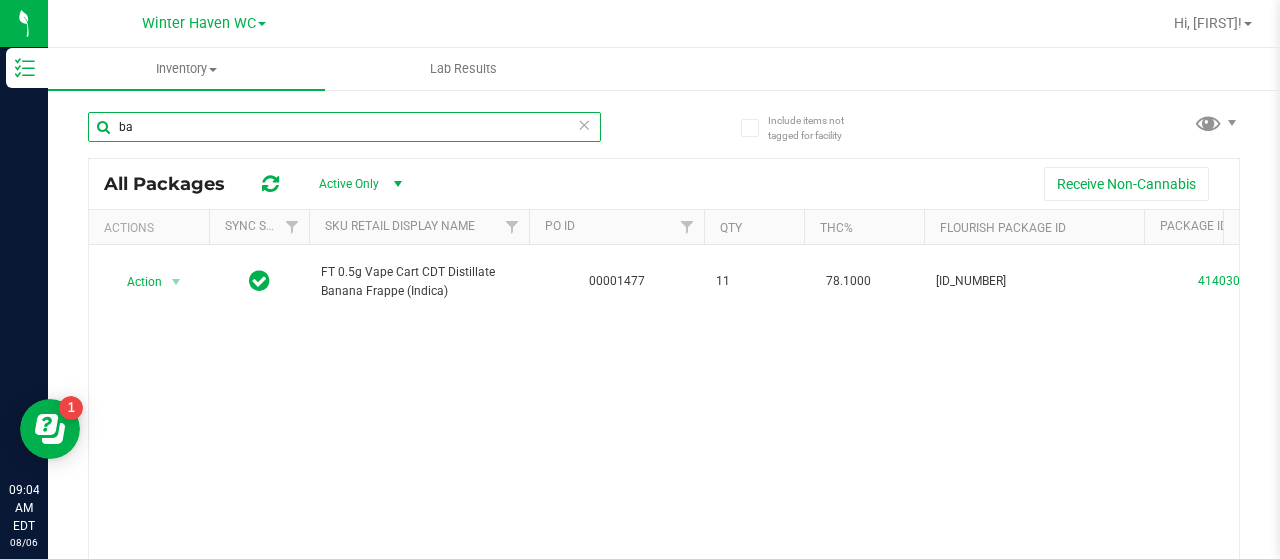 type on "b" 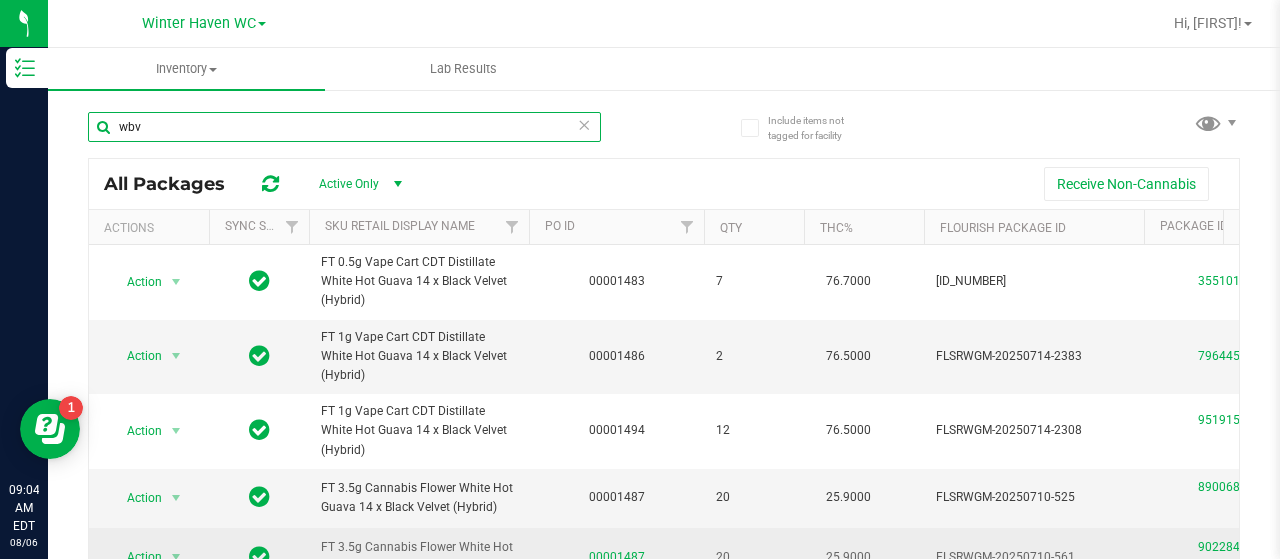 type on "wbv" 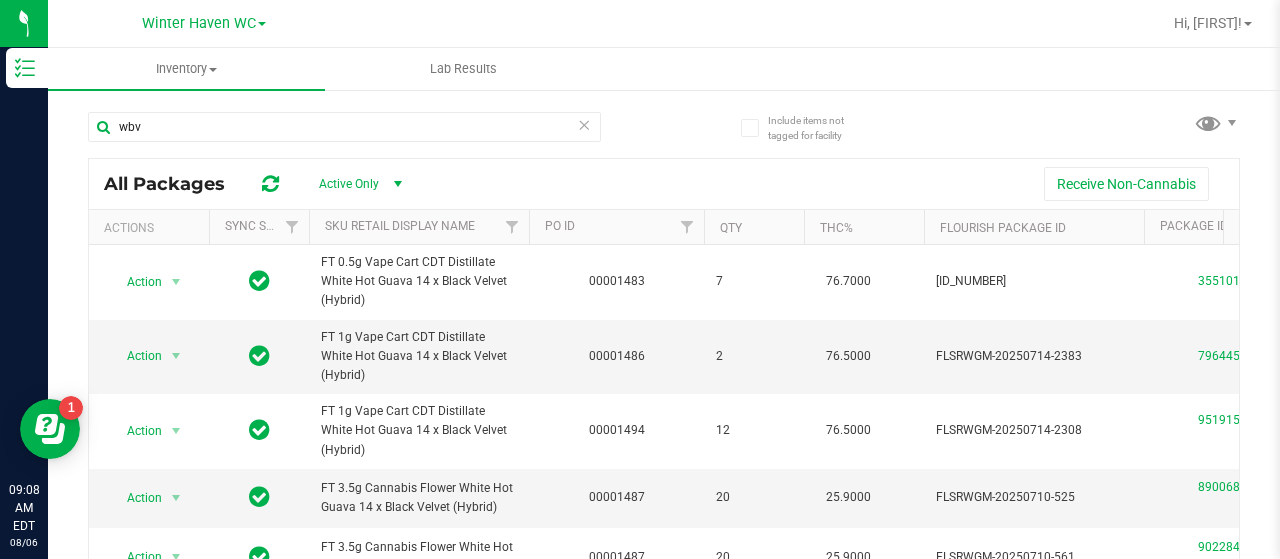 click on "Winter Haven WC   Bonita Springs WC   Boynton Beach WC   Bradenton WC   Brandon WC   Brooksville WC   Call Center   Clermont WC   Crestview WC   Deerfield Beach WC   Delray Beach WC   Deltona WC   Ft Walton Beach WC   Ft. Lauderdale WC   Ft. Myers WC   Gainesville WC   Jax Atlantic WC   Jax WC   Key West WC   Lakeland WC   Largo WC   Merritt Island WC   Miami 72nd WC   Miami Beach WC   Miami Dadeland WC   New Port Richey WC   North Palm Beach WC   North Port WC   Ocala WC   Orange Park WC   Orlando Colonial WC   Orlando WC   Oviedo WC   Palm Bay WC   Palm Coast WC   Panama City WC   Pensacola WC   Port Orange WC   Port St. Lucie WC   Sebring WC   South Tampa WC   St. Pete WC   Summerfield WC   Tallahassee WC   Tampa WC   Winter Haven WC   WPB DC   WPB WC" at bounding box center [204, 23] 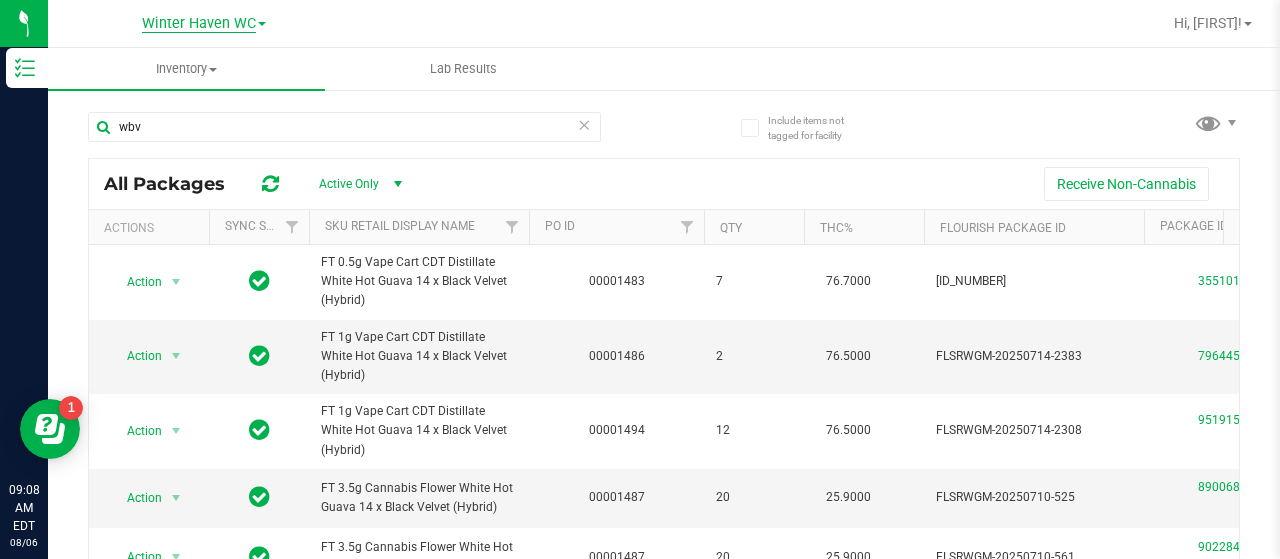 click on "Winter Haven WC" at bounding box center (199, 24) 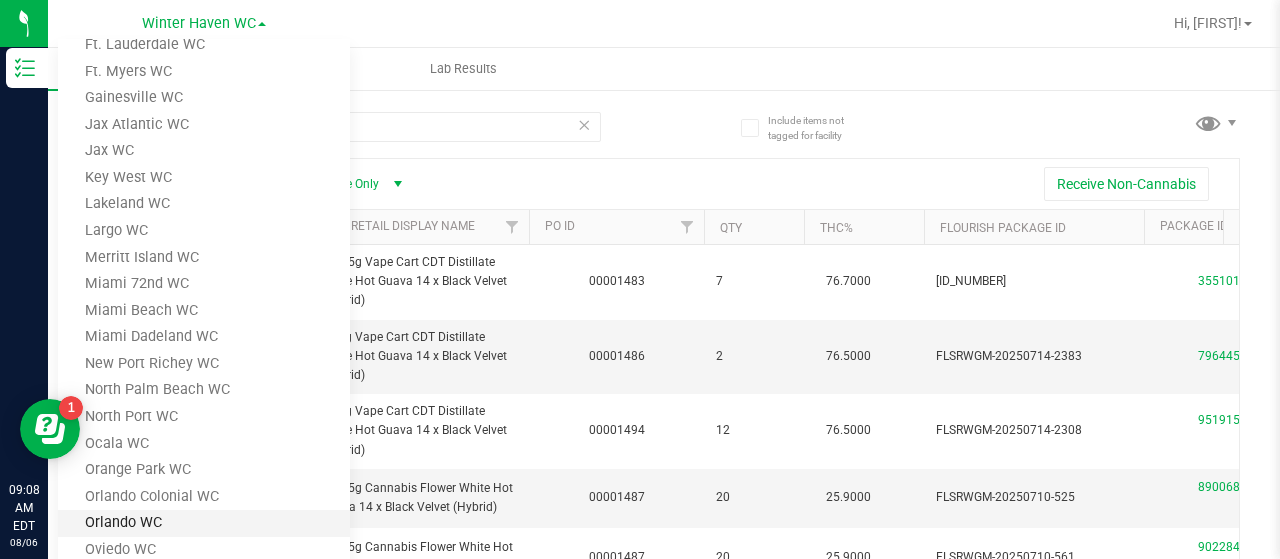 scroll, scrollTop: 0, scrollLeft: 0, axis: both 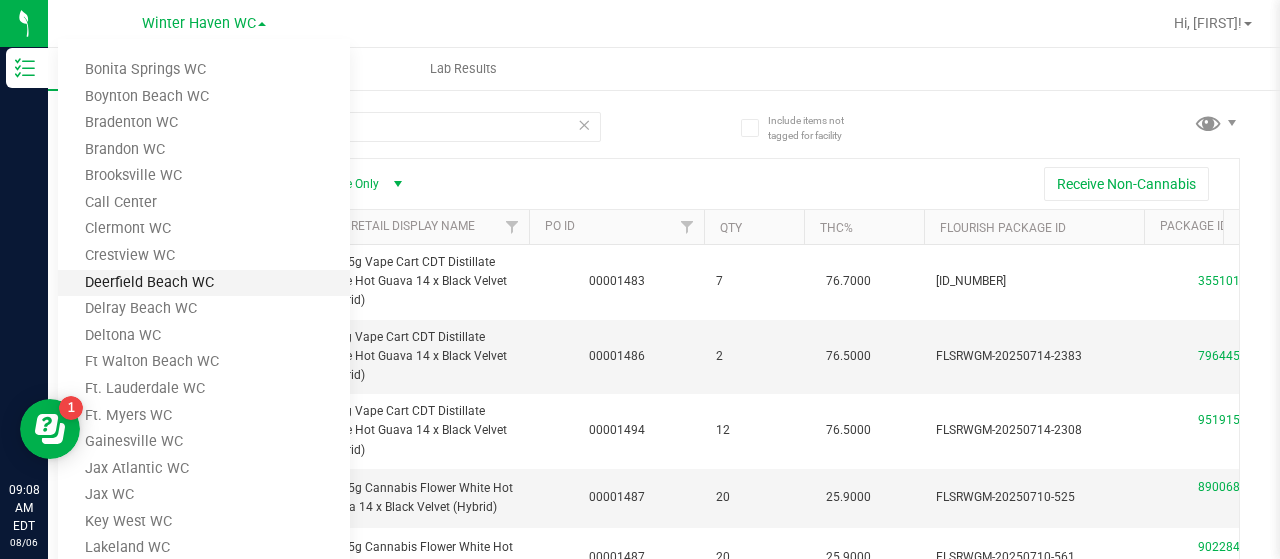 click on "Deerfield Beach WC" at bounding box center [204, 283] 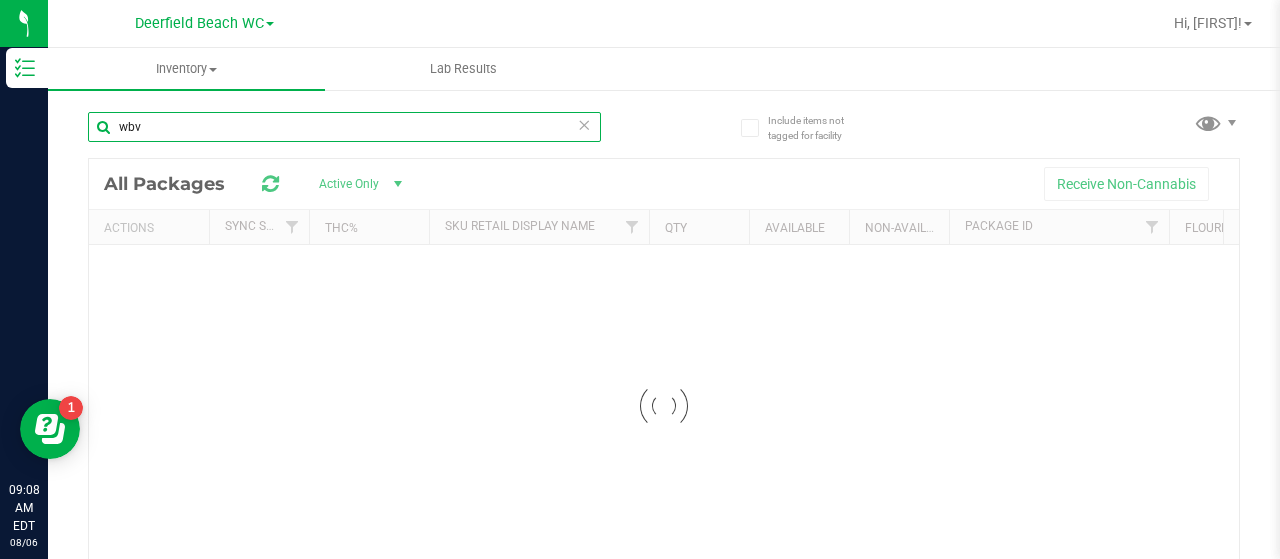 click on "wbv" at bounding box center [344, 127] 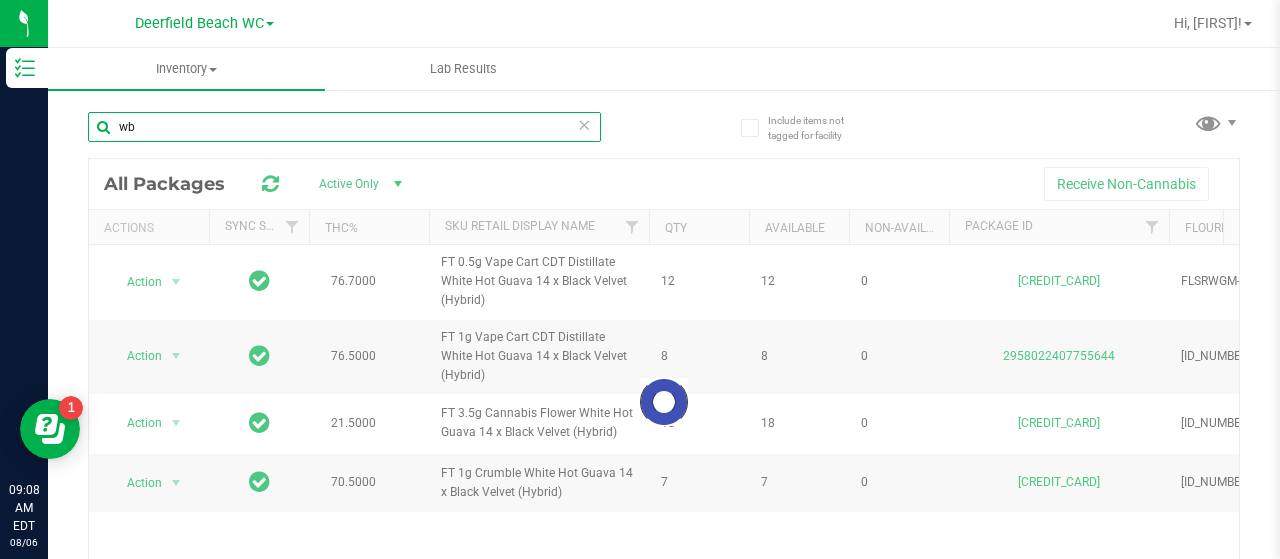 type on "w" 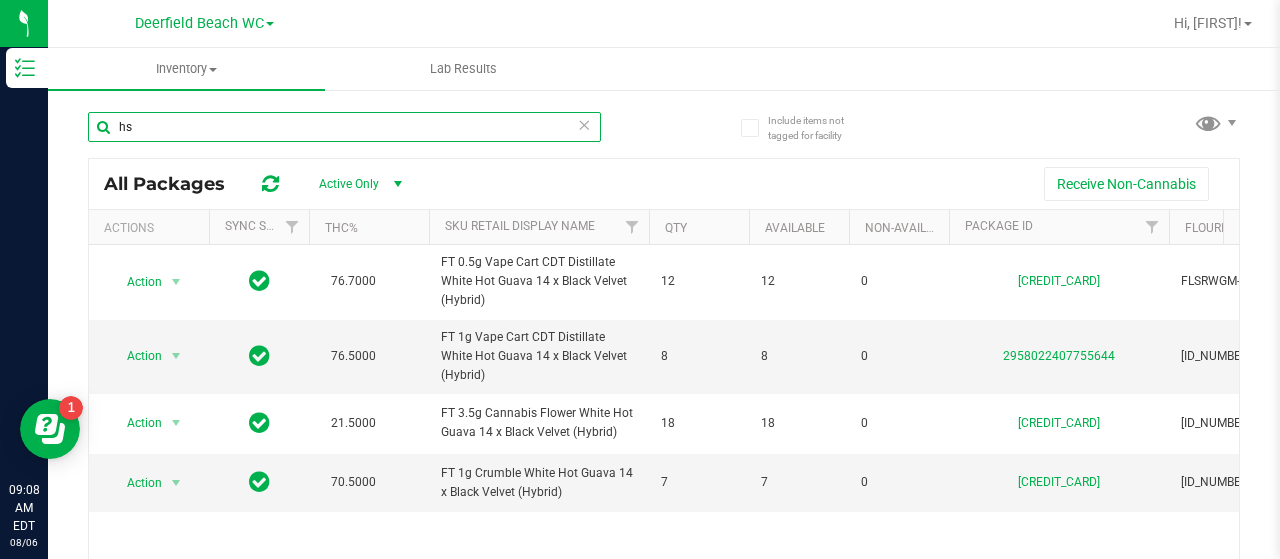 type on "h" 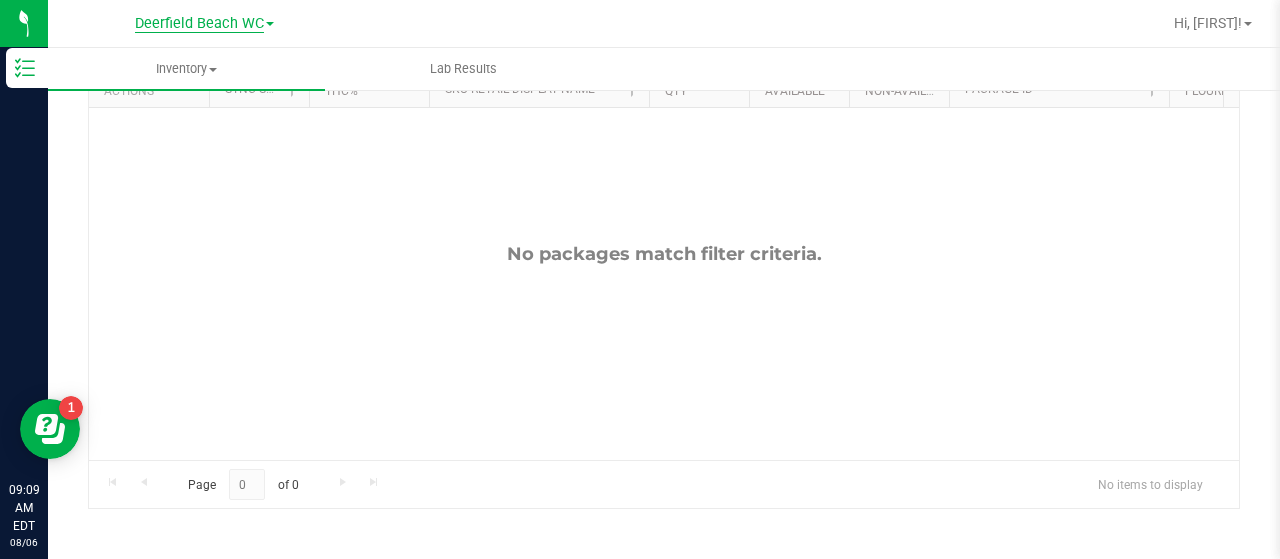 scroll, scrollTop: 138, scrollLeft: 0, axis: vertical 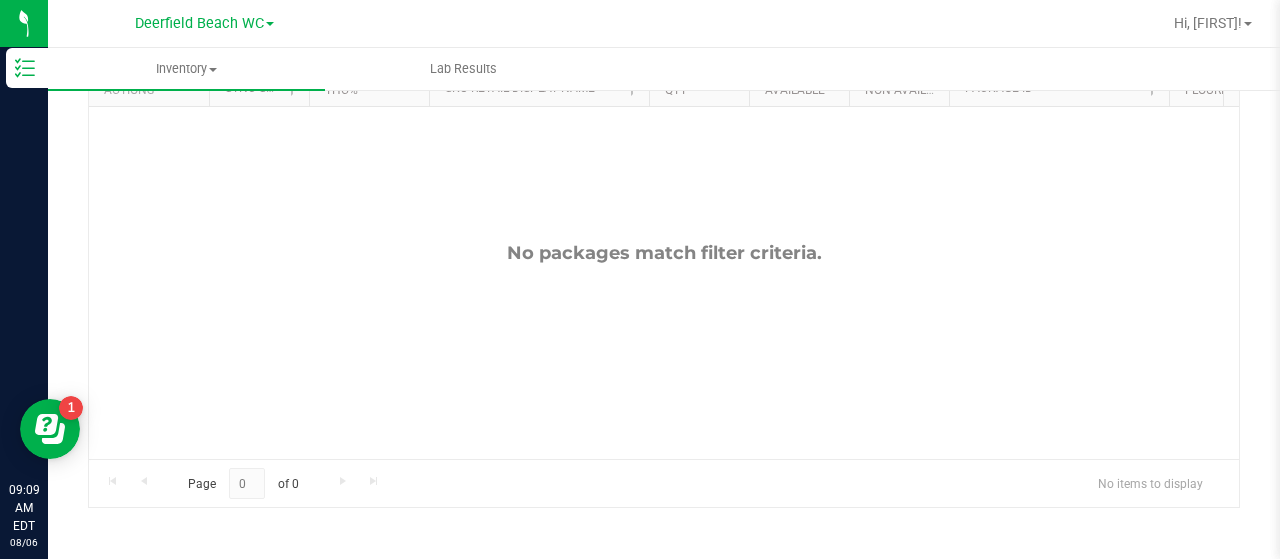 type on "[PRODUCT]" 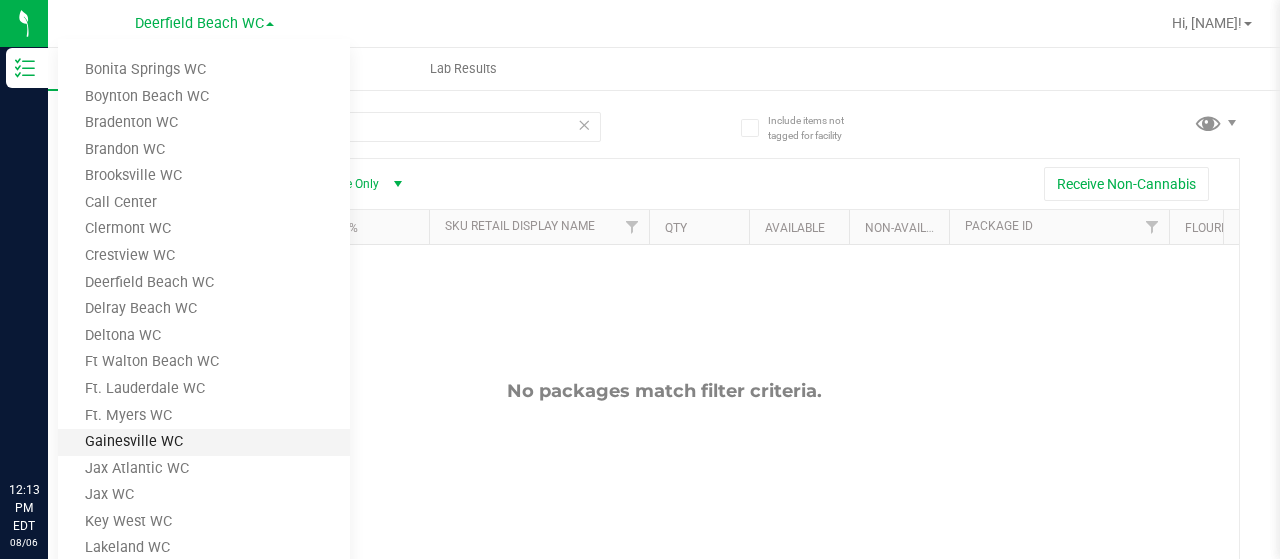 scroll, scrollTop: 0, scrollLeft: 0, axis: both 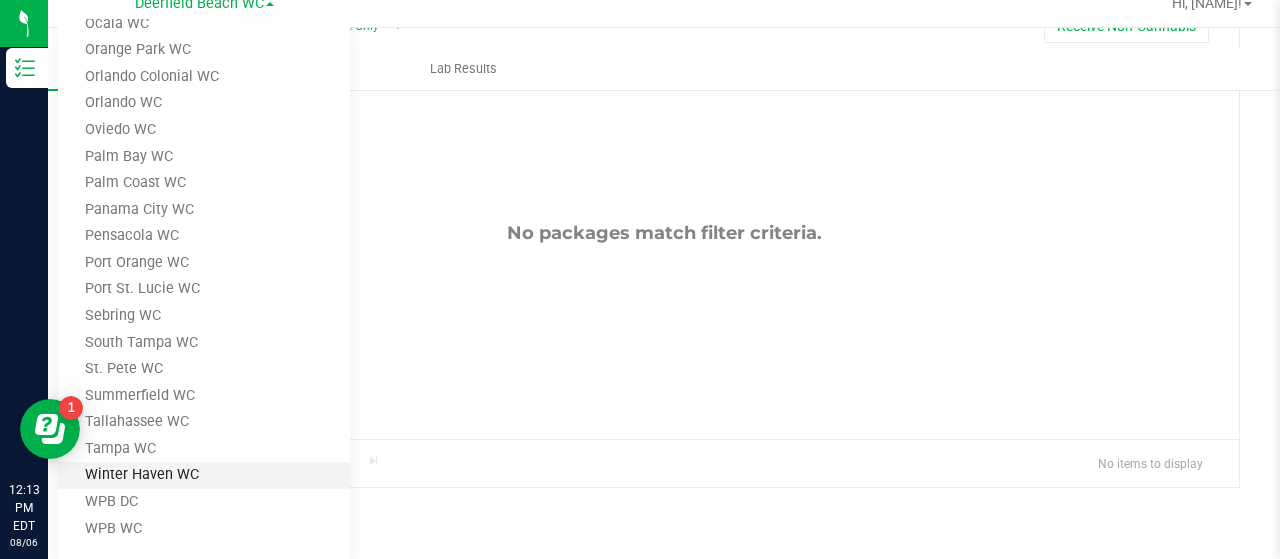 click on "Winter Haven WC" at bounding box center (204, 475) 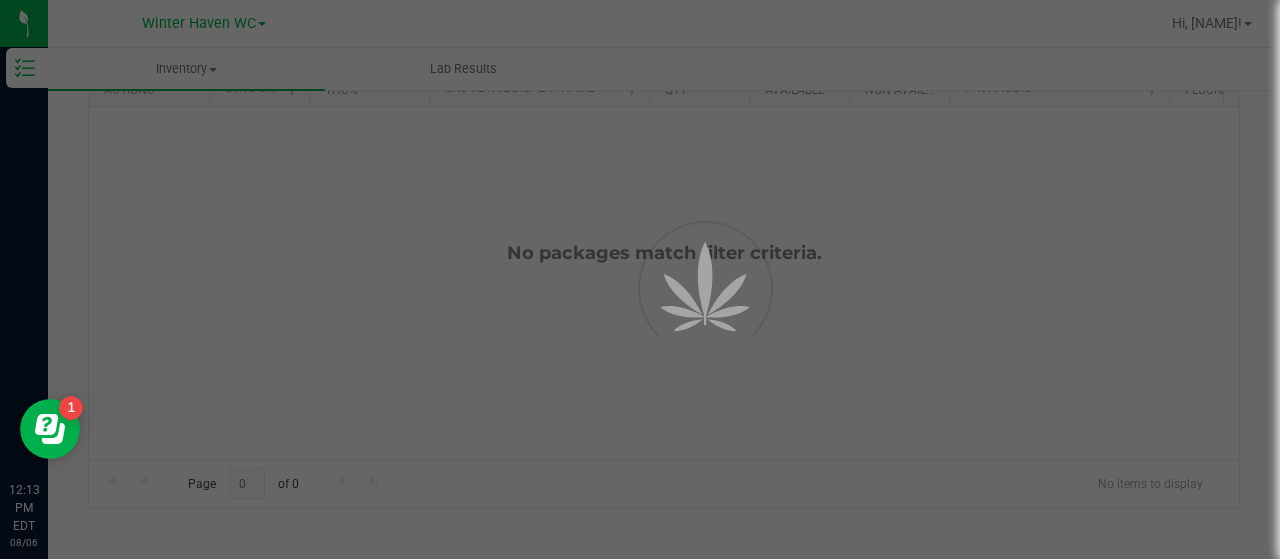 scroll, scrollTop: 0, scrollLeft: 0, axis: both 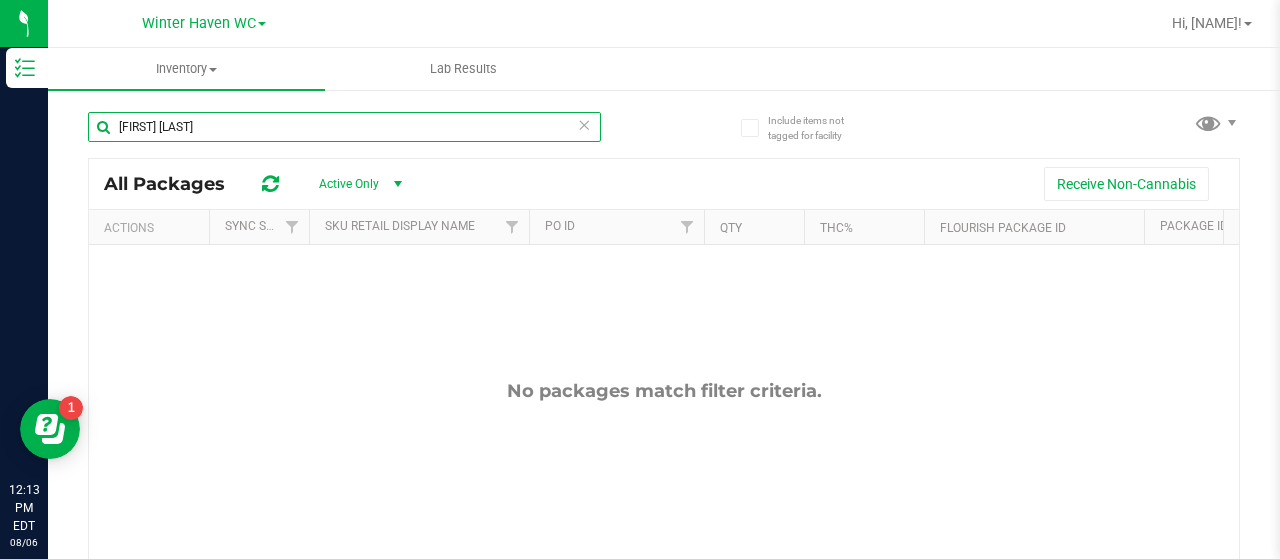 click on "[FIRST] [LAST]" at bounding box center (344, 127) 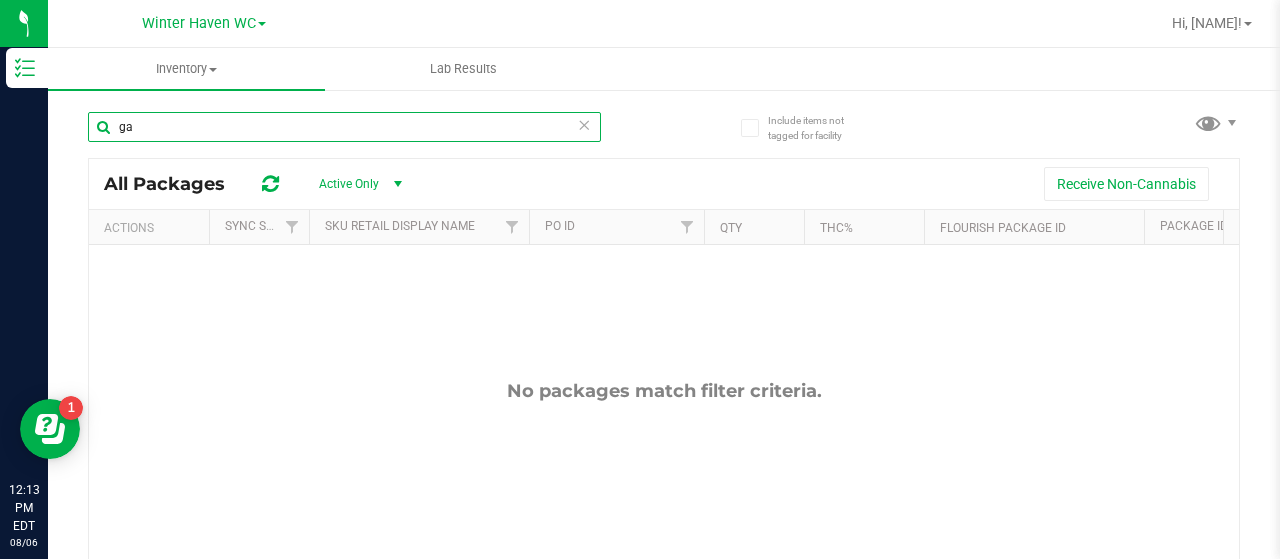 type on "g" 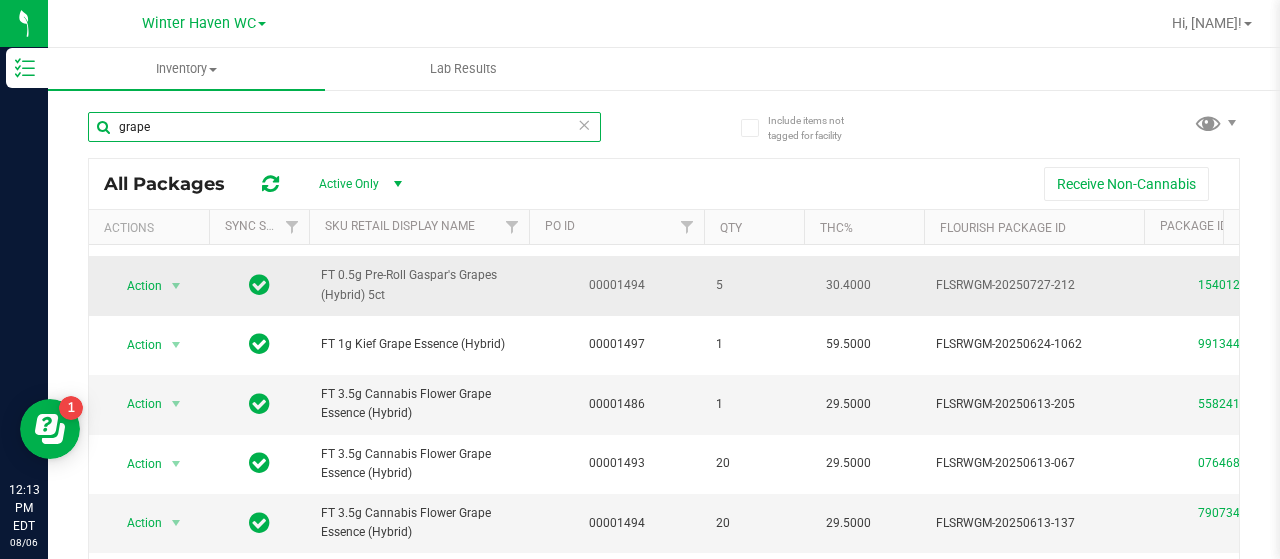 scroll, scrollTop: 75, scrollLeft: 0, axis: vertical 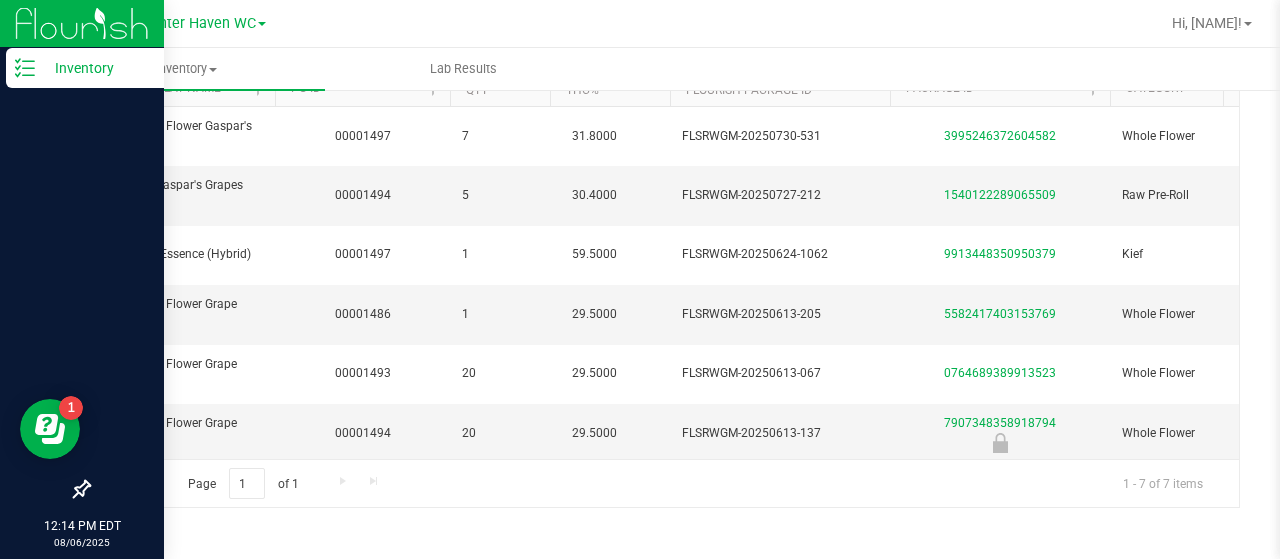type on "grape" 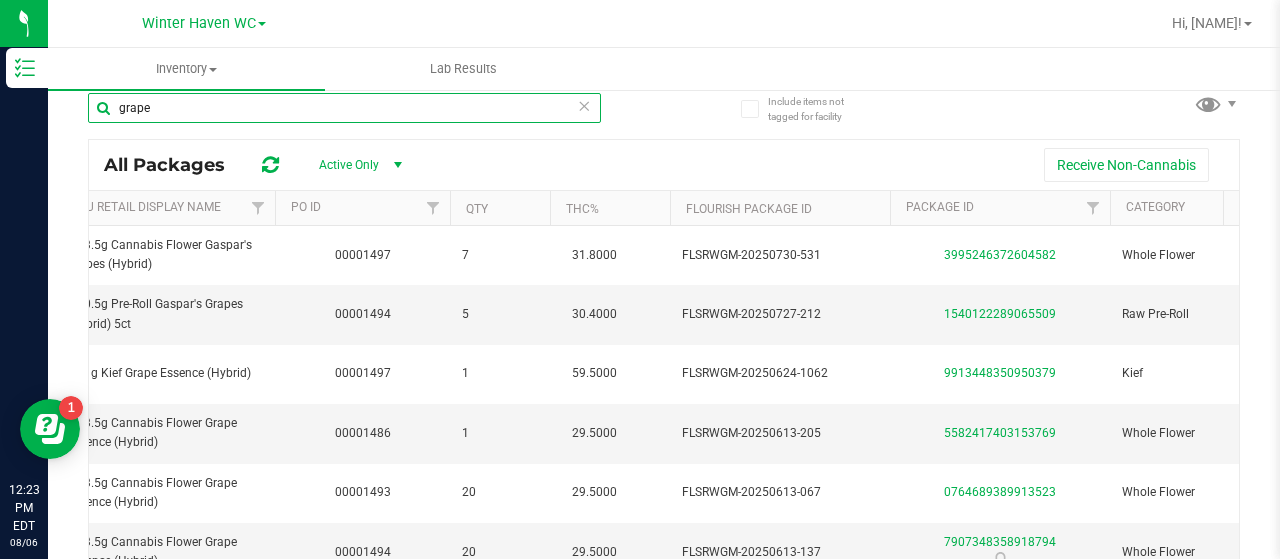 scroll, scrollTop: 0, scrollLeft: 0, axis: both 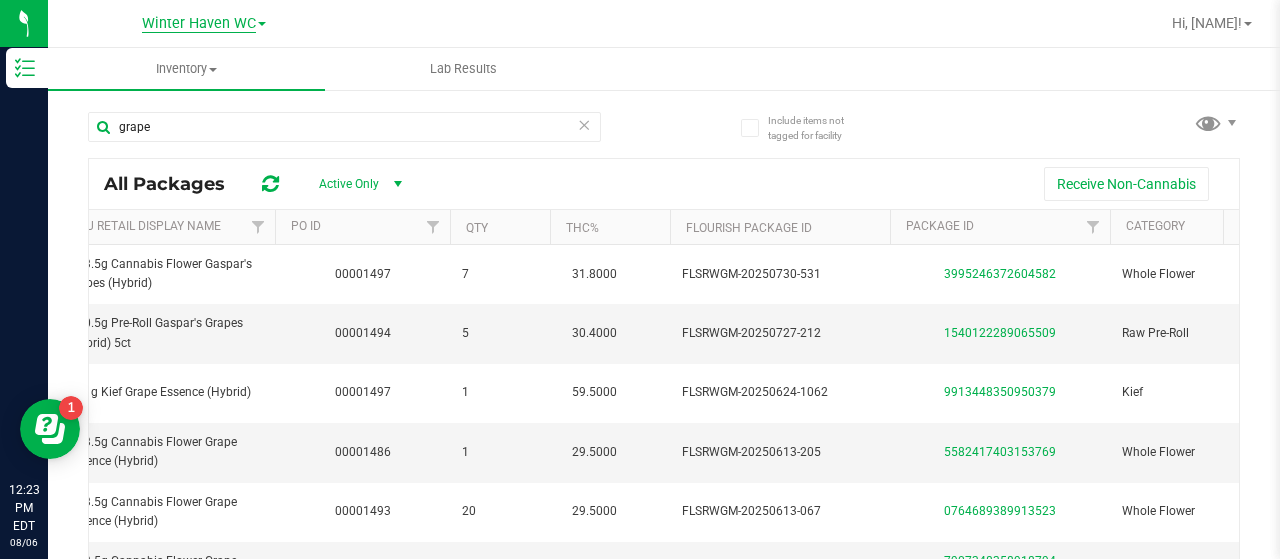 click on "Winter Haven WC" at bounding box center [199, 24] 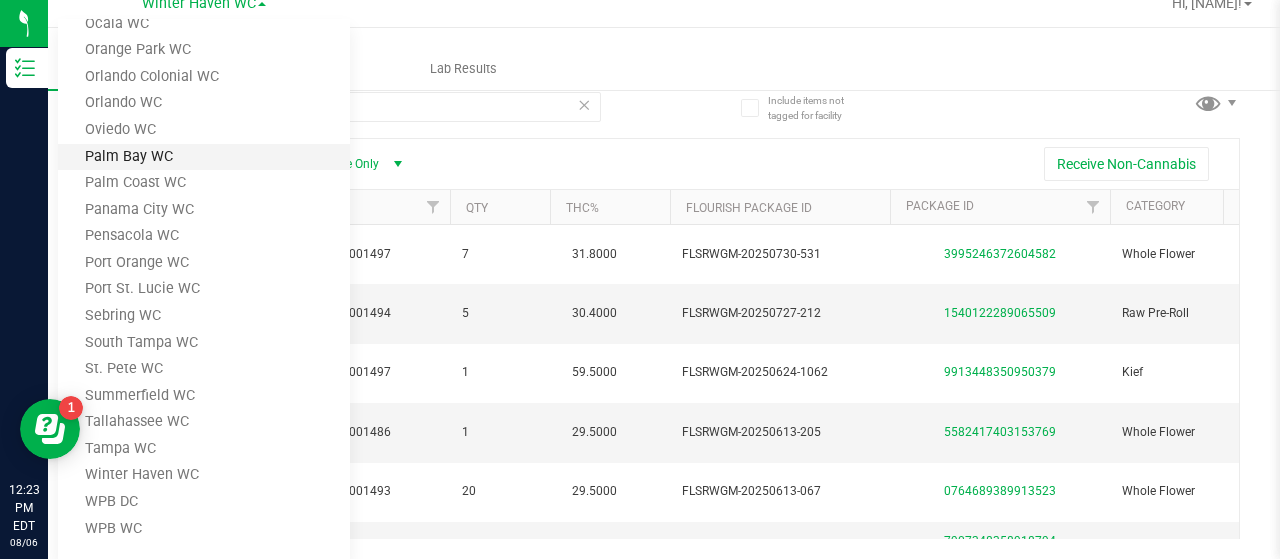 scroll, scrollTop: 0, scrollLeft: 0, axis: both 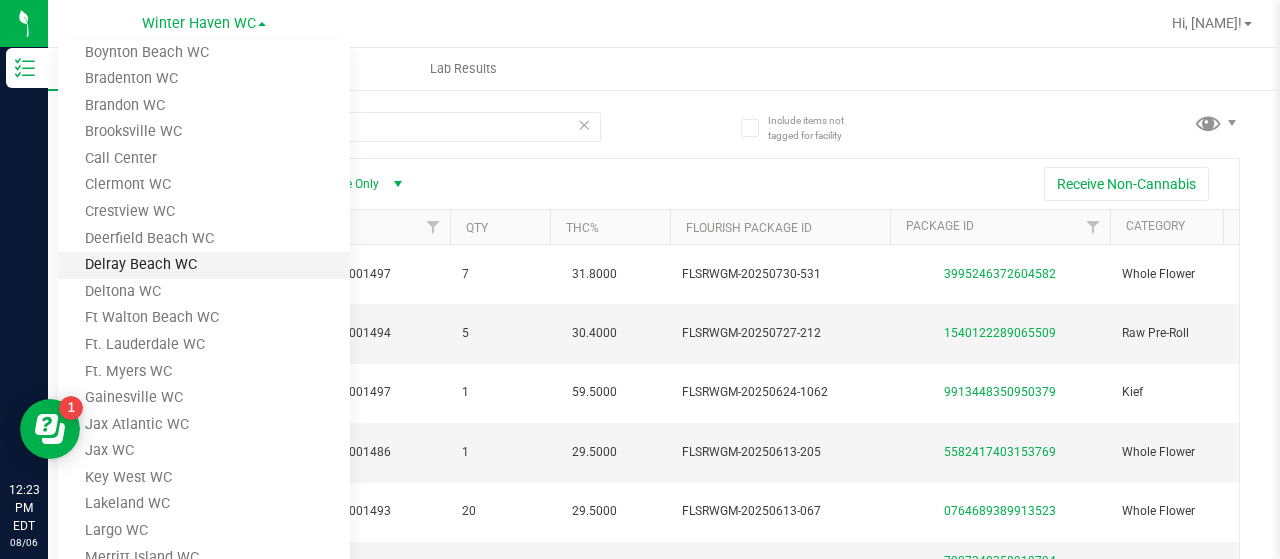 click on "Delray Beach WC" at bounding box center (204, 265) 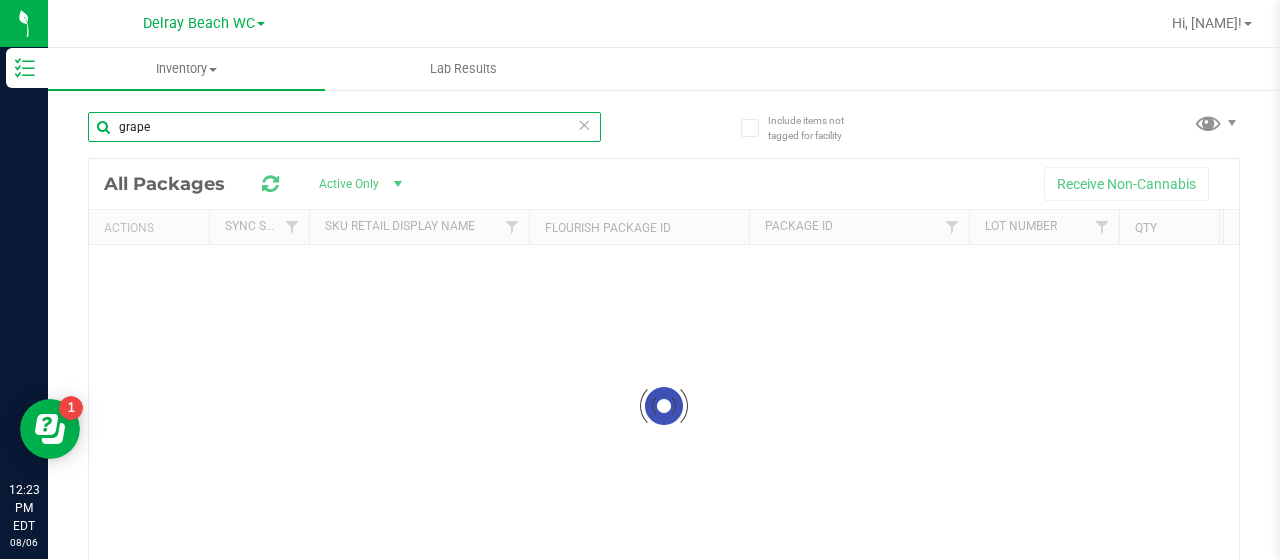 click on "grape" at bounding box center (344, 127) 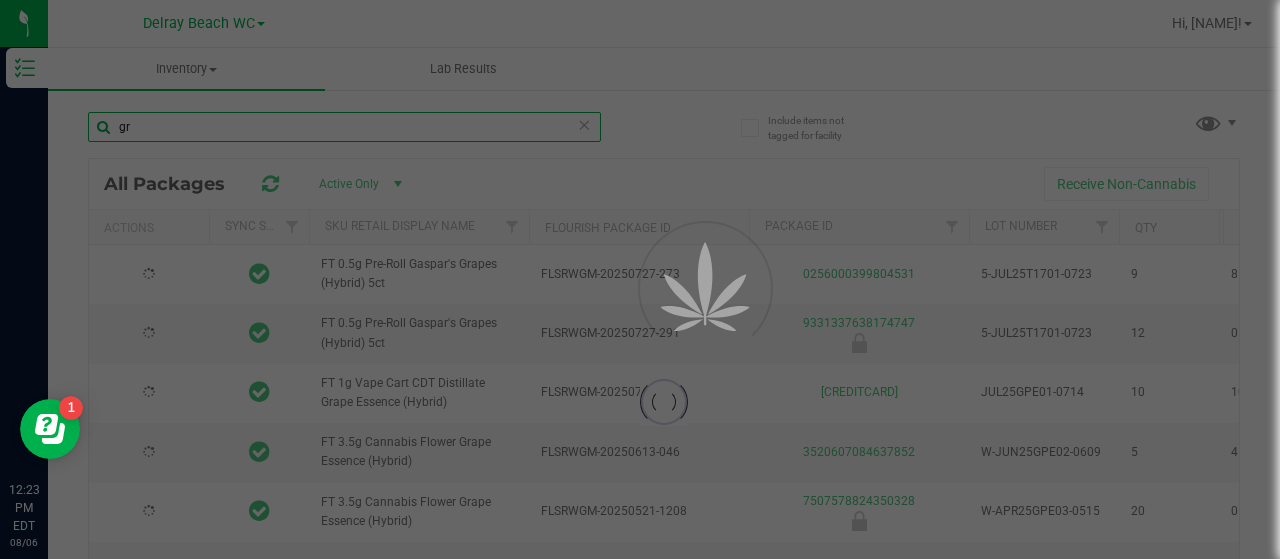 type on "g" 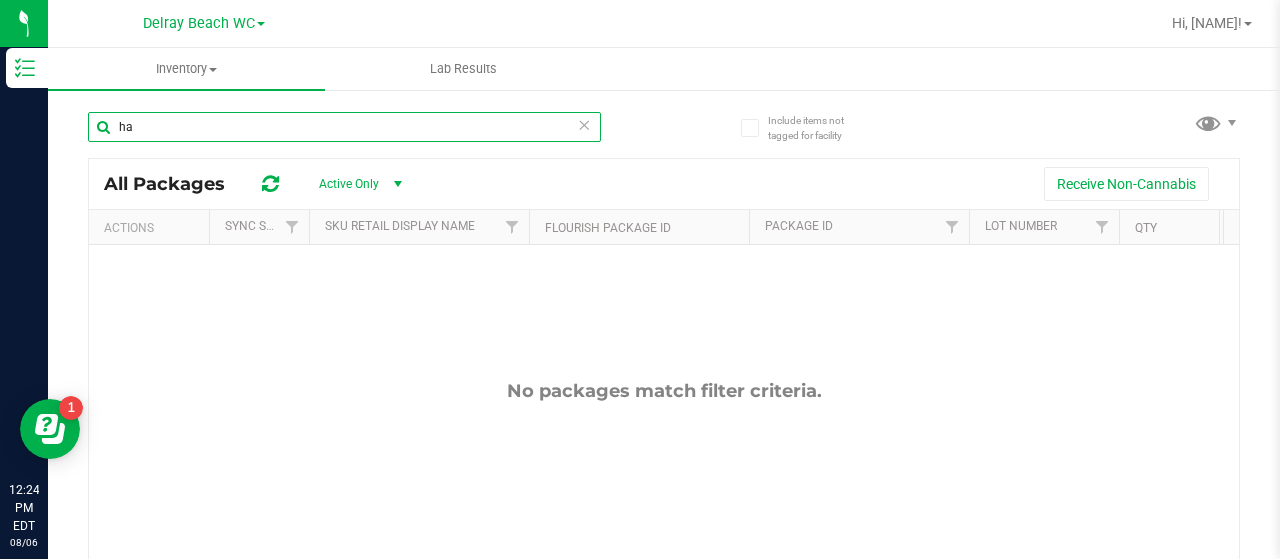 type on "h" 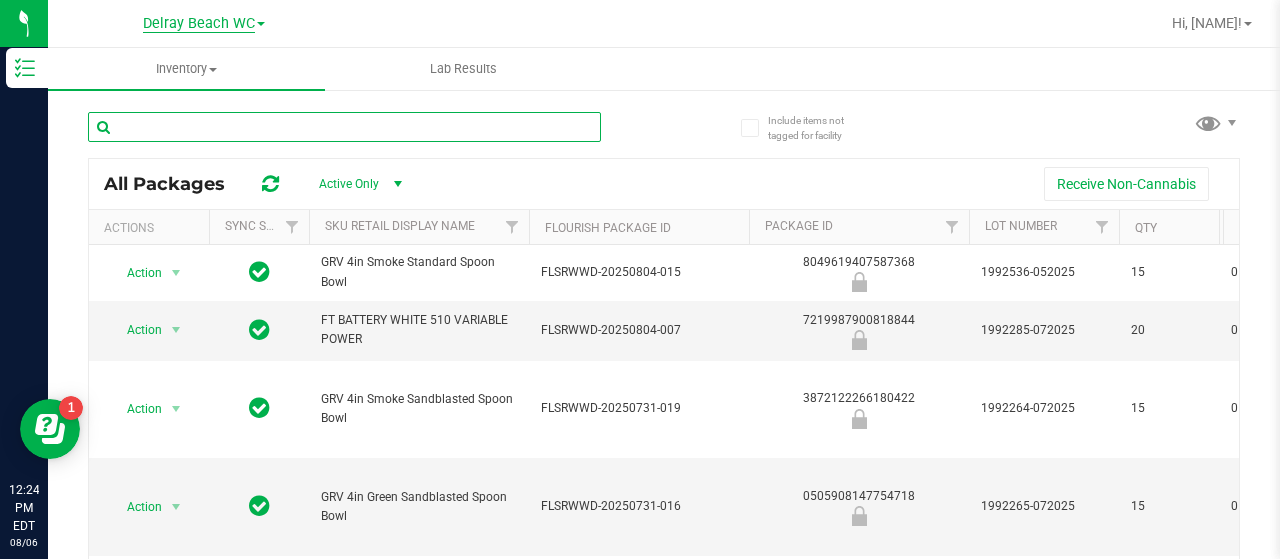 type 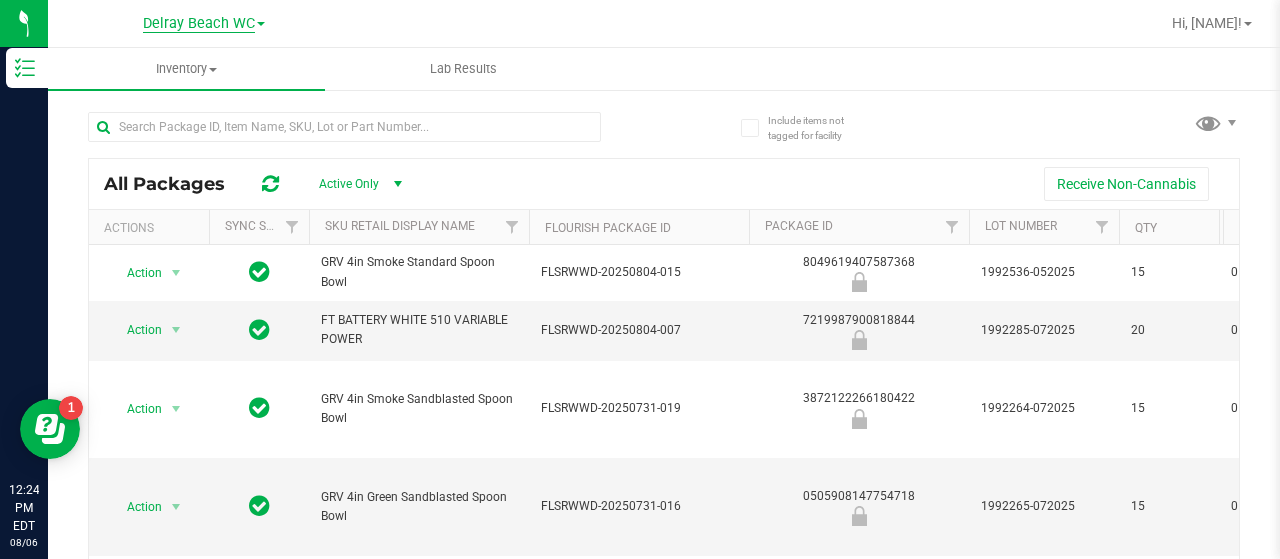 click on "Delray Beach WC" at bounding box center [199, 24] 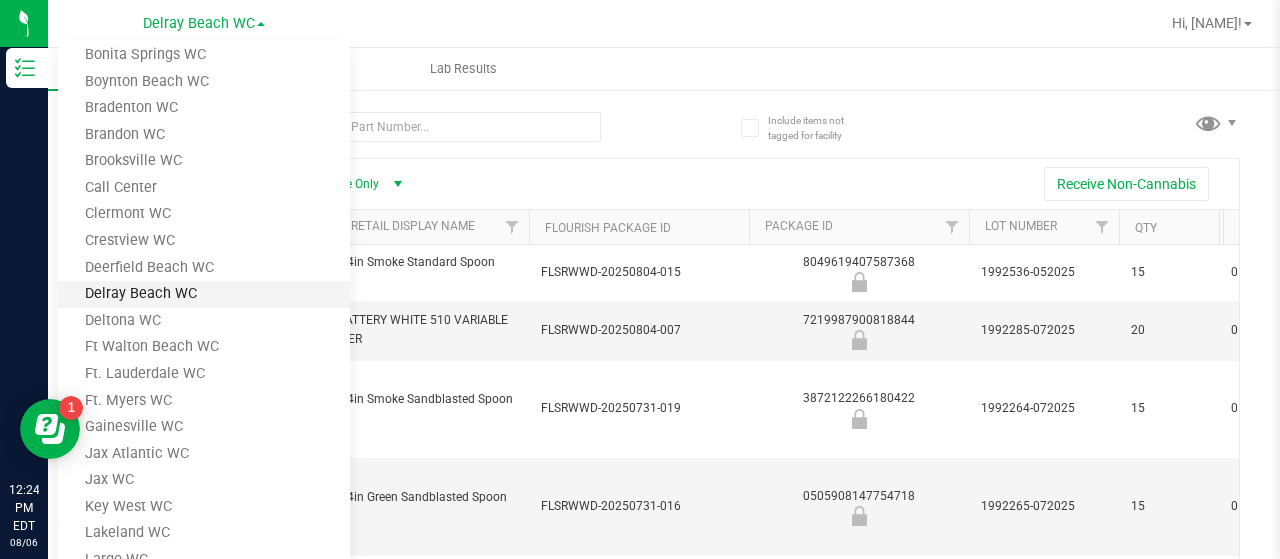 scroll, scrollTop: 0, scrollLeft: 0, axis: both 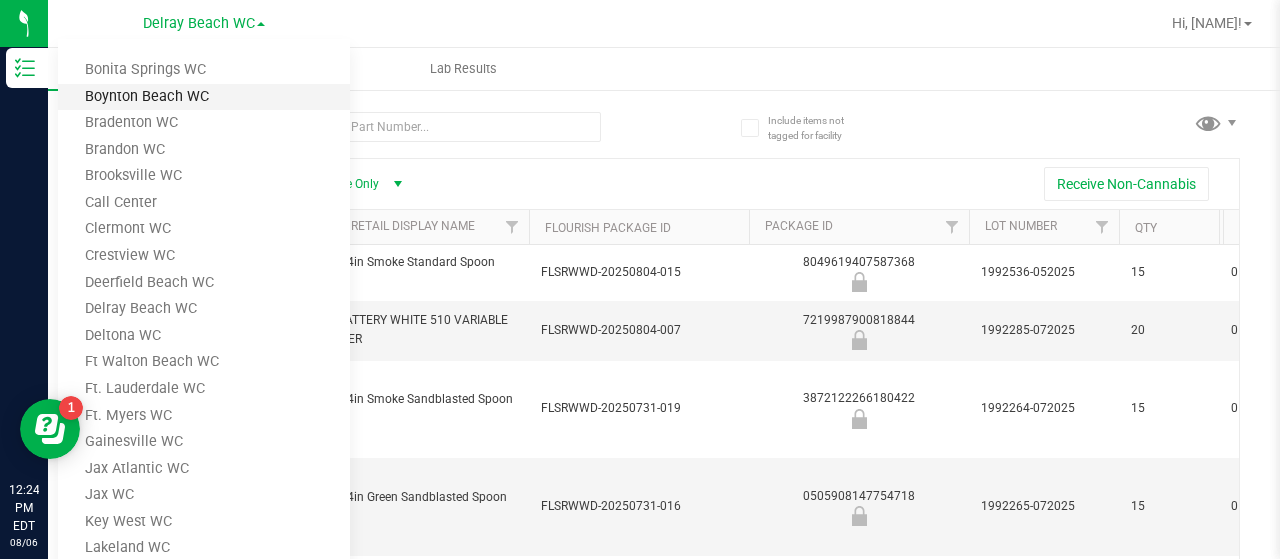 click on "Boynton Beach WC" at bounding box center (204, 97) 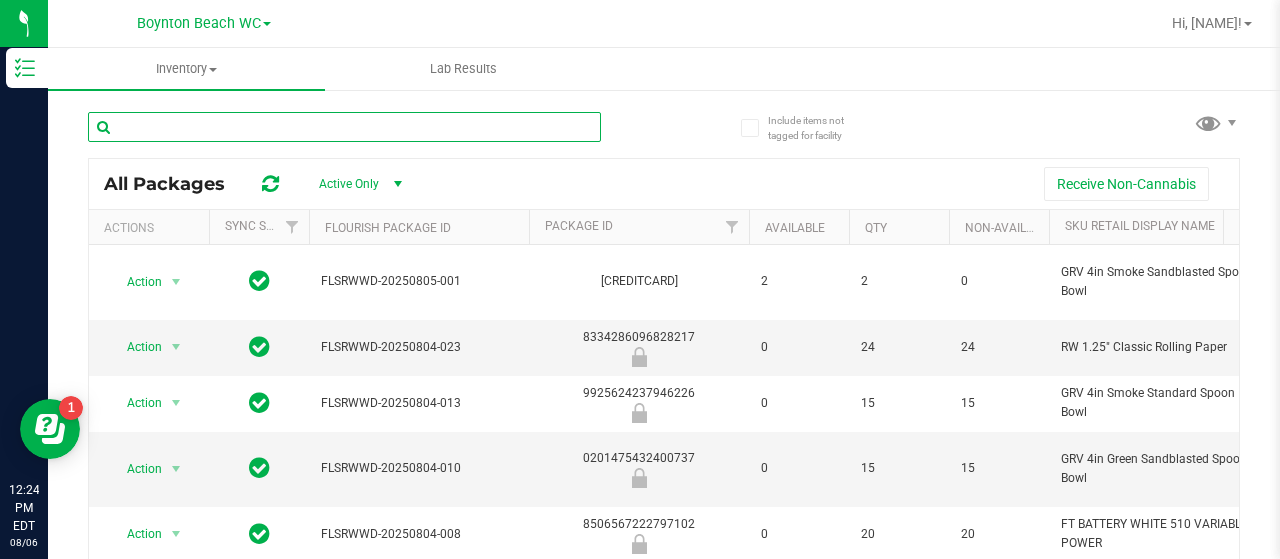 click at bounding box center (344, 127) 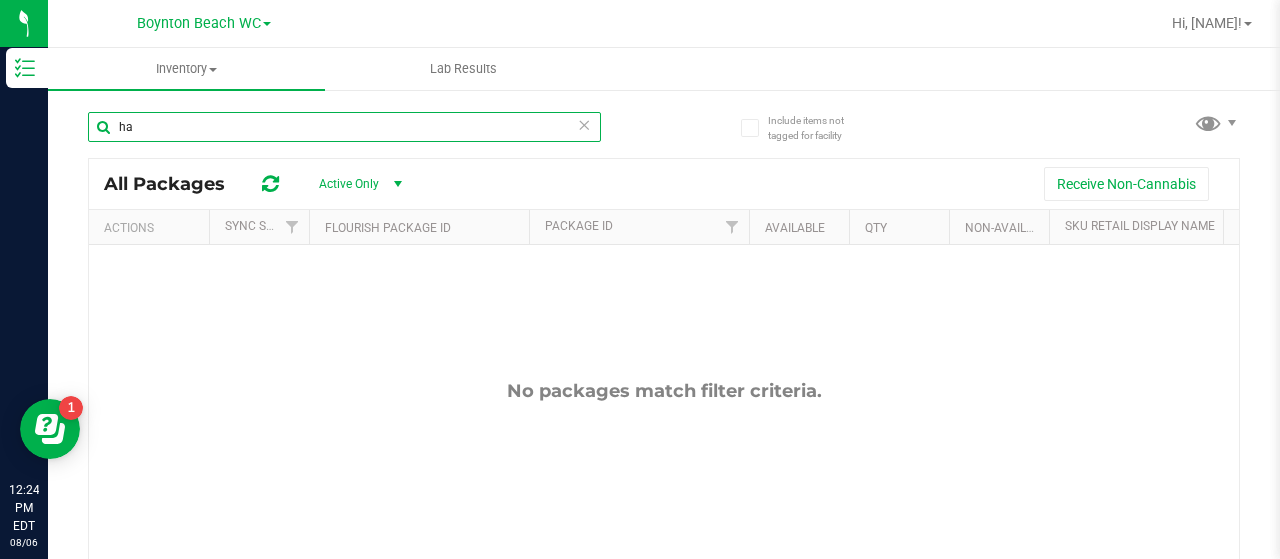 type on "h" 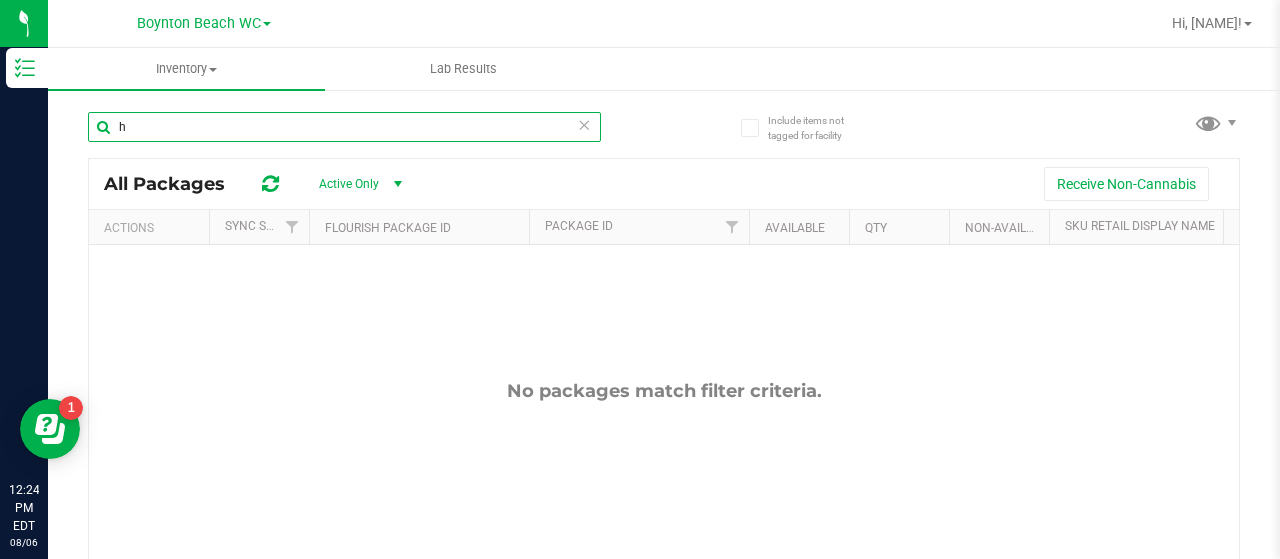 type 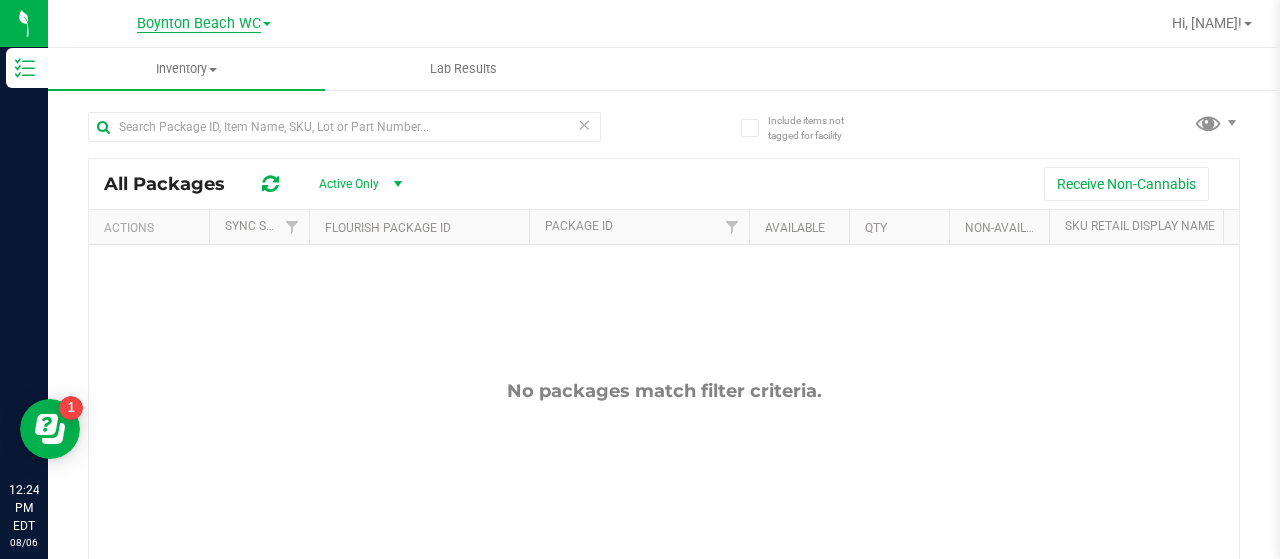 click on "Boynton Beach WC" at bounding box center [199, 24] 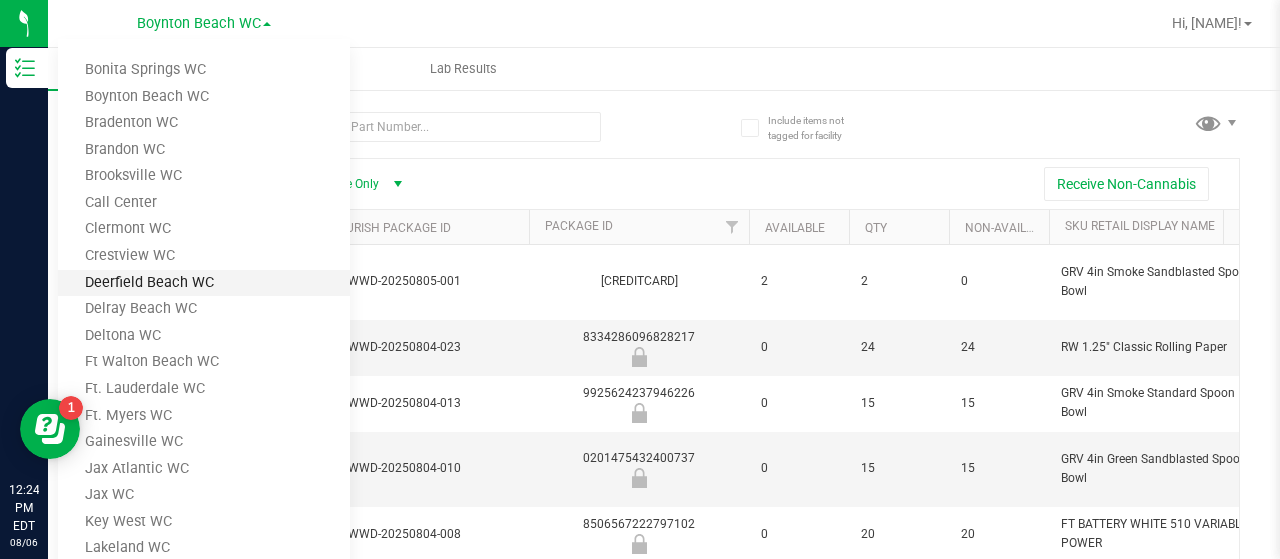 click on "Deerfield Beach WC" at bounding box center [204, 283] 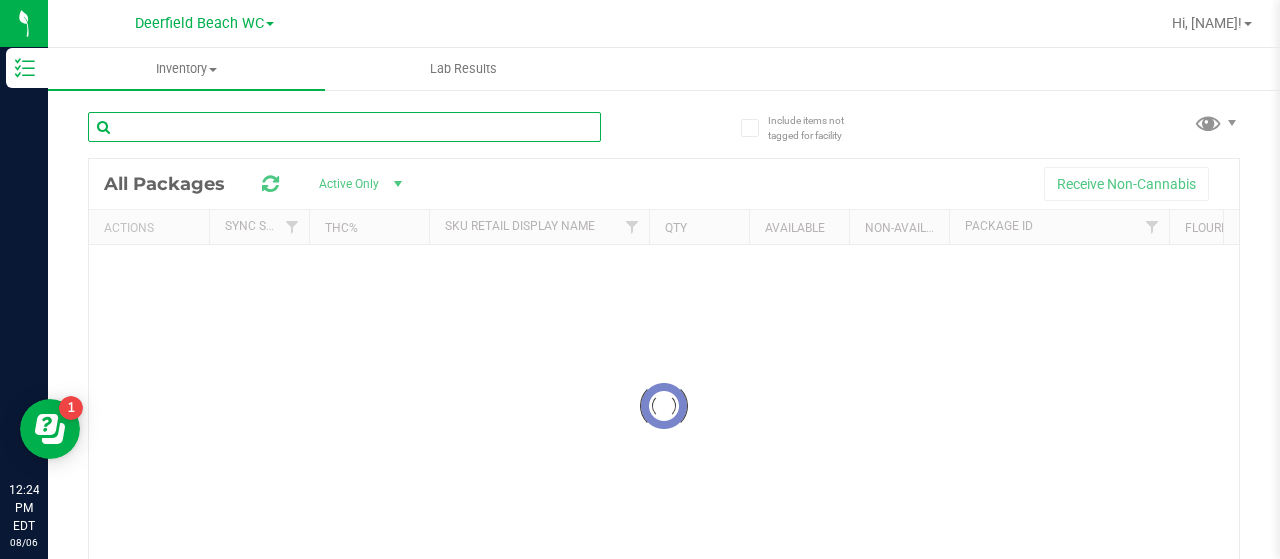 click at bounding box center [344, 127] 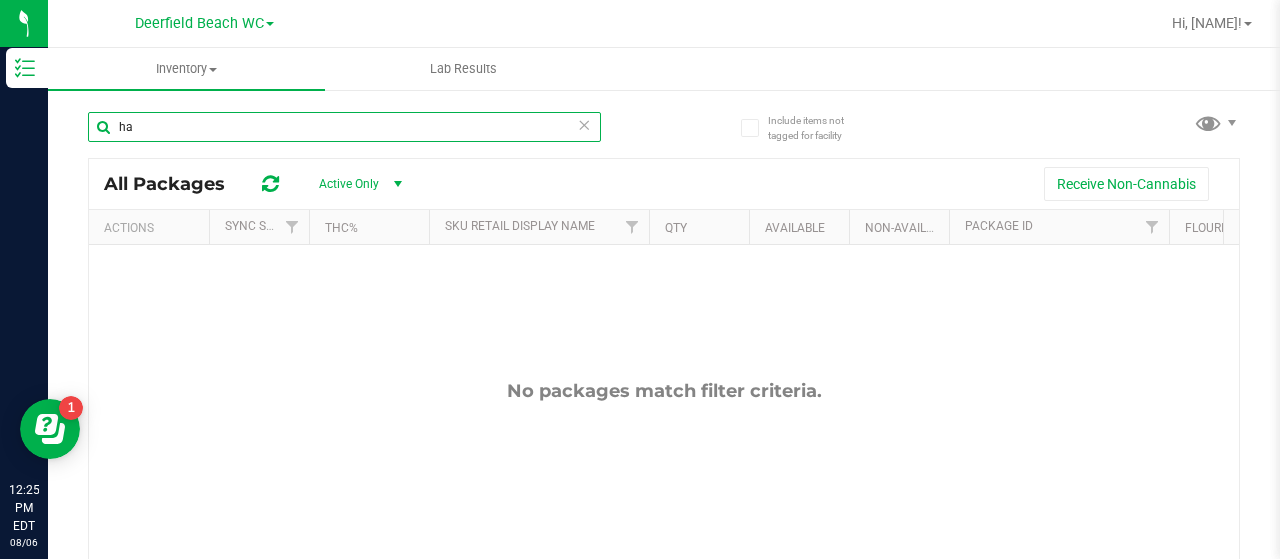 type on "h" 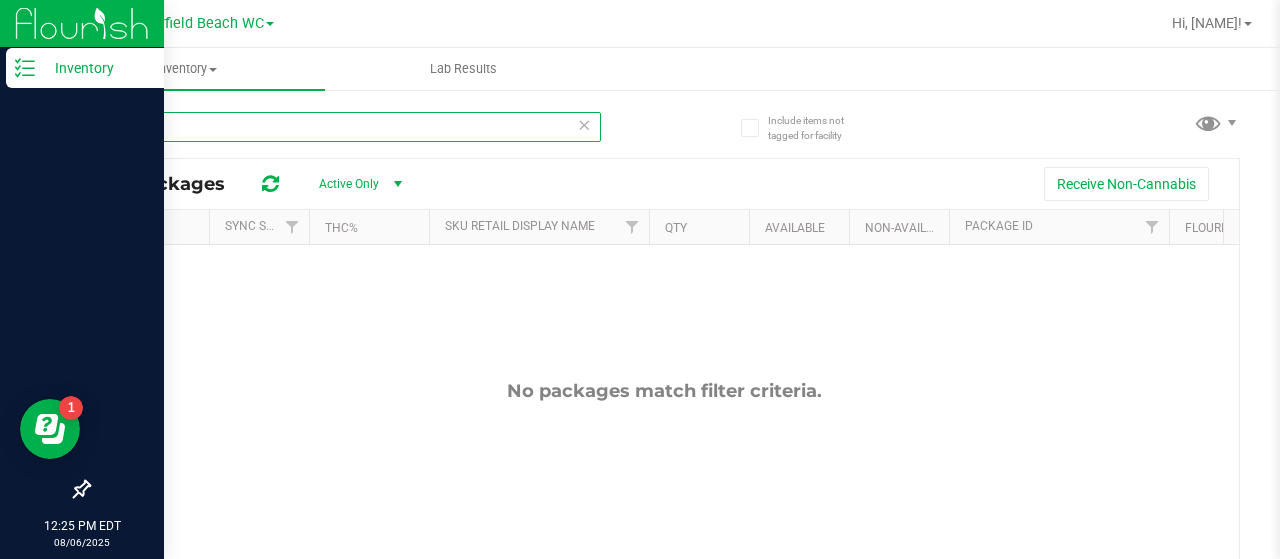 type on "coin" 